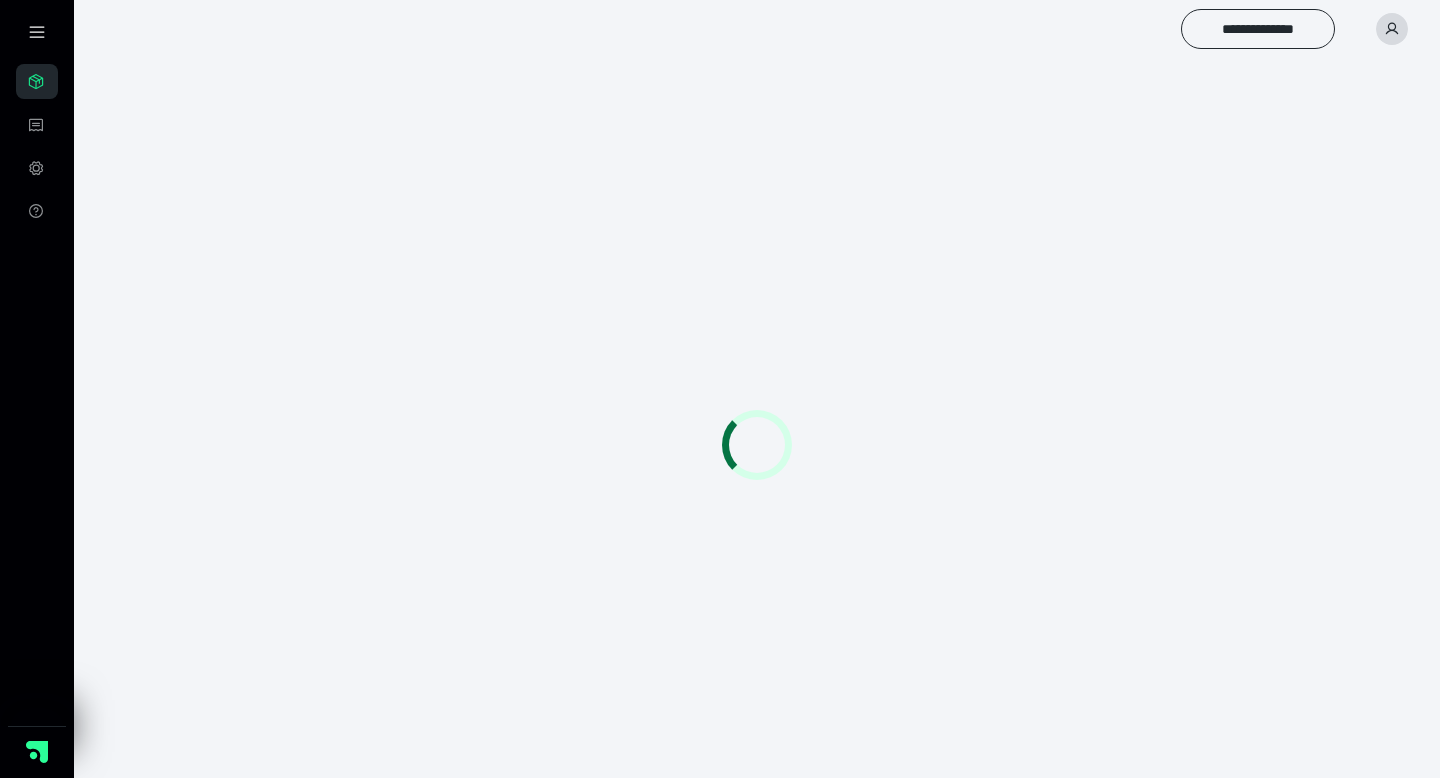 scroll, scrollTop: 0, scrollLeft: 0, axis: both 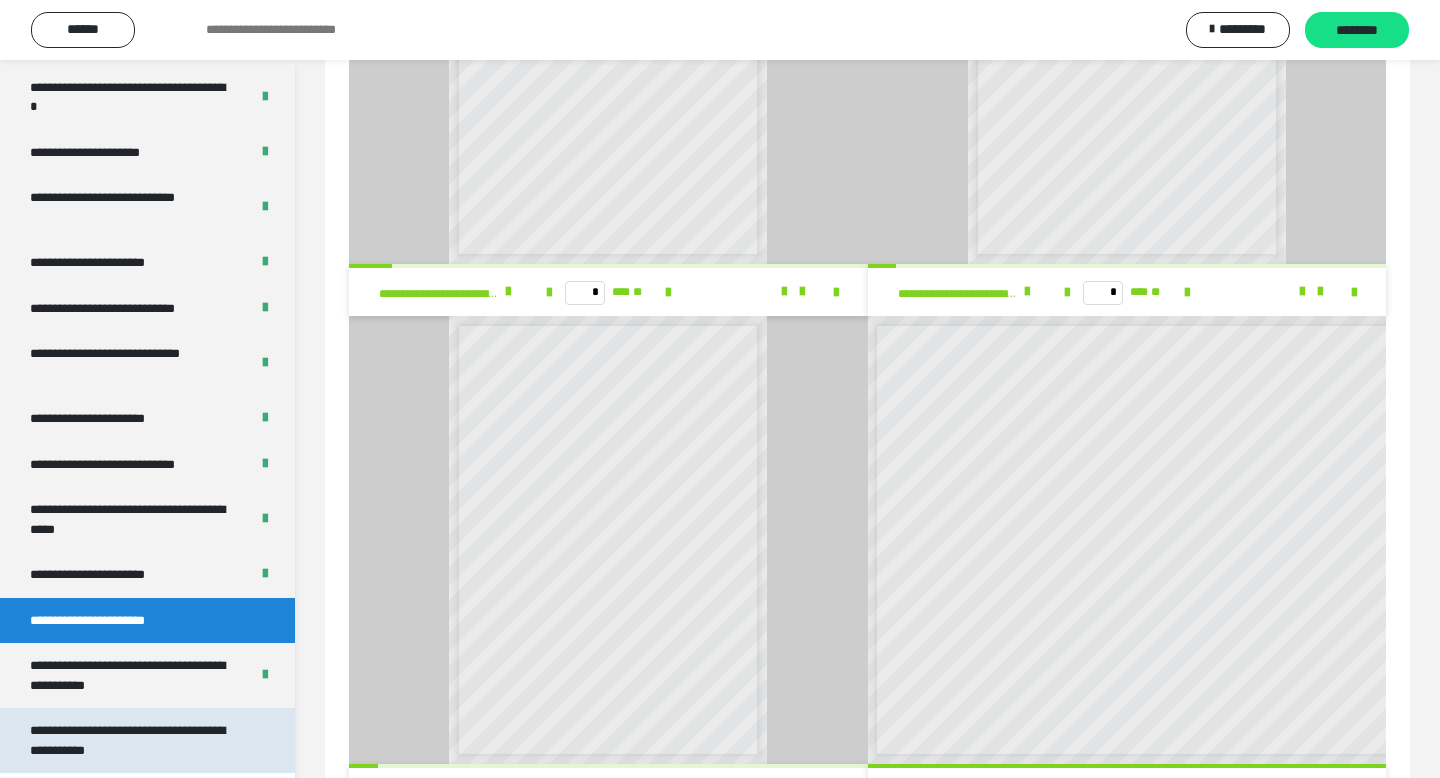 click on "**********" at bounding box center (139, 740) 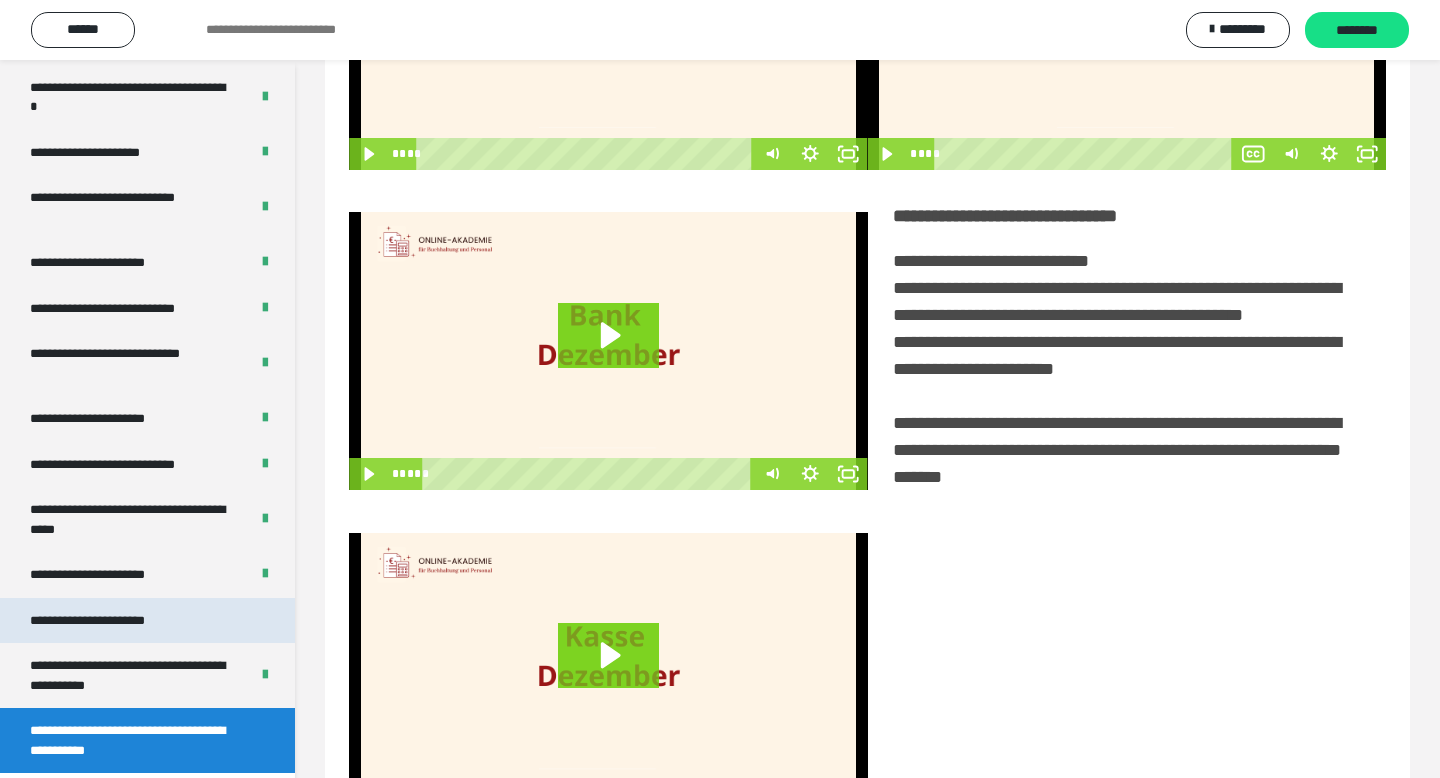 scroll, scrollTop: 364, scrollLeft: 0, axis: vertical 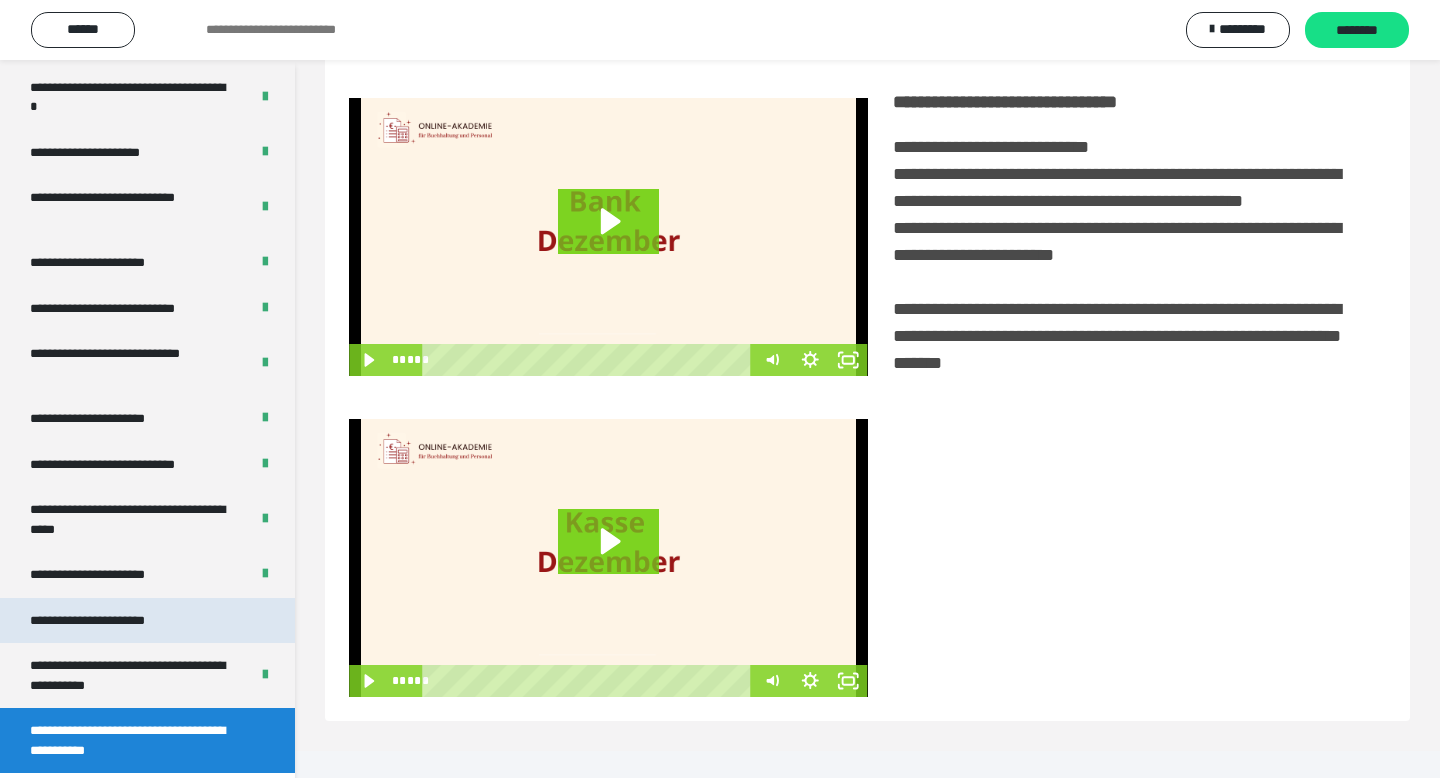 click on "**********" at bounding box center (111, 621) 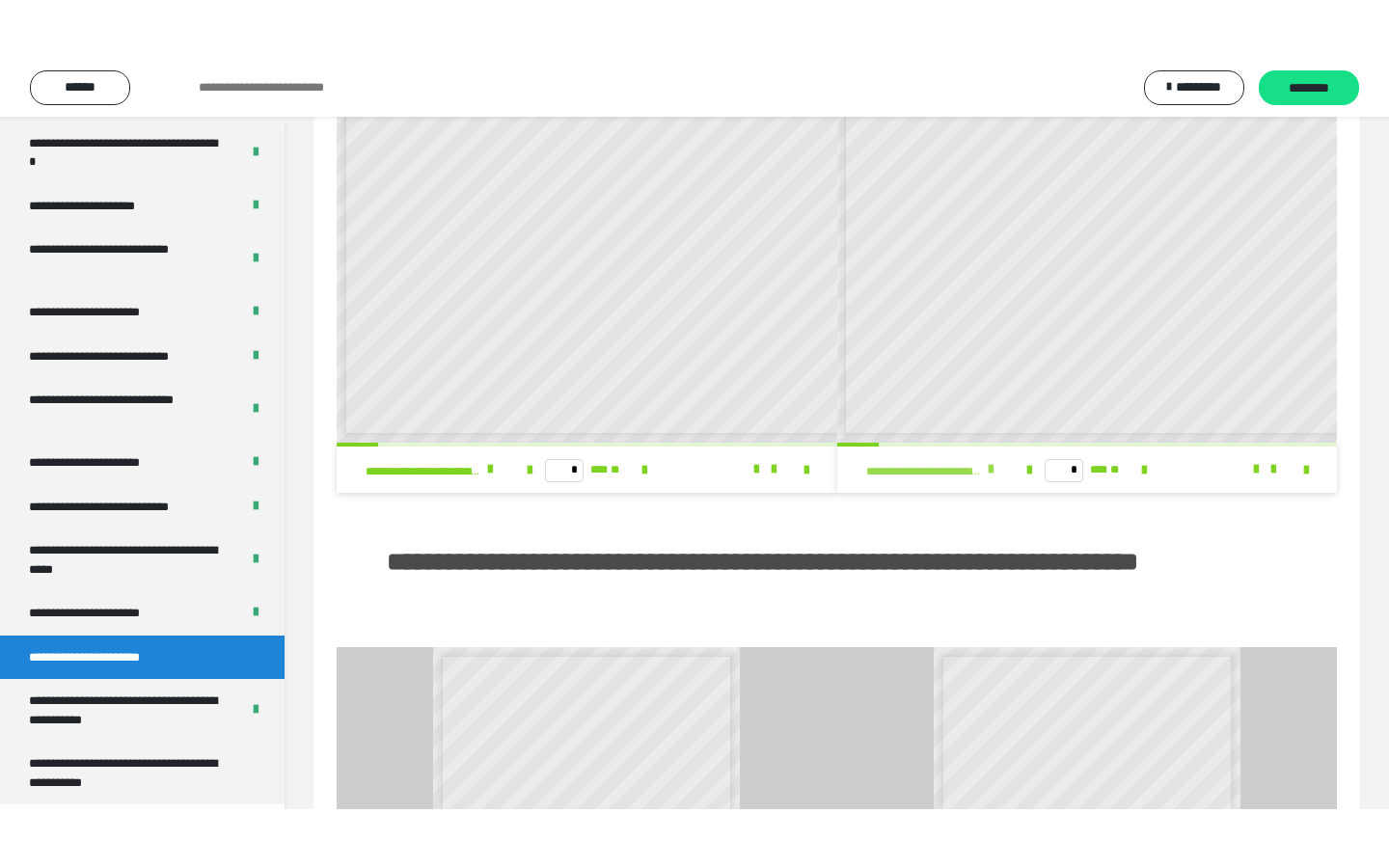 scroll, scrollTop: 0, scrollLeft: 0, axis: both 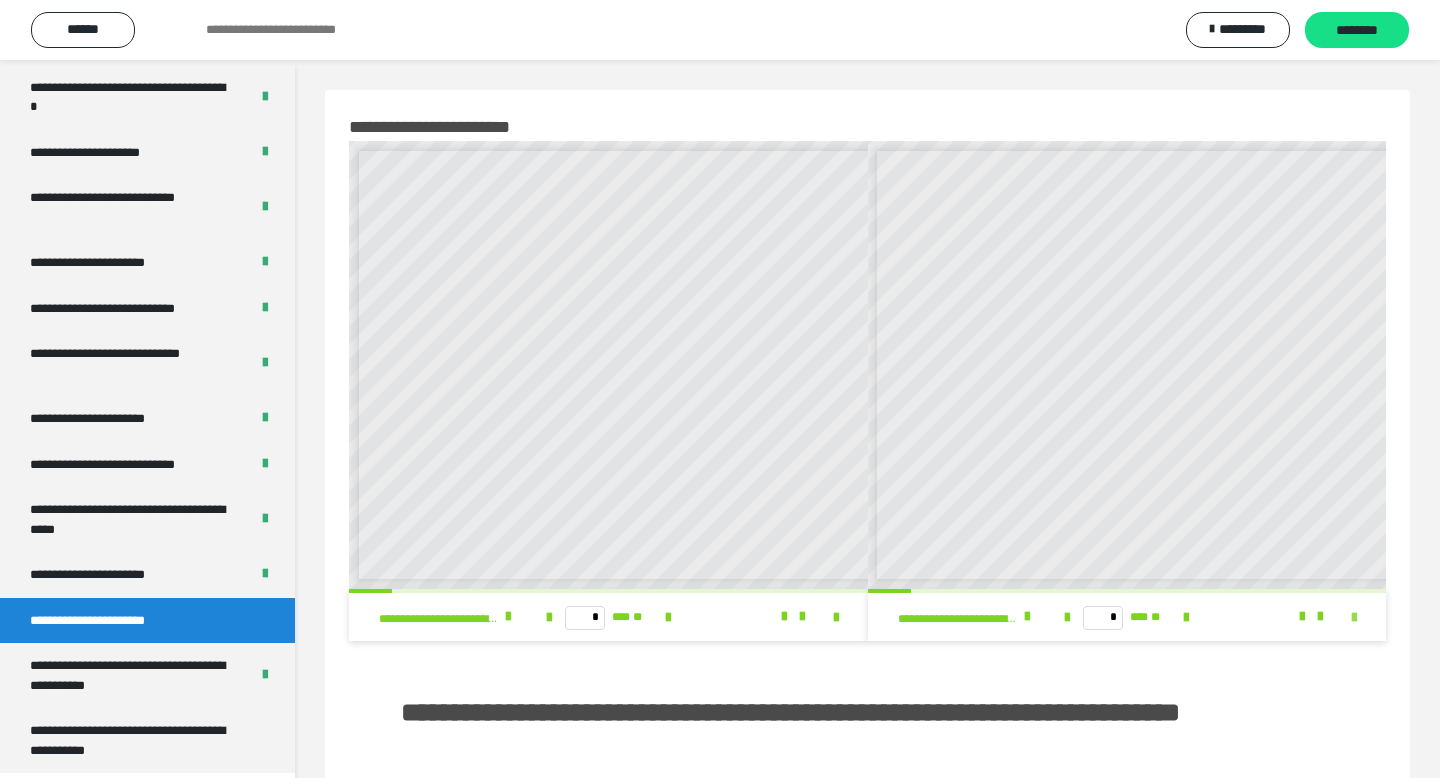 click at bounding box center (1354, 618) 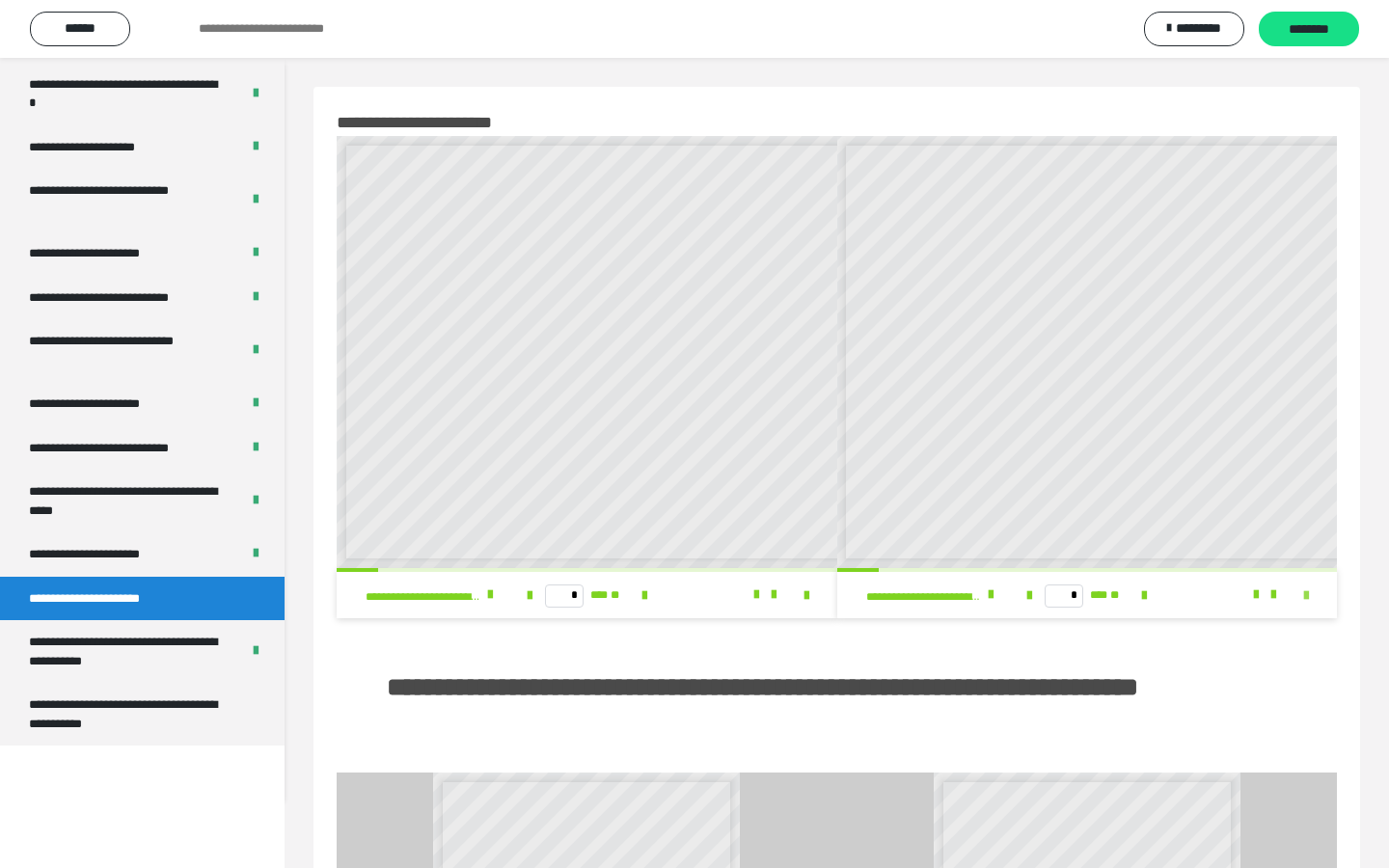 scroll, scrollTop: 3341, scrollLeft: 0, axis: vertical 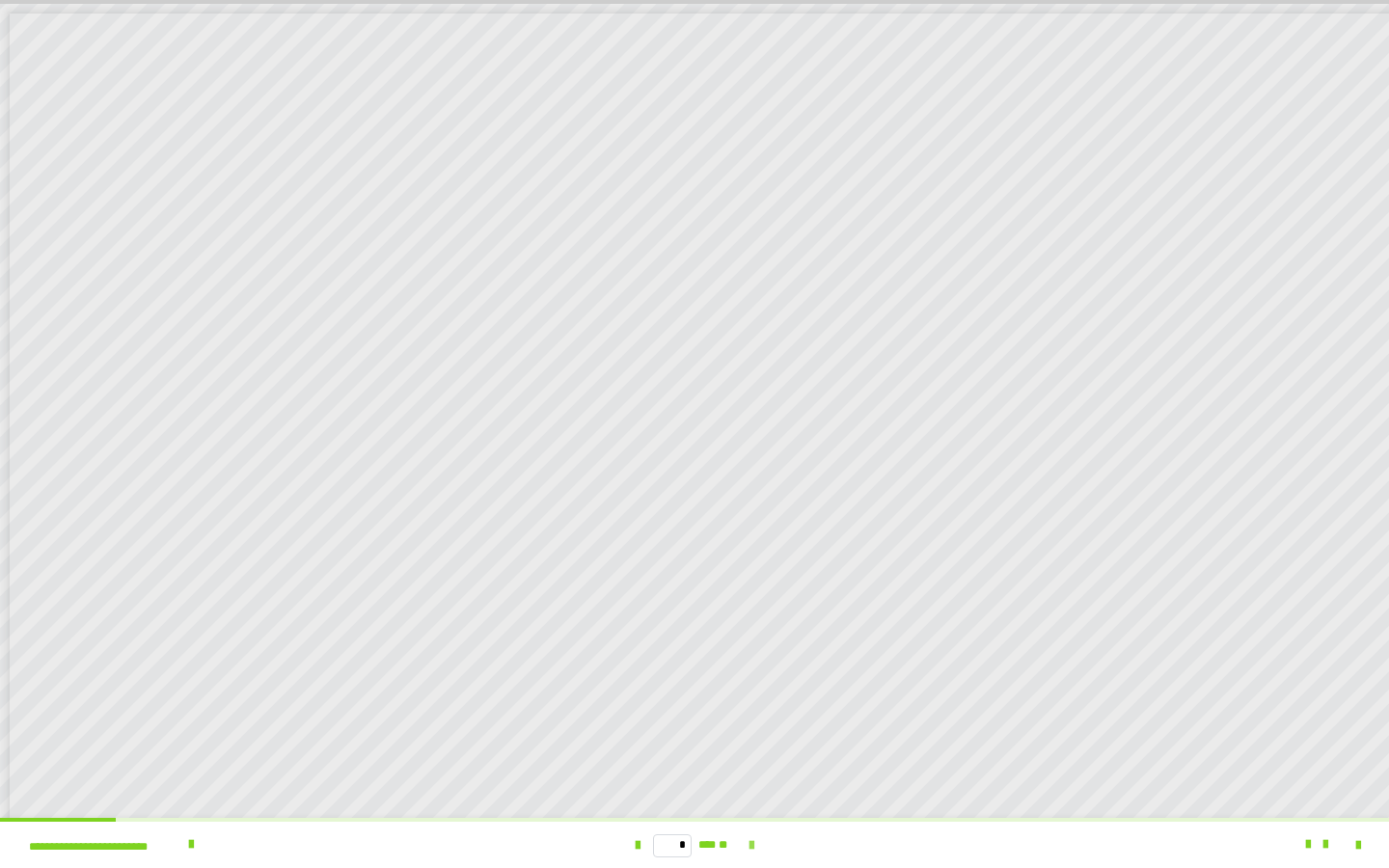 click at bounding box center [751, 845] 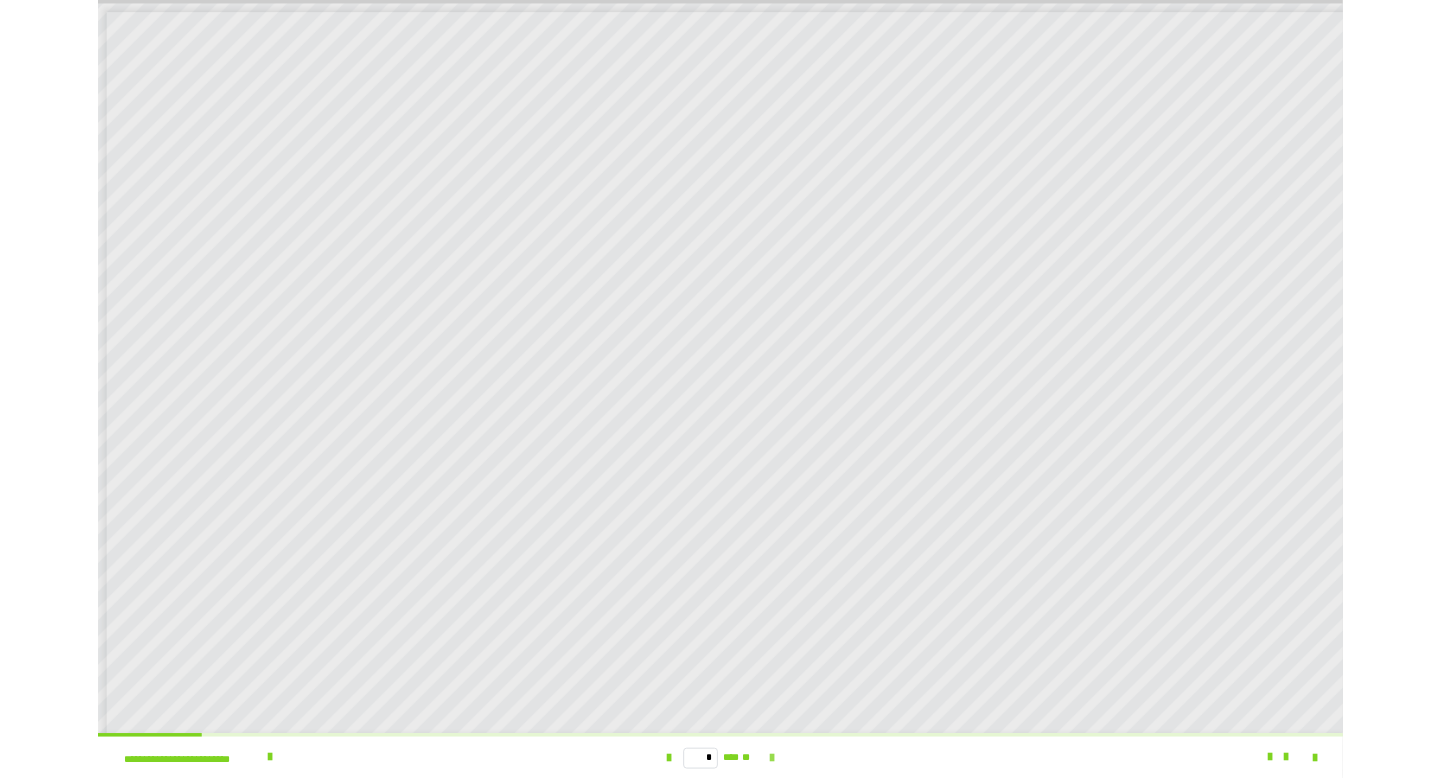 scroll, scrollTop: 0, scrollLeft: 0, axis: both 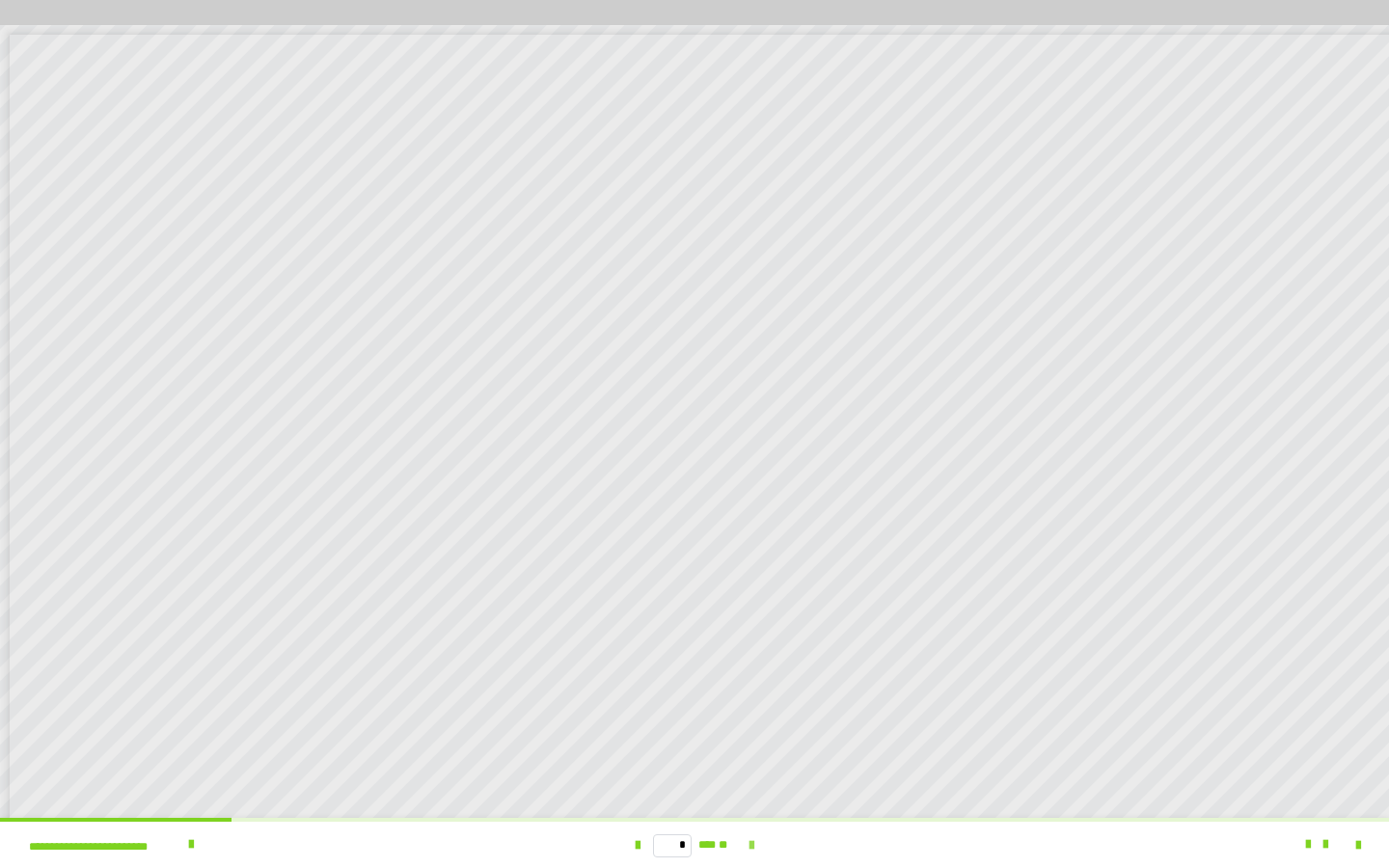 click at bounding box center [751, 846] 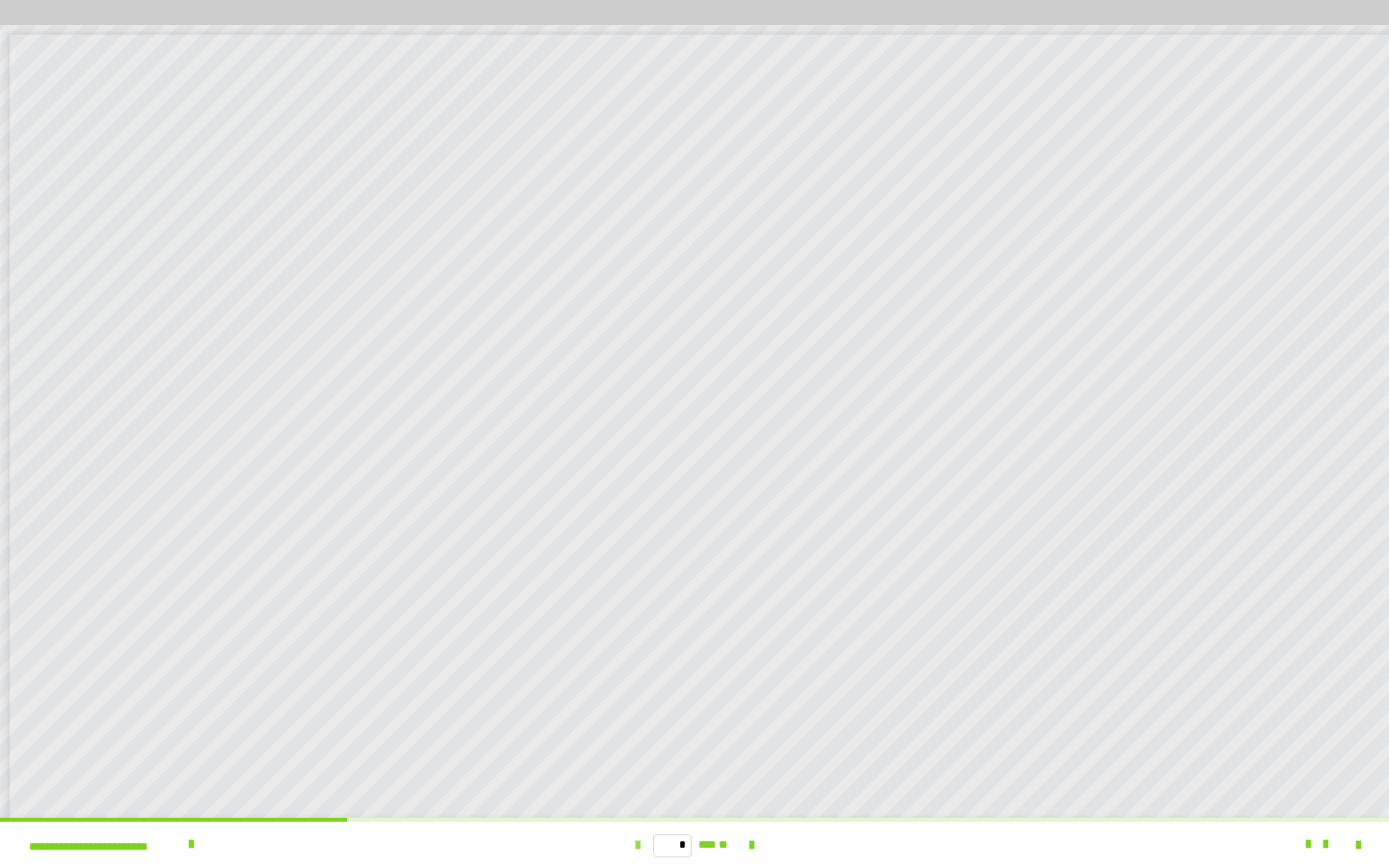 click at bounding box center (638, 846) 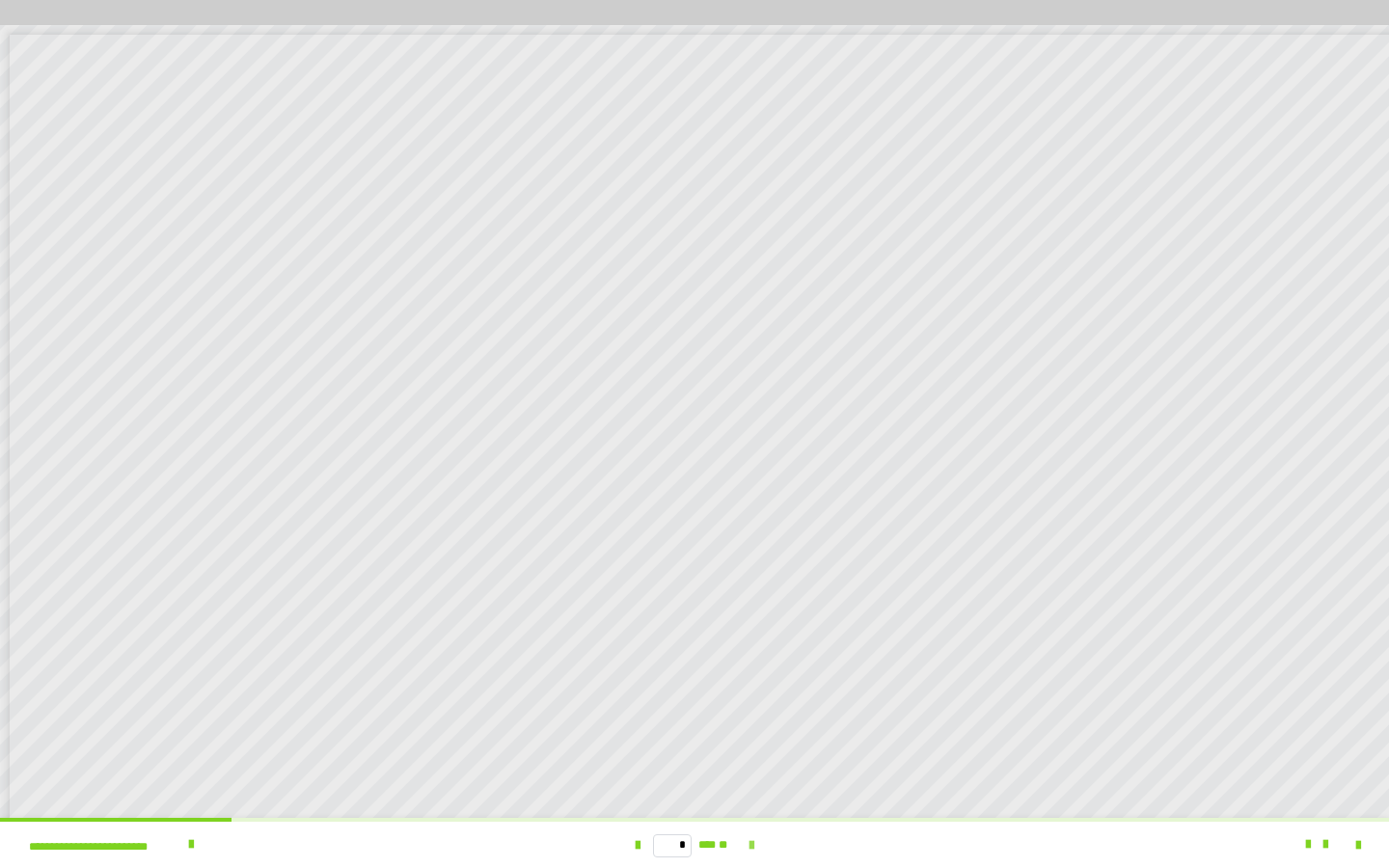click at bounding box center [751, 845] 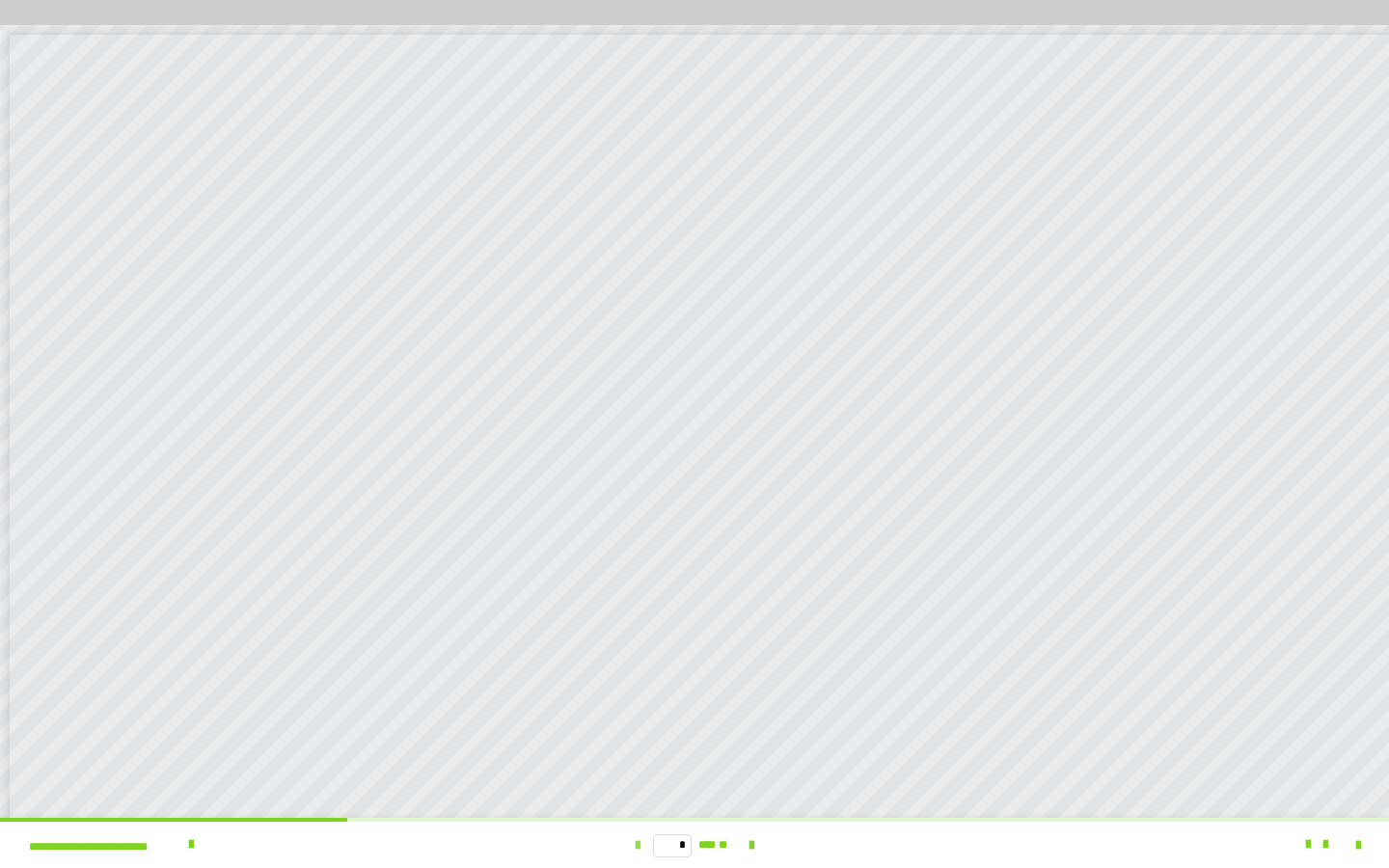 click at bounding box center [638, 846] 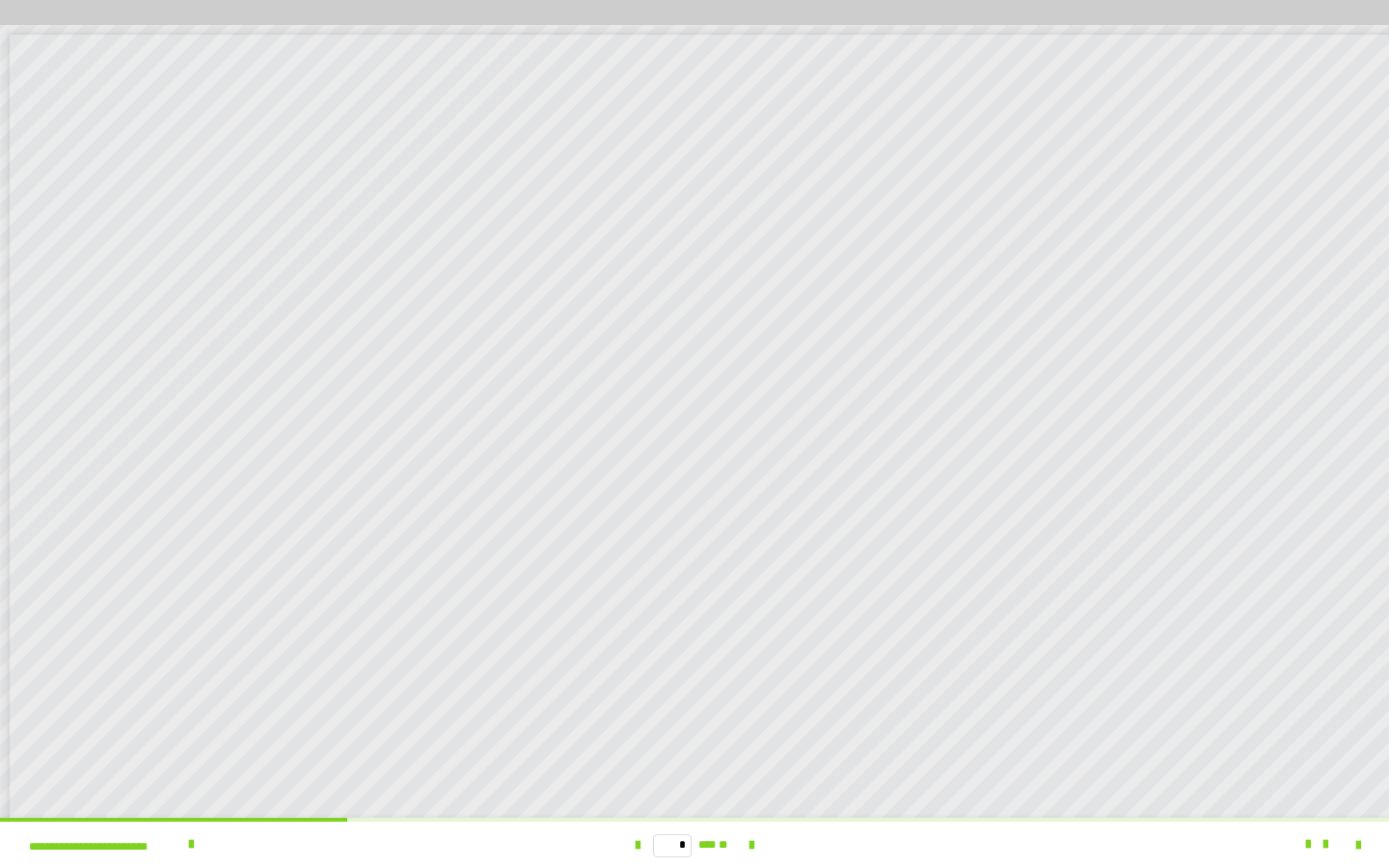type on "*" 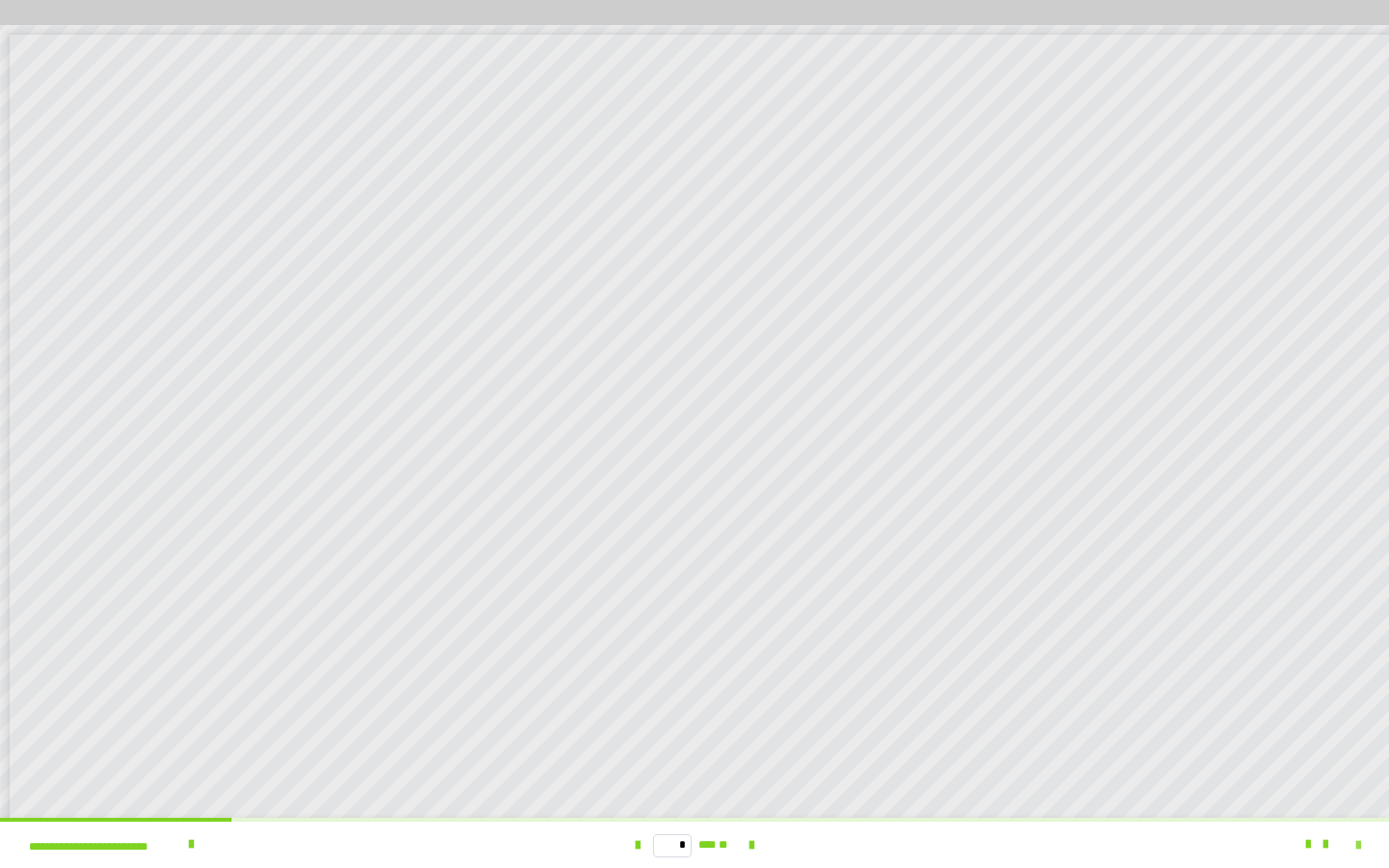 click at bounding box center [1358, 846] 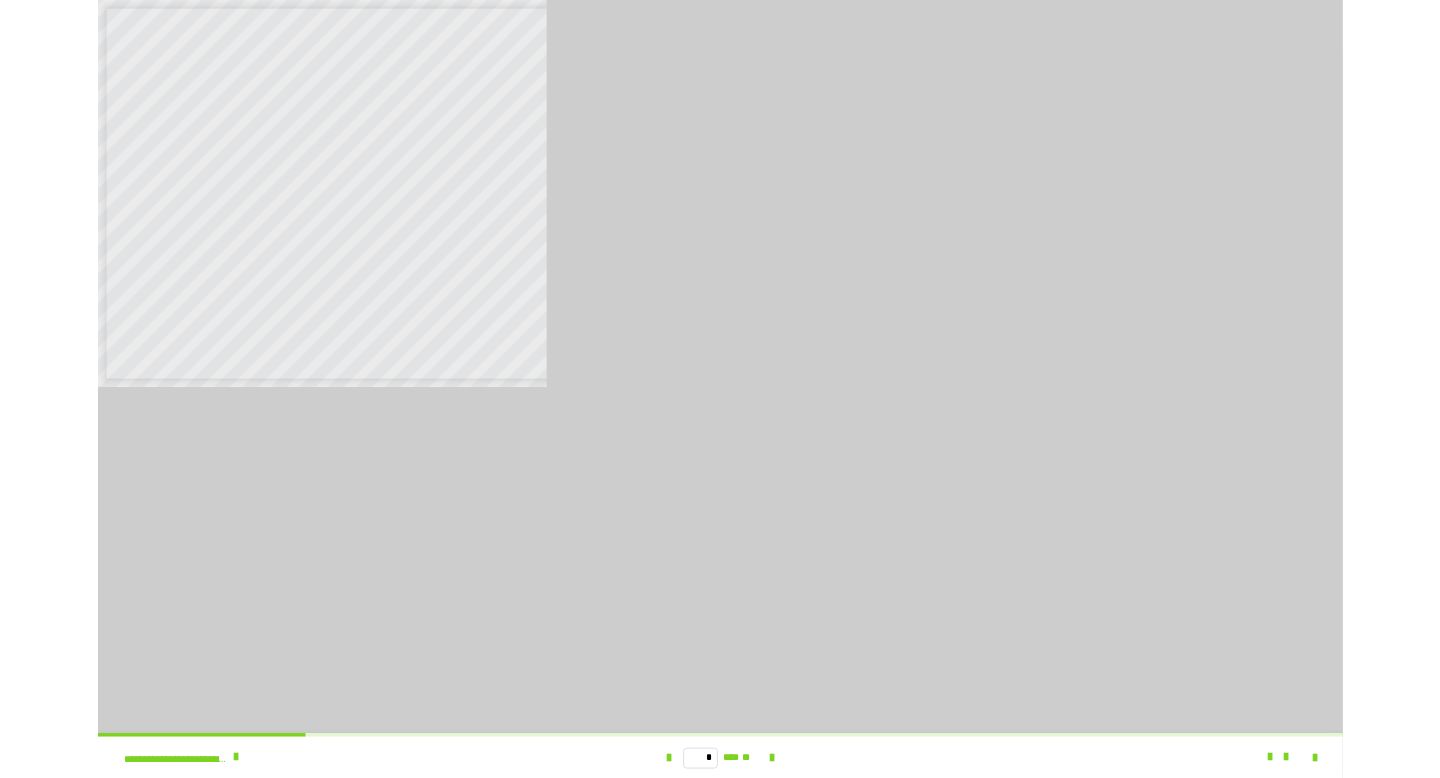 scroll, scrollTop: 3586, scrollLeft: 0, axis: vertical 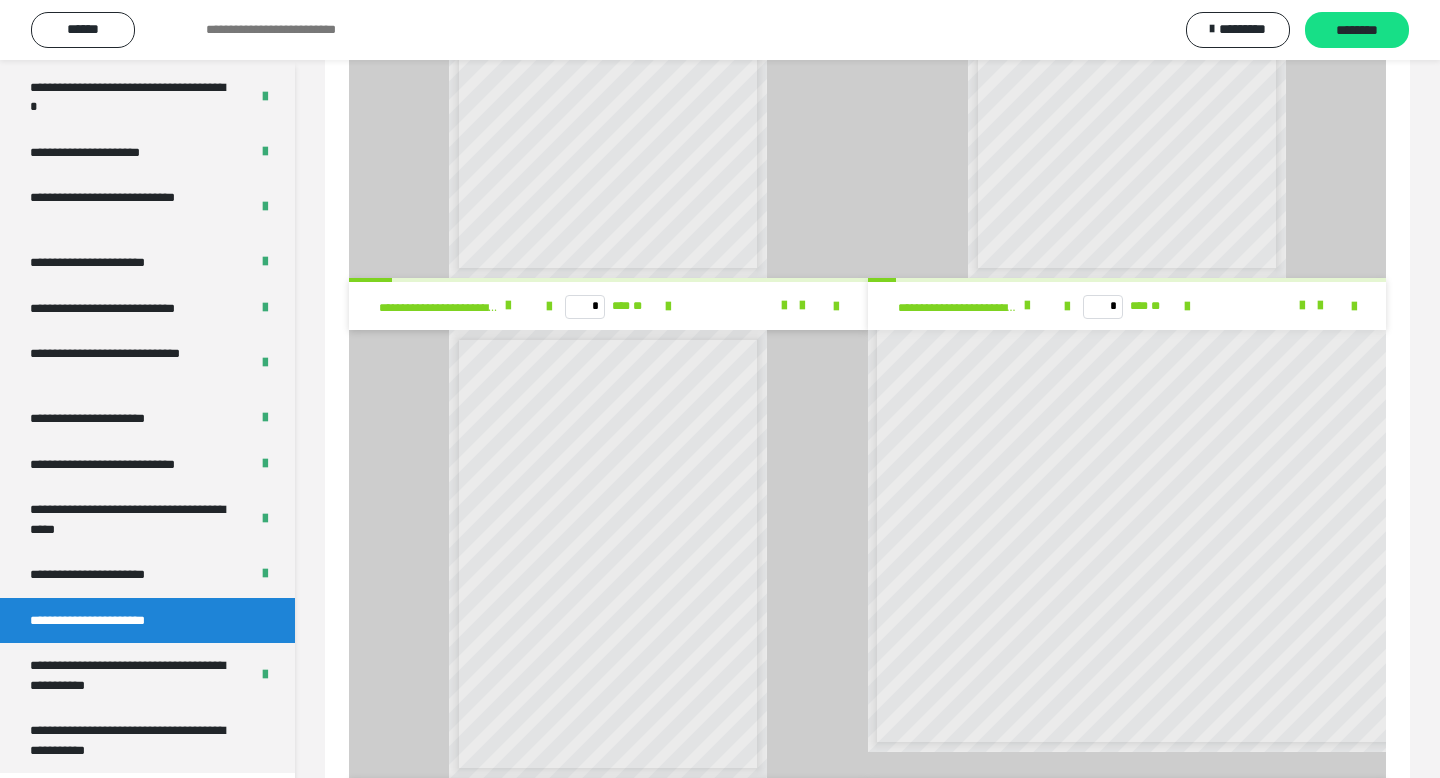 click at bounding box center [1143, 467] 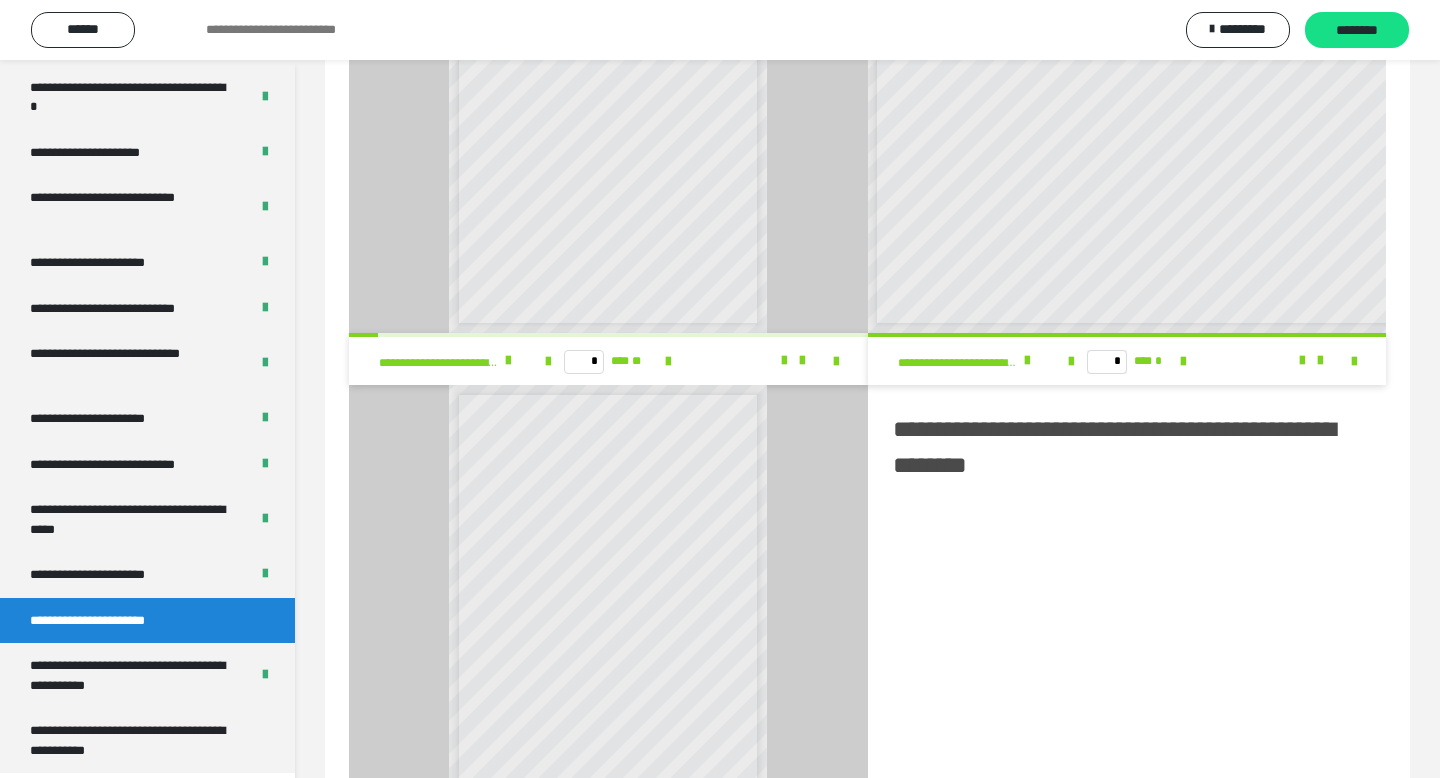 scroll, scrollTop: 1443, scrollLeft: 0, axis: vertical 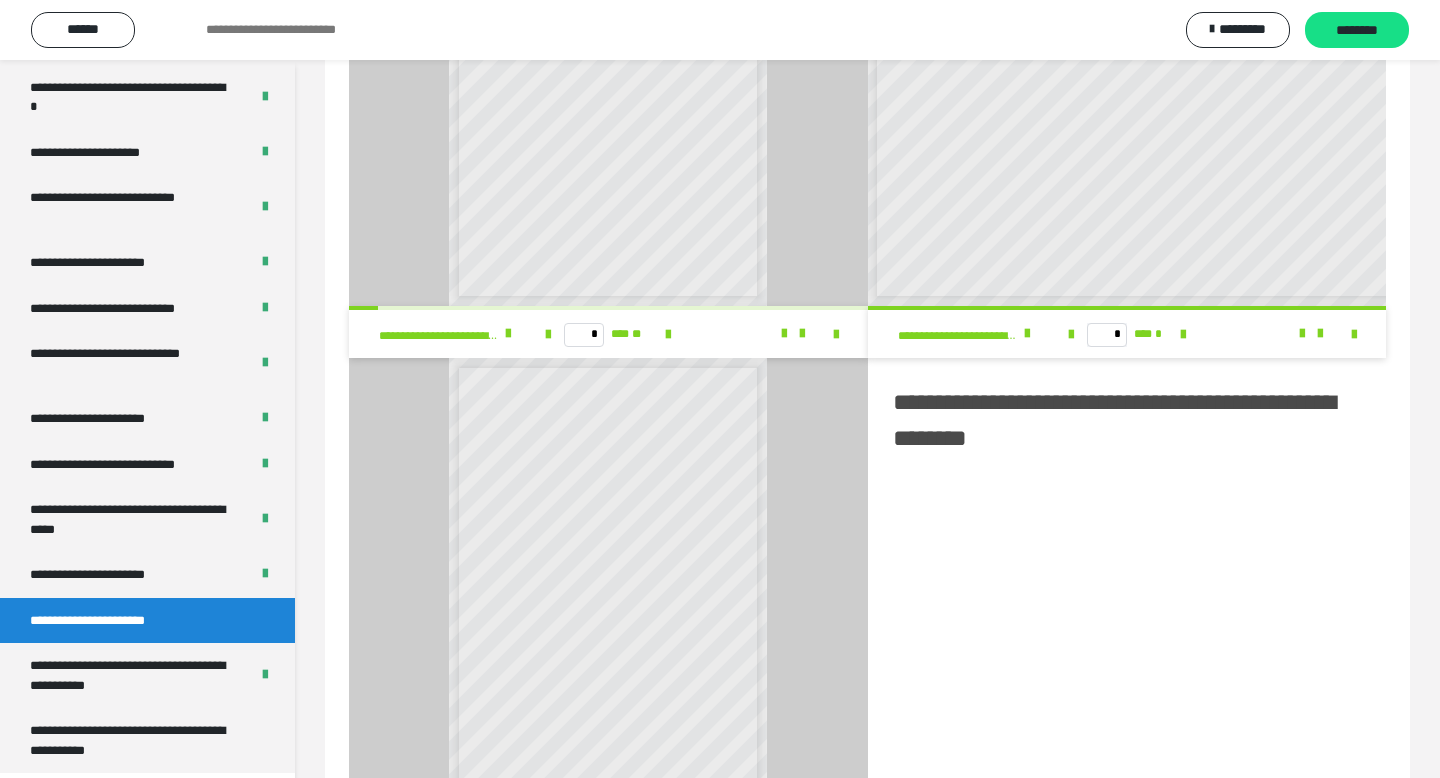 click at bounding box center [1342, 334] 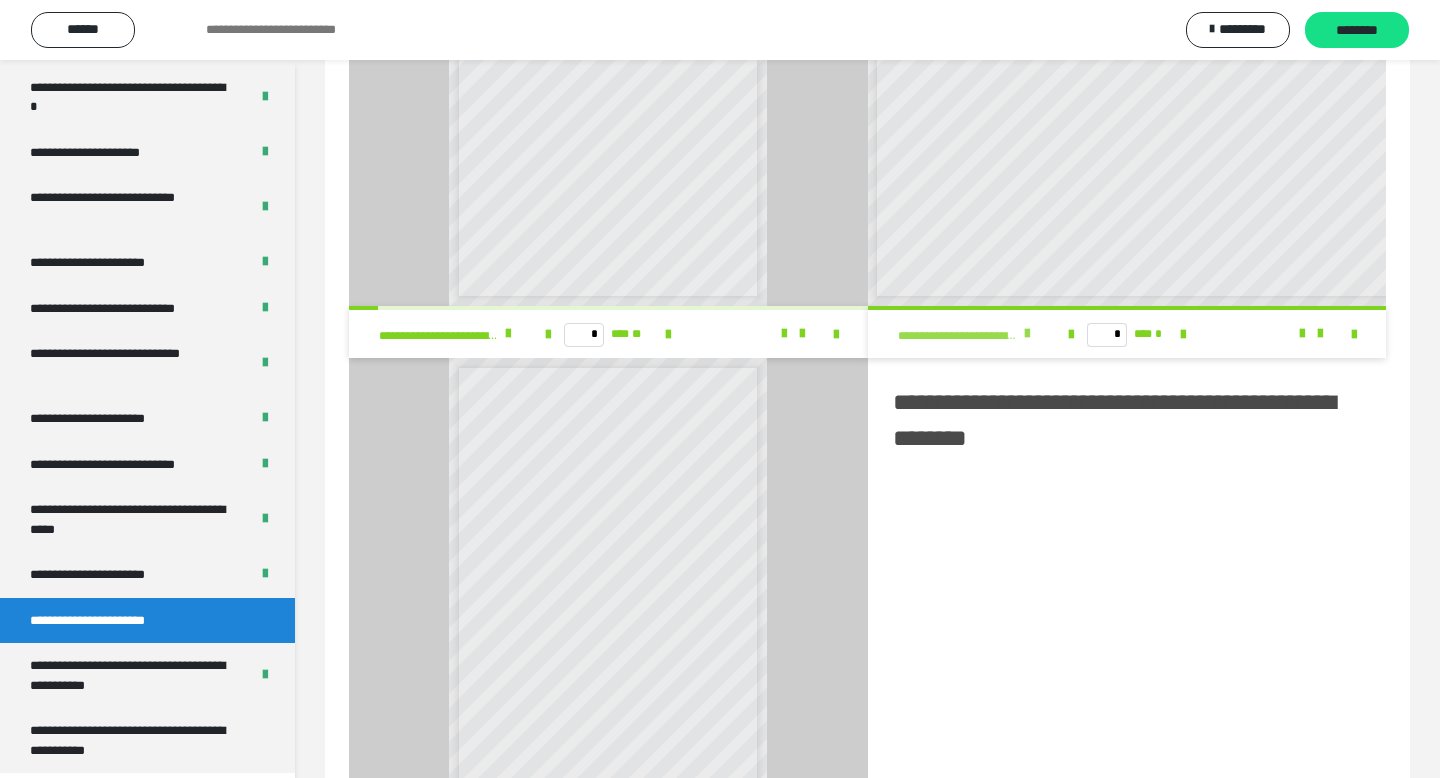 click on "**********" at bounding box center (969, 334) 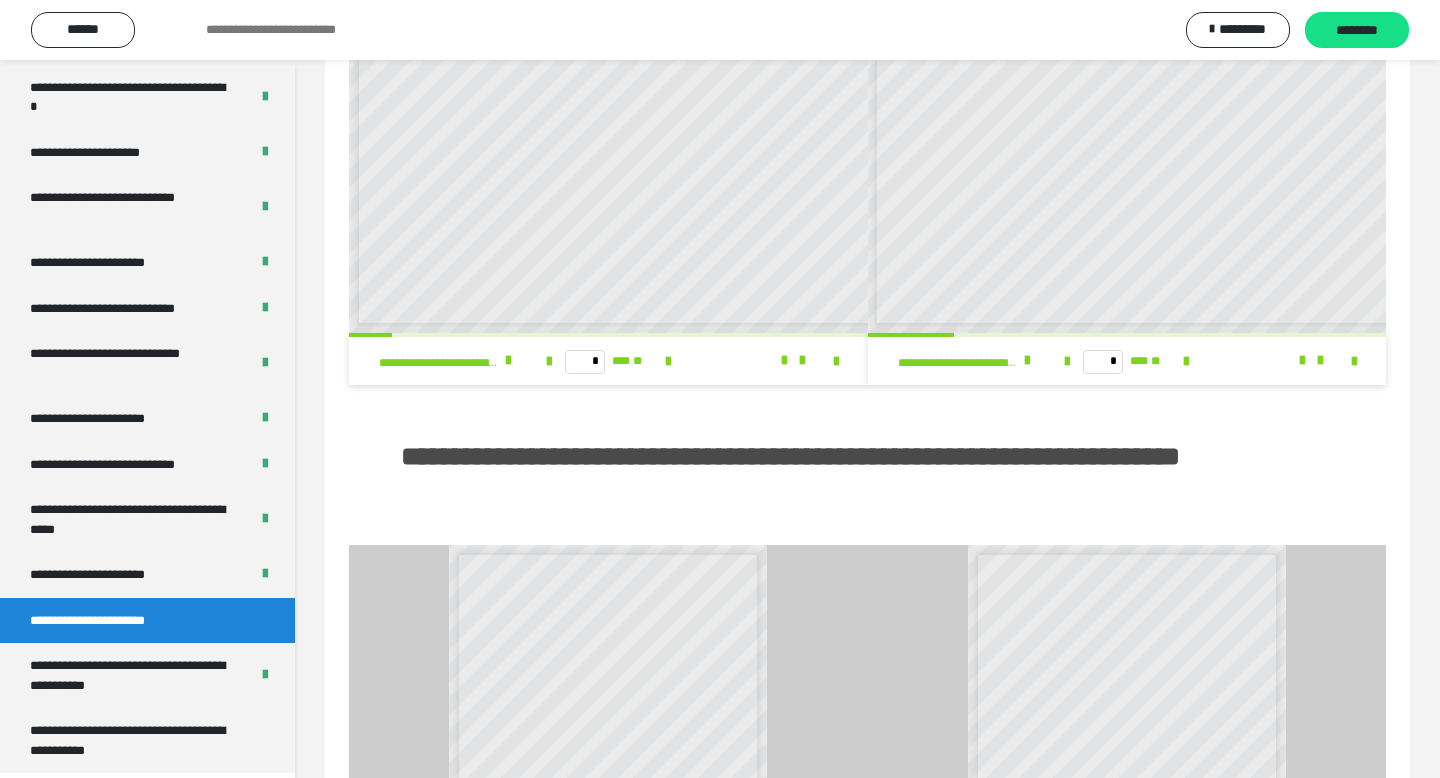 scroll, scrollTop: 0, scrollLeft: 0, axis: both 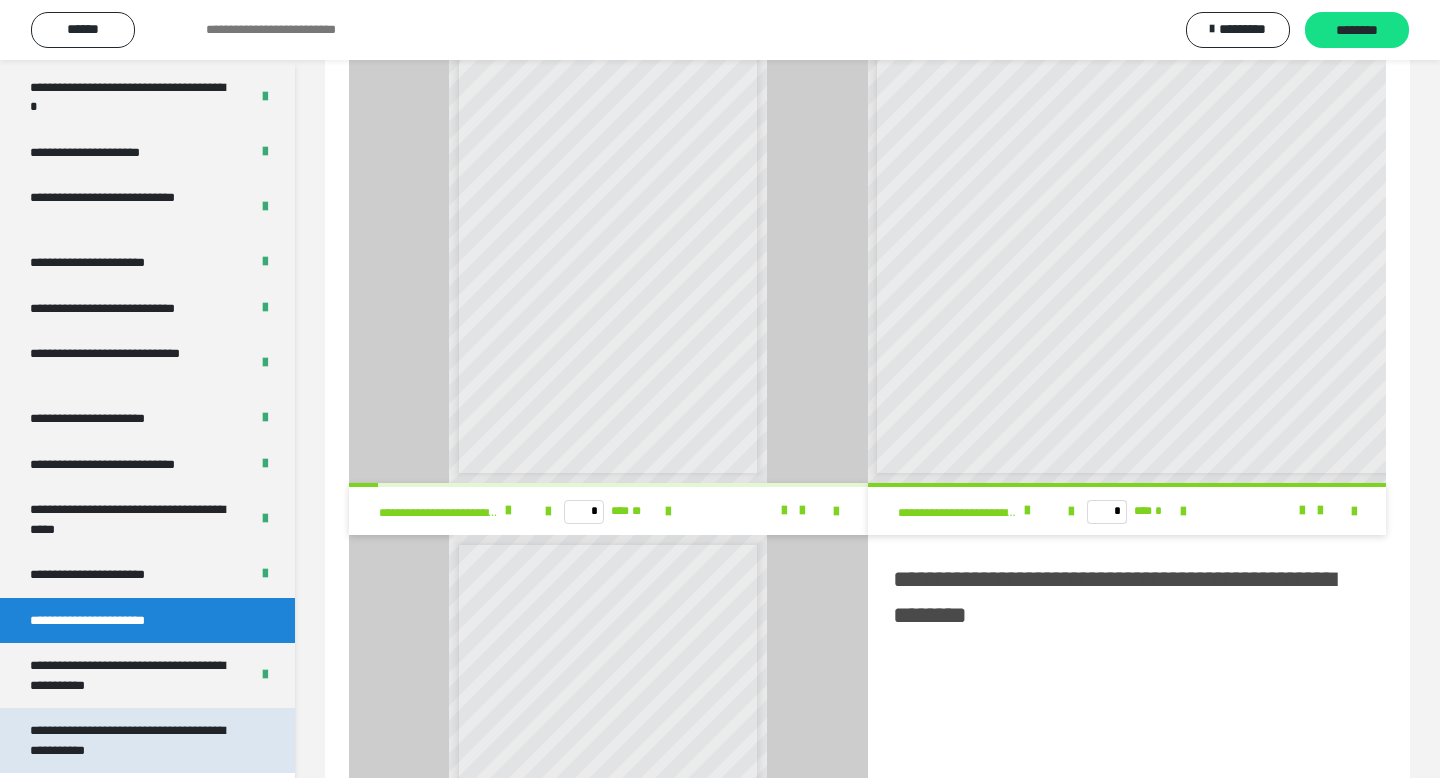 click on "**********" at bounding box center (139, 740) 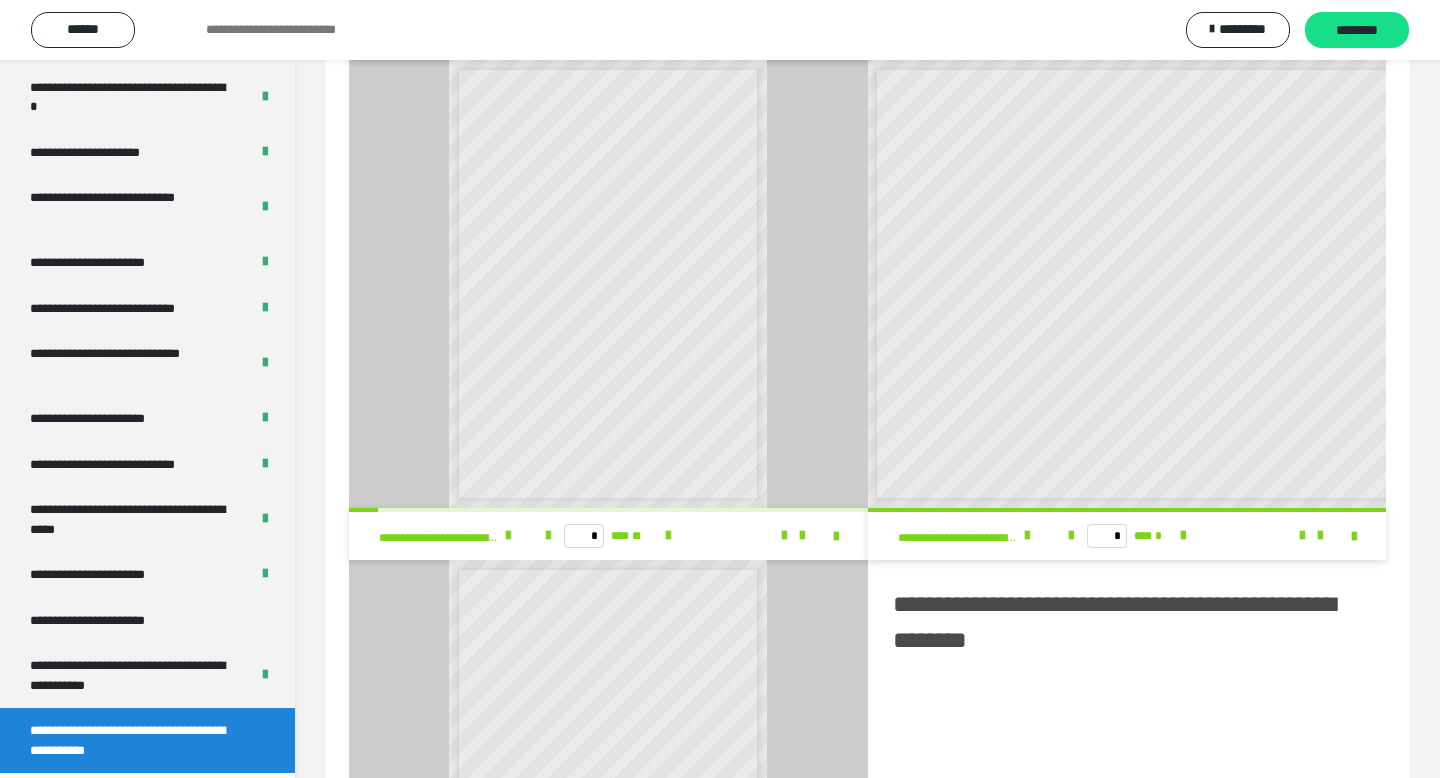 scroll, scrollTop: 0, scrollLeft: 0, axis: both 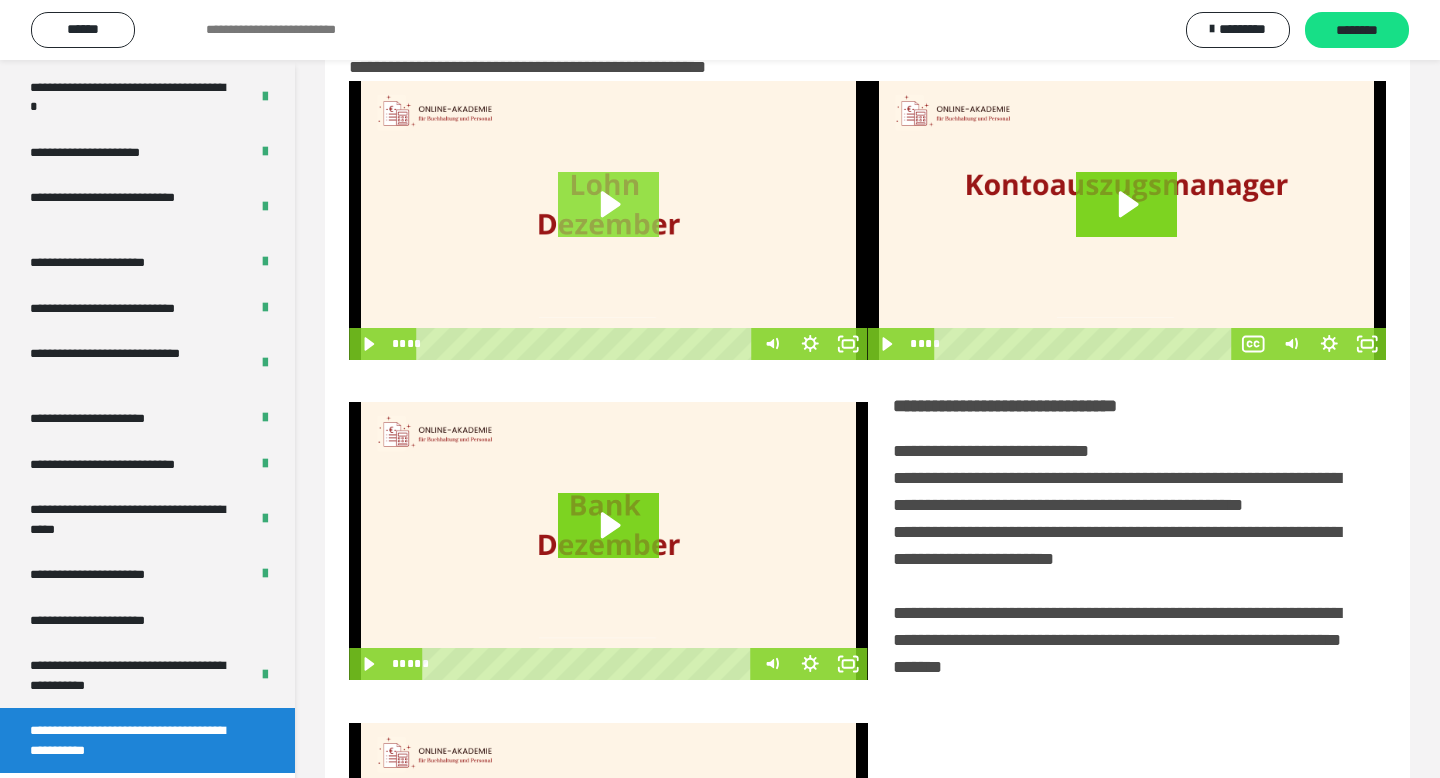 click 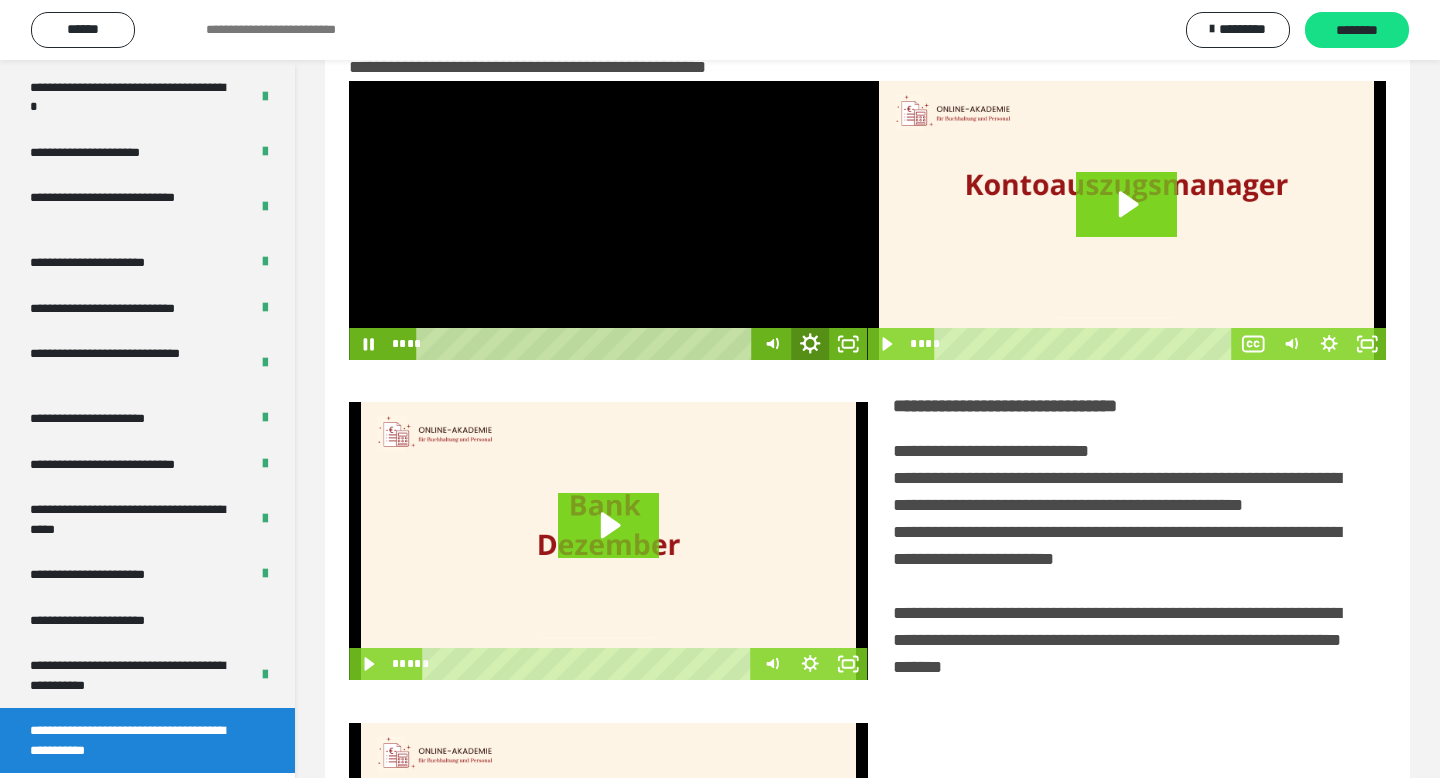 click 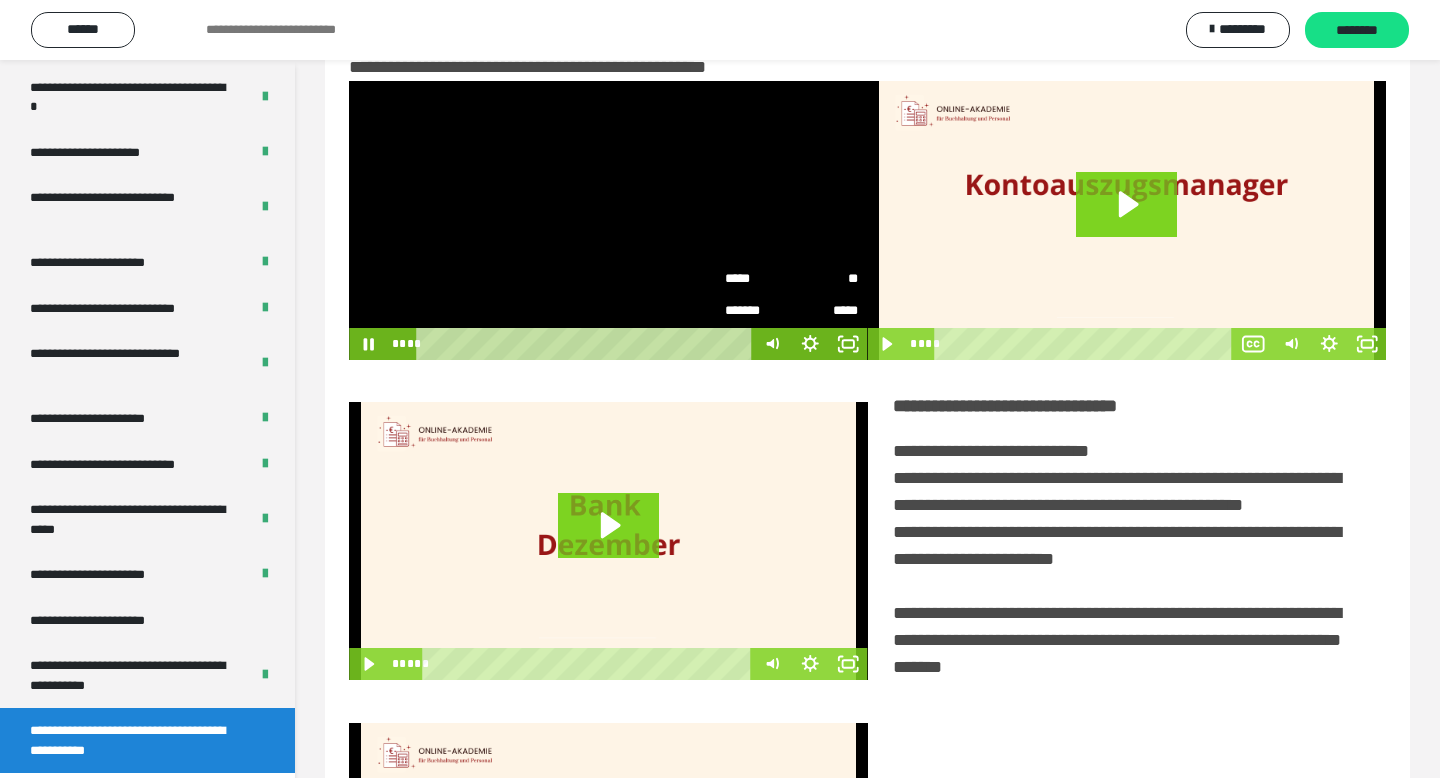drag, startPoint x: 843, startPoint y: 285, endPoint x: 848, endPoint y: 311, distance: 26.476404 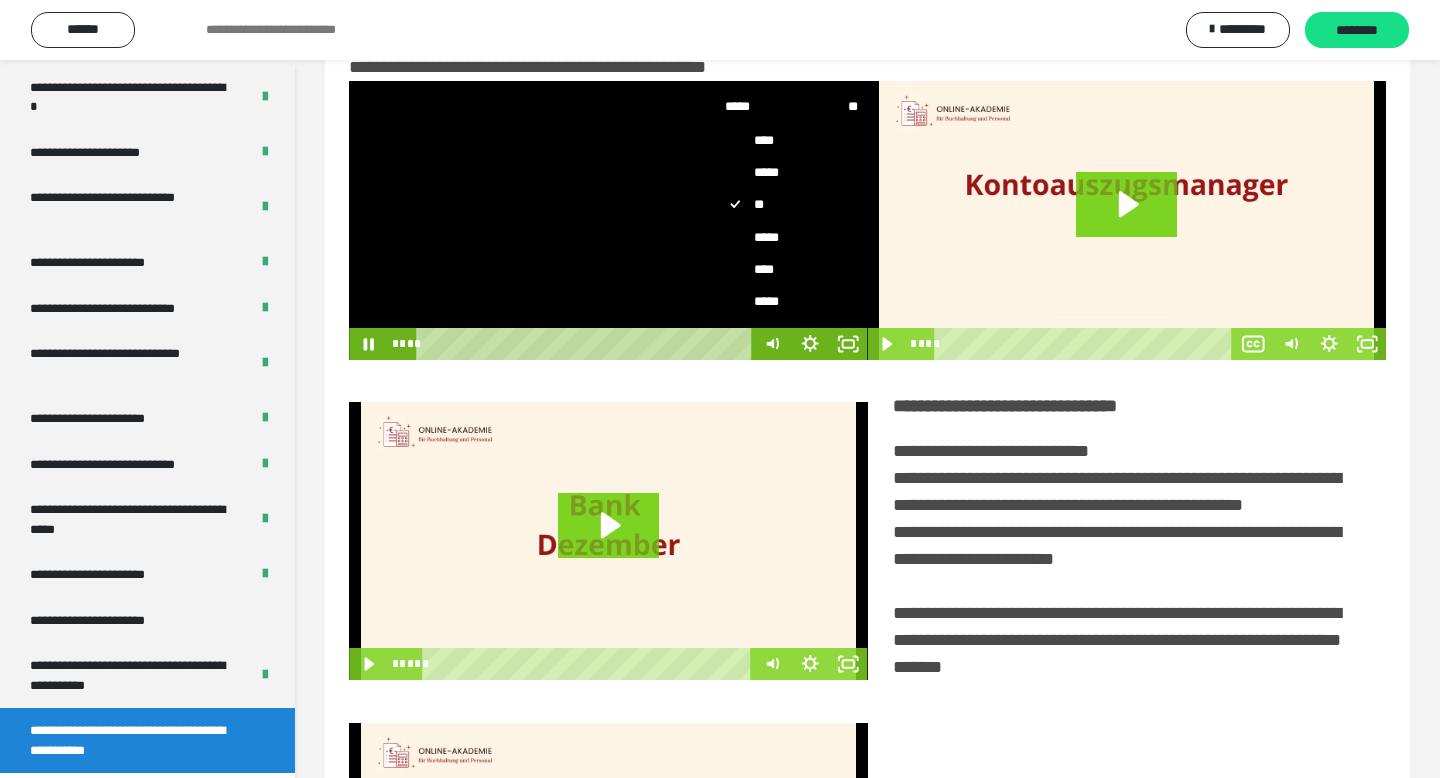 click on "*****" at bounding box center (792, 302) 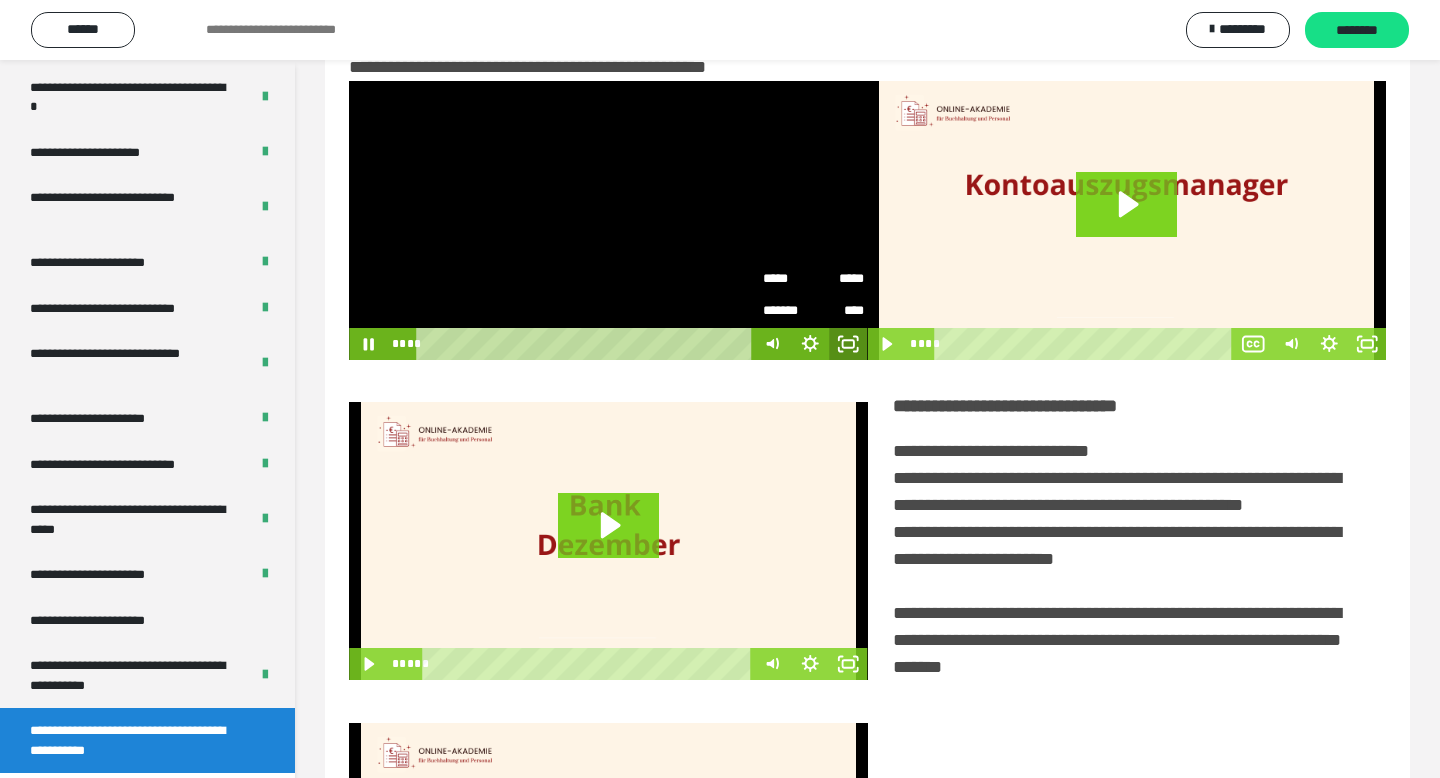 drag, startPoint x: 846, startPoint y: 347, endPoint x: 900, endPoint y: 471, distance: 135.24792 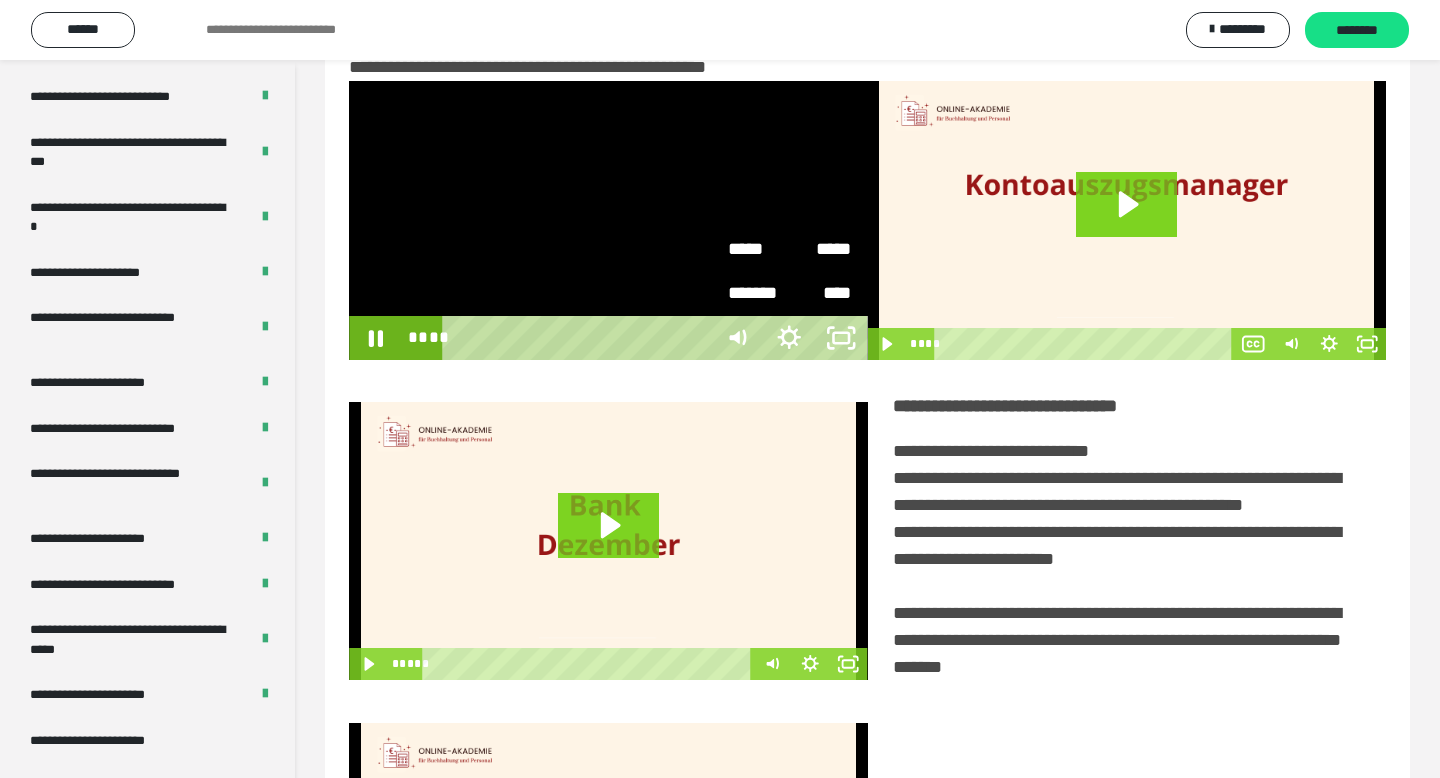 scroll, scrollTop: 3464, scrollLeft: 0, axis: vertical 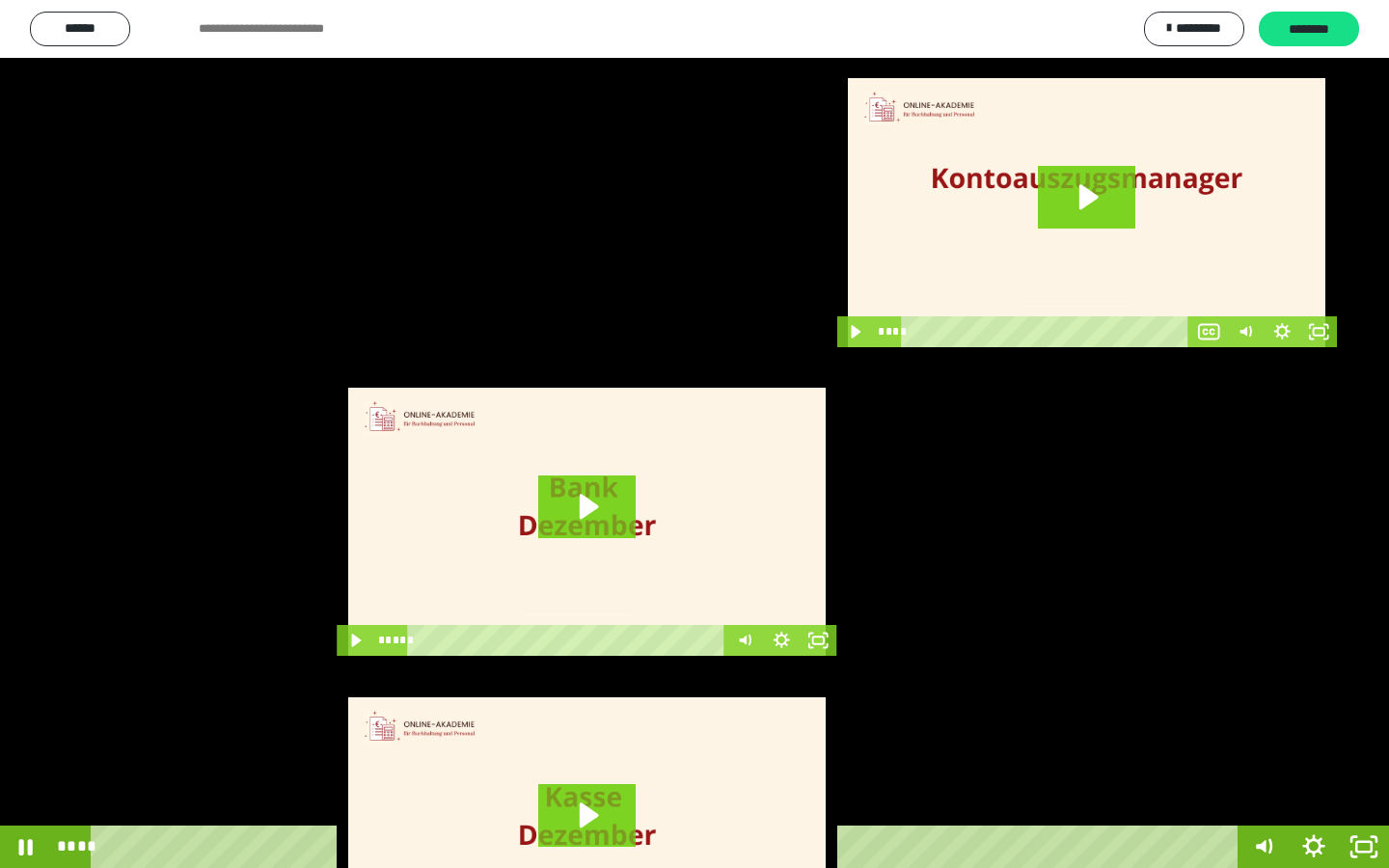 drag, startPoint x: 932, startPoint y: 528, endPoint x: 1388, endPoint y: 761, distance: 512.0791 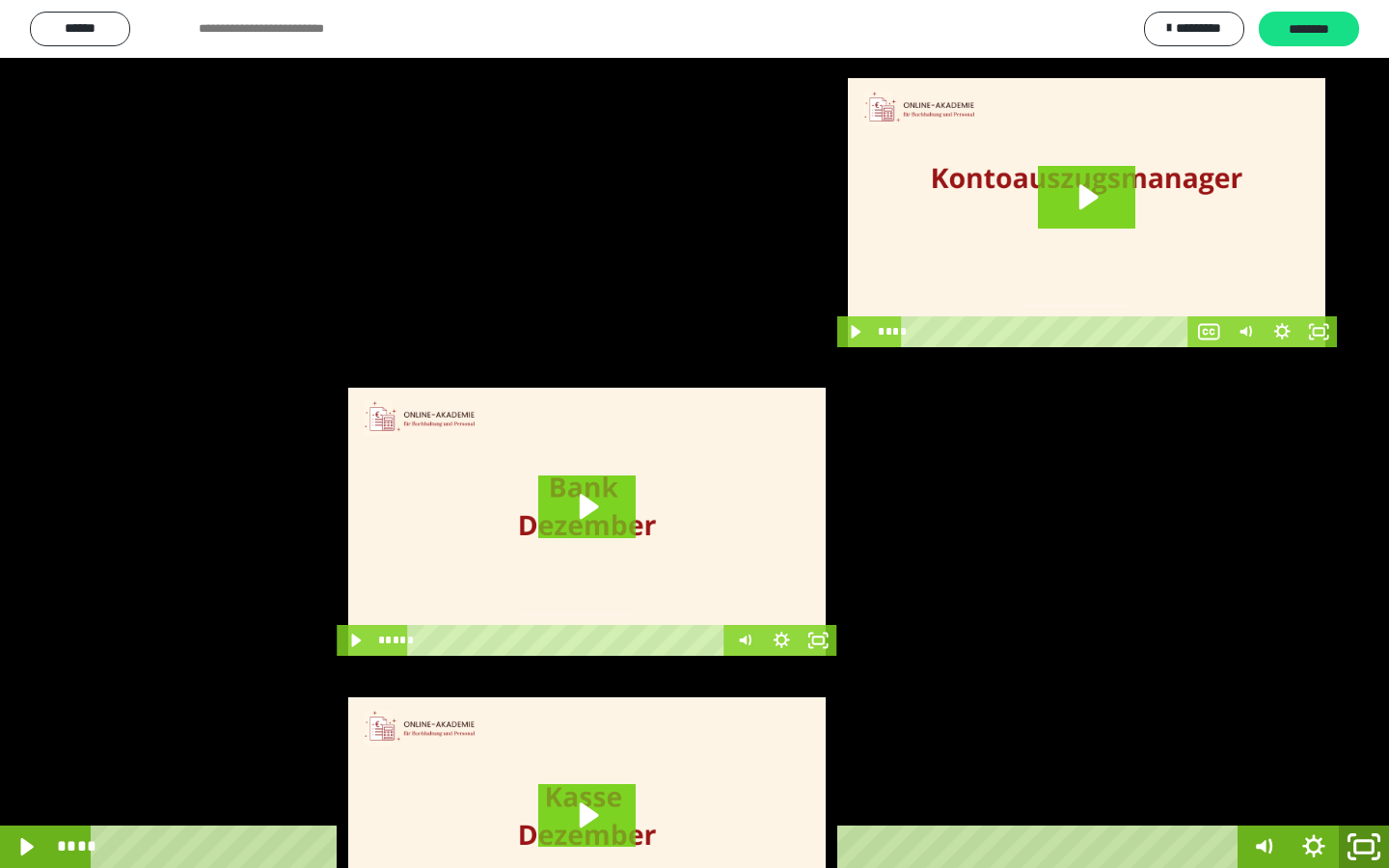click 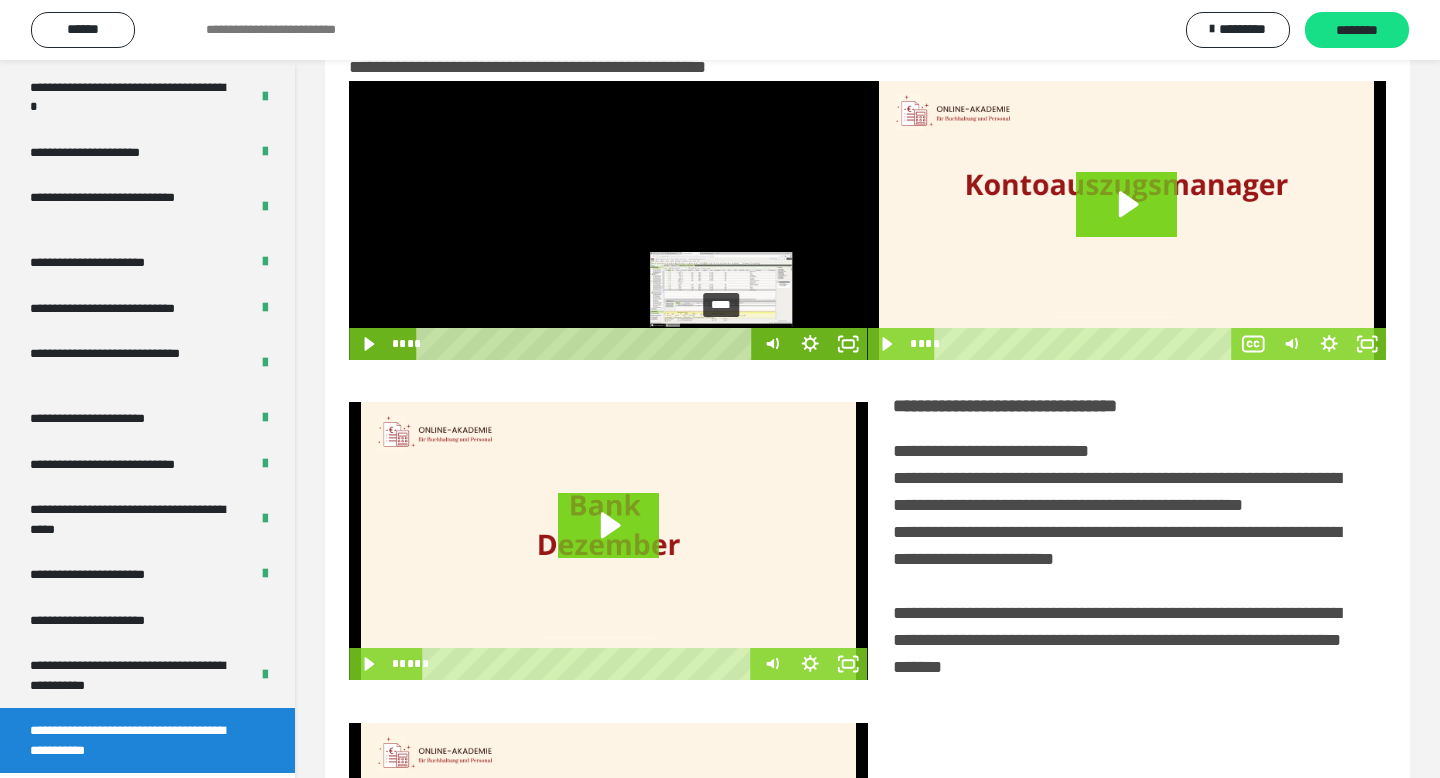 click on "****" at bounding box center (587, 344) 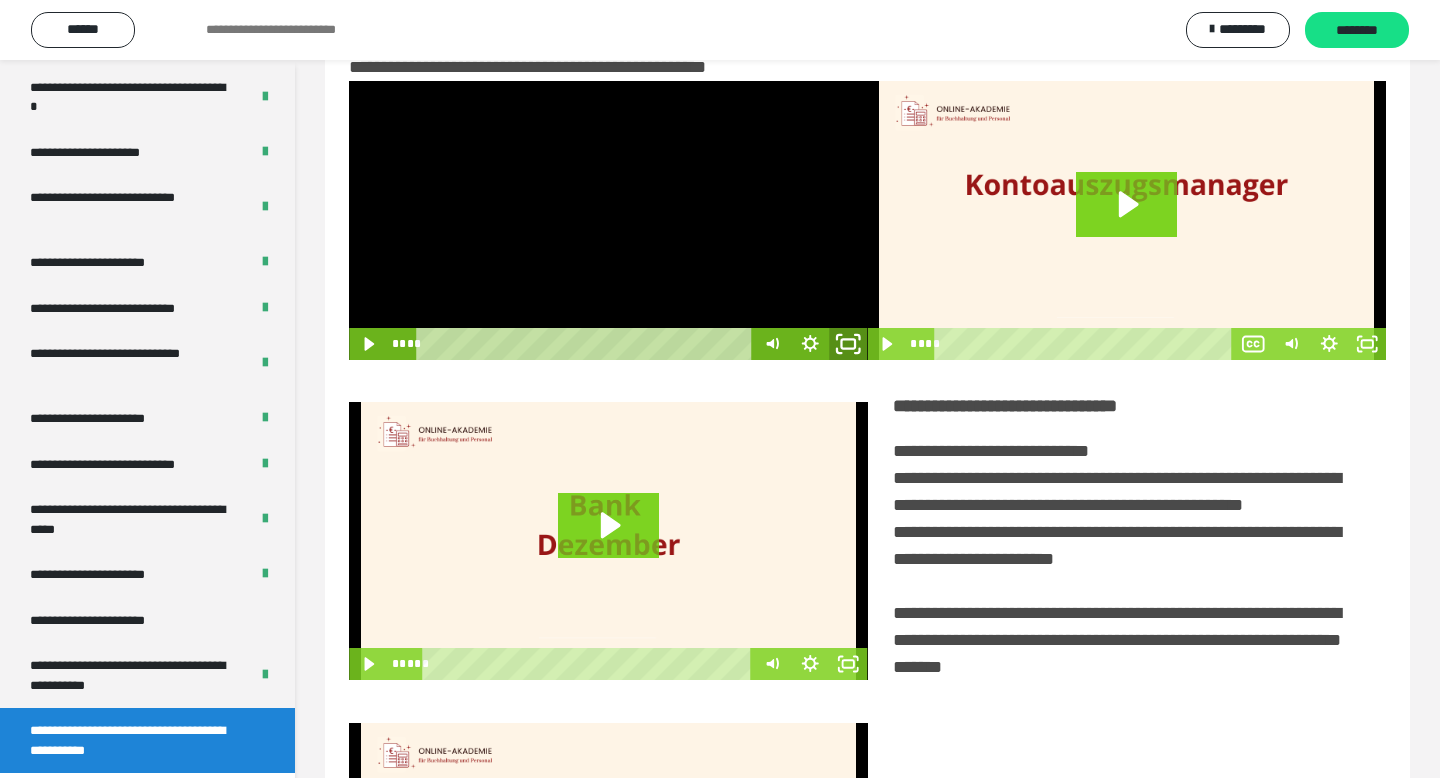 click 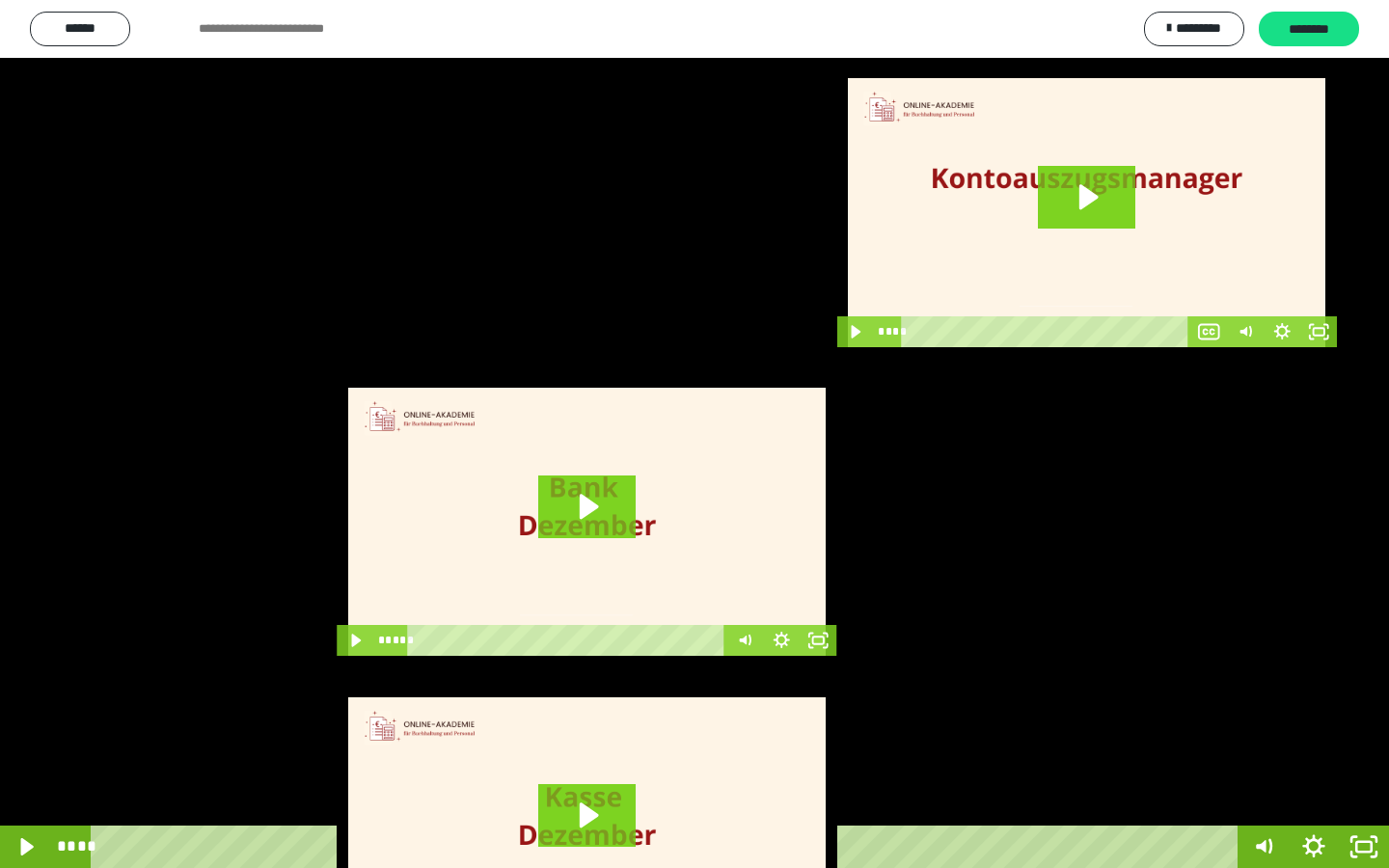 click at bounding box center (694, 434) 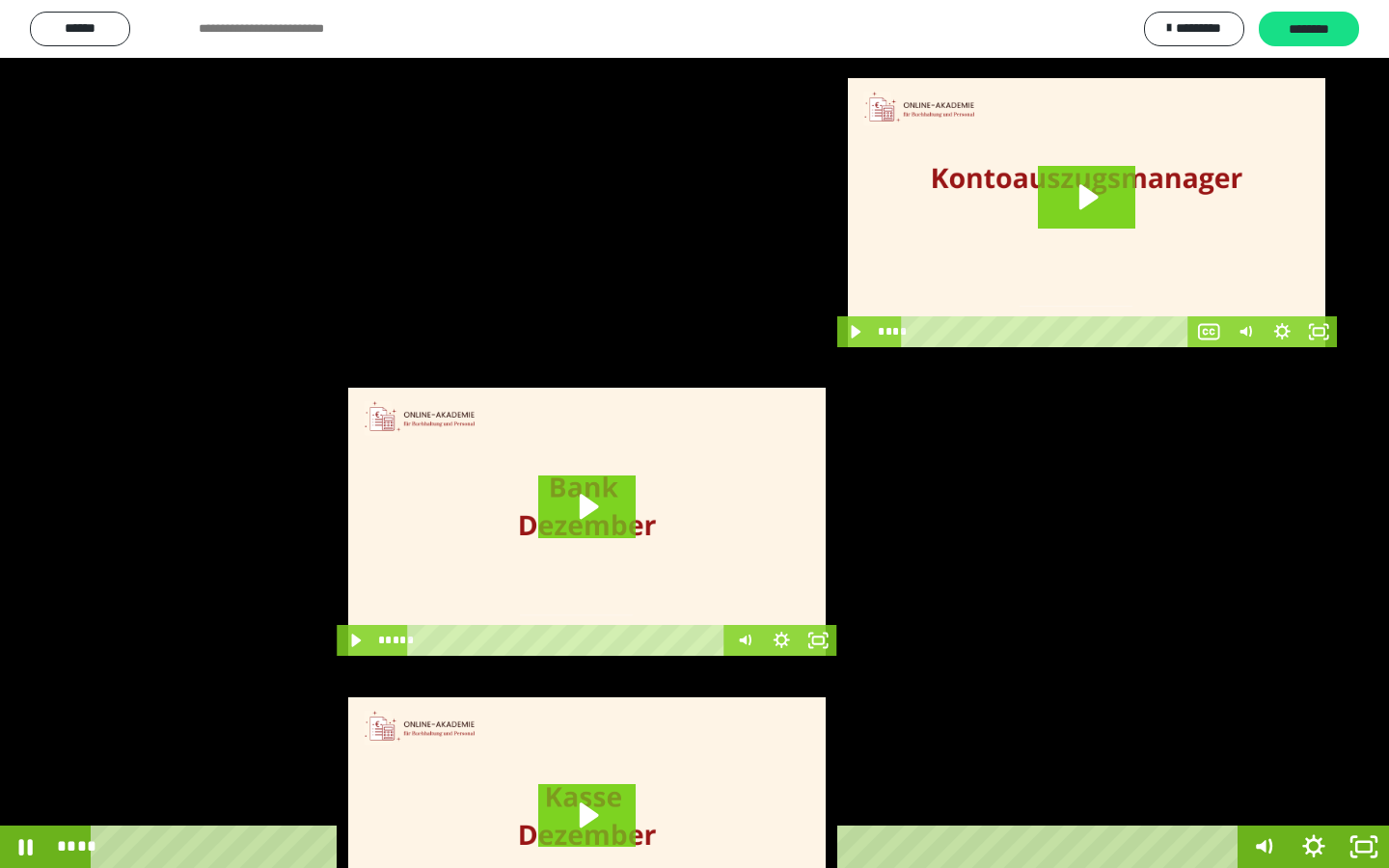 click at bounding box center (694, 434) 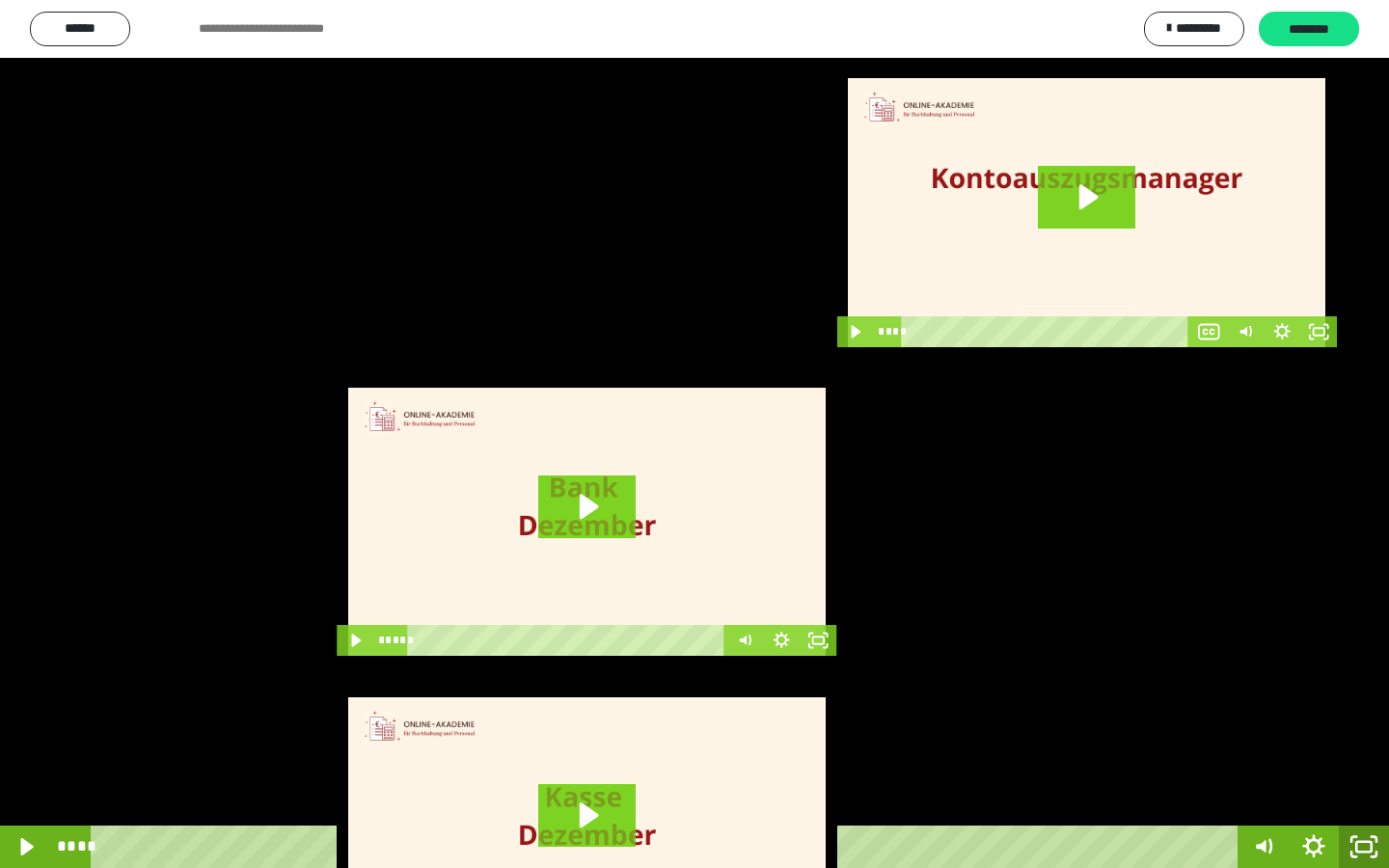 click 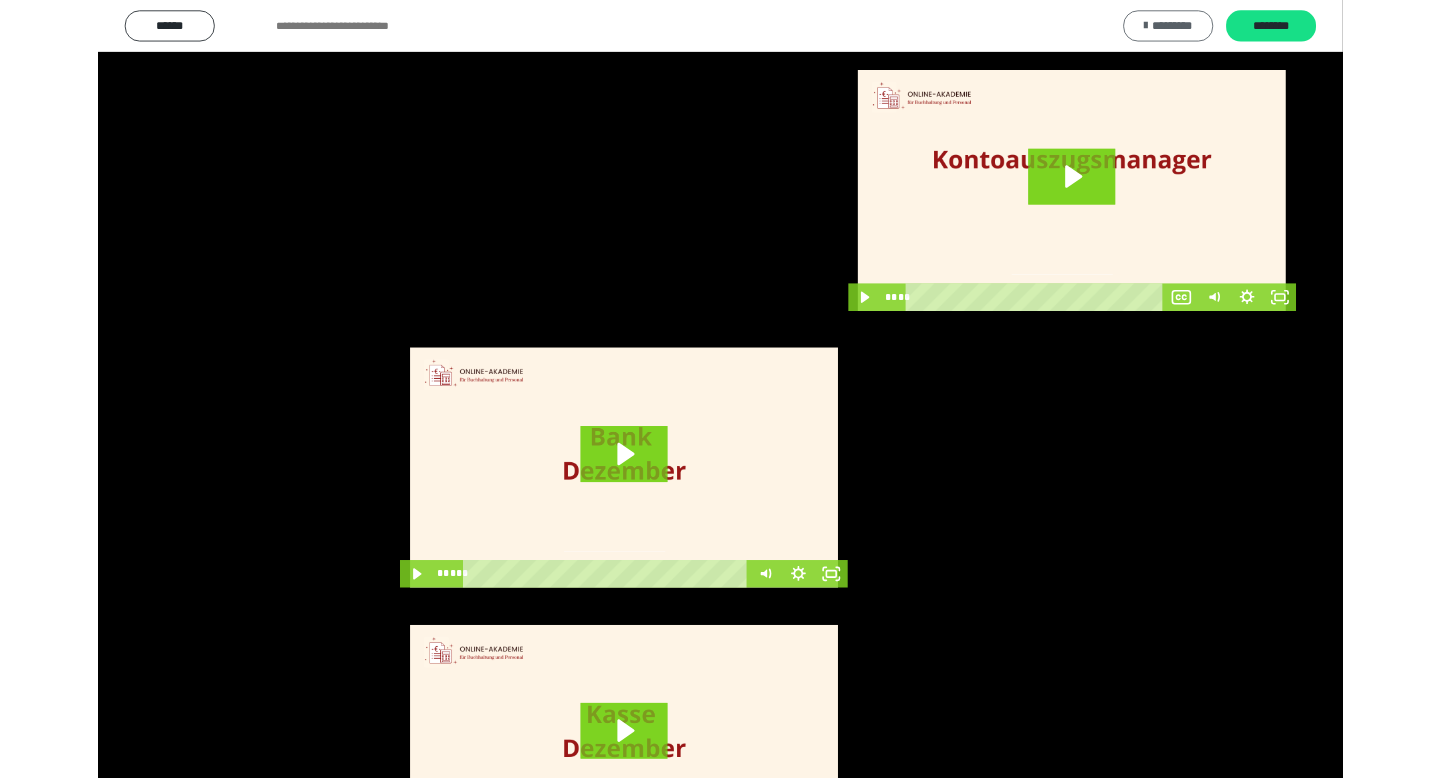 scroll, scrollTop: 3586, scrollLeft: 0, axis: vertical 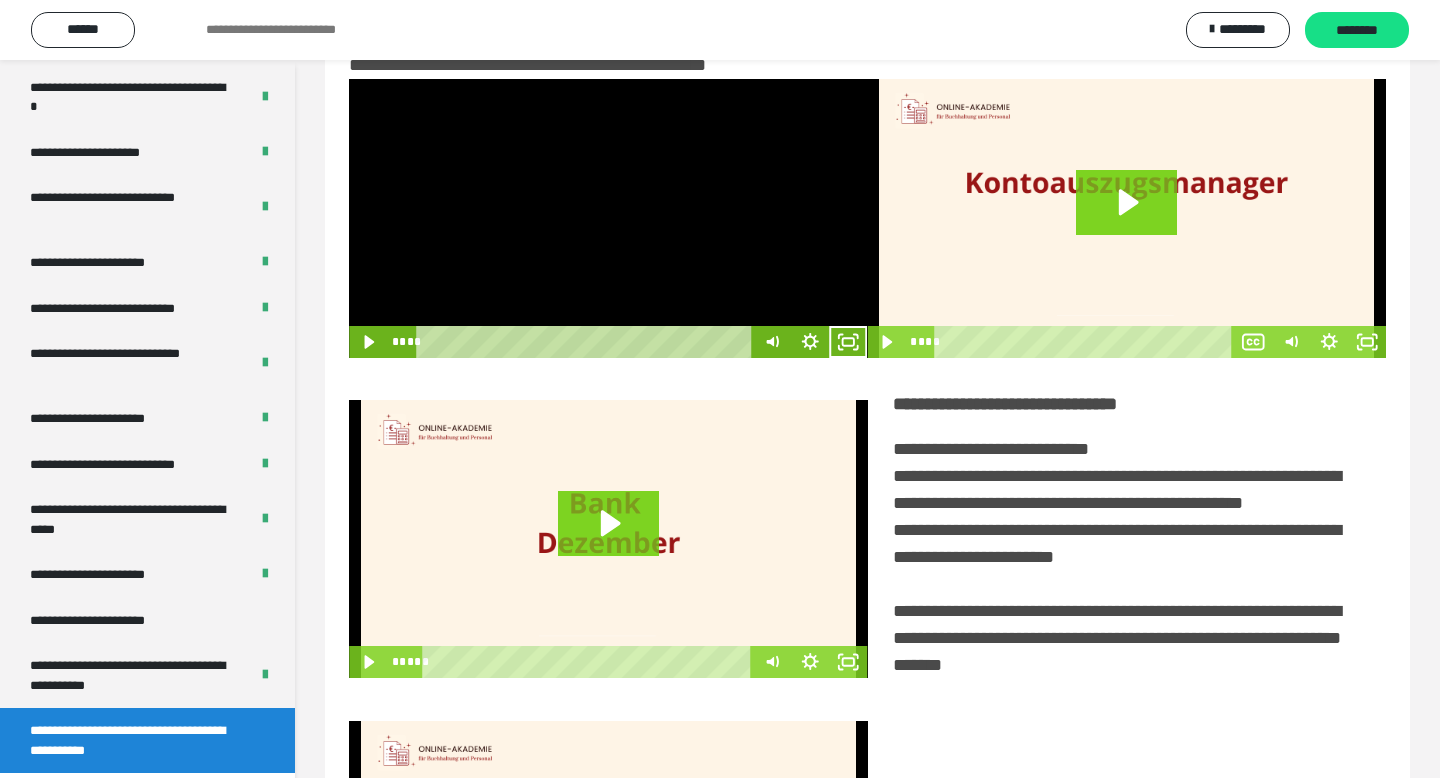 drag, startPoint x: 629, startPoint y: 160, endPoint x: 787, endPoint y: 296, distance: 208.47063 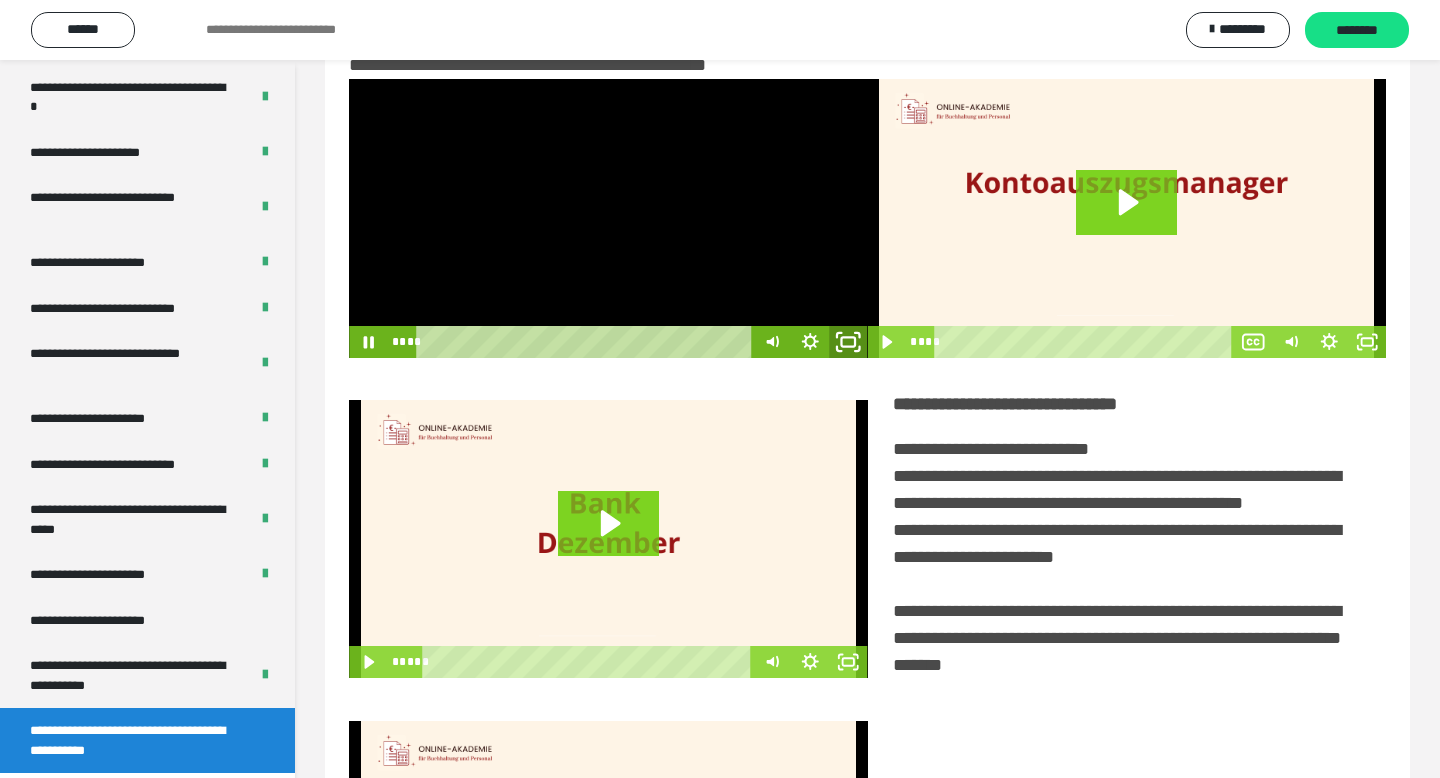click 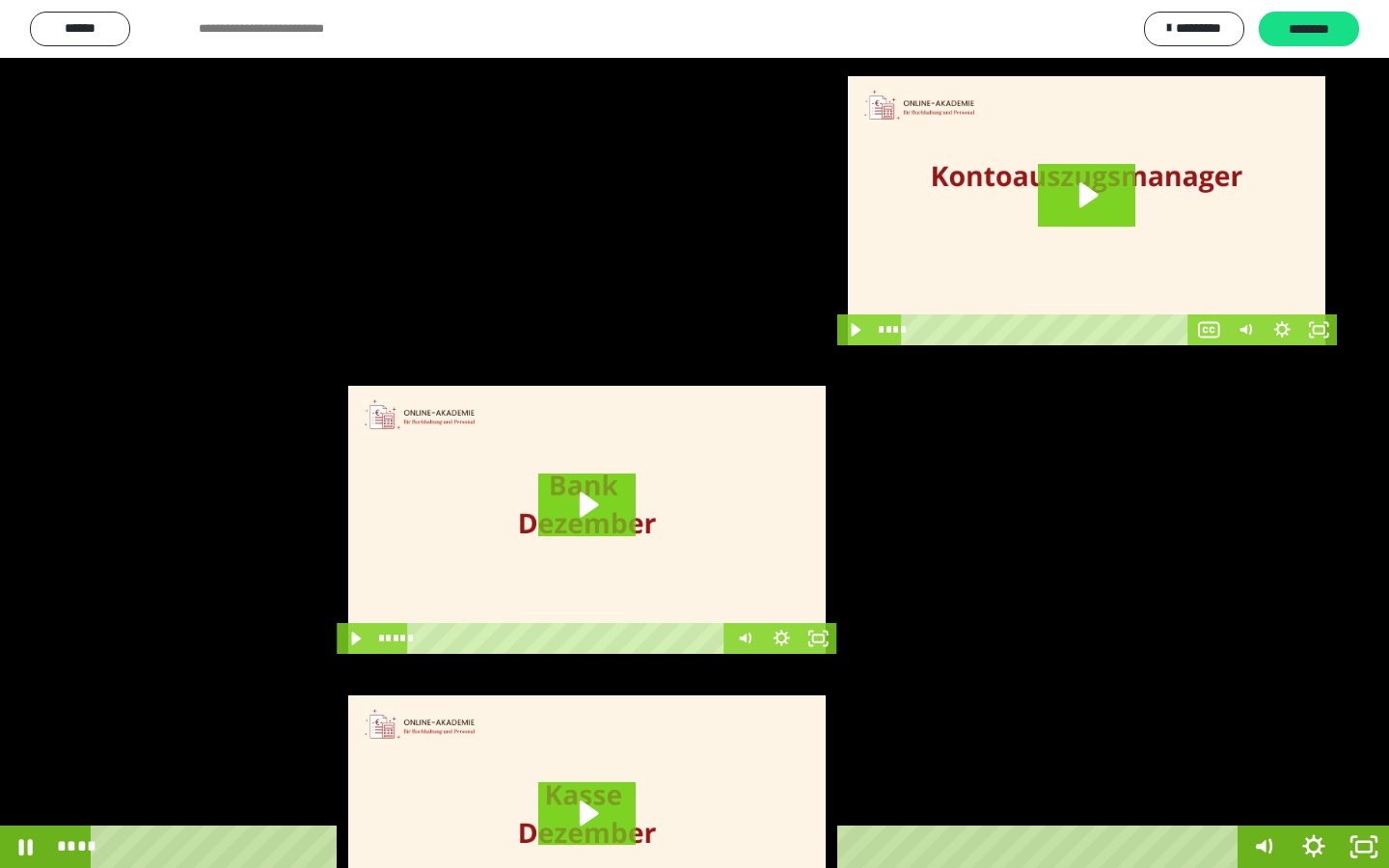 click at bounding box center [694, 434] 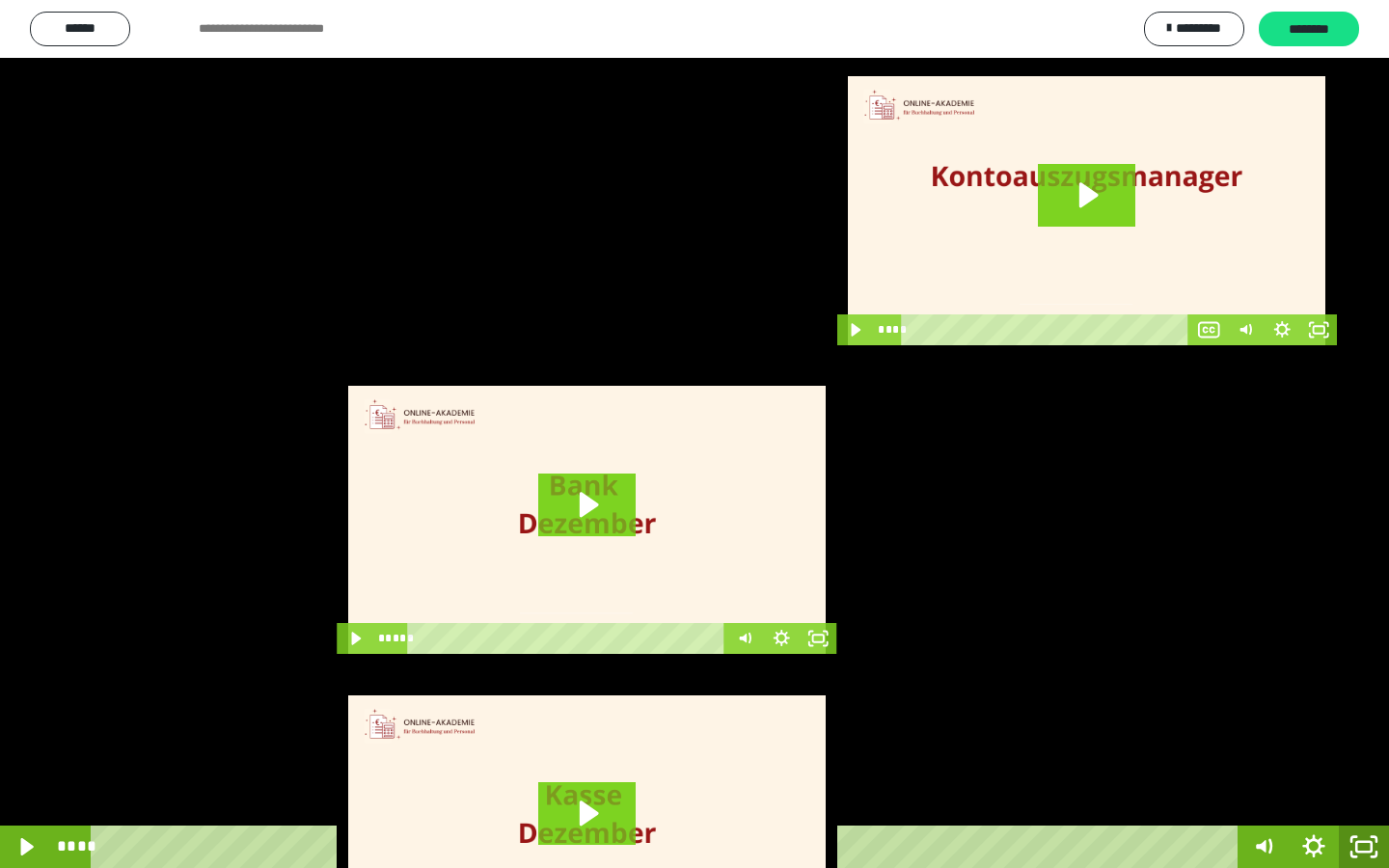 click 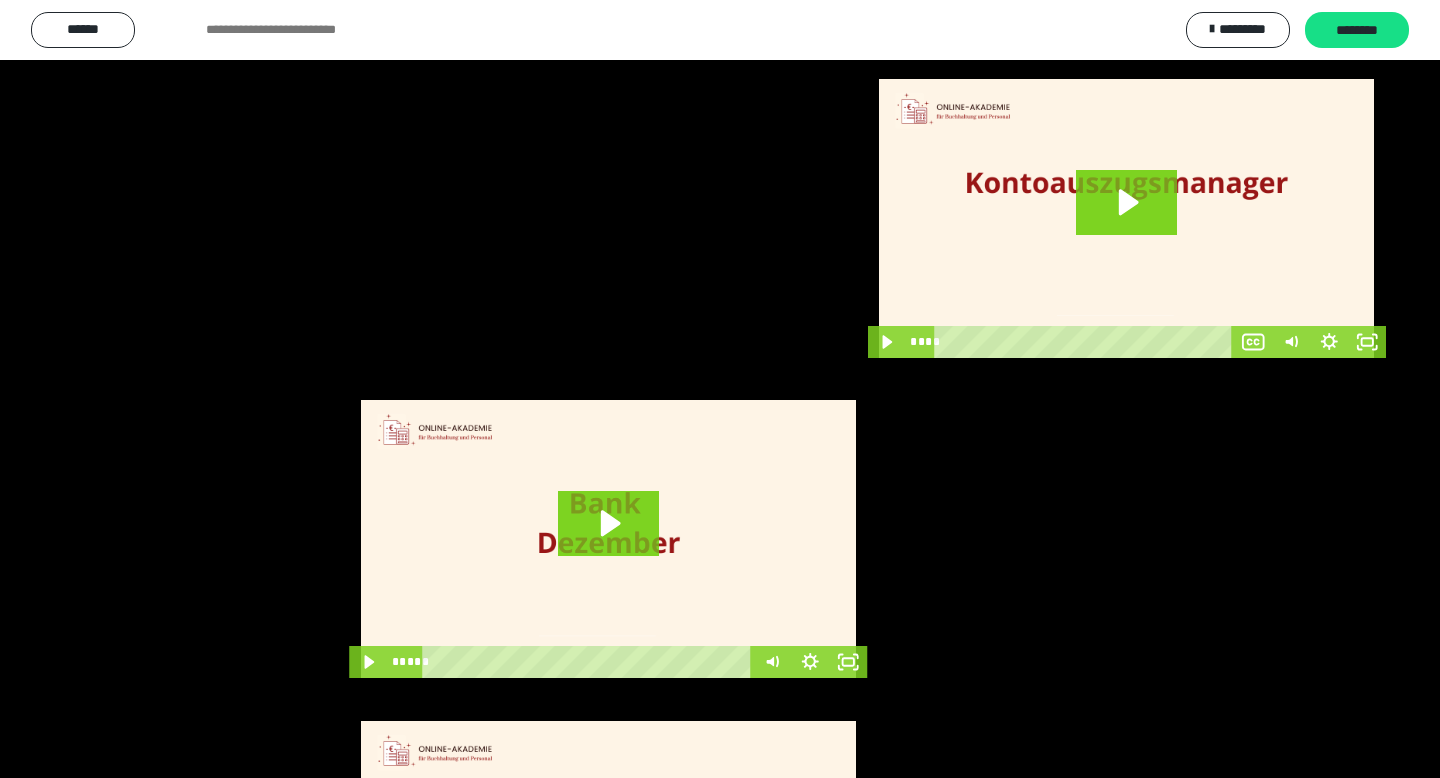 scroll, scrollTop: 3586, scrollLeft: 0, axis: vertical 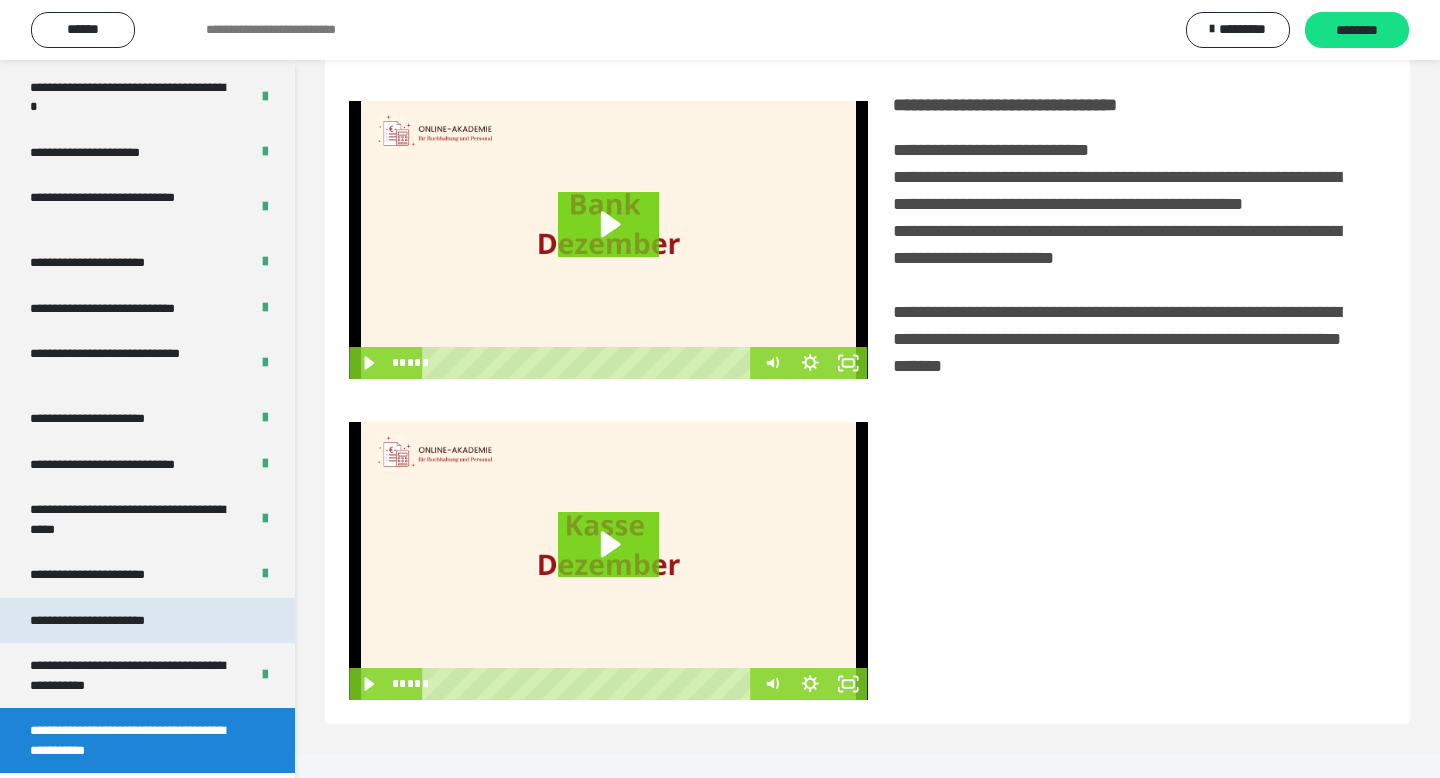 click on "**********" at bounding box center (111, 621) 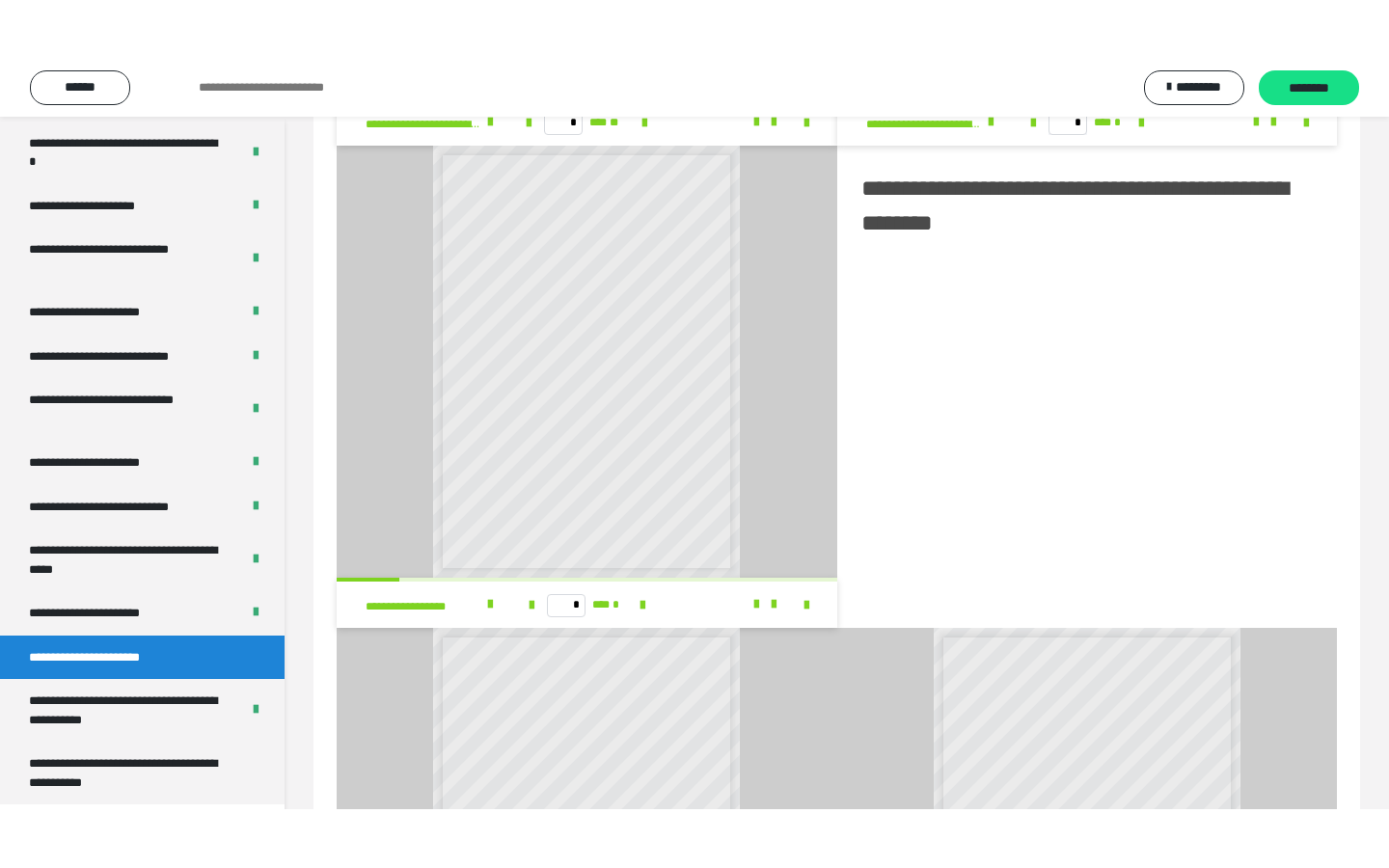 scroll, scrollTop: 1651, scrollLeft: 0, axis: vertical 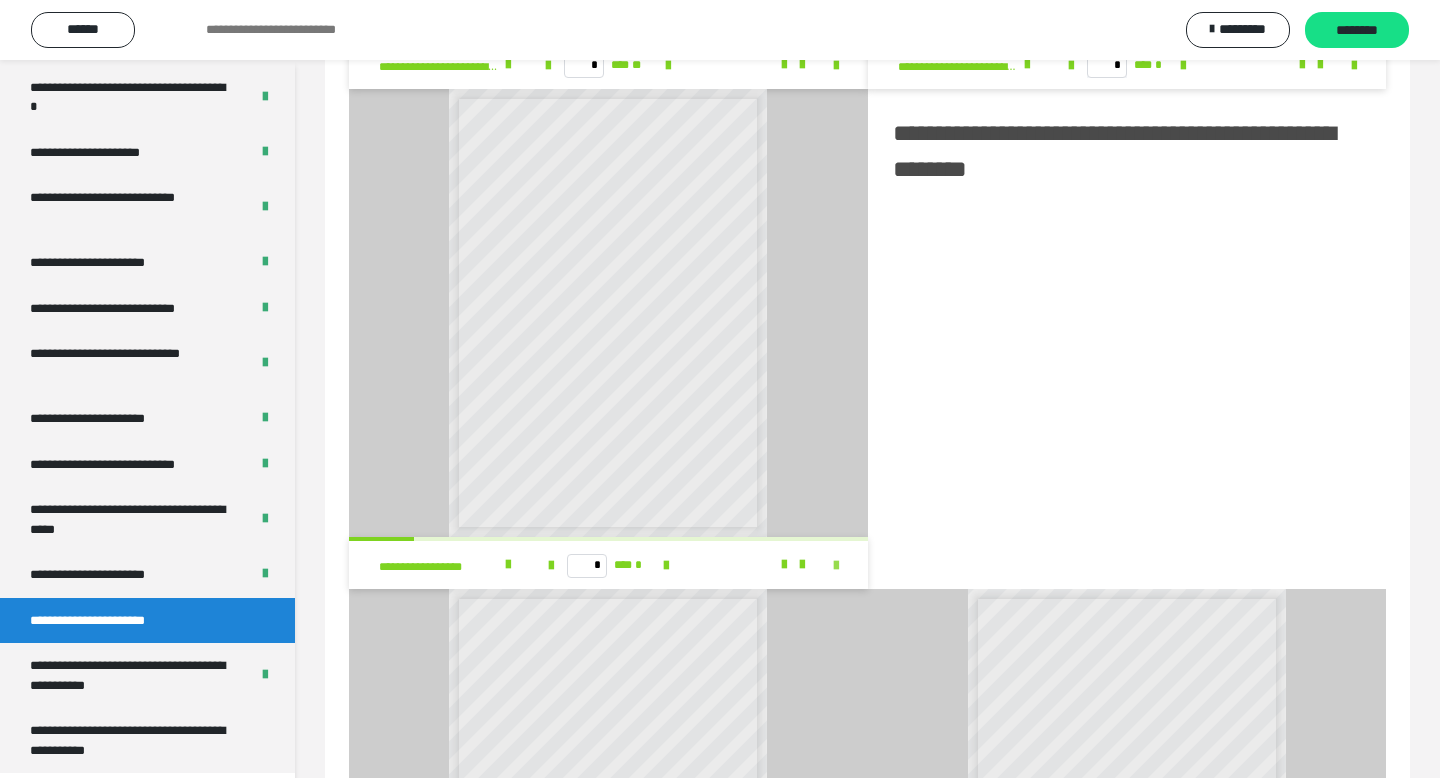 click at bounding box center (792, 565) 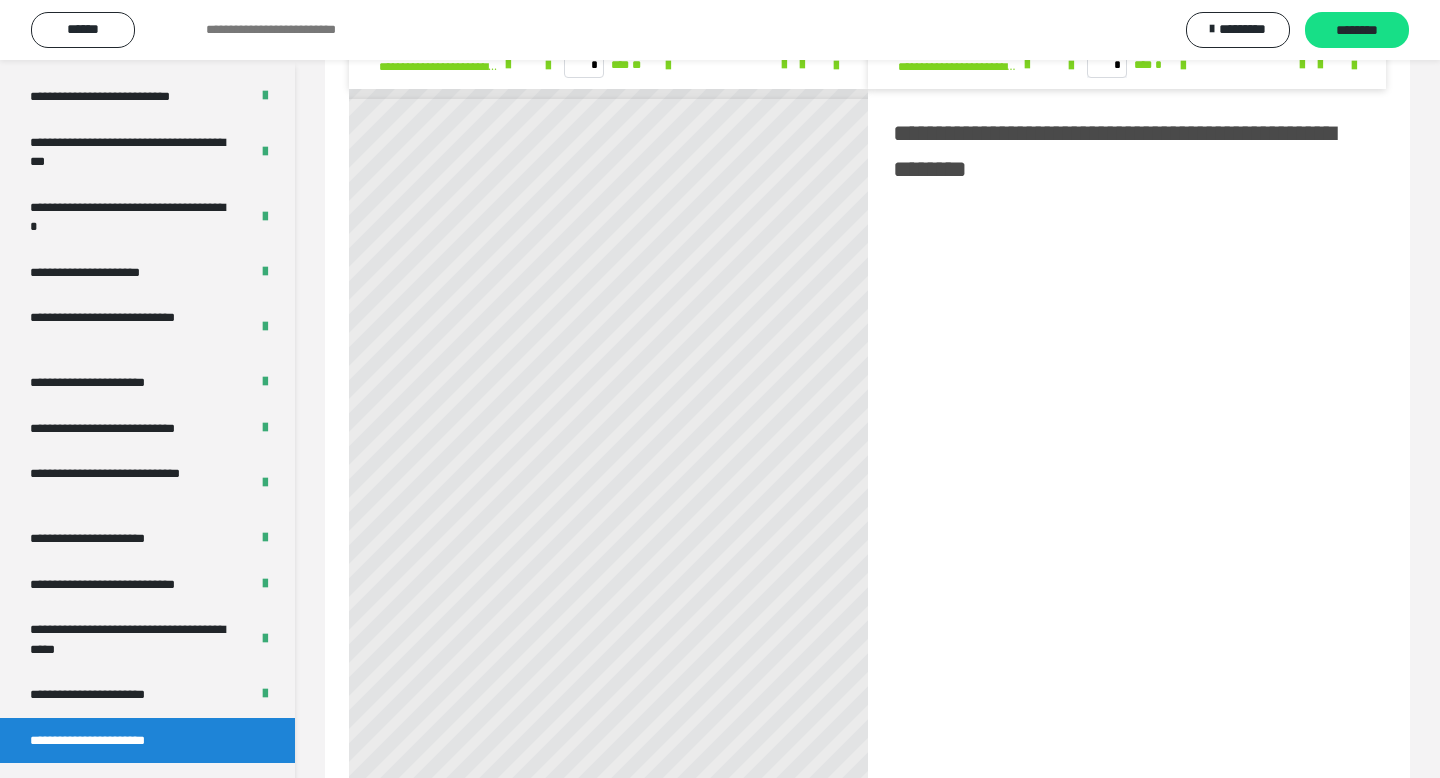 scroll, scrollTop: 3464, scrollLeft: 0, axis: vertical 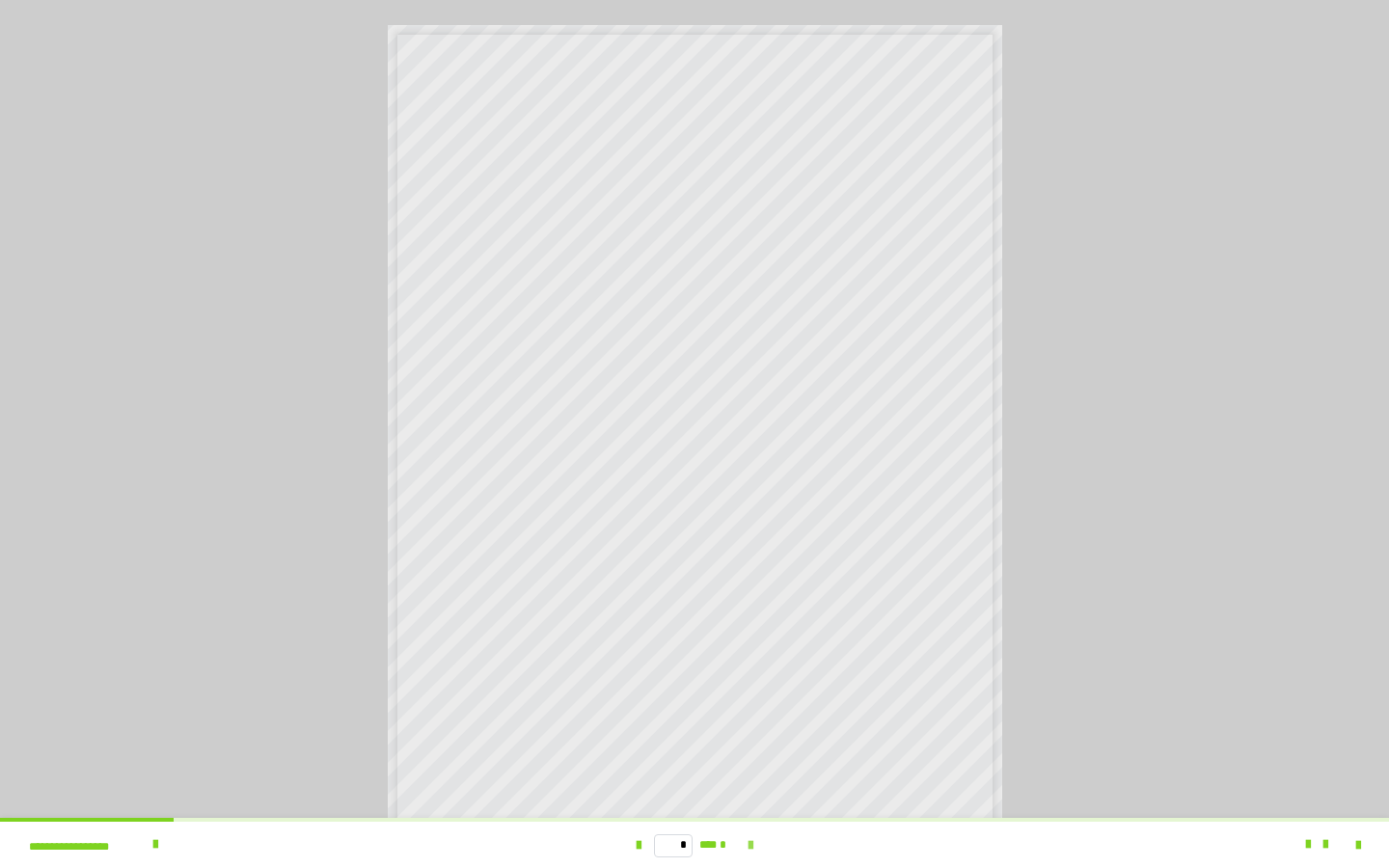 click at bounding box center [750, 846] 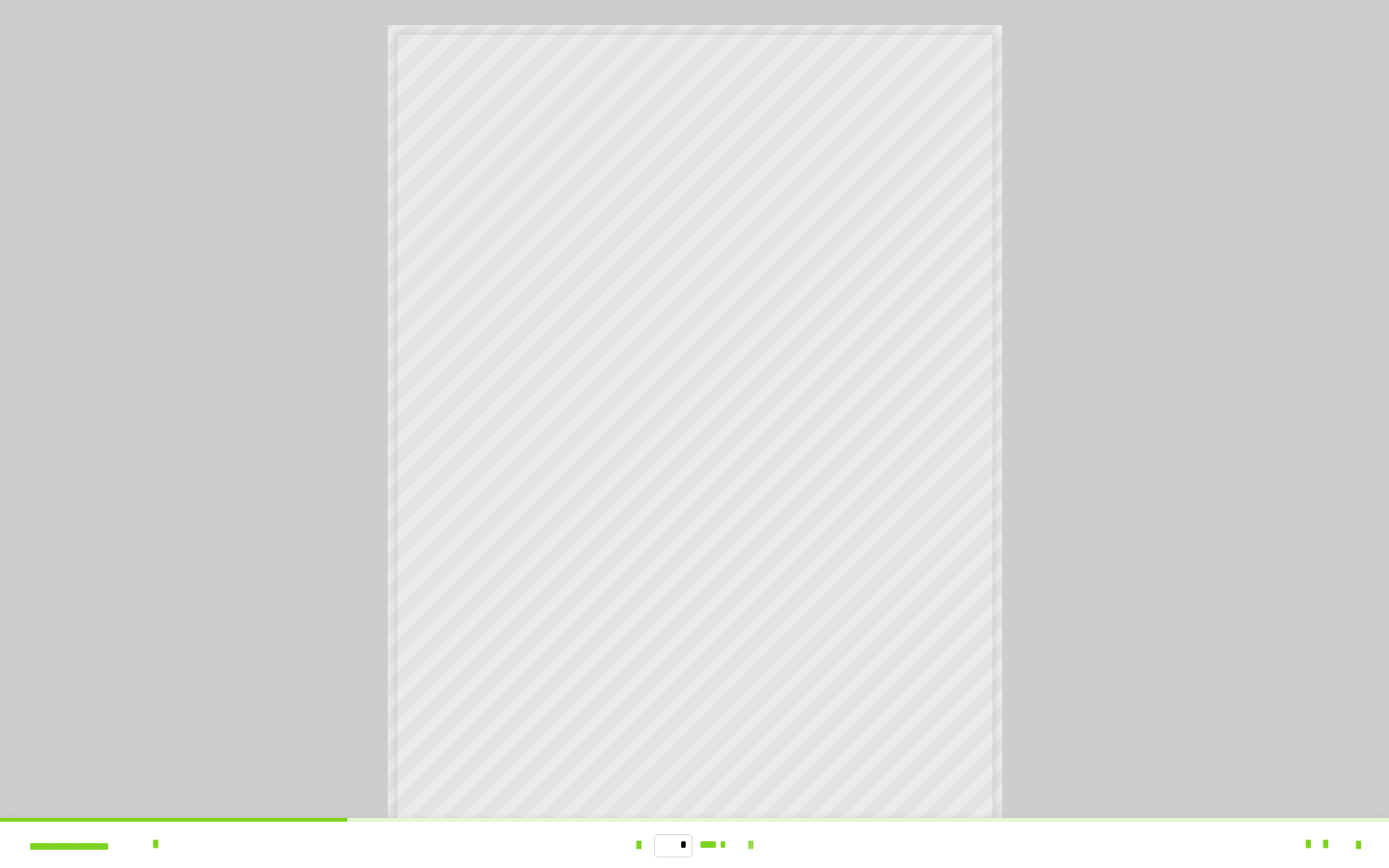 click at bounding box center (750, 846) 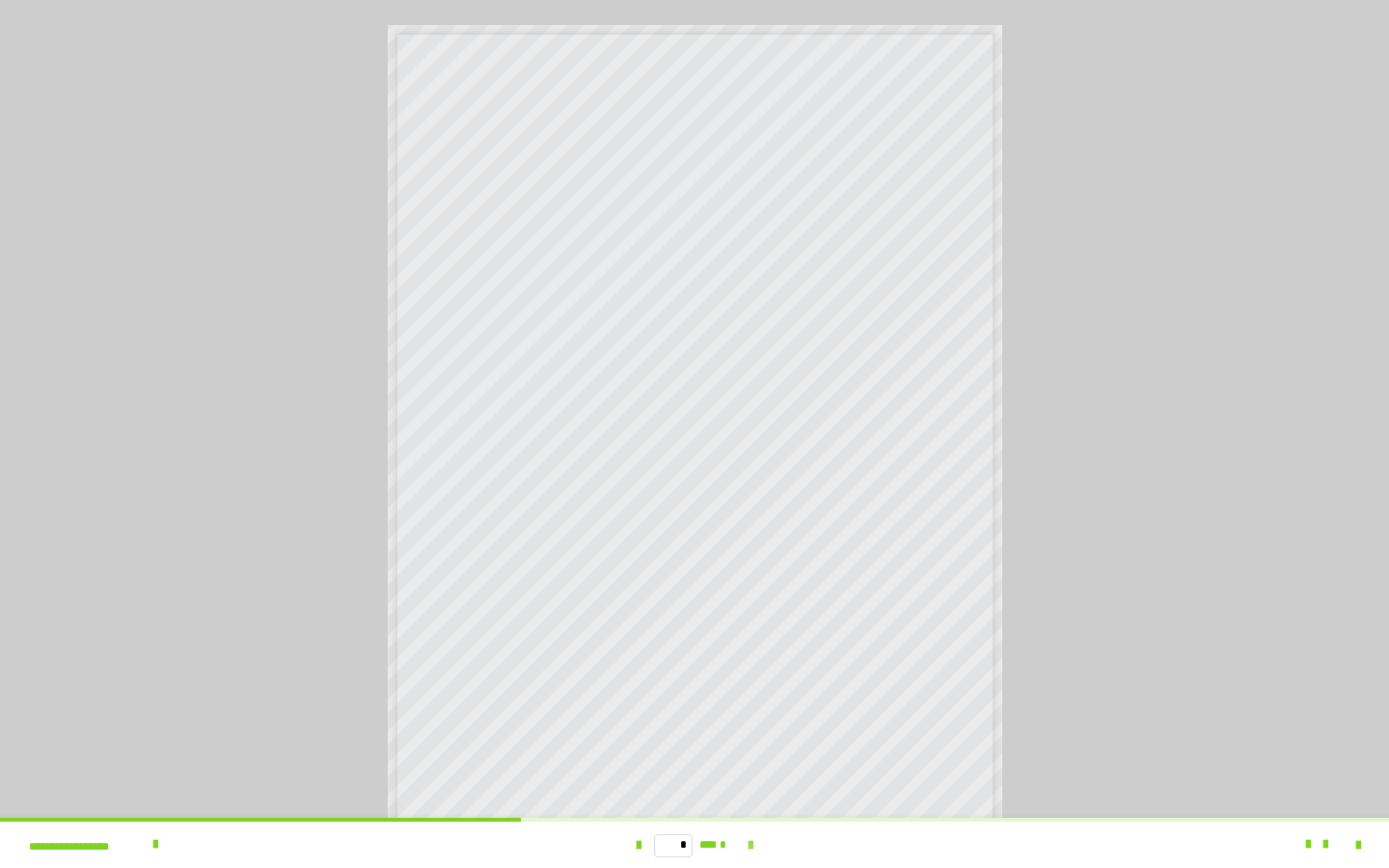 click at bounding box center [750, 846] 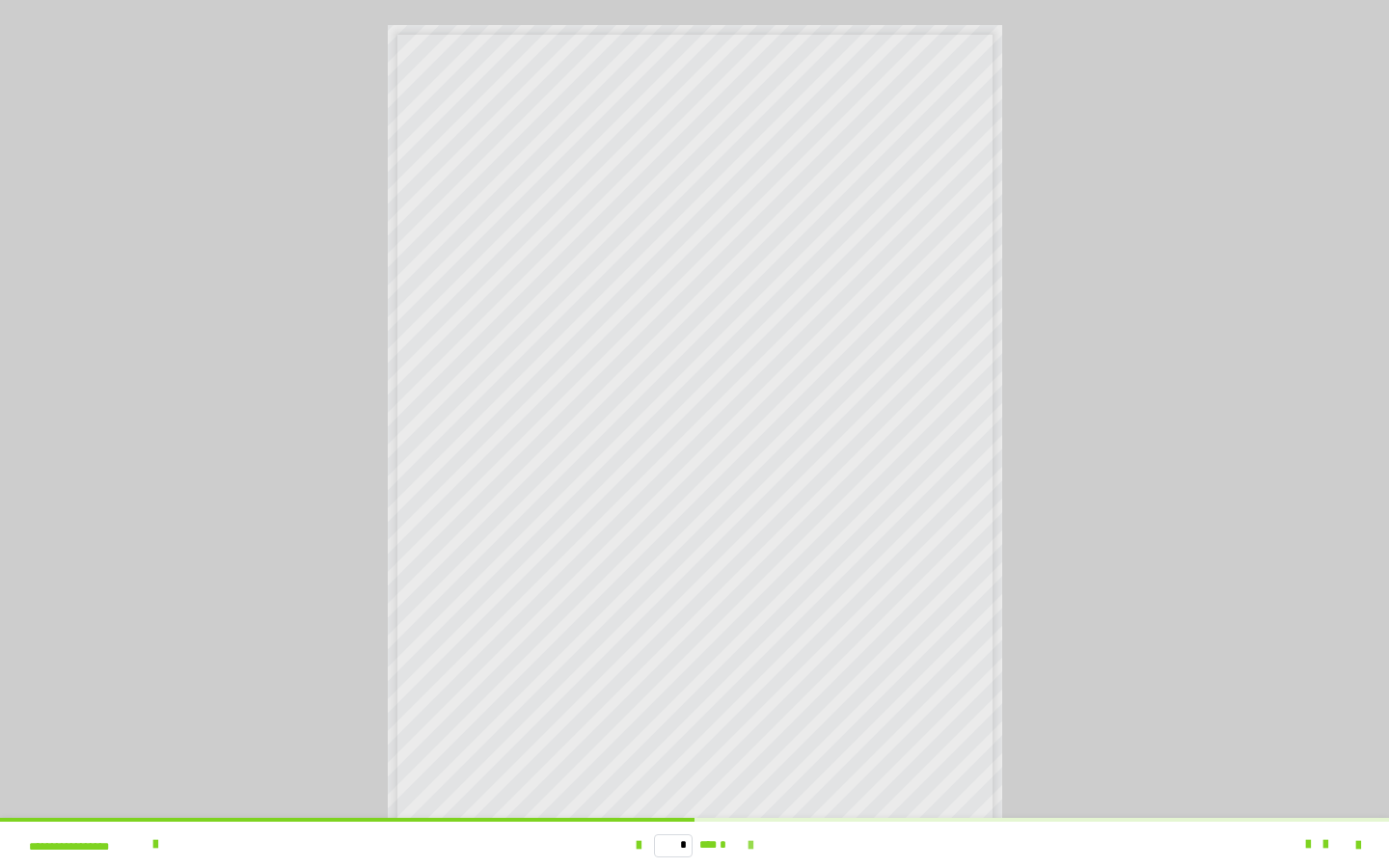 click at bounding box center (750, 846) 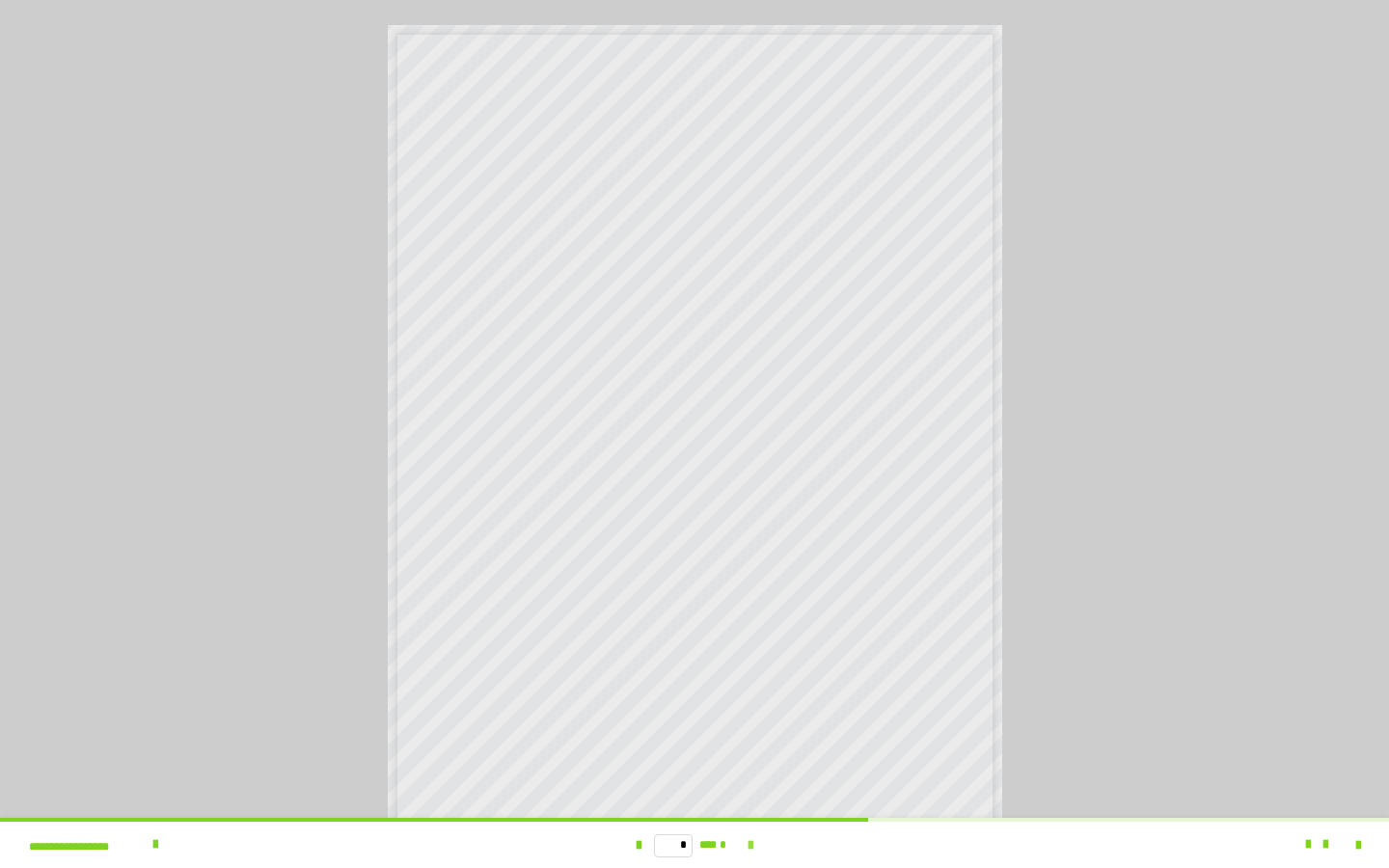 click at bounding box center (750, 846) 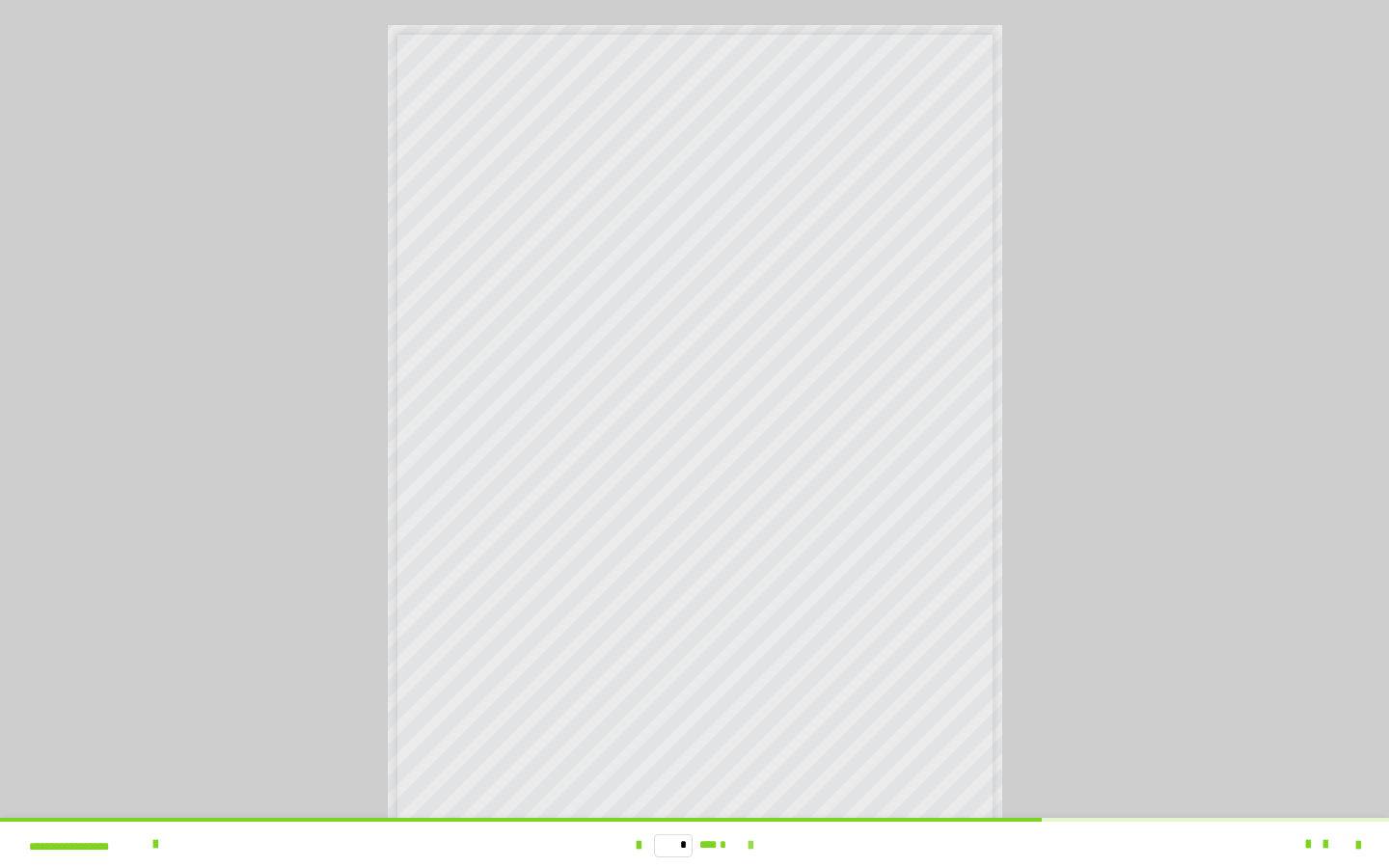click at bounding box center [750, 846] 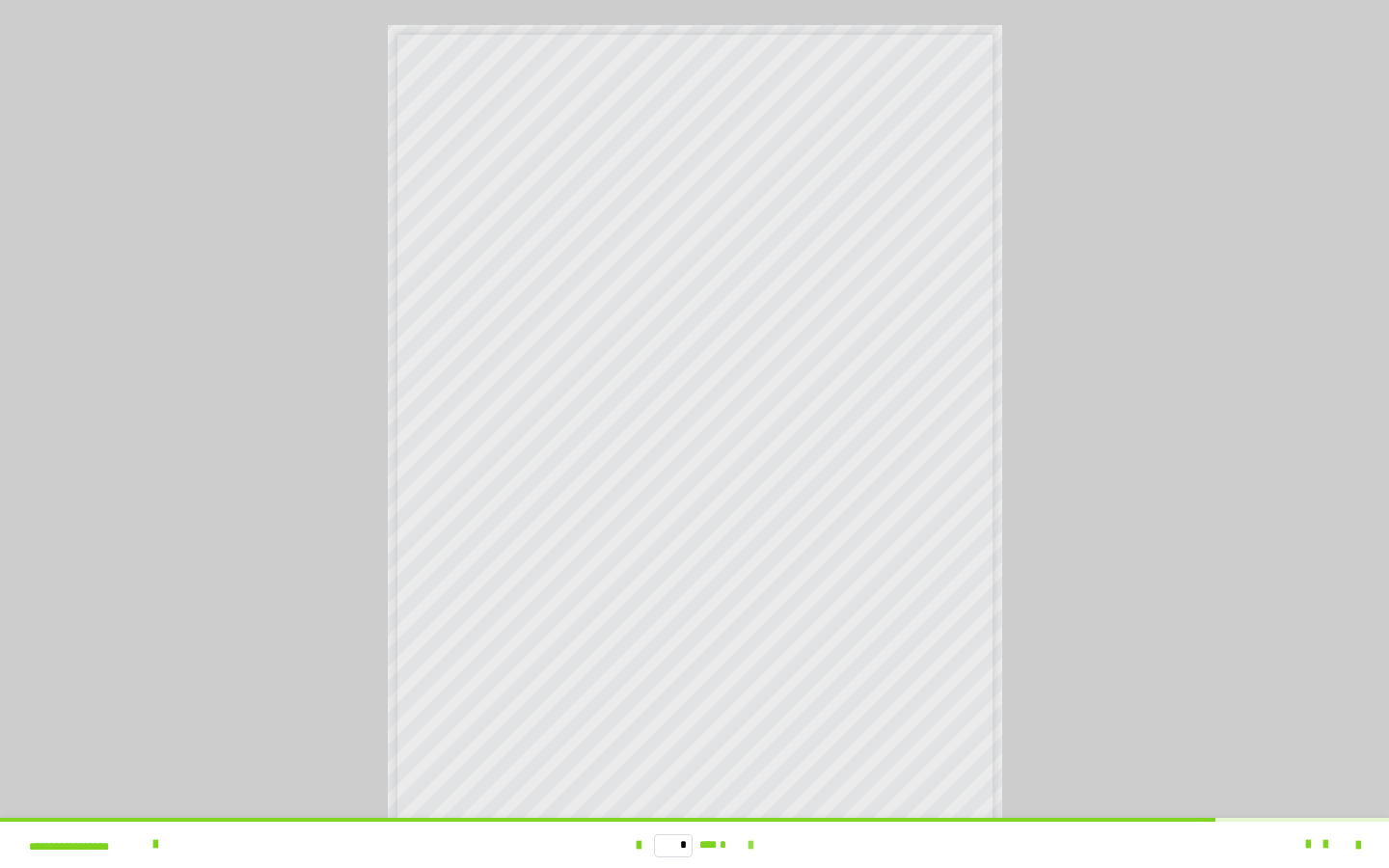 click at bounding box center (750, 846) 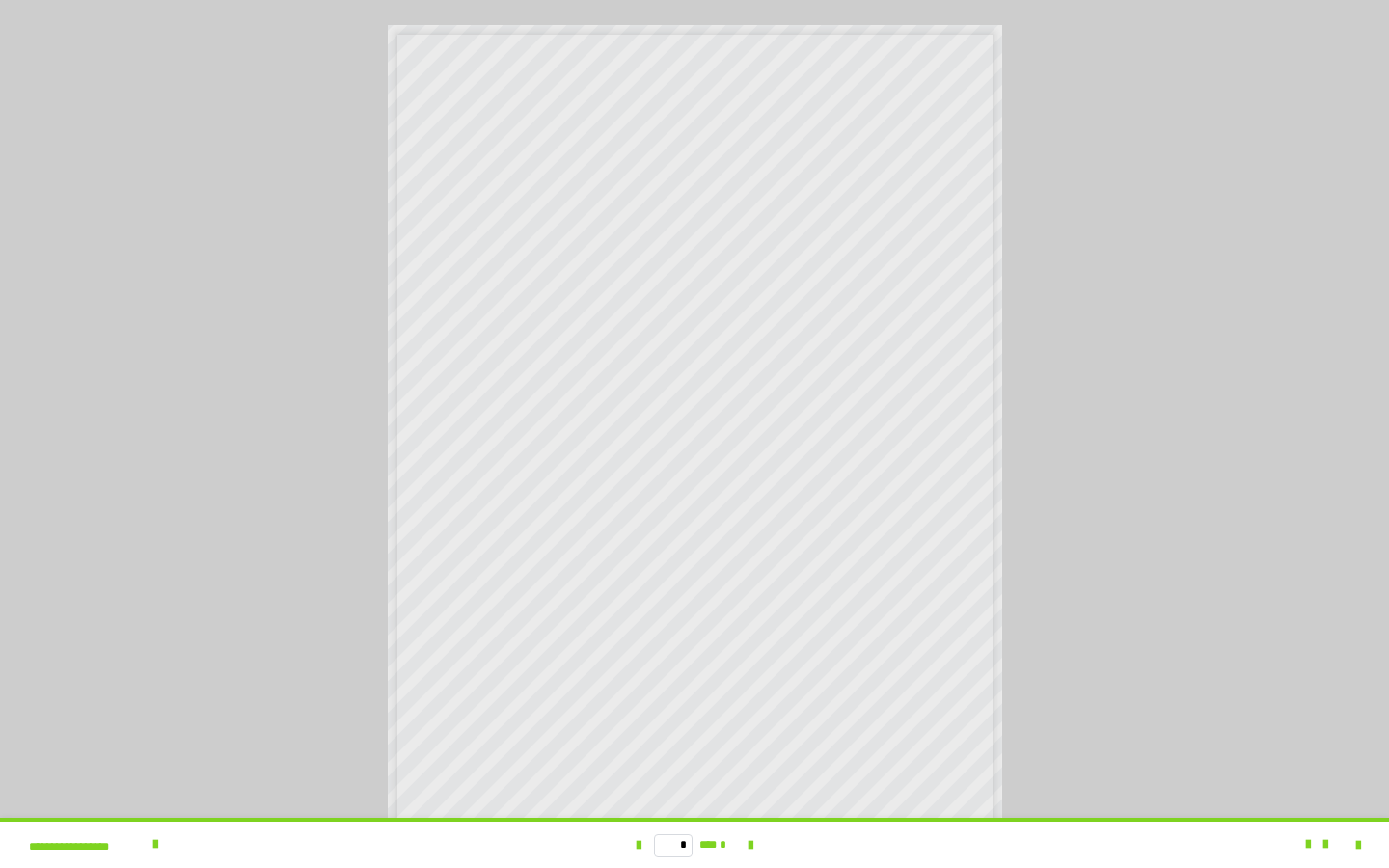 click on "* *** *" at bounding box center [694, 845] 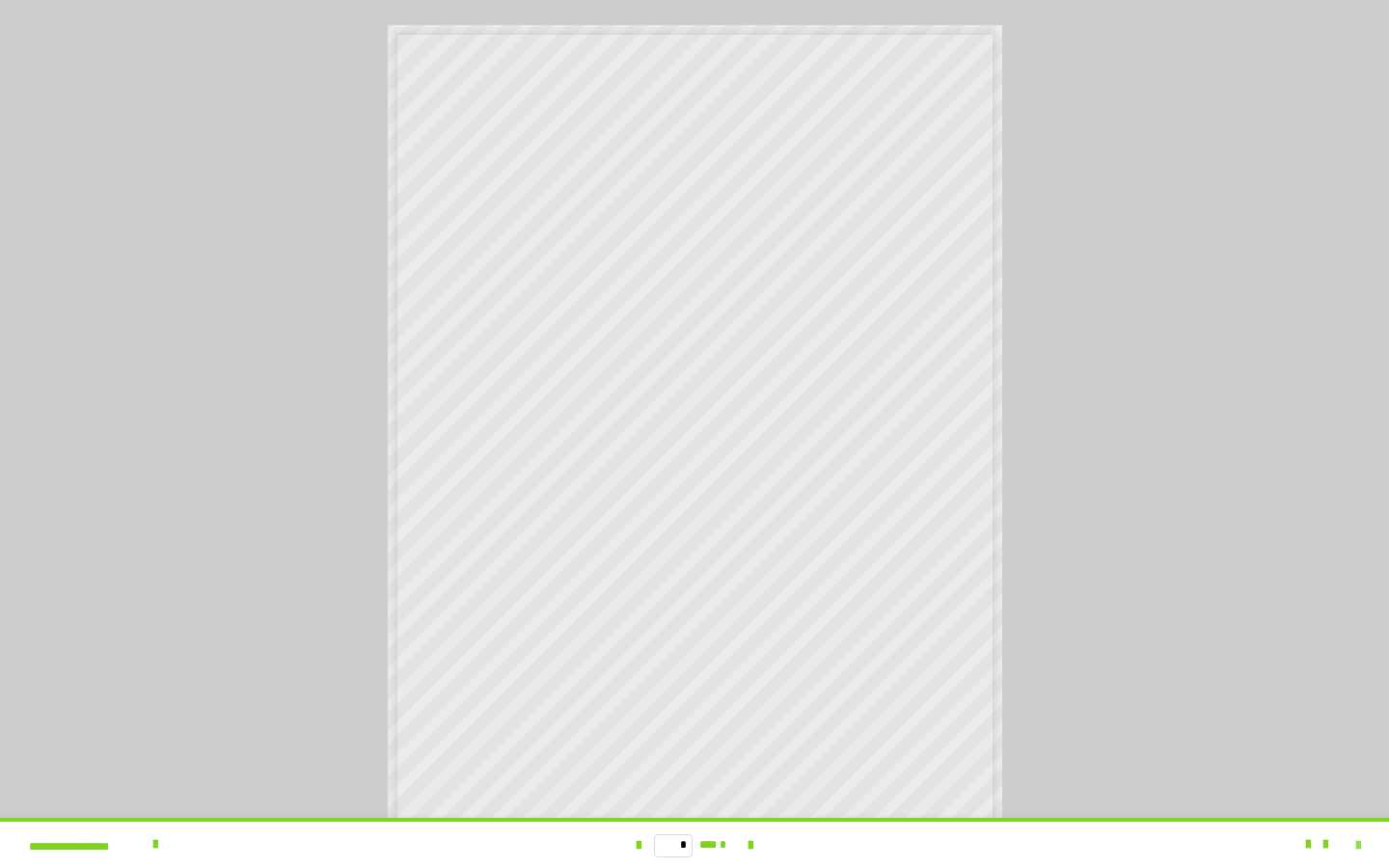 click at bounding box center (1358, 846) 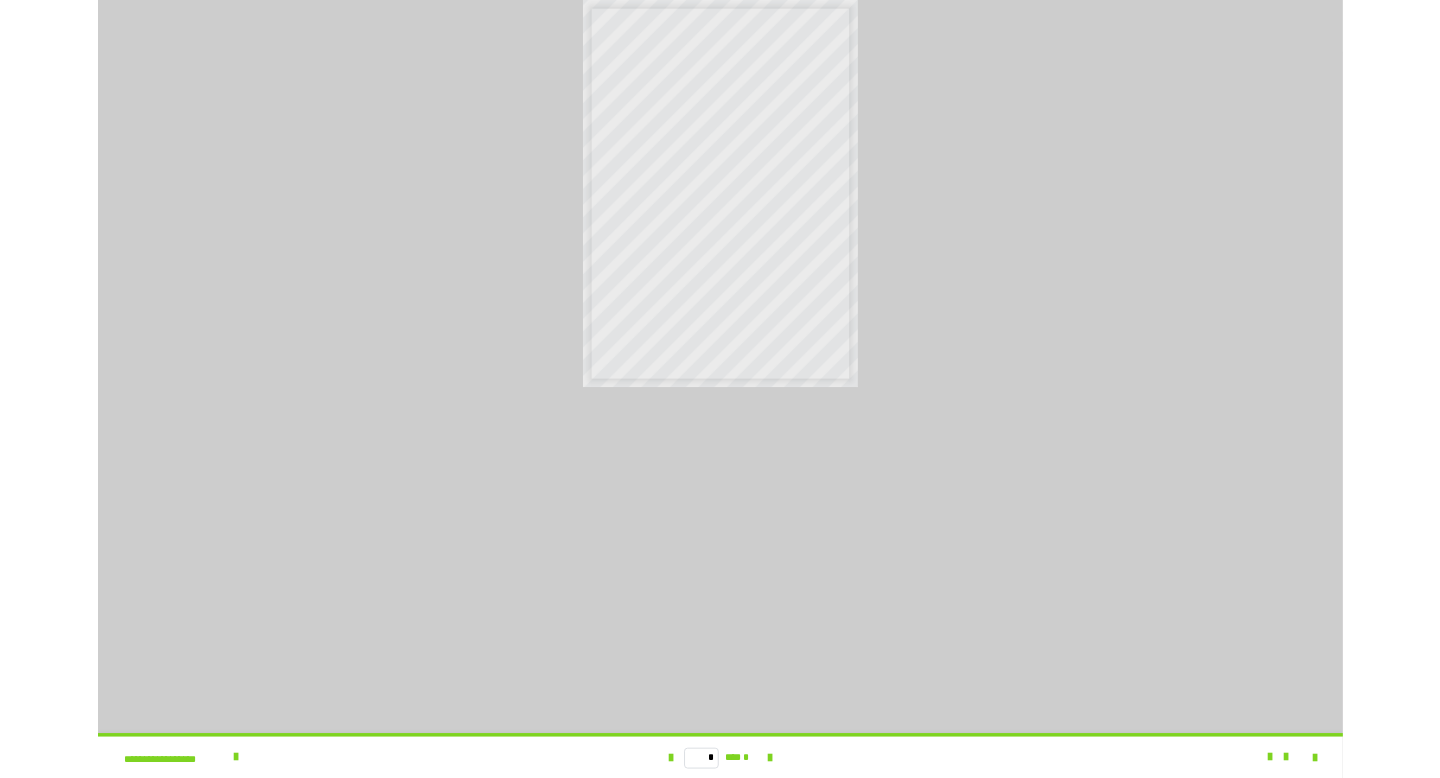 scroll, scrollTop: 3586, scrollLeft: 0, axis: vertical 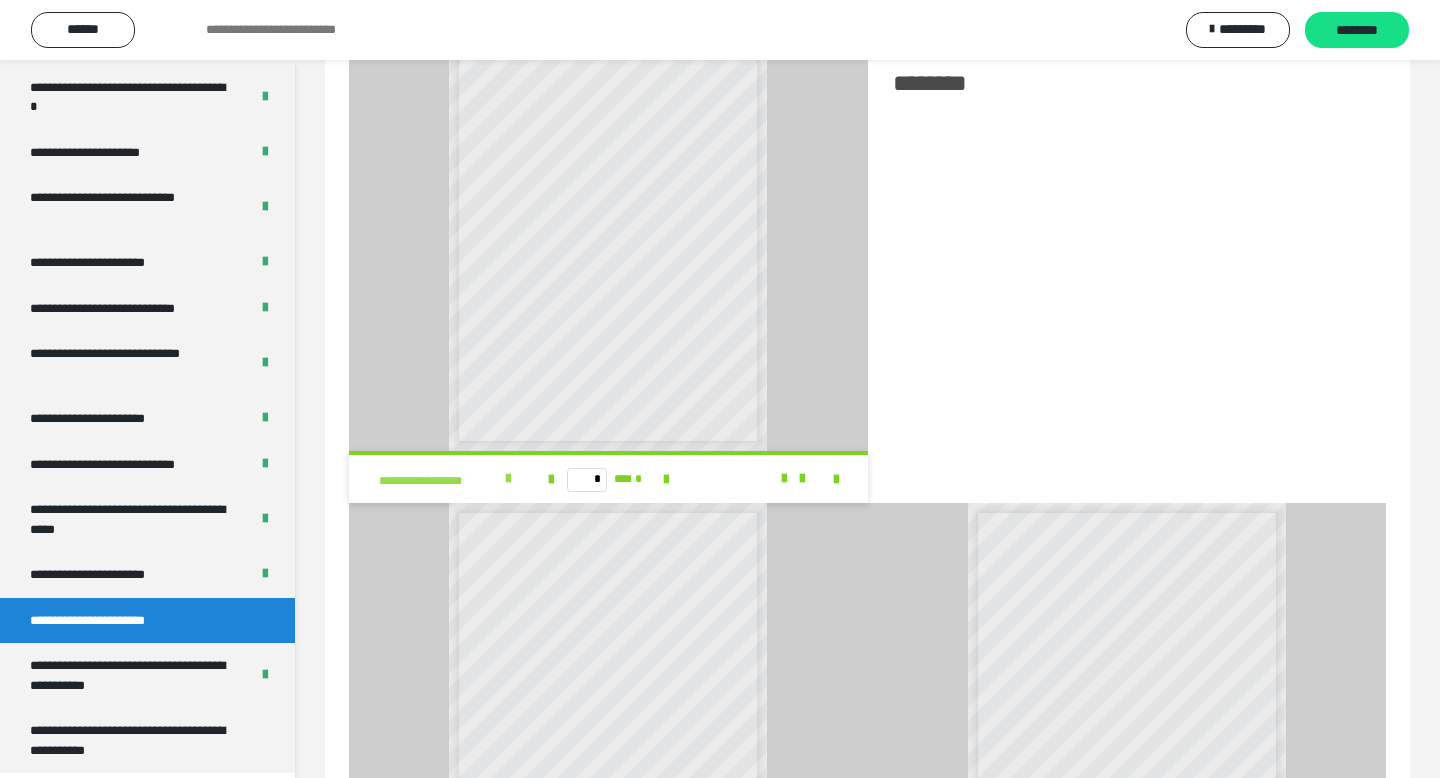 click at bounding box center [508, 479] 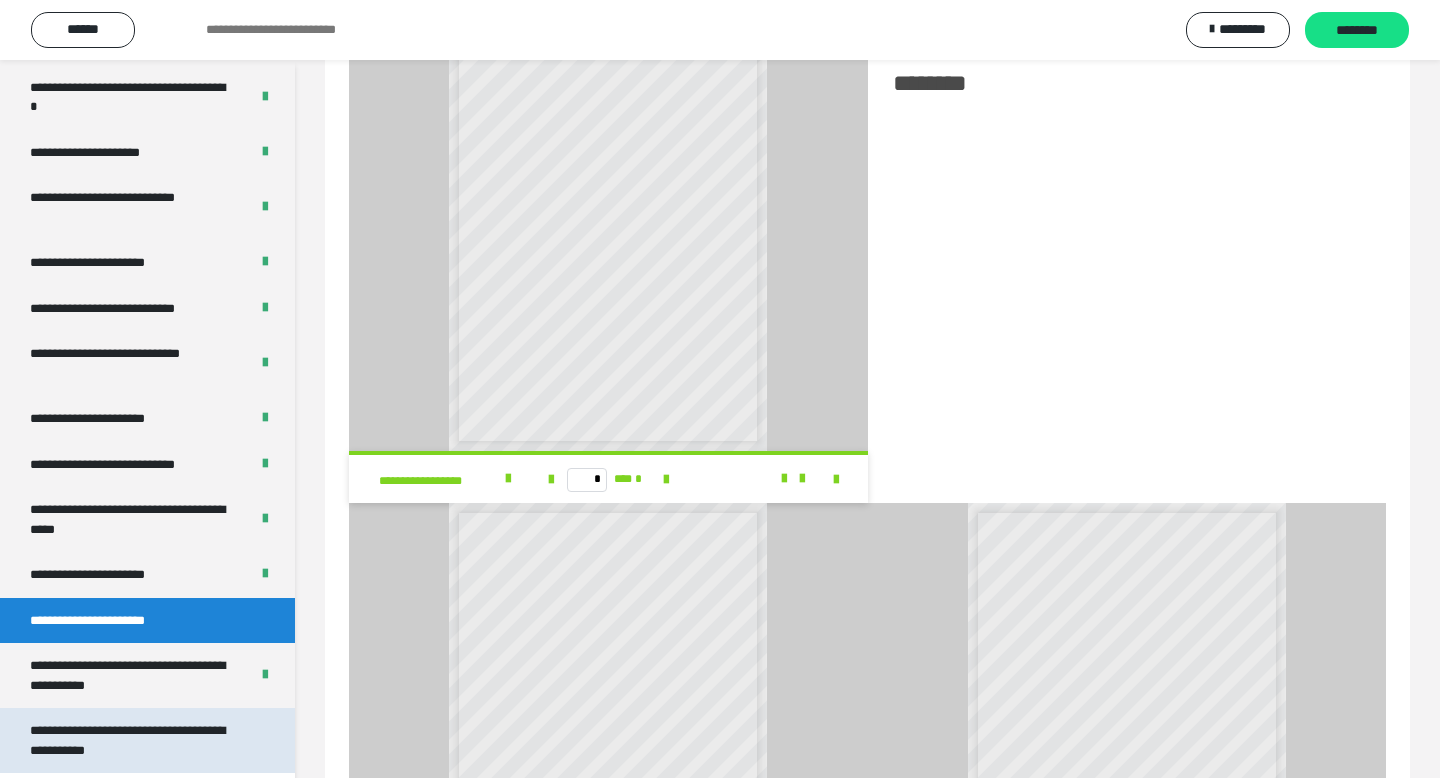 click on "**********" at bounding box center [139, 740] 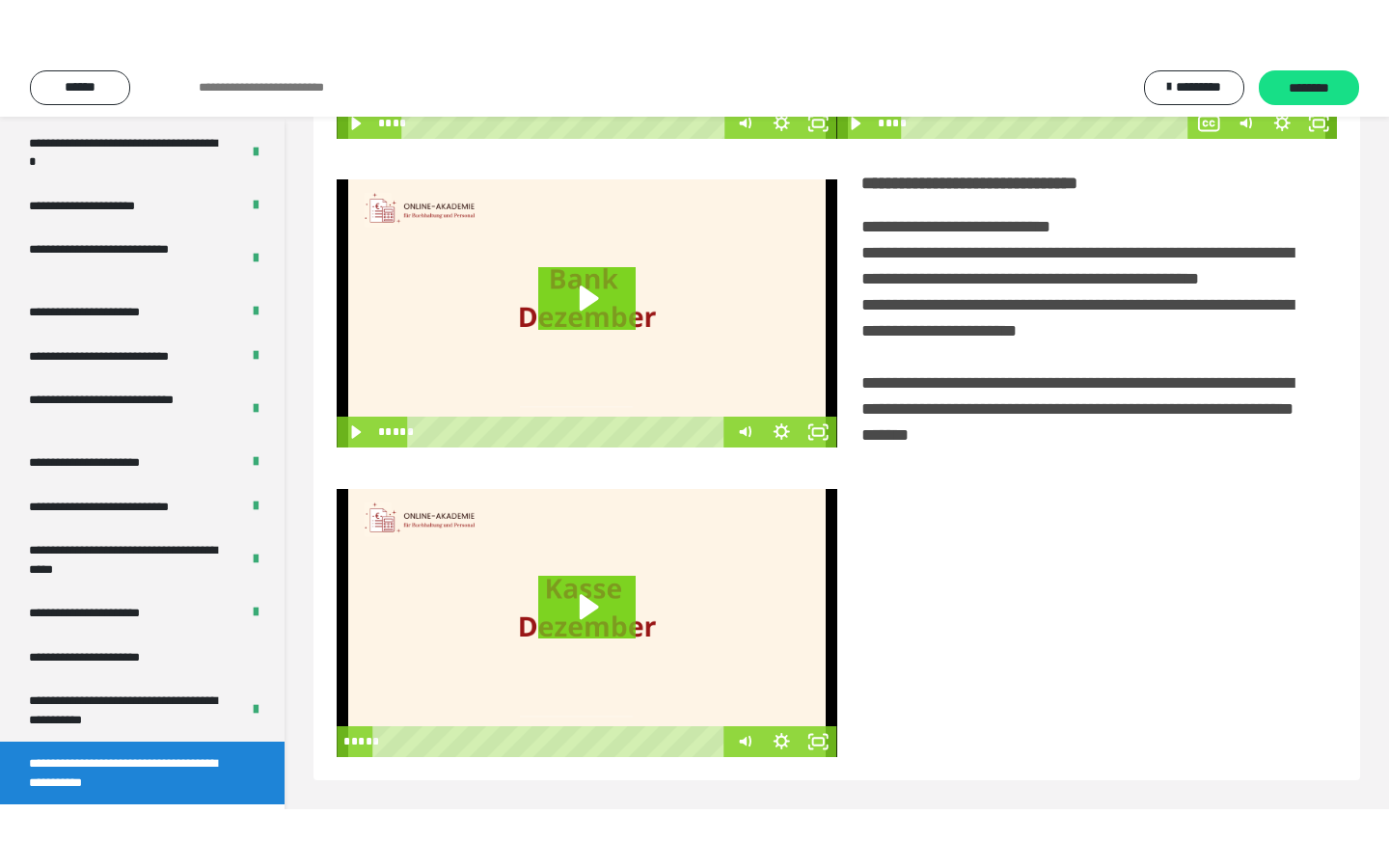 scroll, scrollTop: 58, scrollLeft: 0, axis: vertical 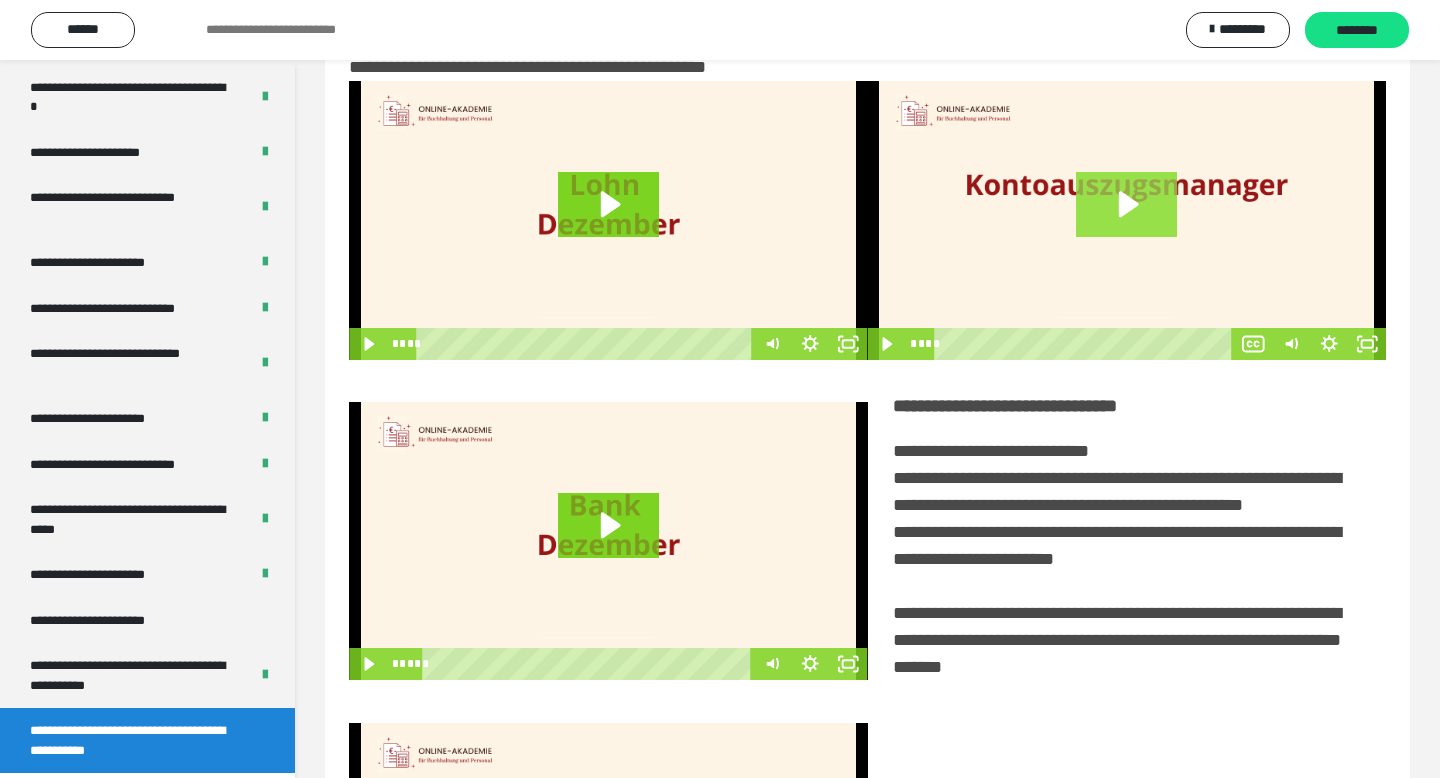 click 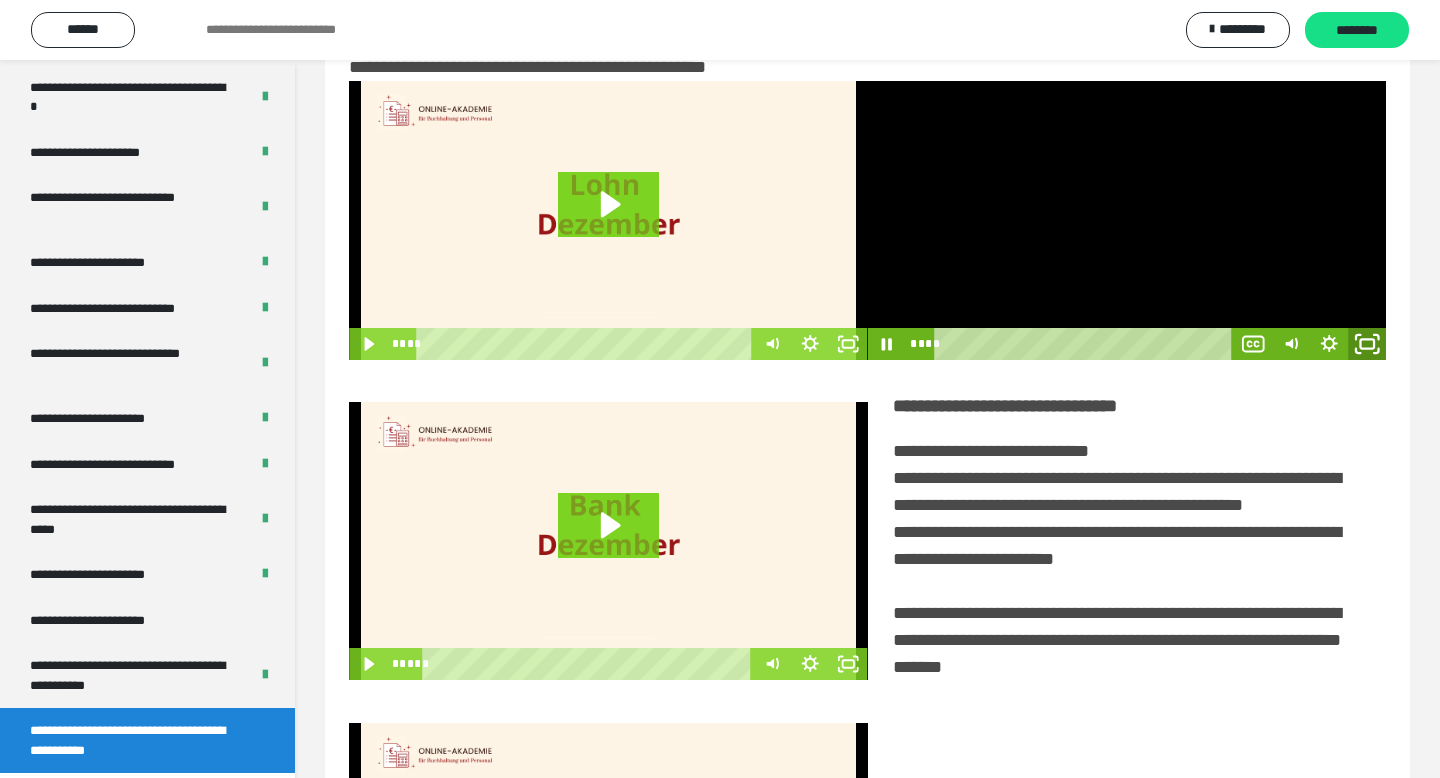 click 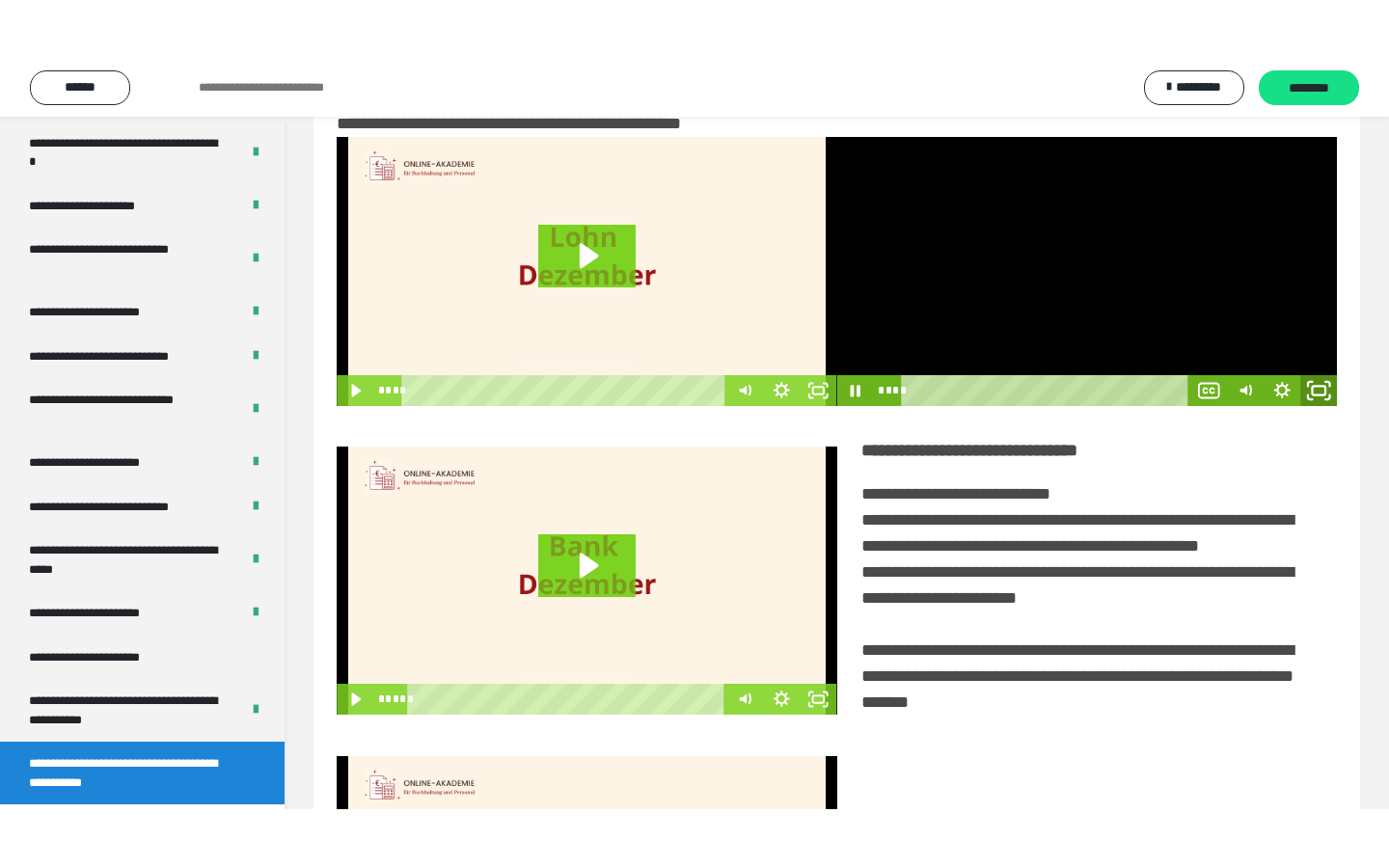 scroll, scrollTop: 3341, scrollLeft: 0, axis: vertical 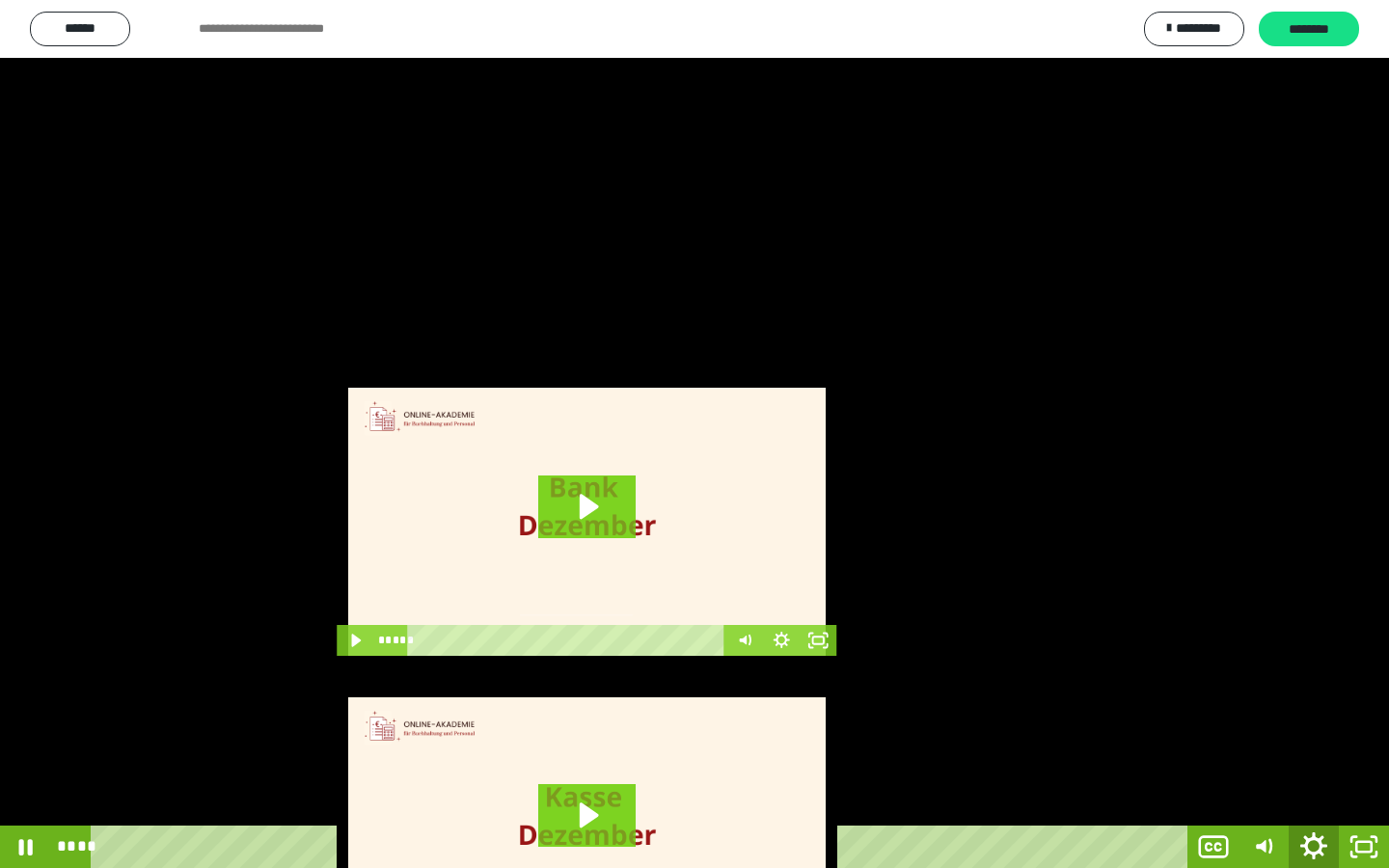 click 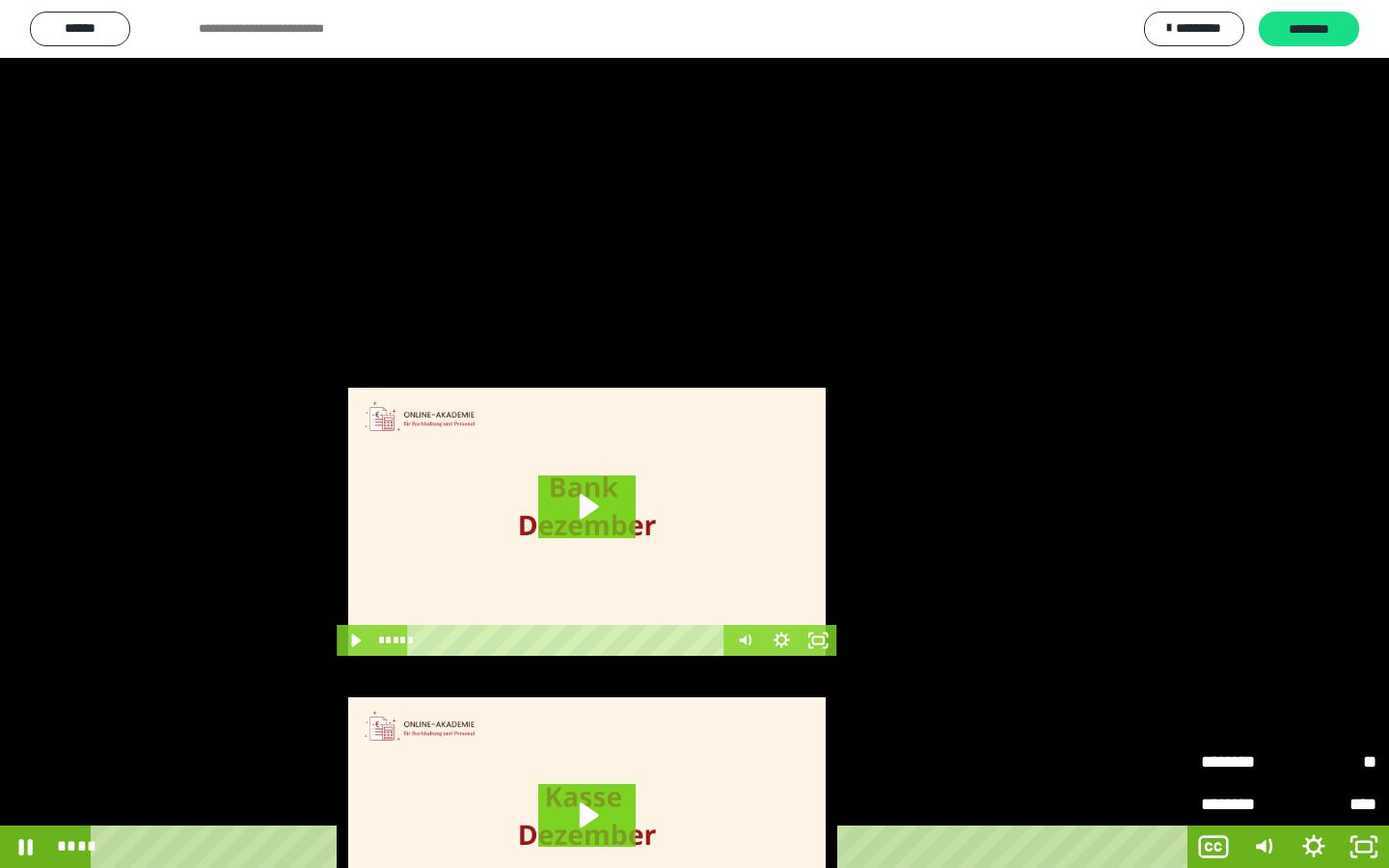 click on "**" at bounding box center (1332, 762) 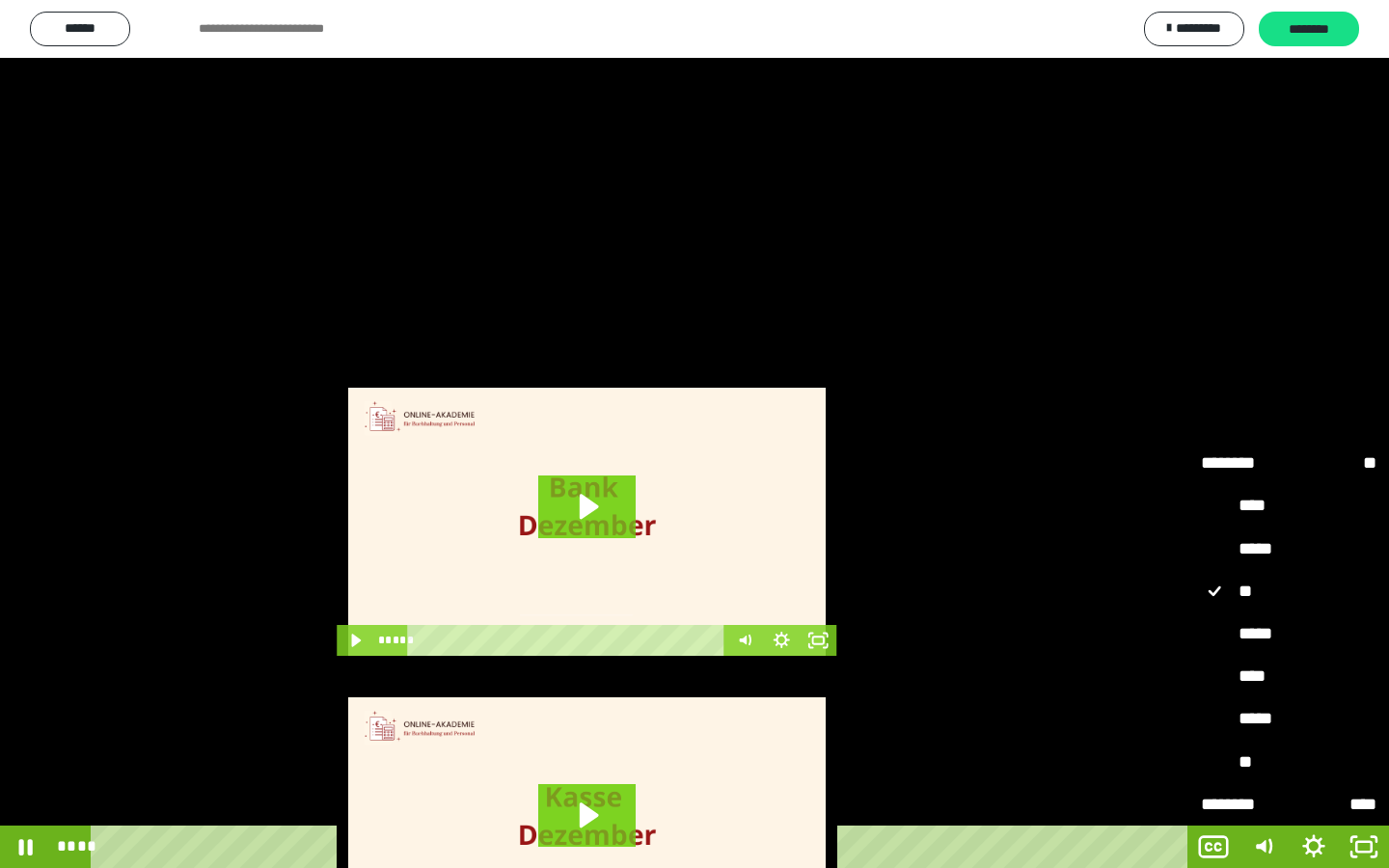 click on "****" at bounding box center [1289, 677] 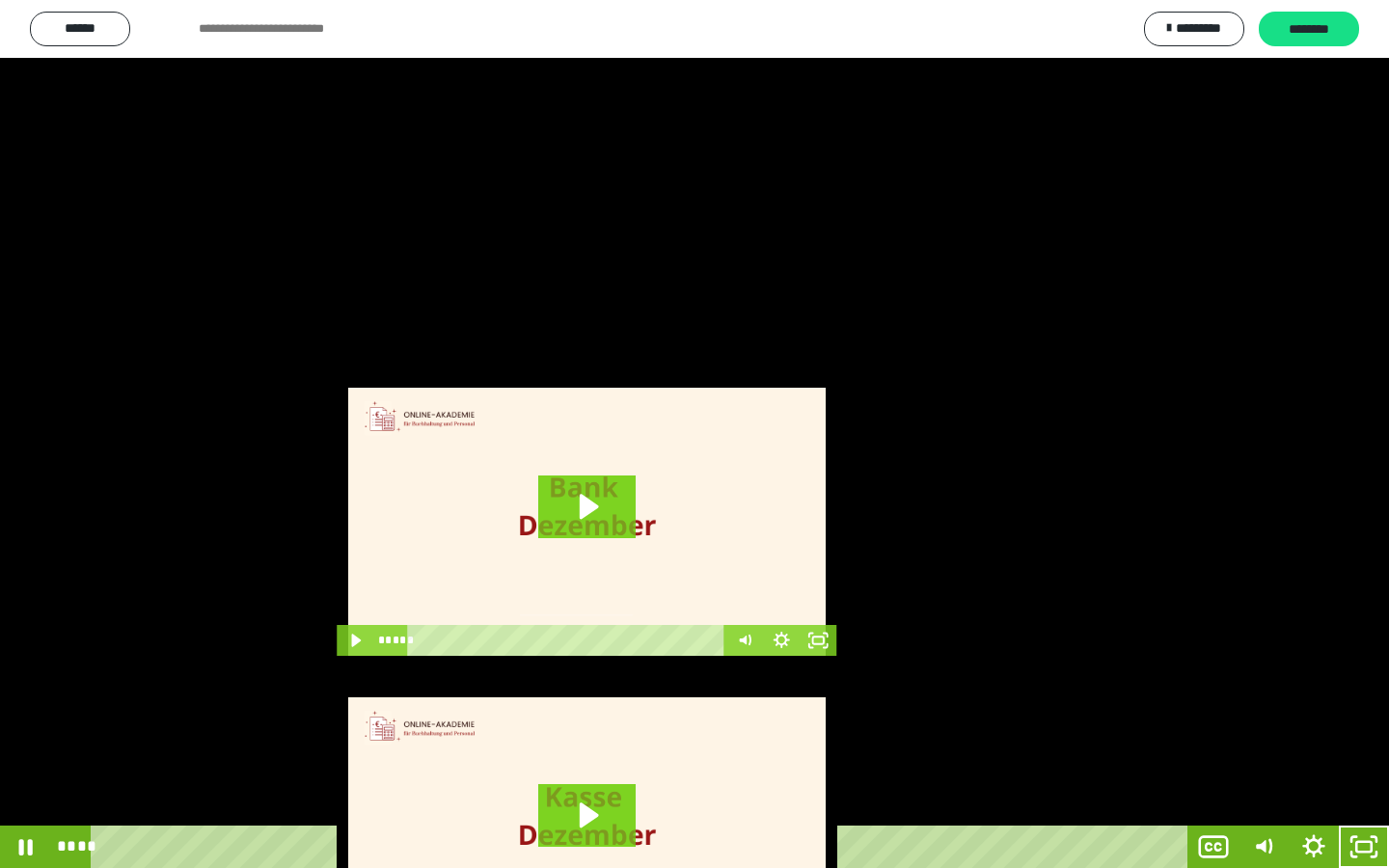click at bounding box center [694, 434] 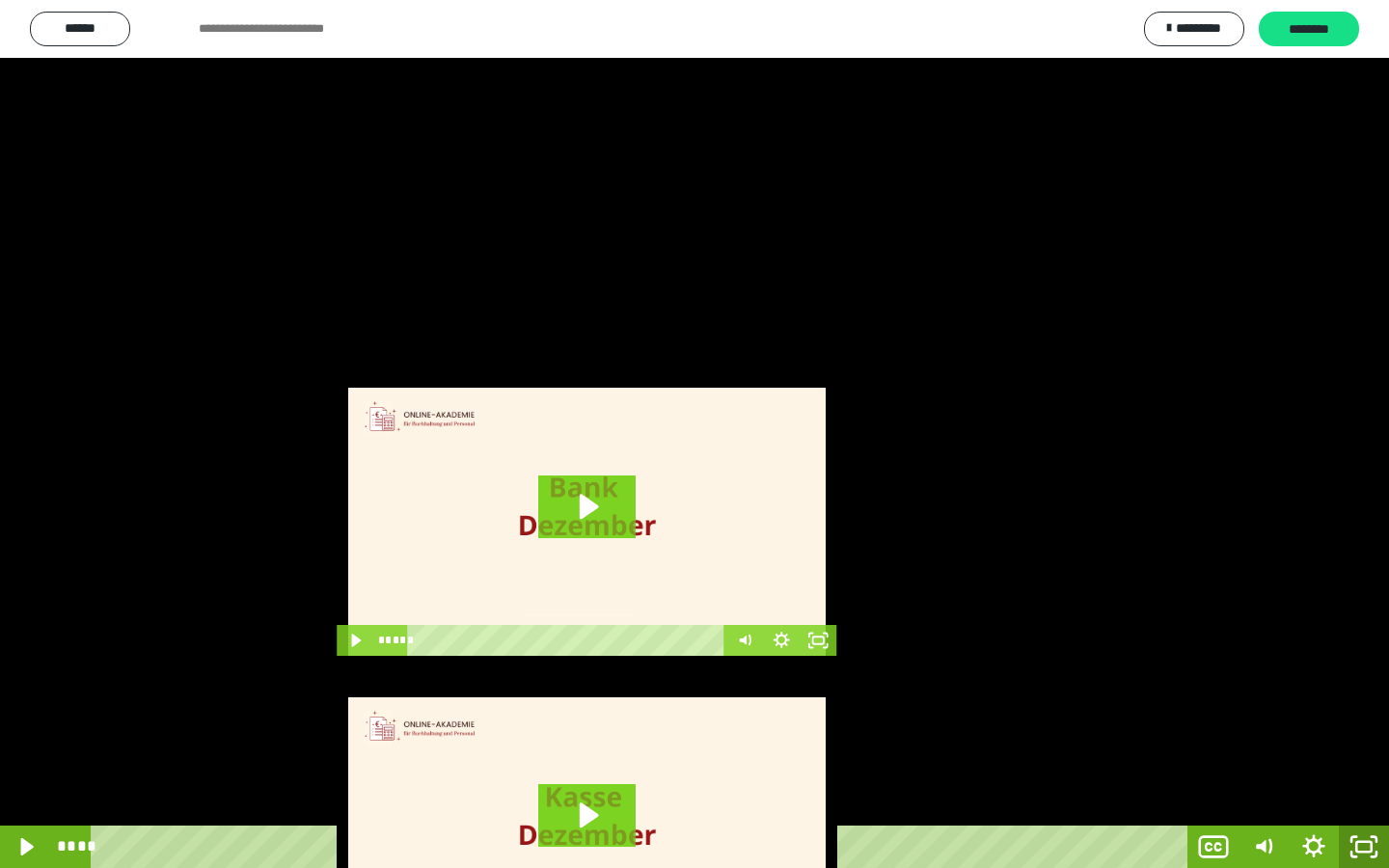 click 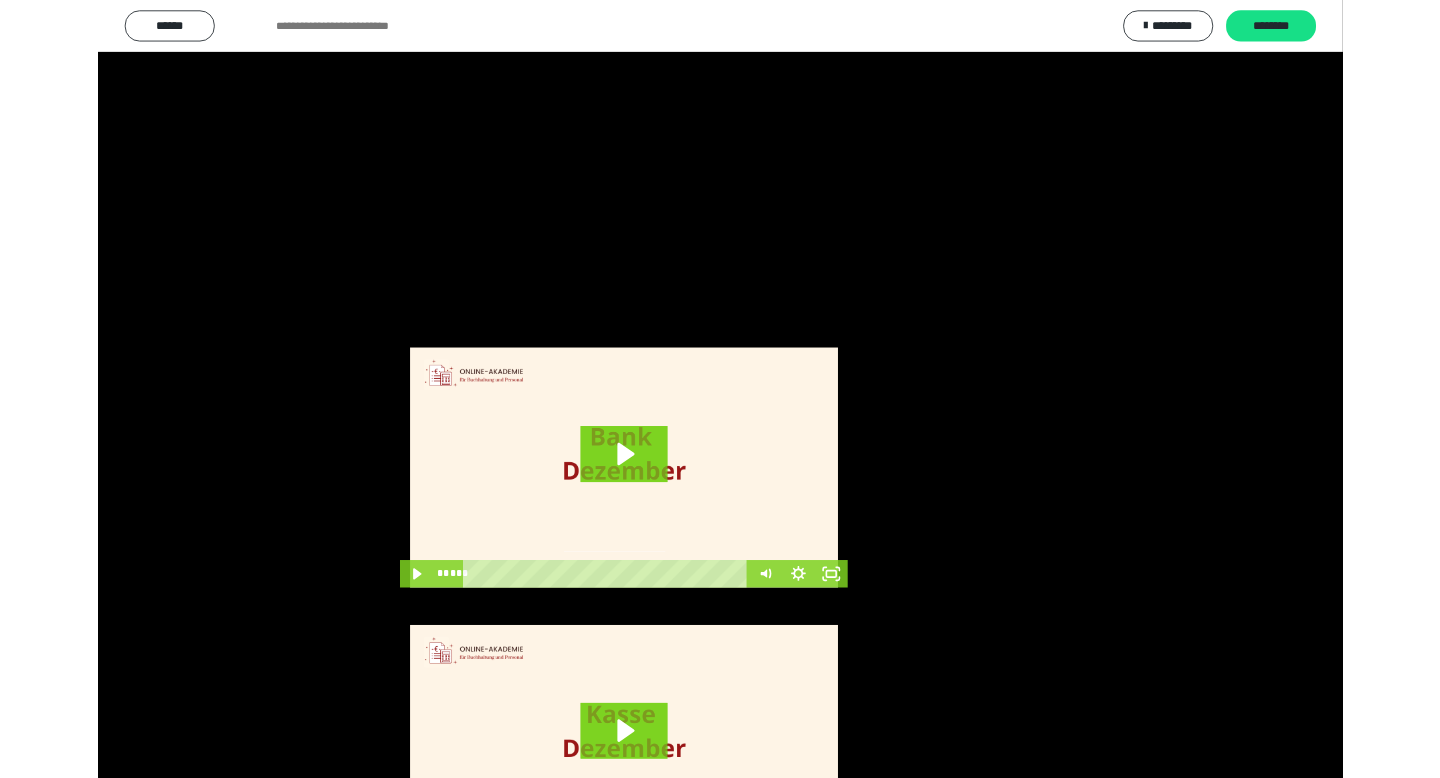 scroll, scrollTop: 56, scrollLeft: 0, axis: vertical 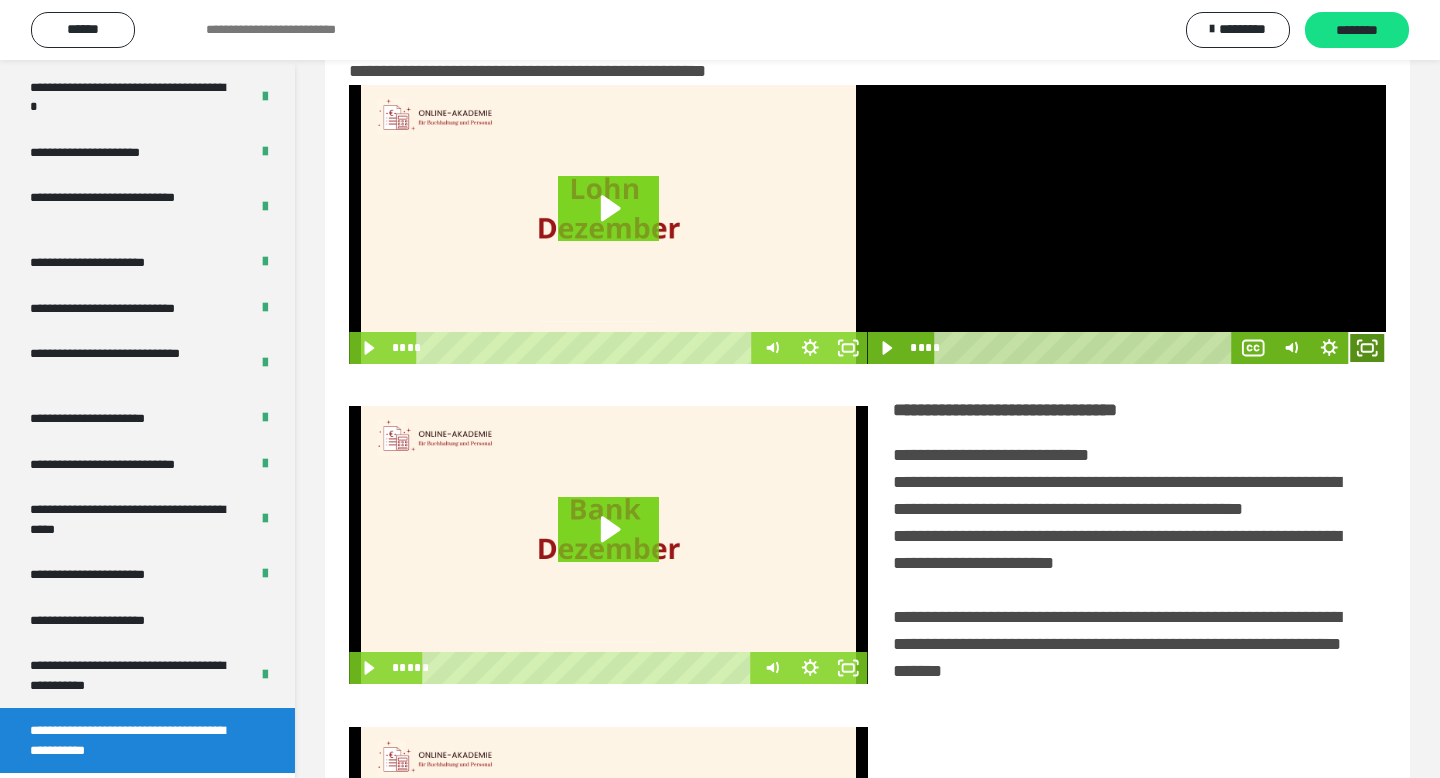 click 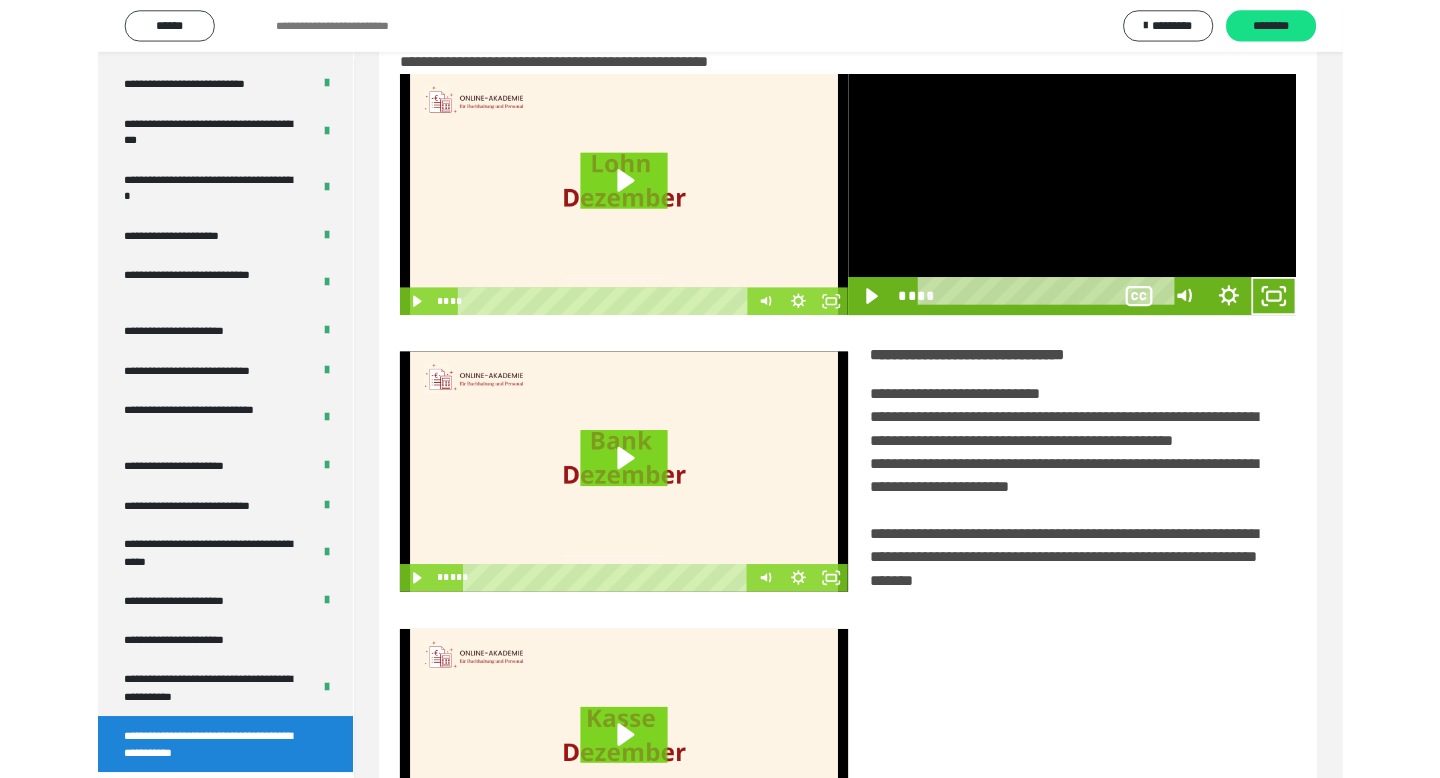 scroll, scrollTop: 3464, scrollLeft: 0, axis: vertical 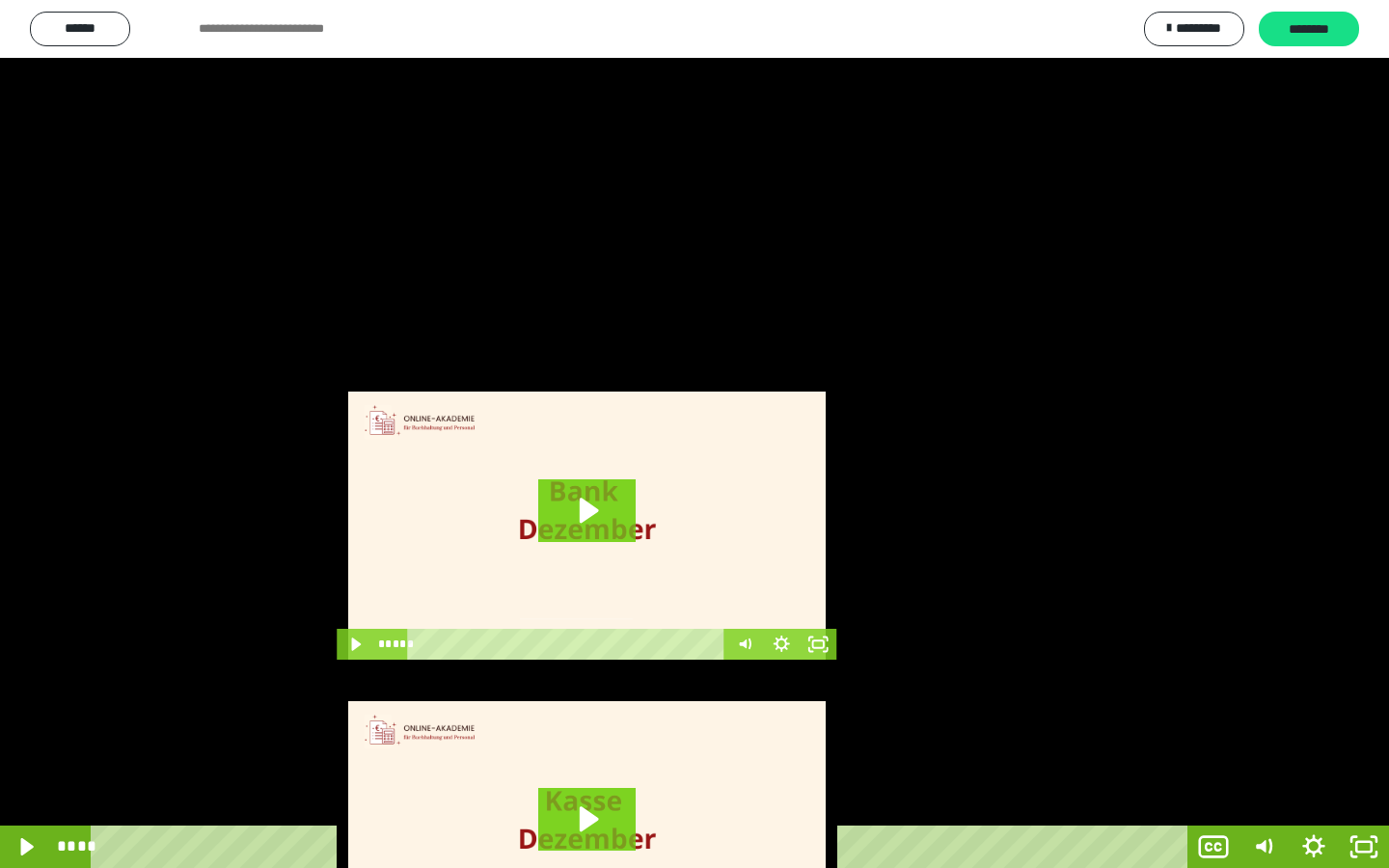 click at bounding box center [694, 434] 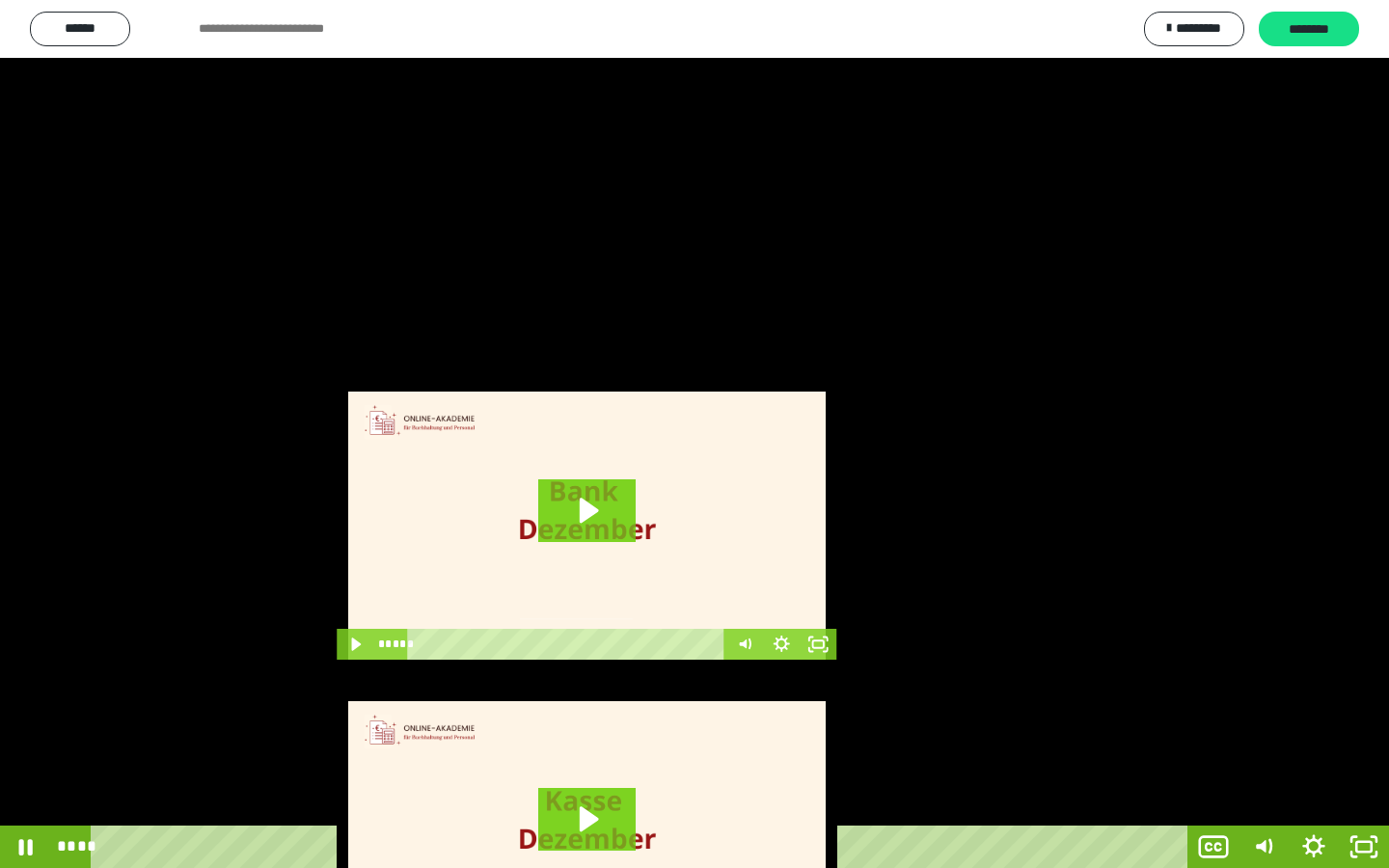 click at bounding box center [694, 434] 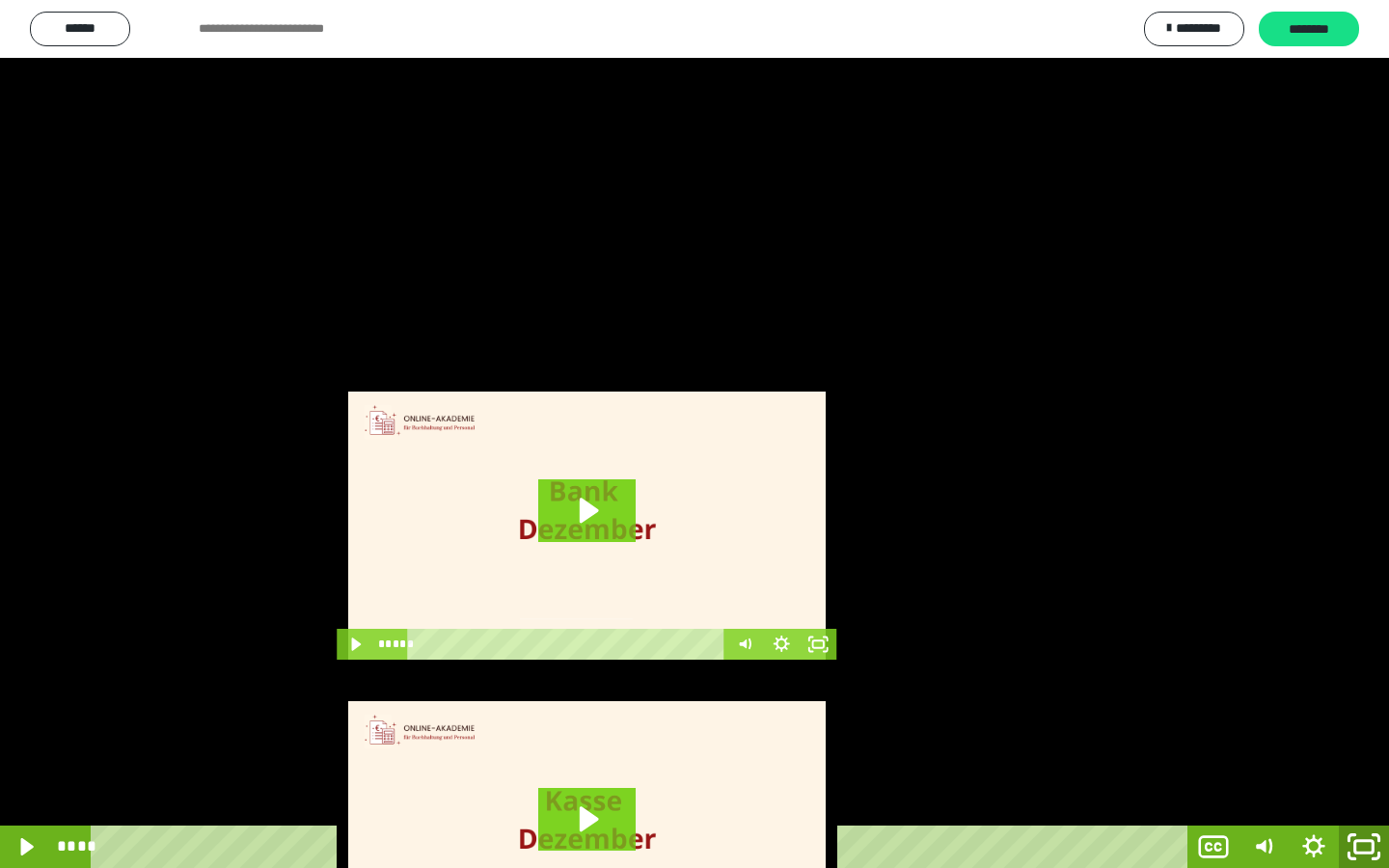 drag, startPoint x: 1361, startPoint y: 837, endPoint x: 1045, endPoint y: 245, distance: 671.0589 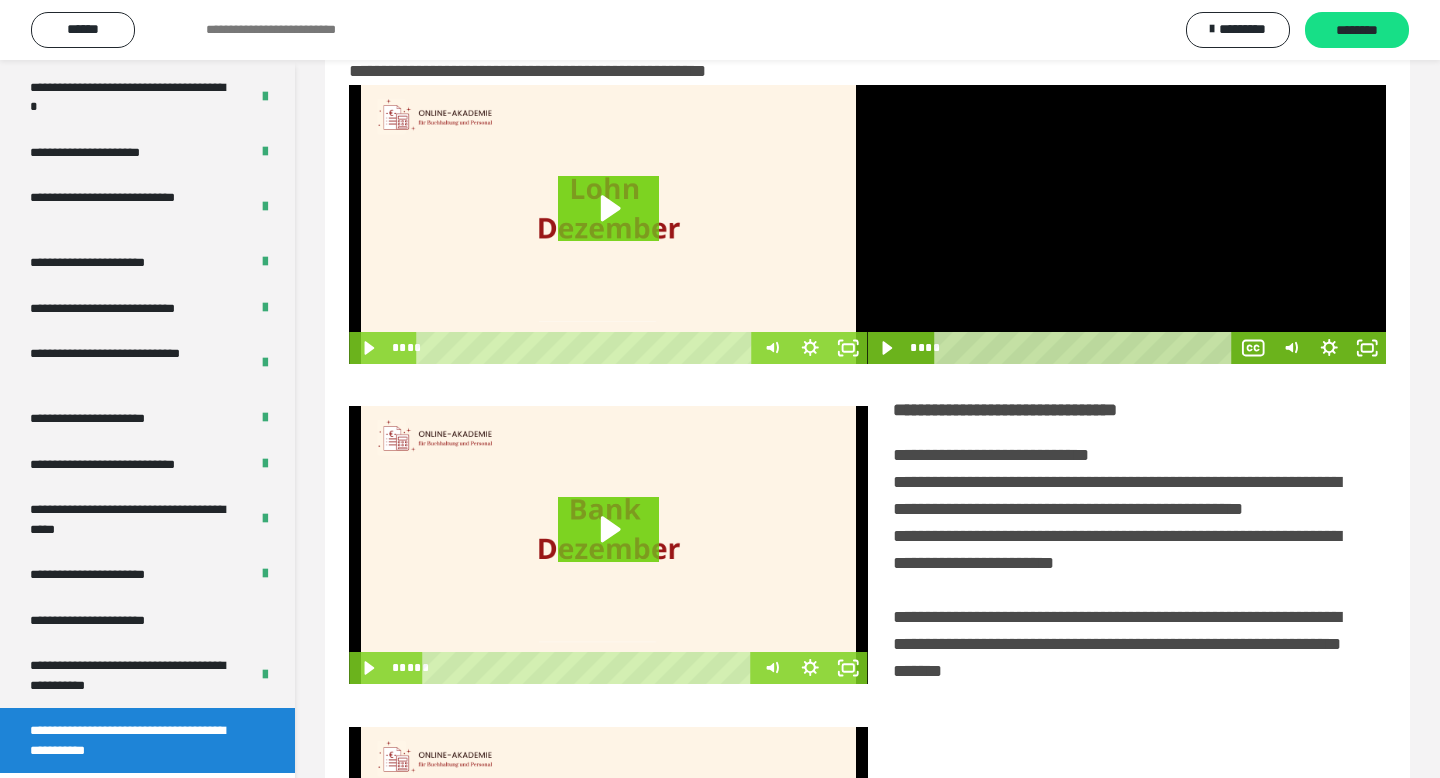 click at bounding box center [1127, 224] 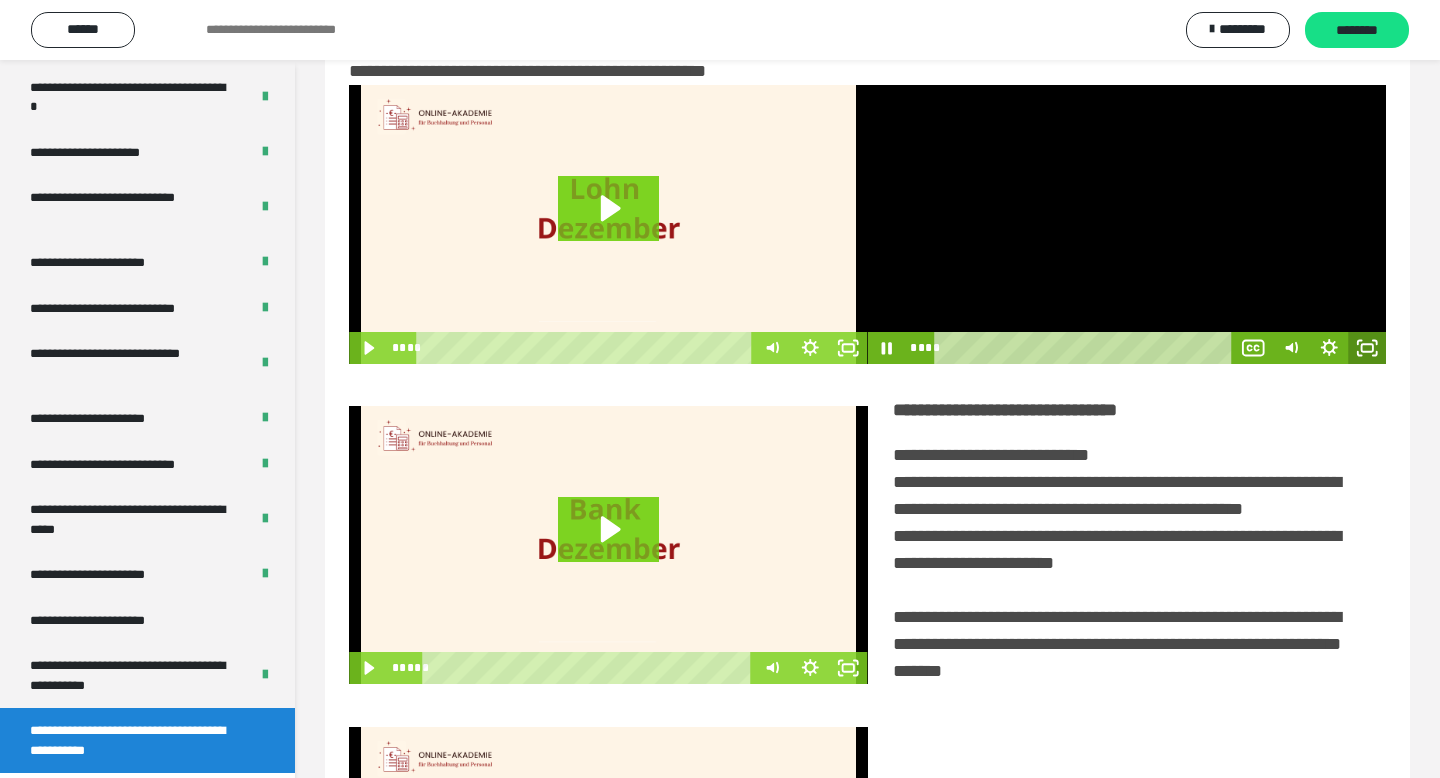 click 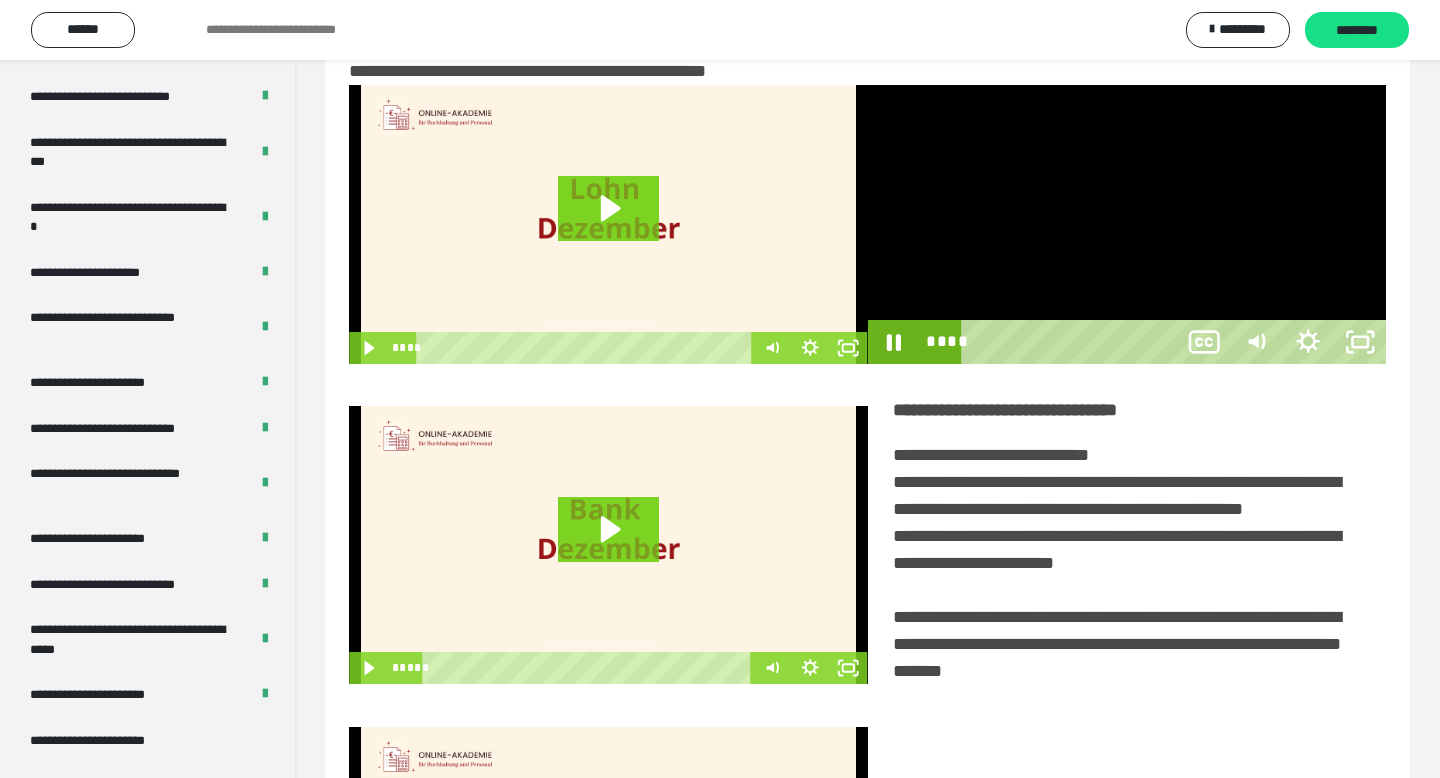 scroll, scrollTop: 3464, scrollLeft: 0, axis: vertical 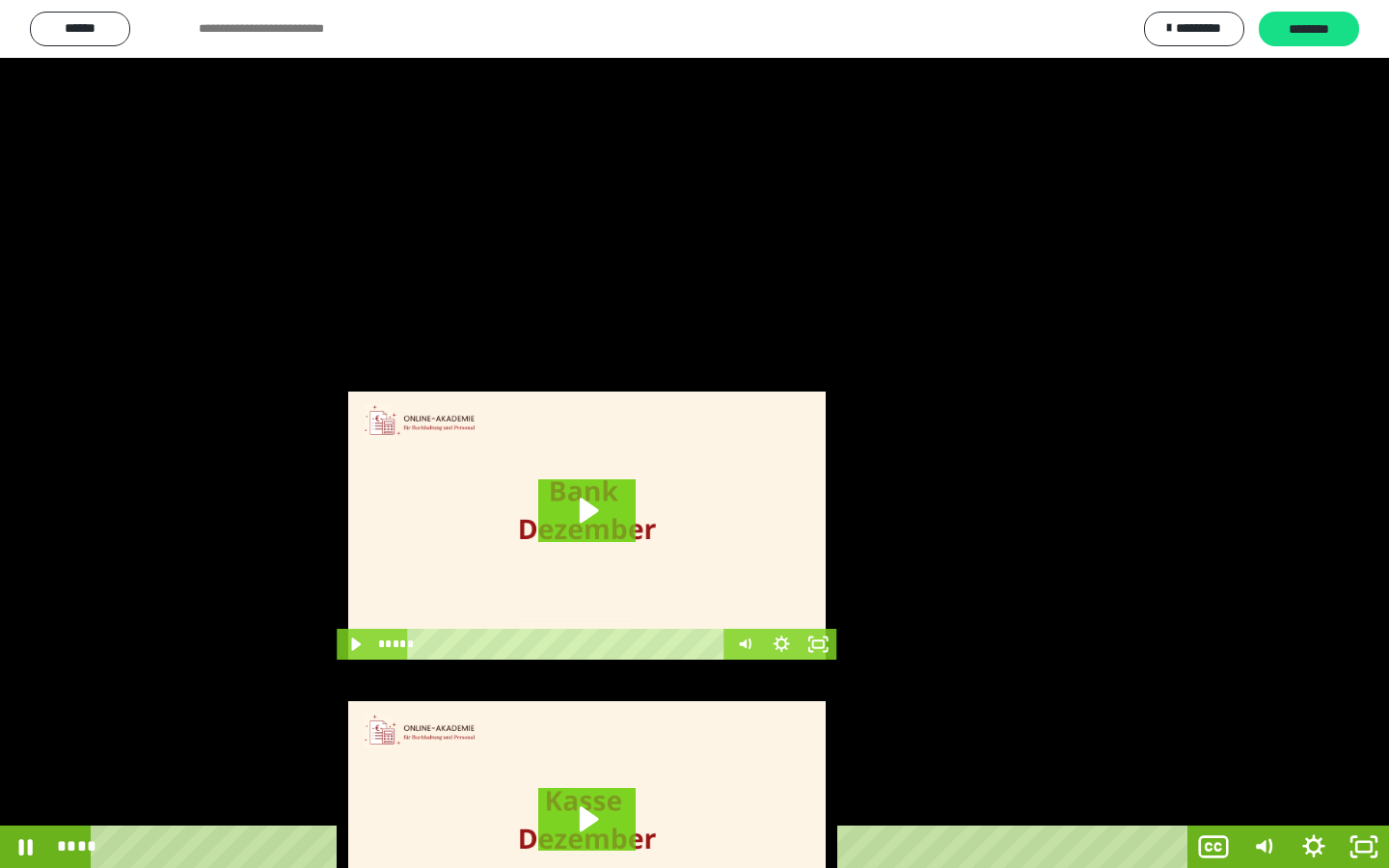 click at bounding box center (694, 434) 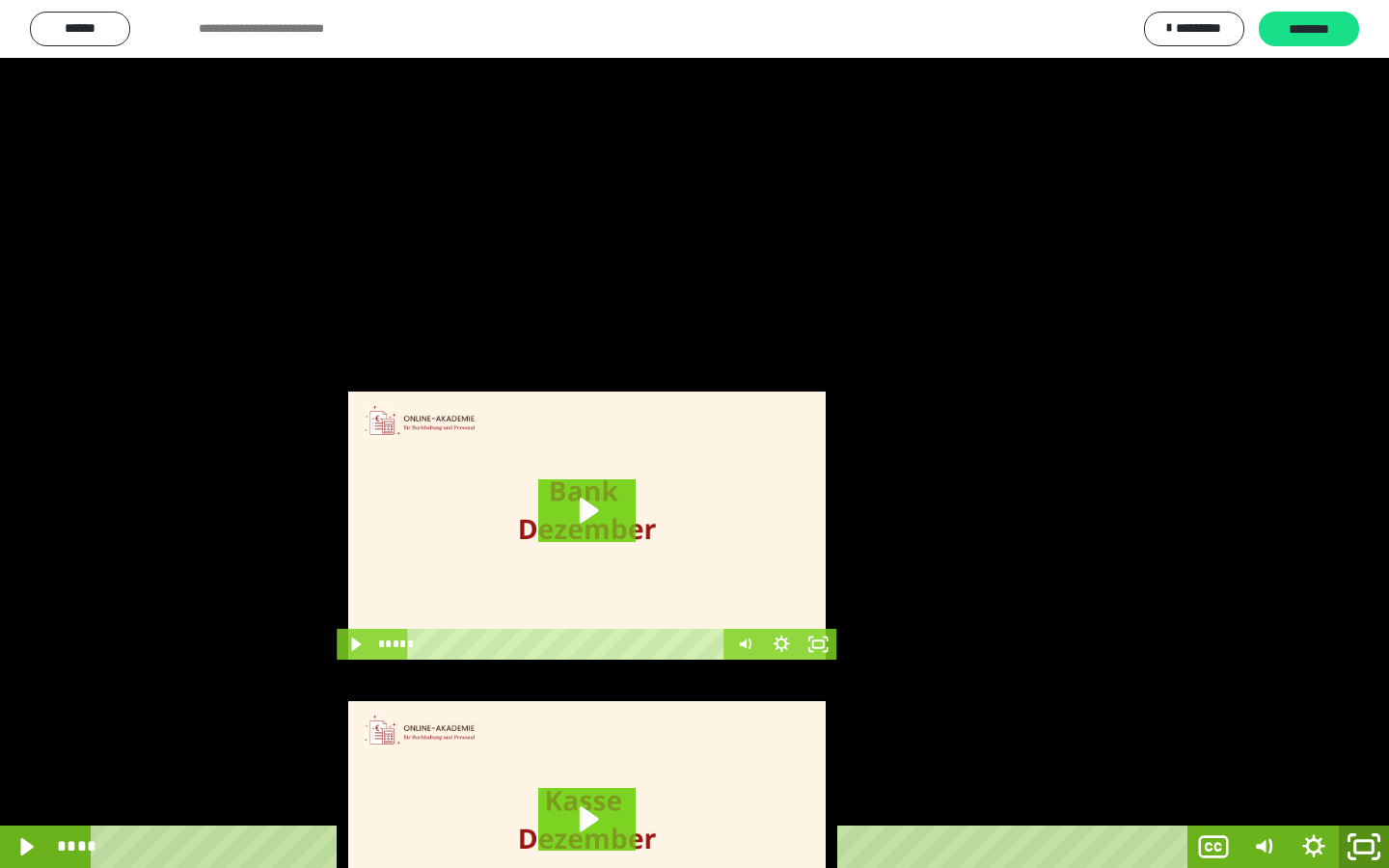 drag, startPoint x: 1357, startPoint y: 839, endPoint x: 1262, endPoint y: 637, distance: 223.2241 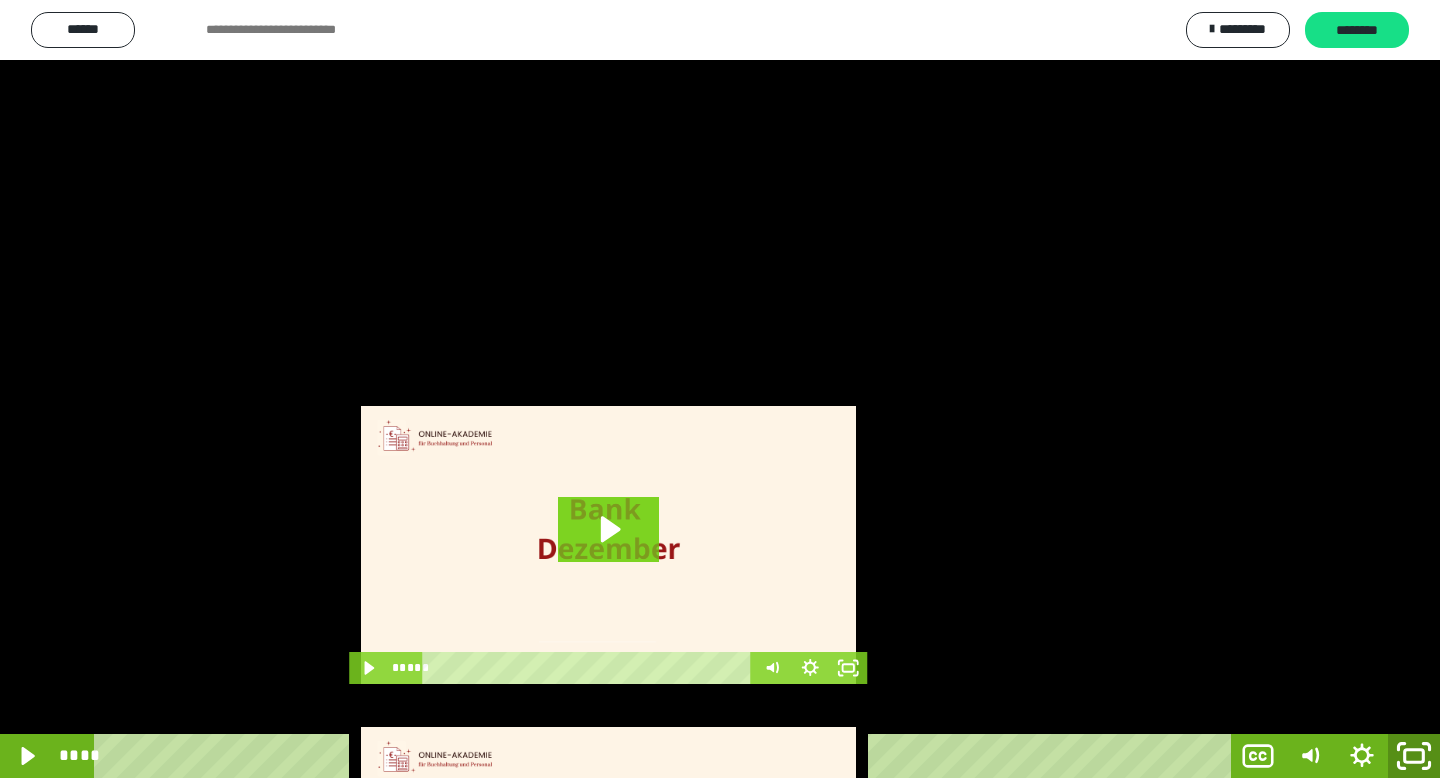 scroll, scrollTop: 3586, scrollLeft: 0, axis: vertical 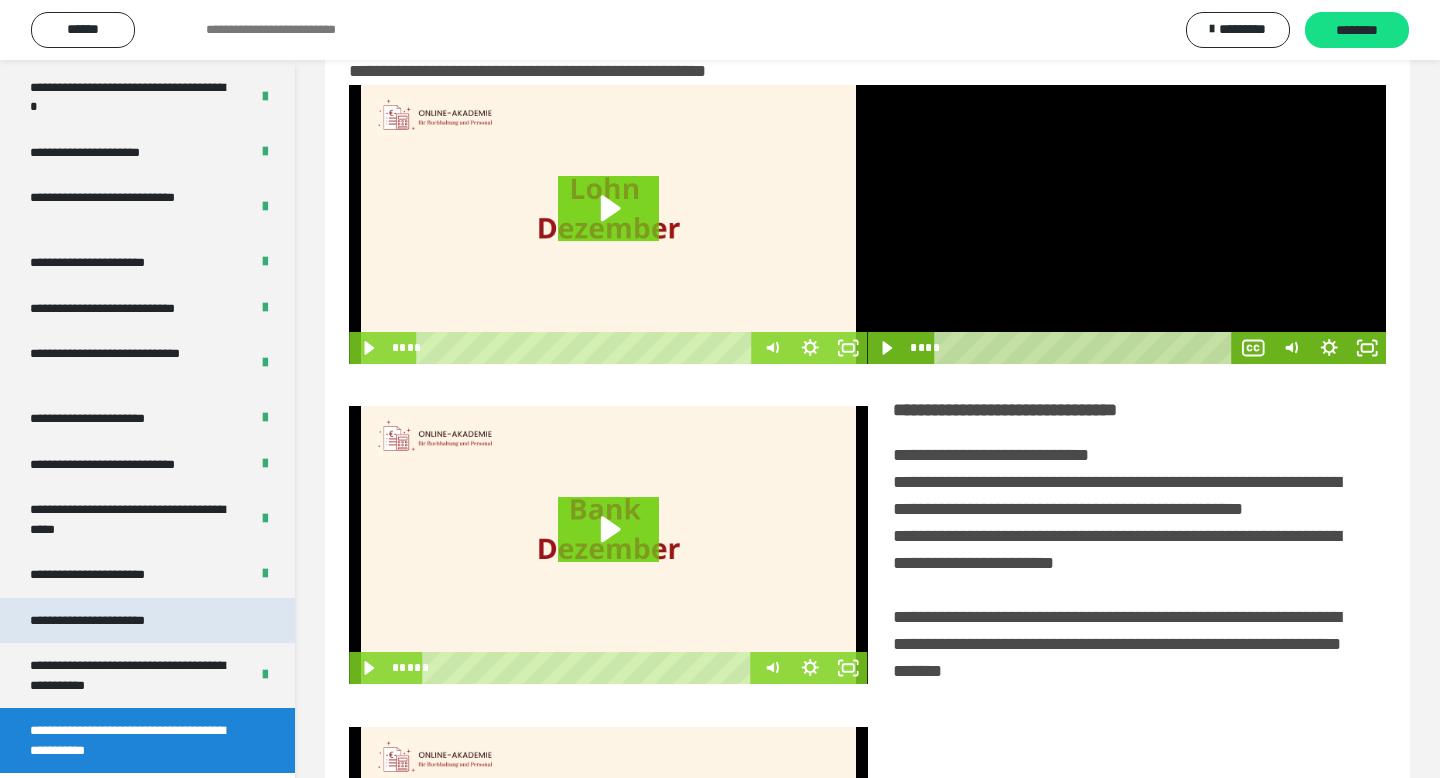 click on "**********" at bounding box center (111, 621) 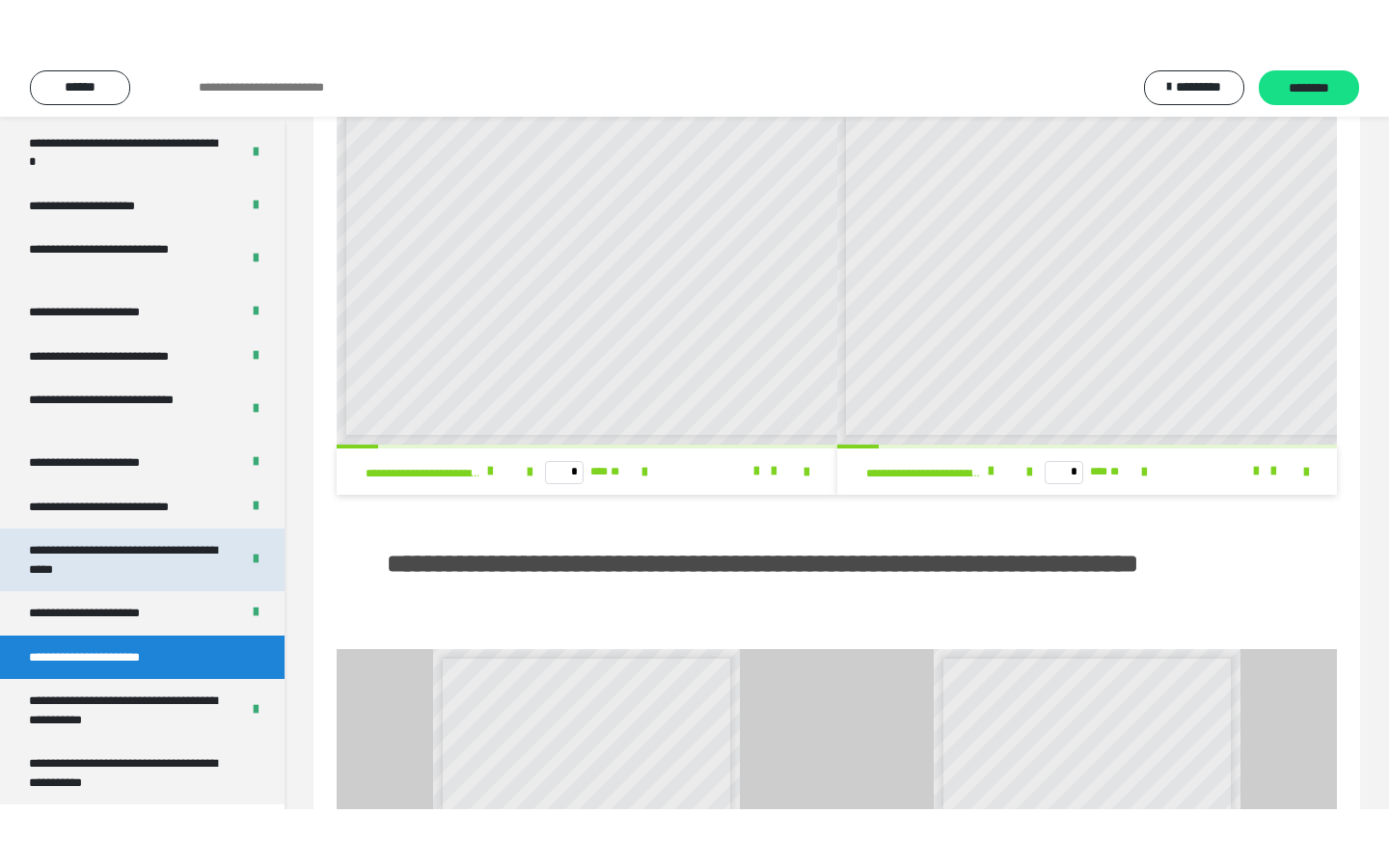 scroll, scrollTop: 111, scrollLeft: 0, axis: vertical 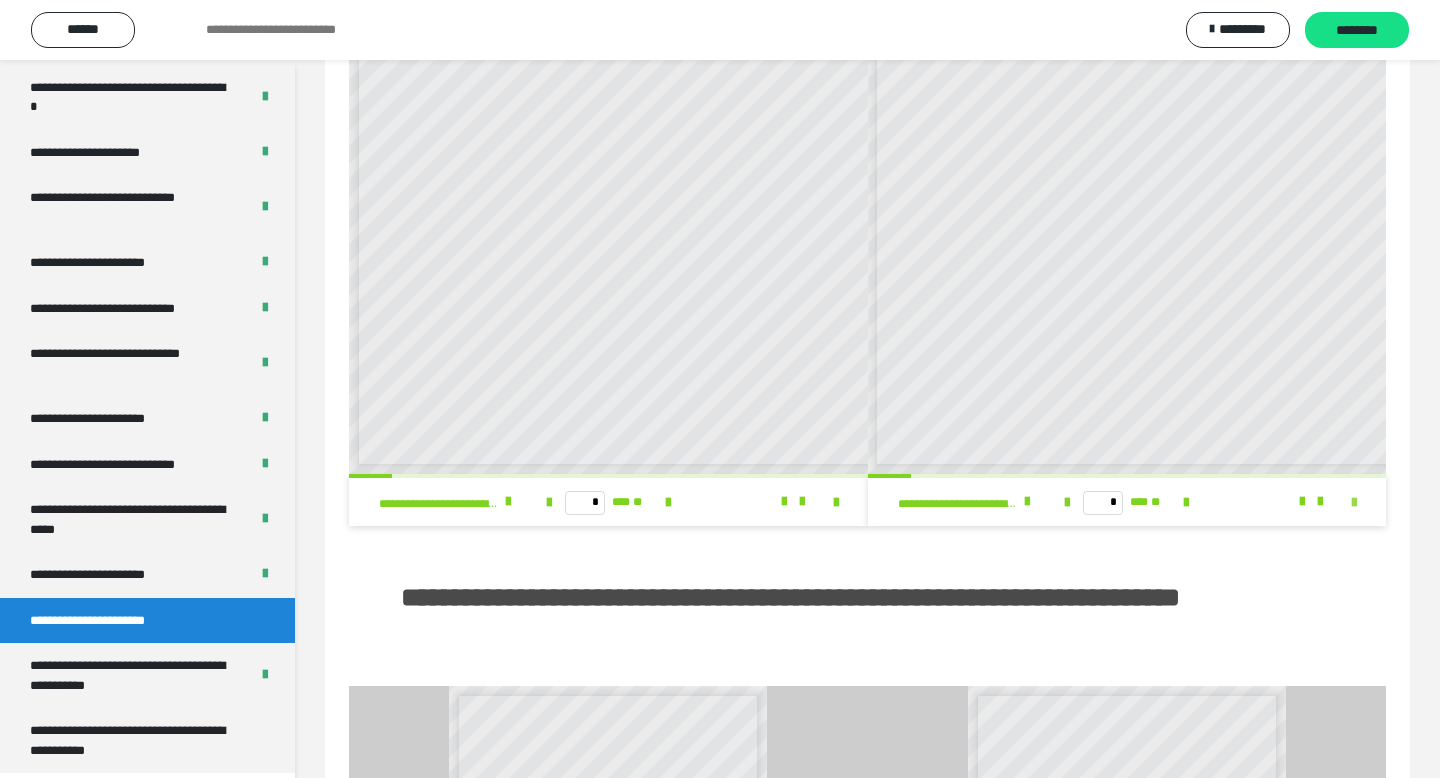 click at bounding box center [1354, 503] 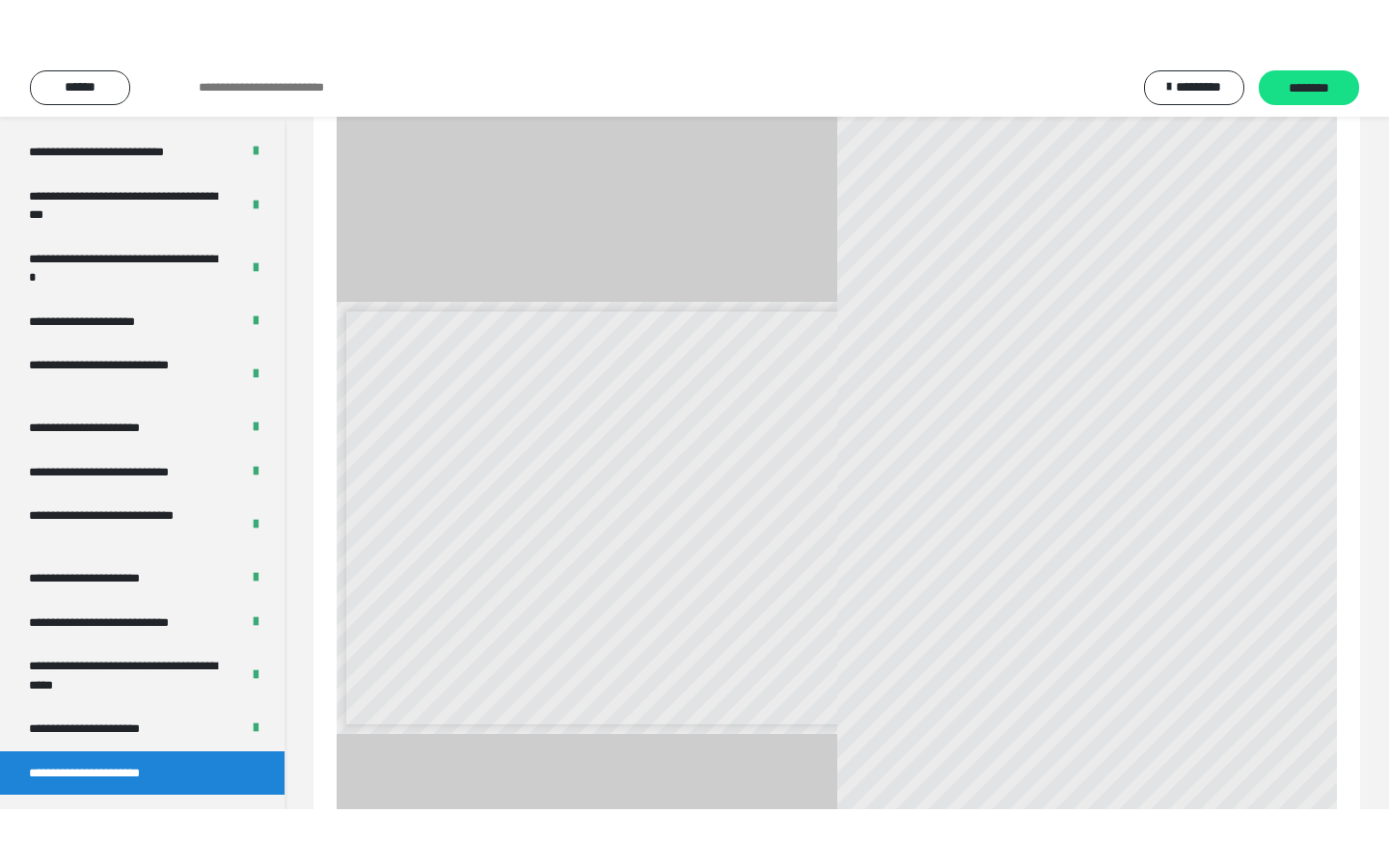 scroll, scrollTop: 3341, scrollLeft: 0, axis: vertical 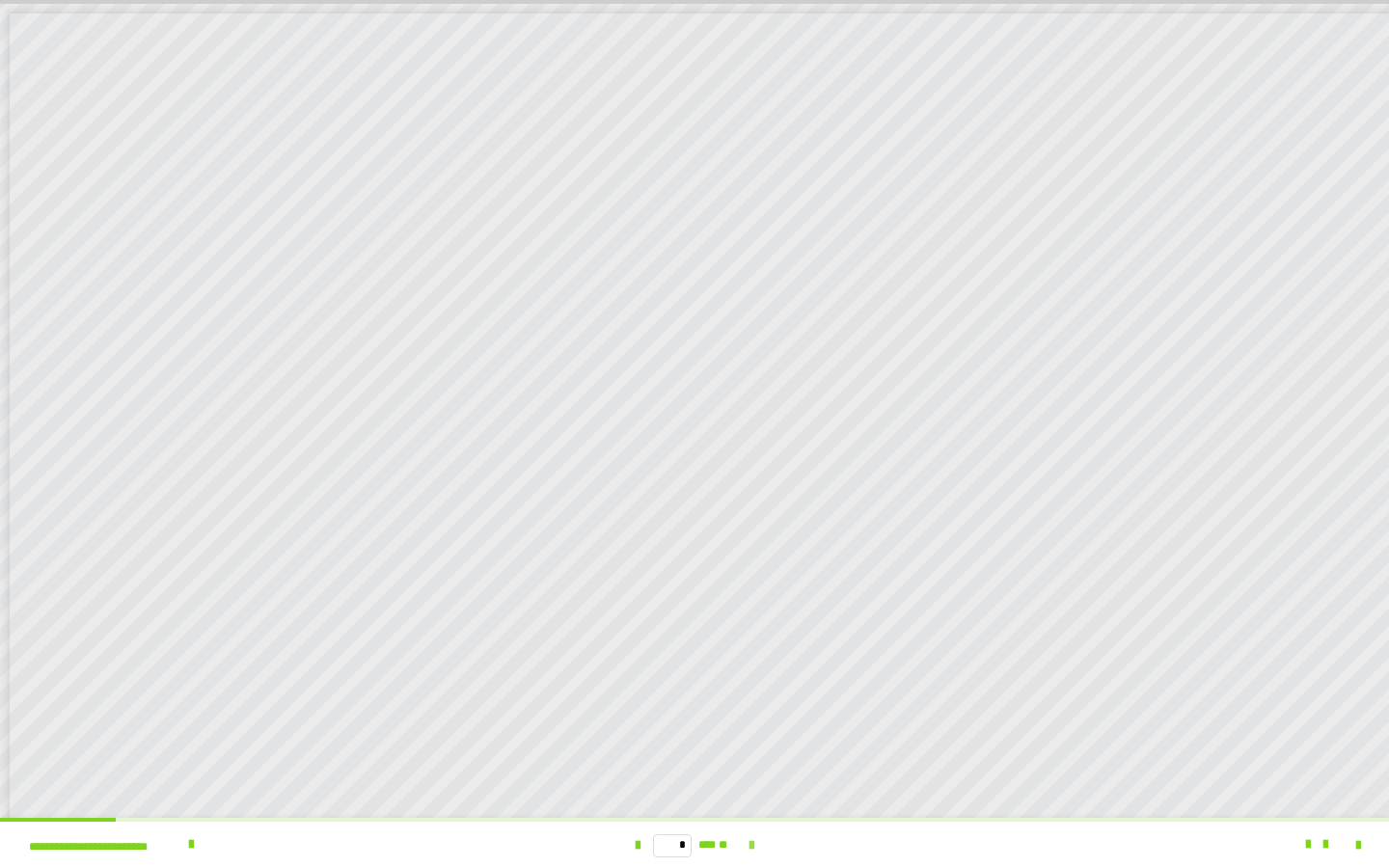 click at bounding box center (751, 846) 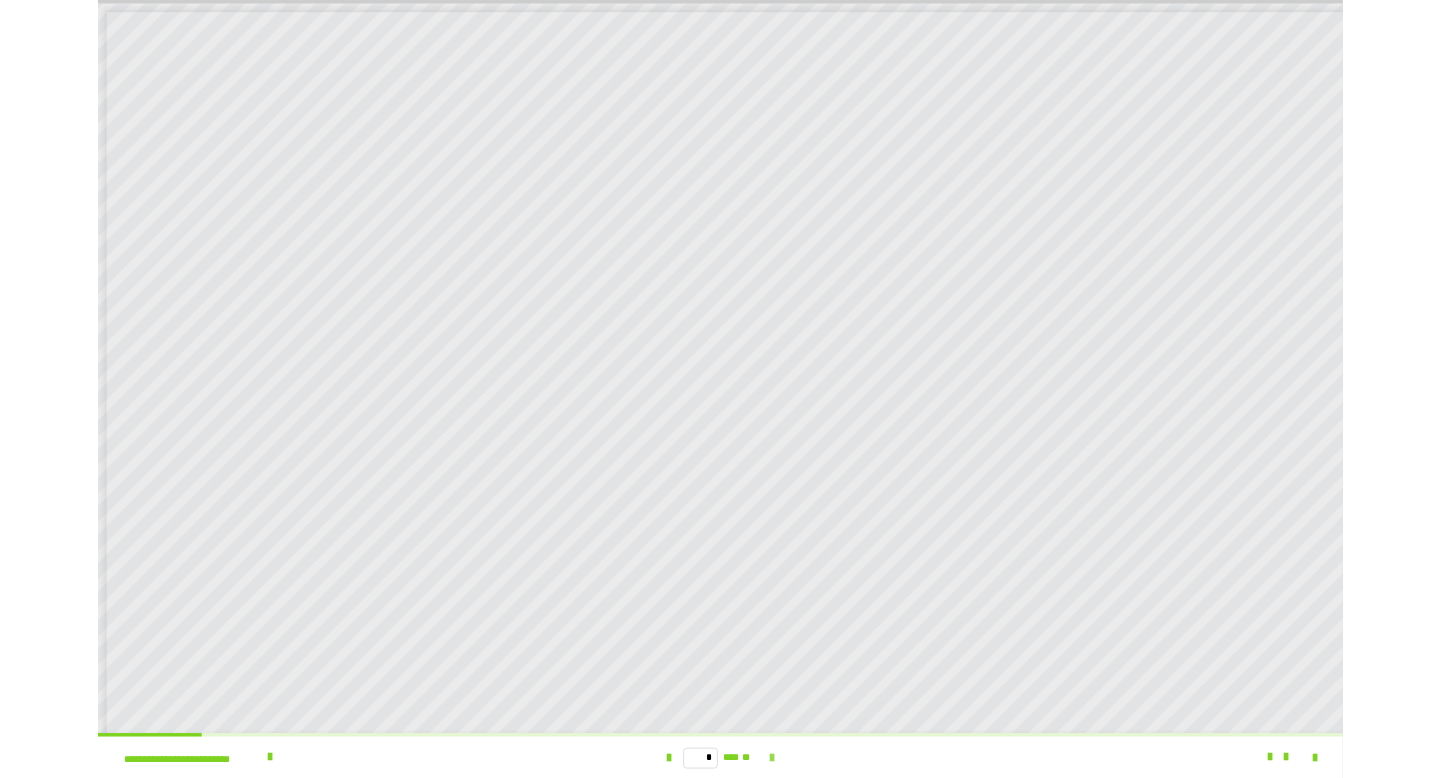 scroll, scrollTop: 0, scrollLeft: 0, axis: both 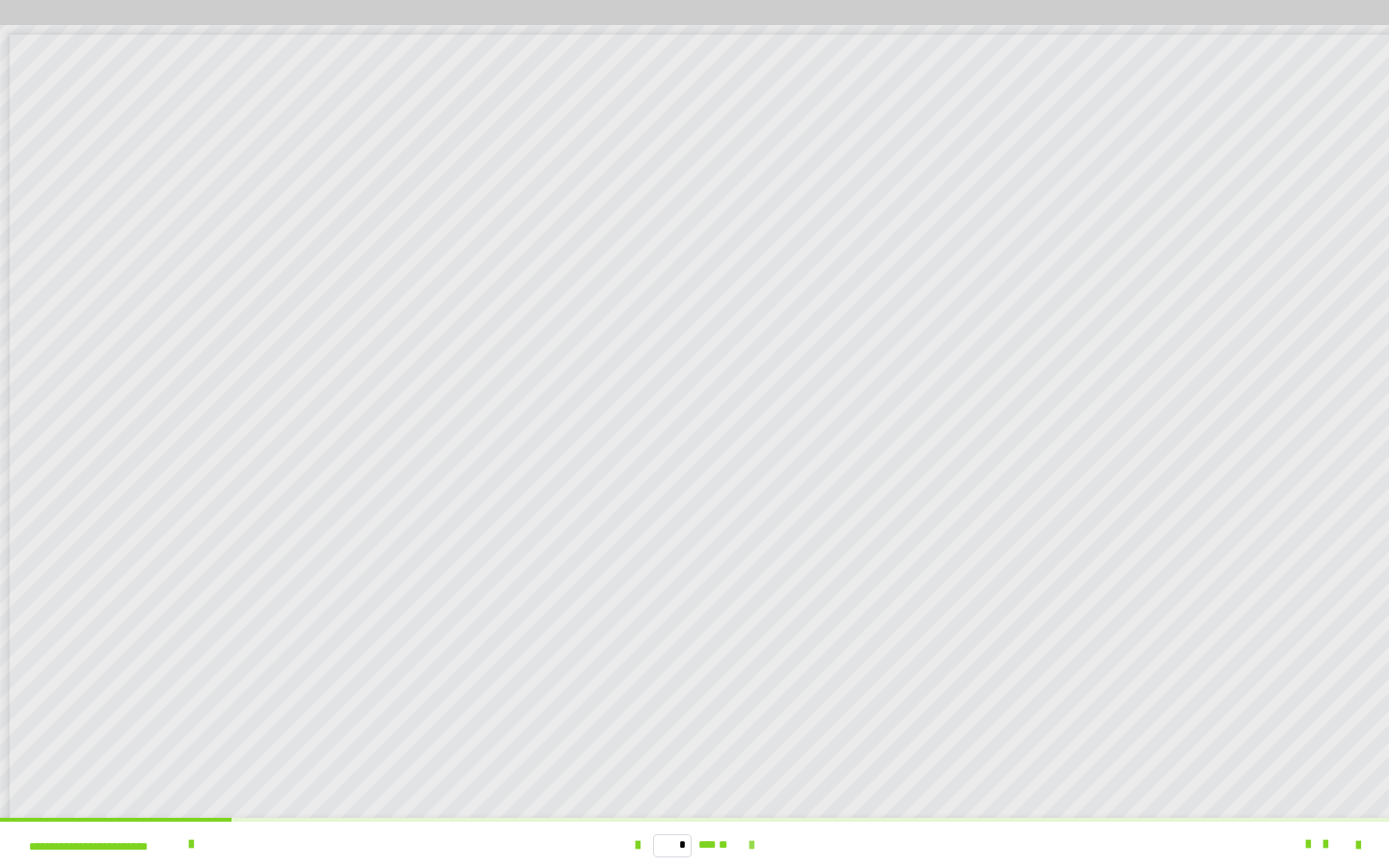 click at bounding box center (751, 846) 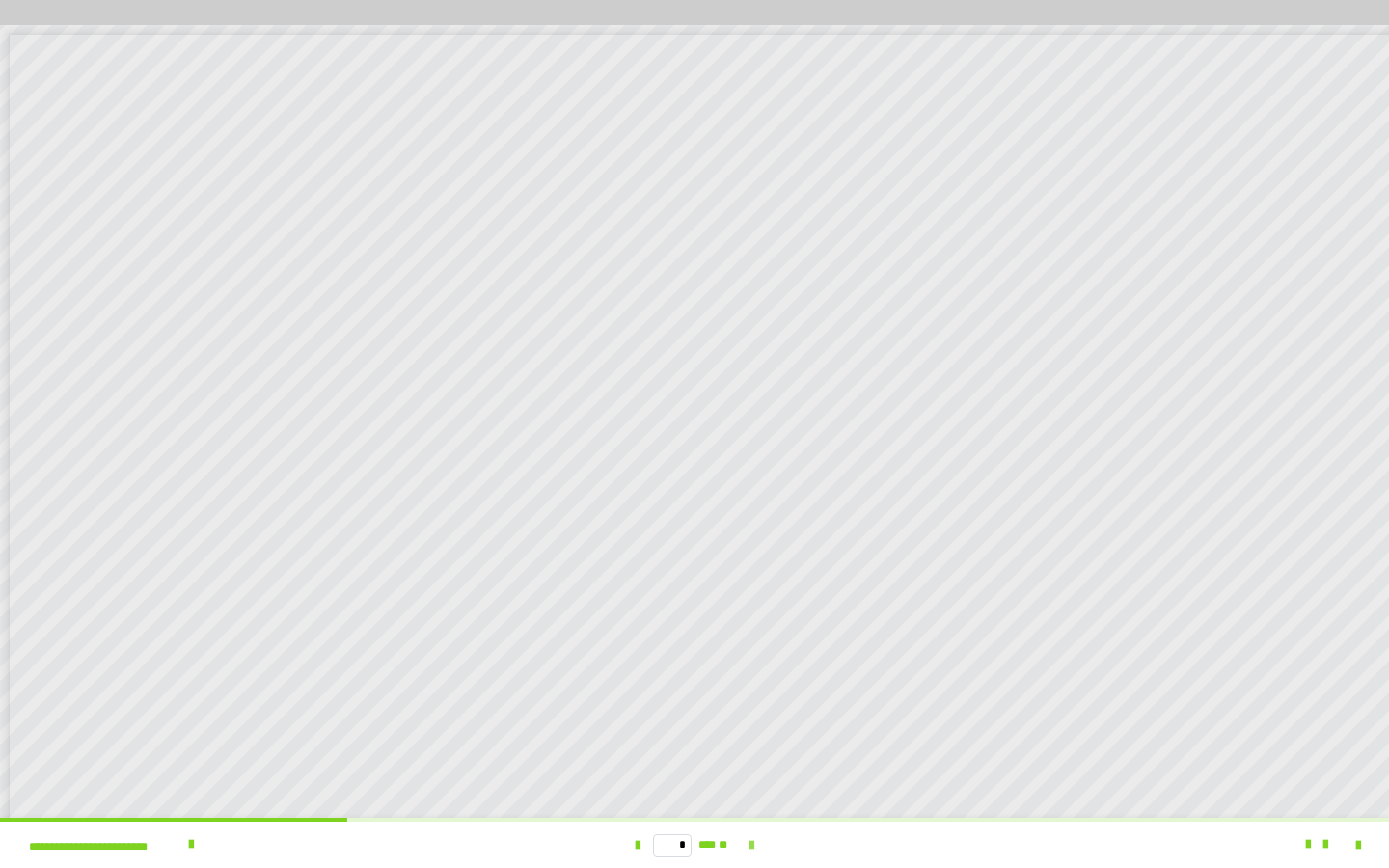 click at bounding box center [751, 846] 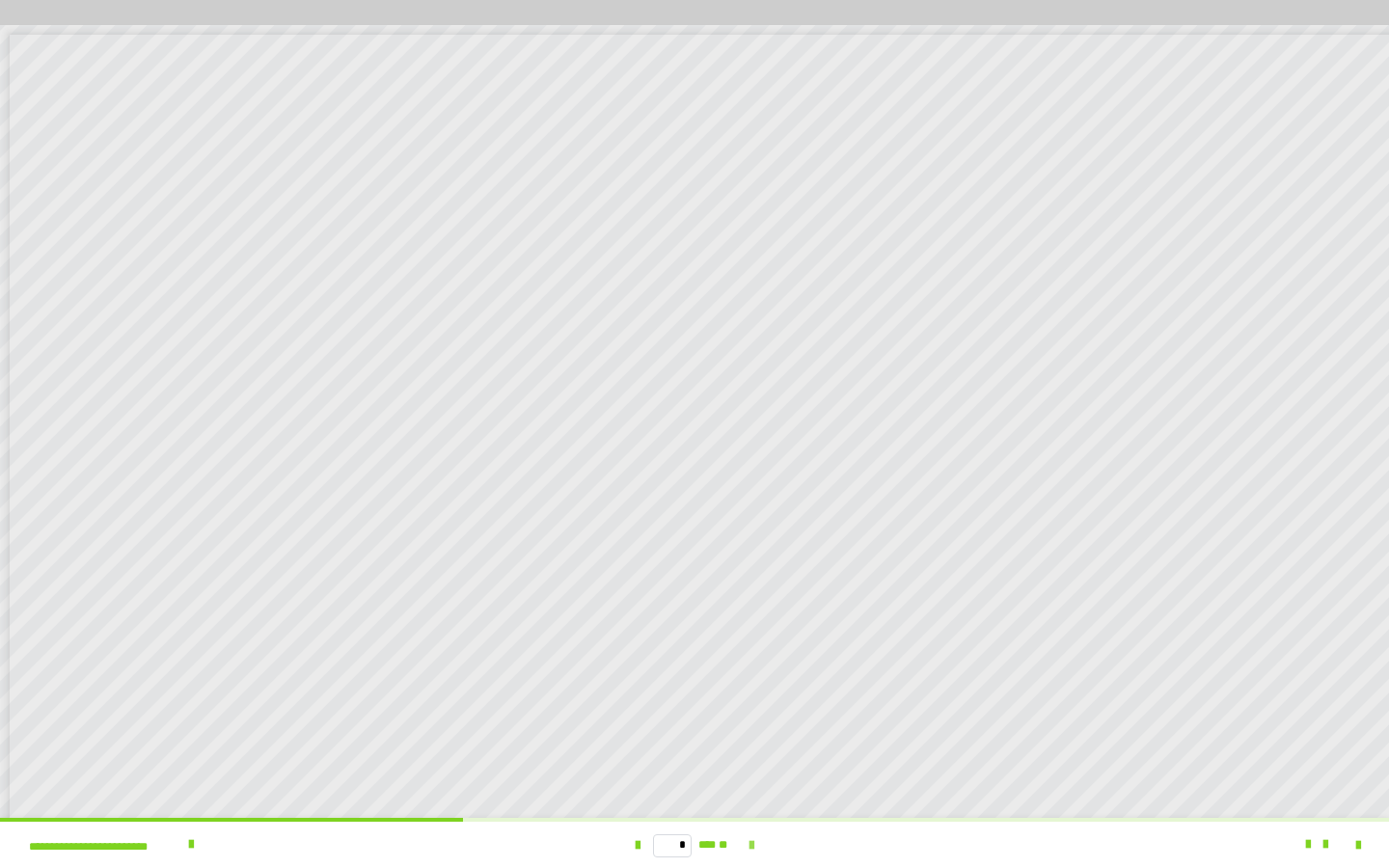 click at bounding box center (751, 846) 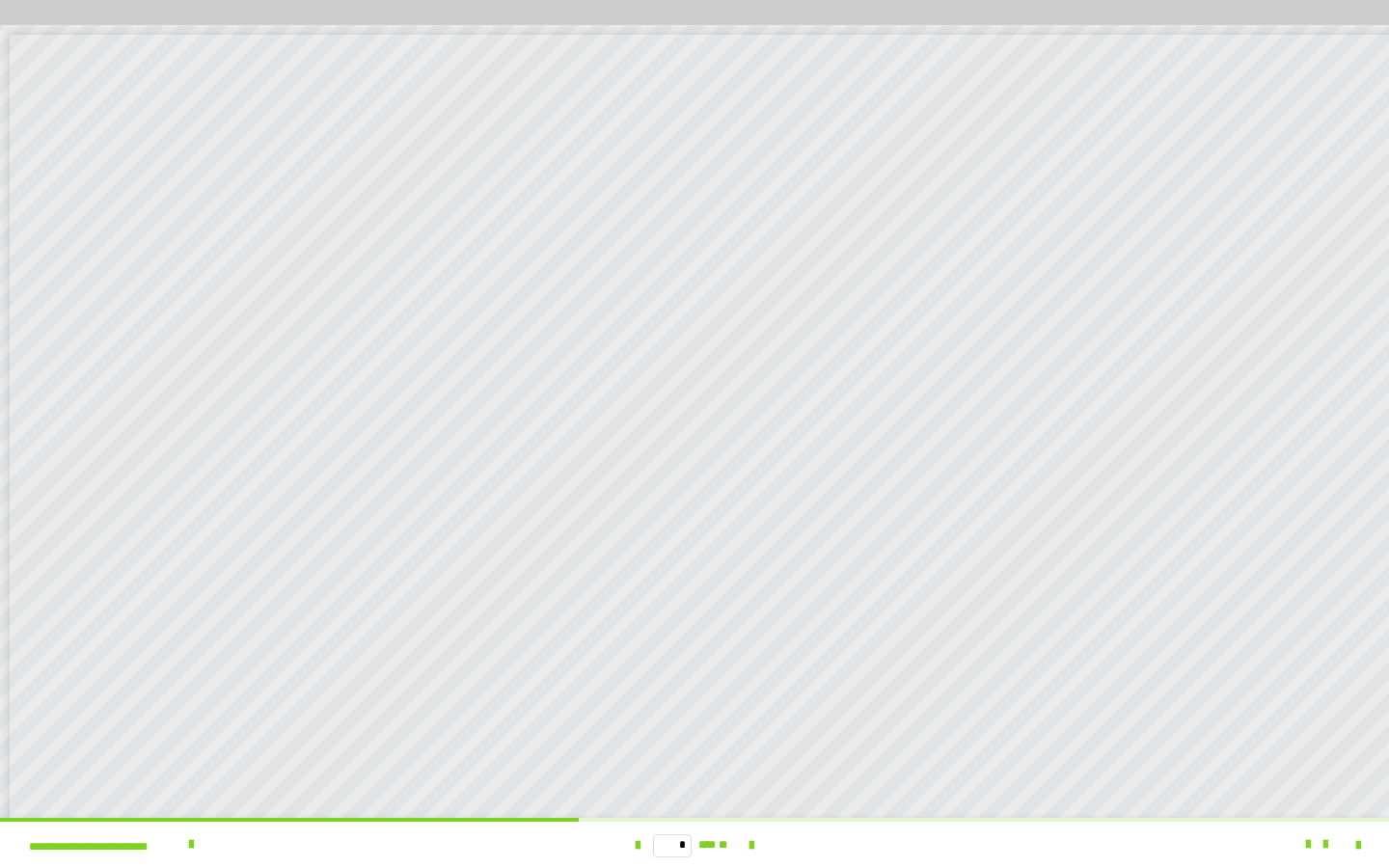 click at bounding box center (1227, 845) 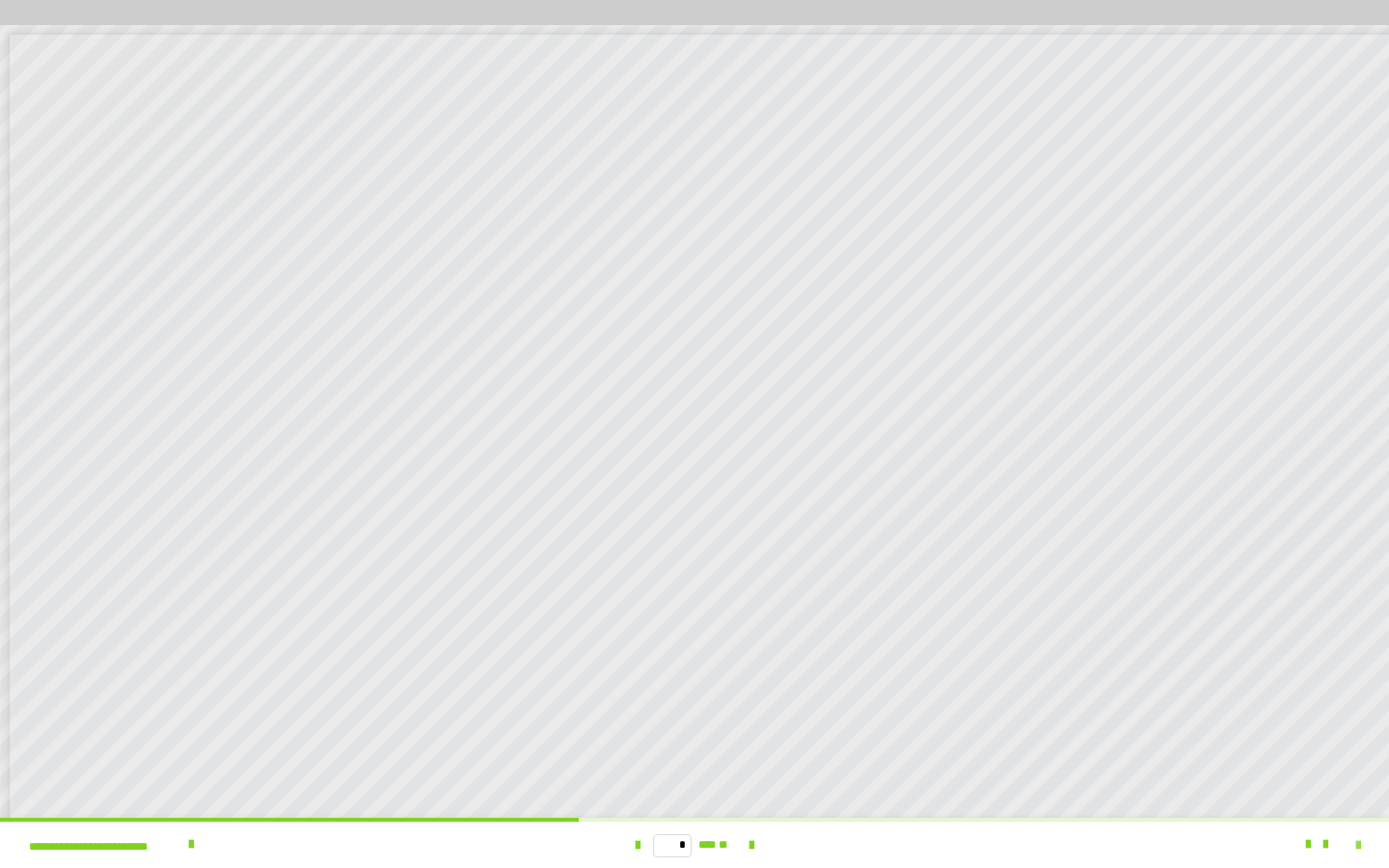 click at bounding box center [1358, 846] 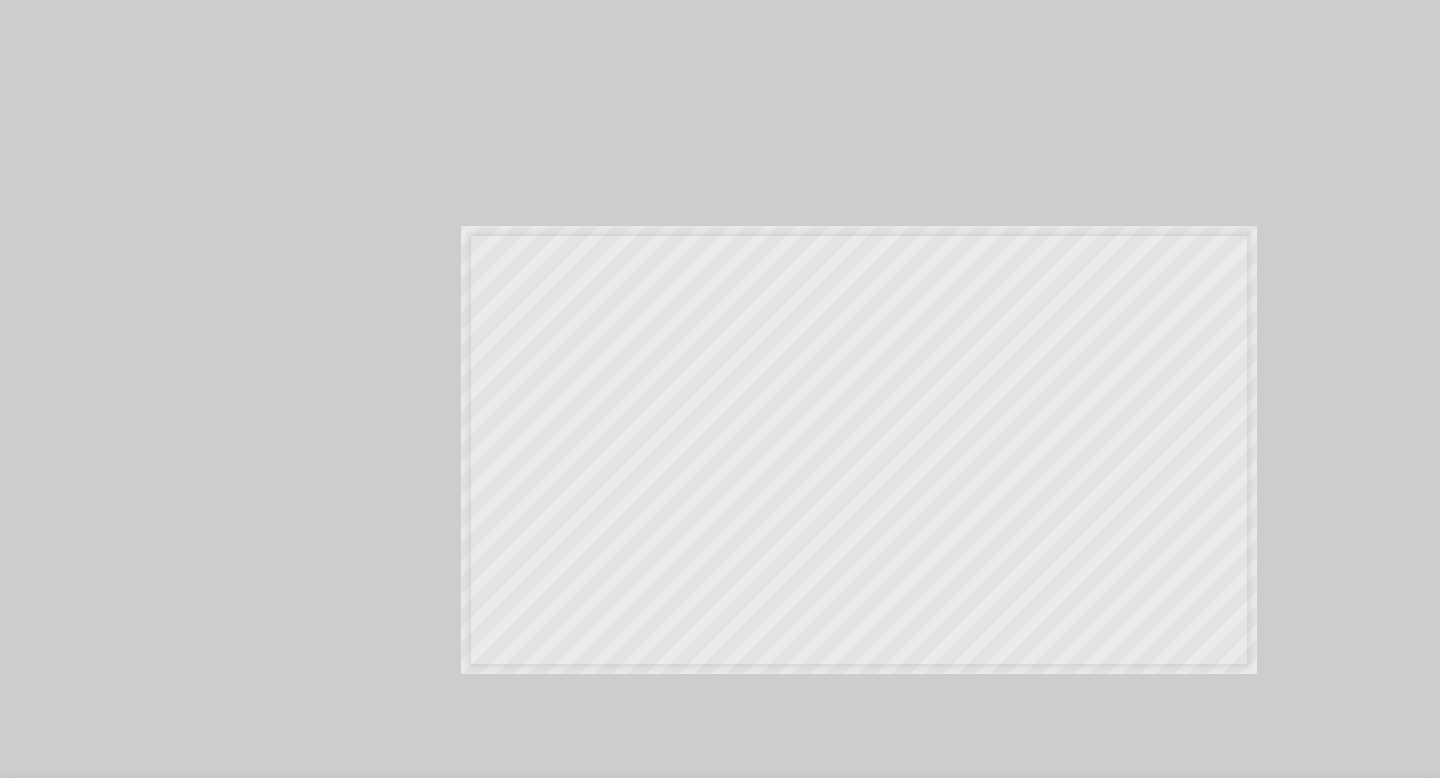scroll, scrollTop: 3586, scrollLeft: 0, axis: vertical 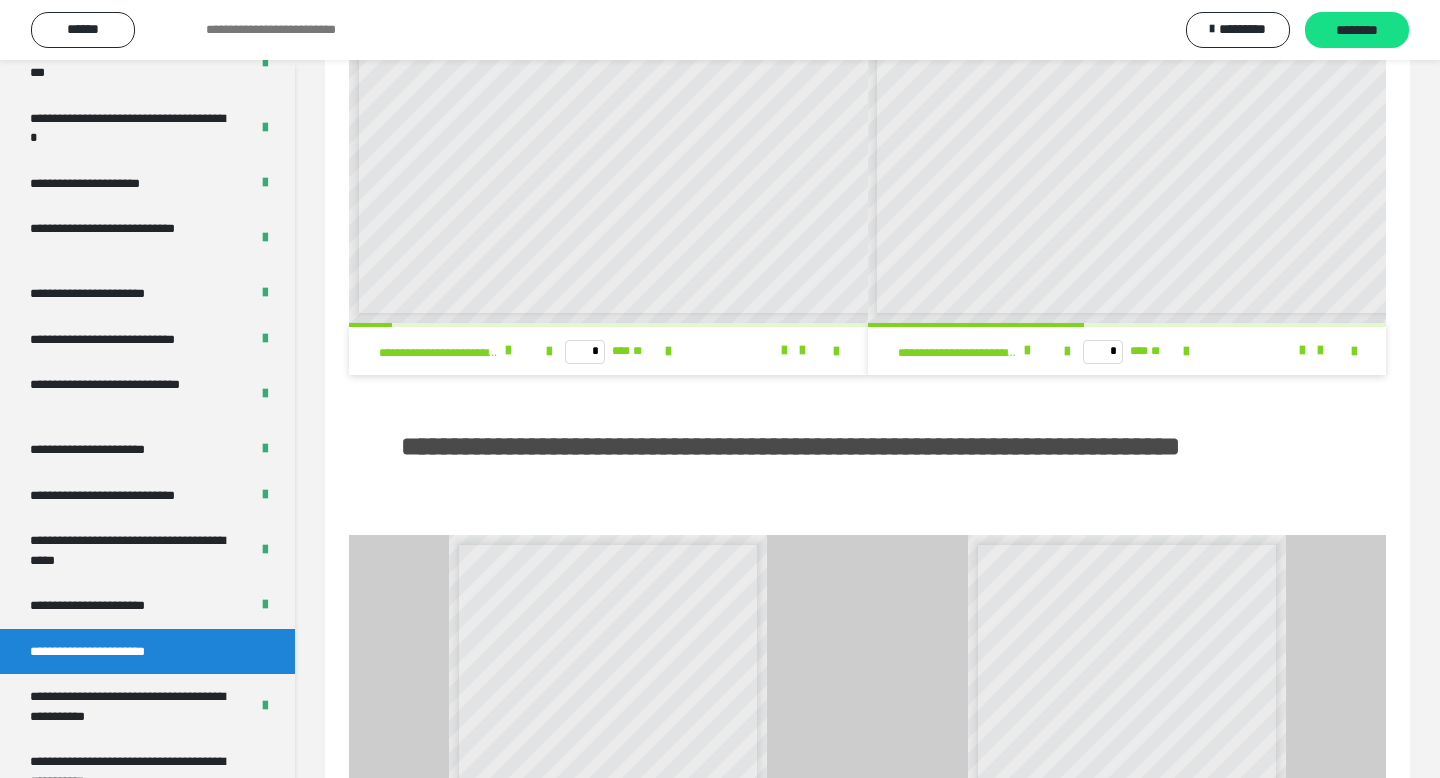 drag, startPoint x: 184, startPoint y: 760, endPoint x: 430, endPoint y: 682, distance: 258.06976 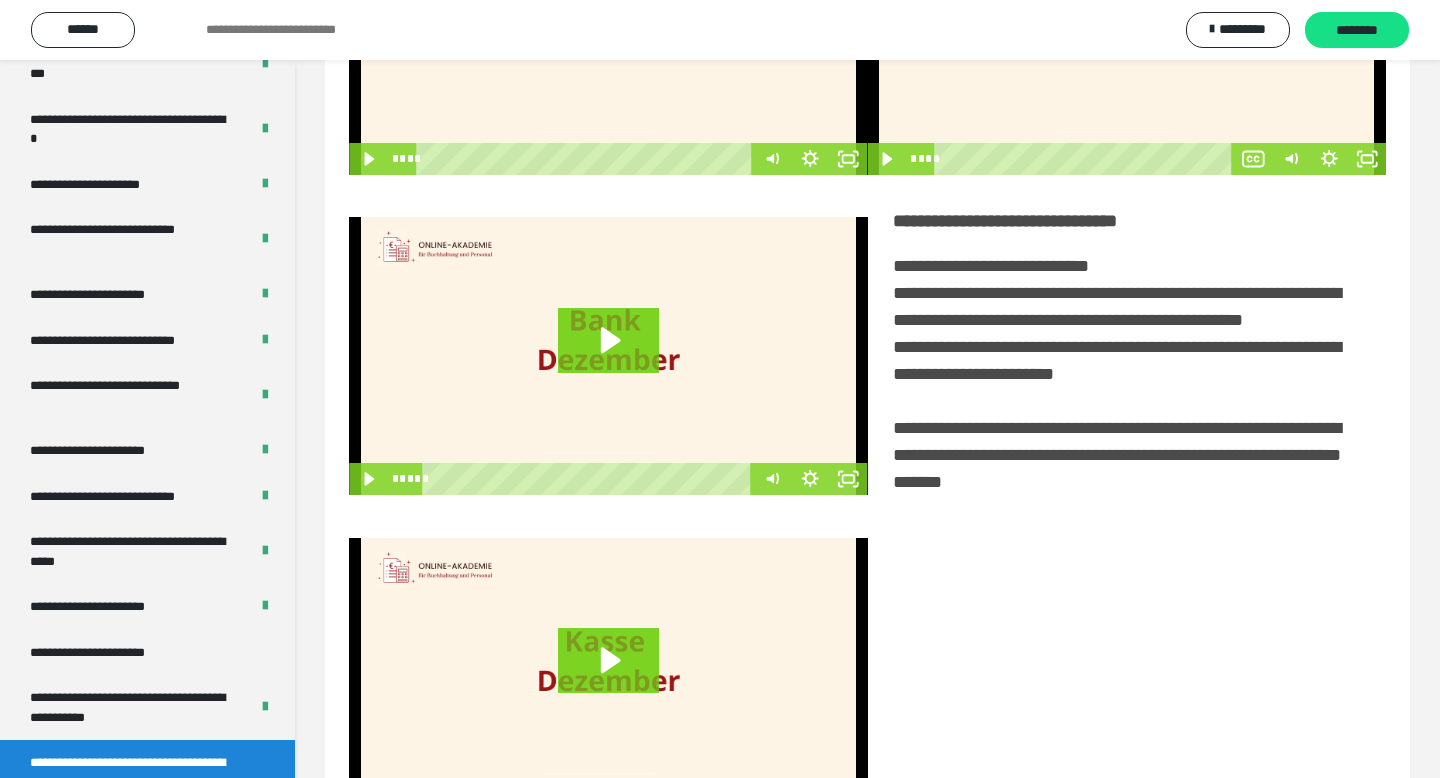 scroll, scrollTop: 364, scrollLeft: 0, axis: vertical 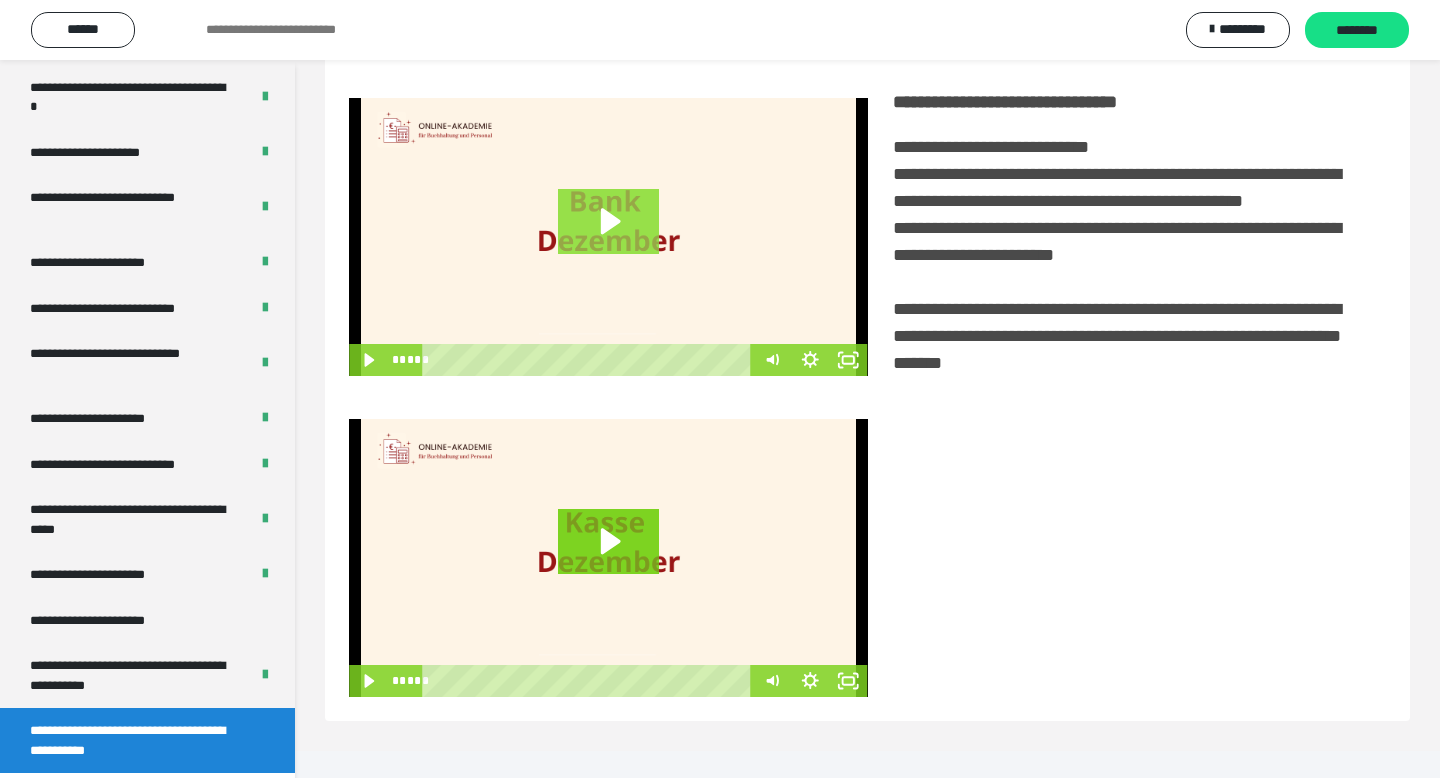 click 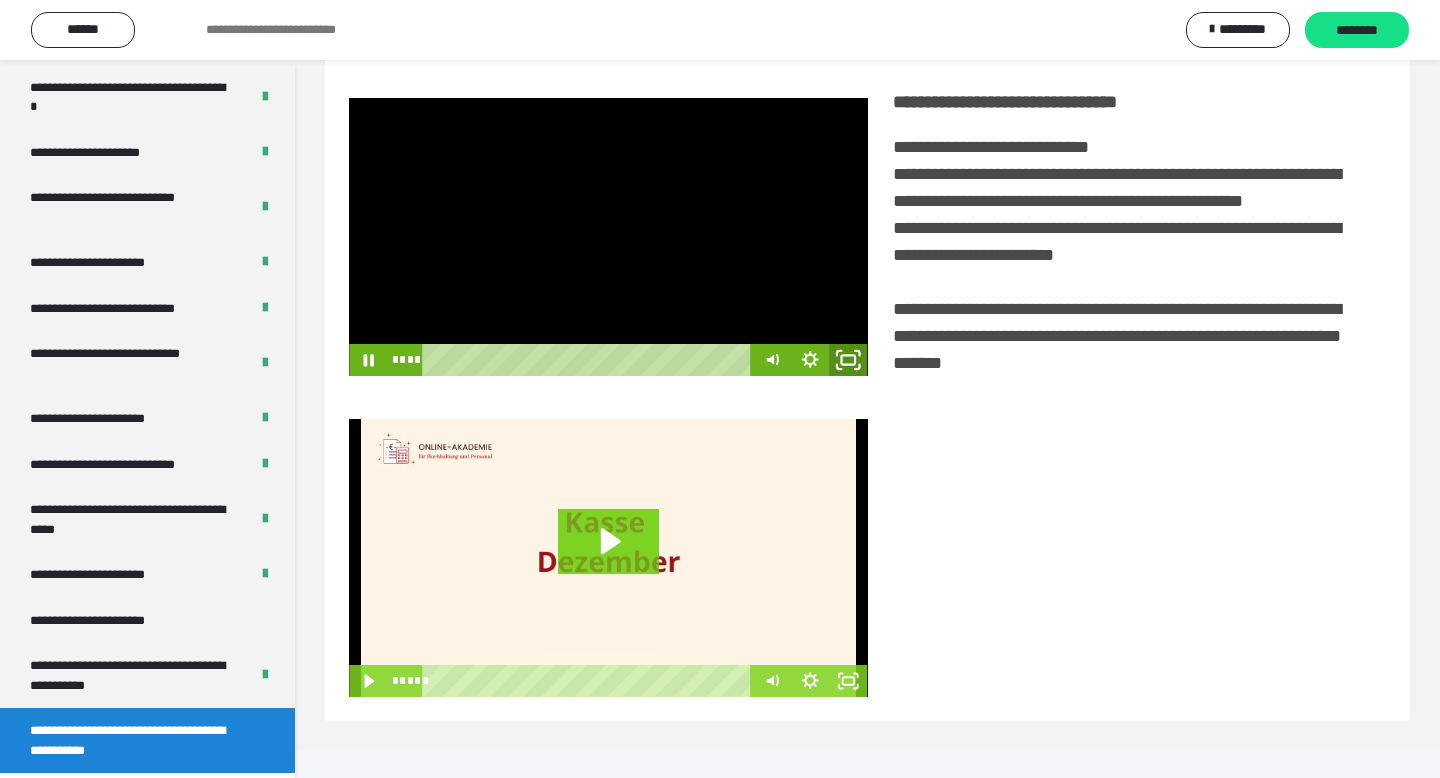 drag, startPoint x: 852, startPoint y: 372, endPoint x: 835, endPoint y: 508, distance: 137.05838 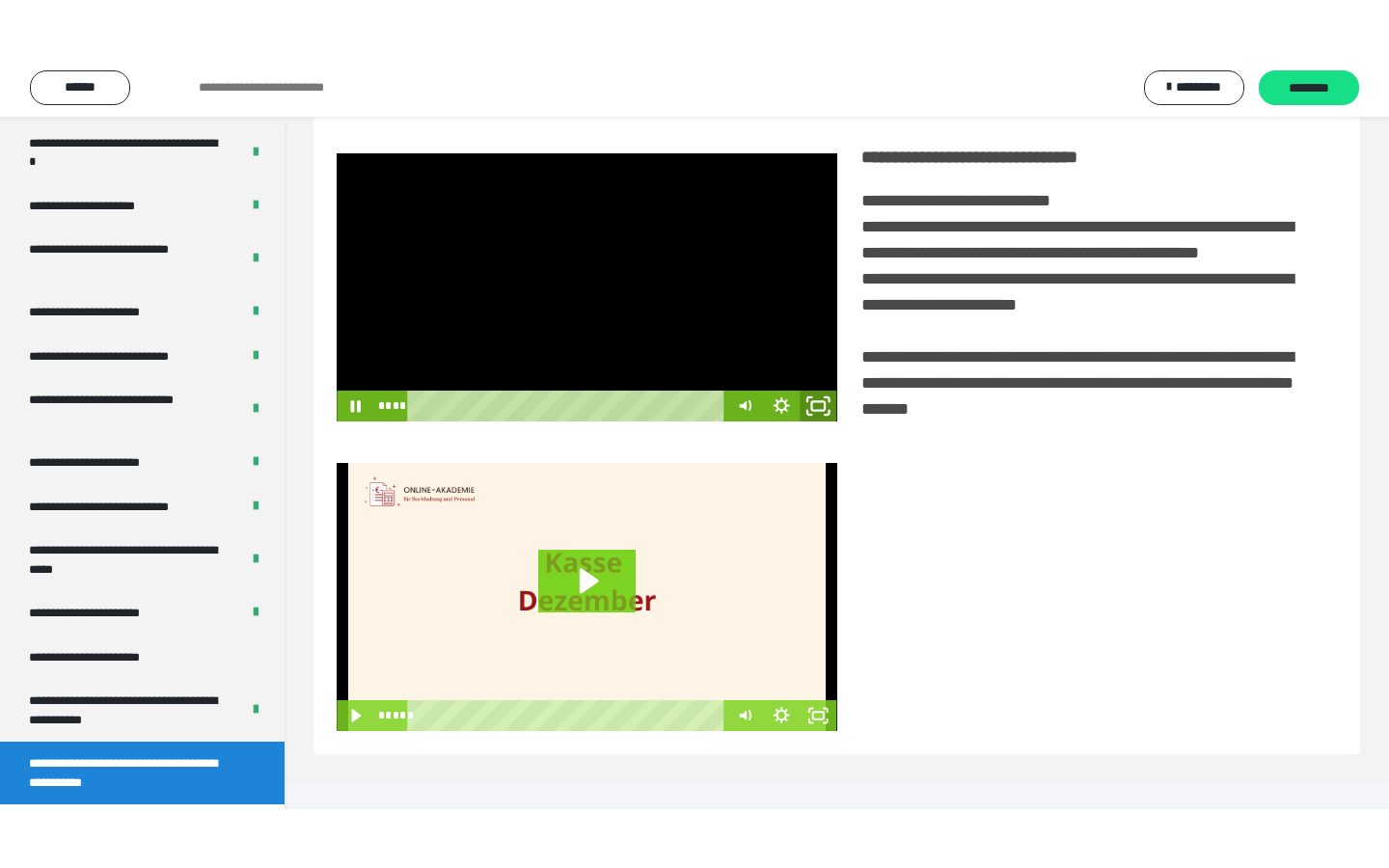scroll, scrollTop: 233, scrollLeft: 0, axis: vertical 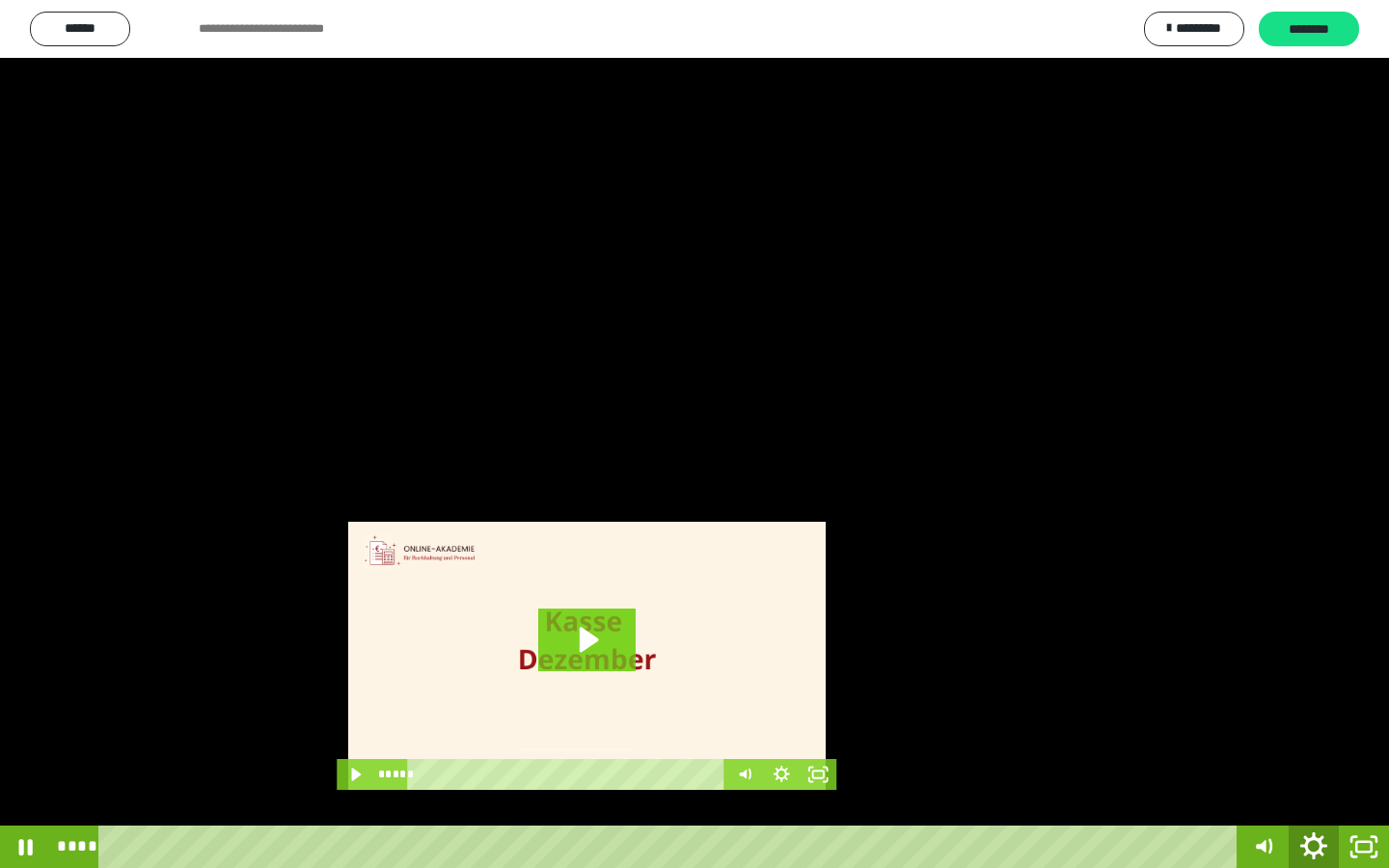 click 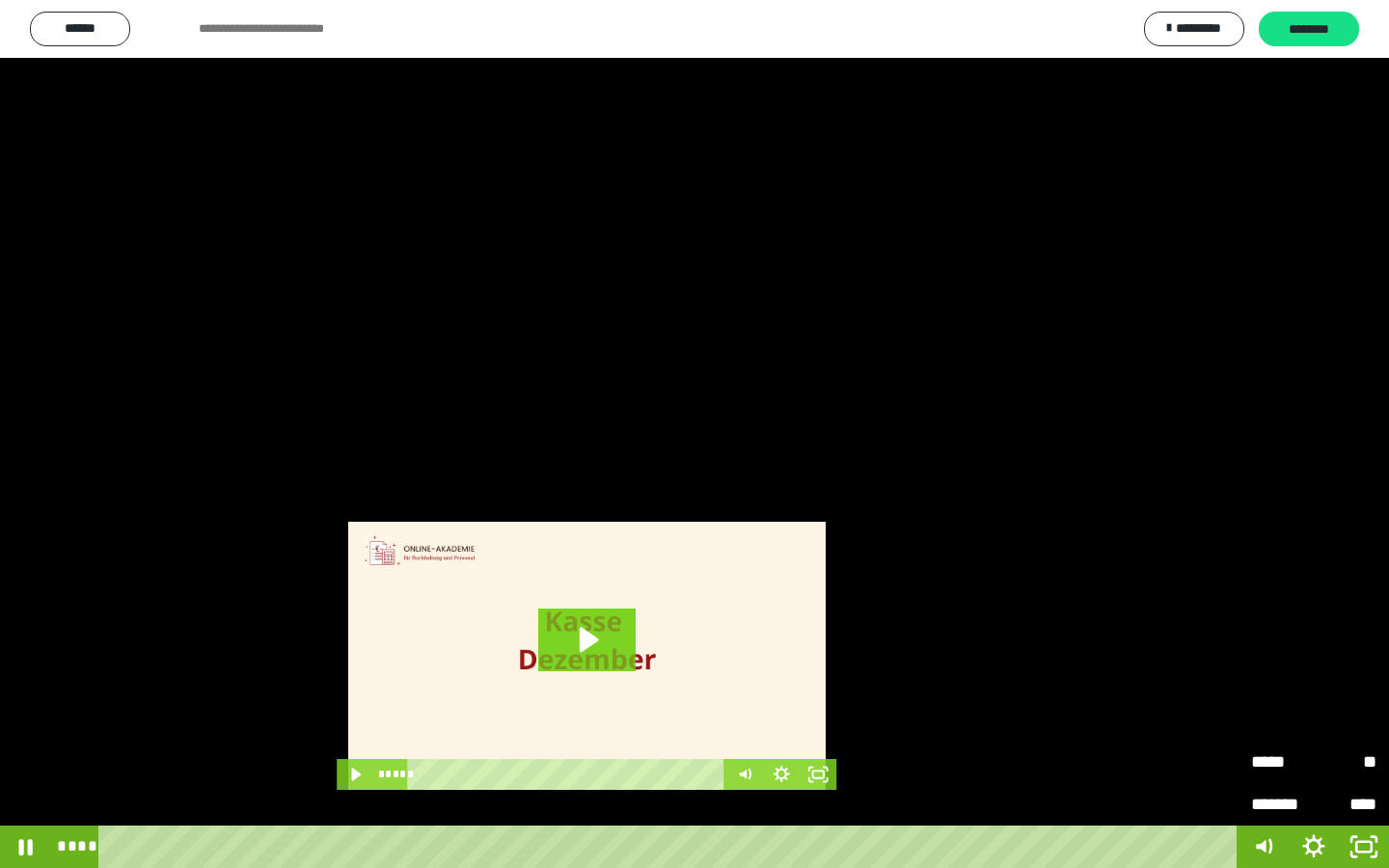 click on "*****" at bounding box center [1282, 762] 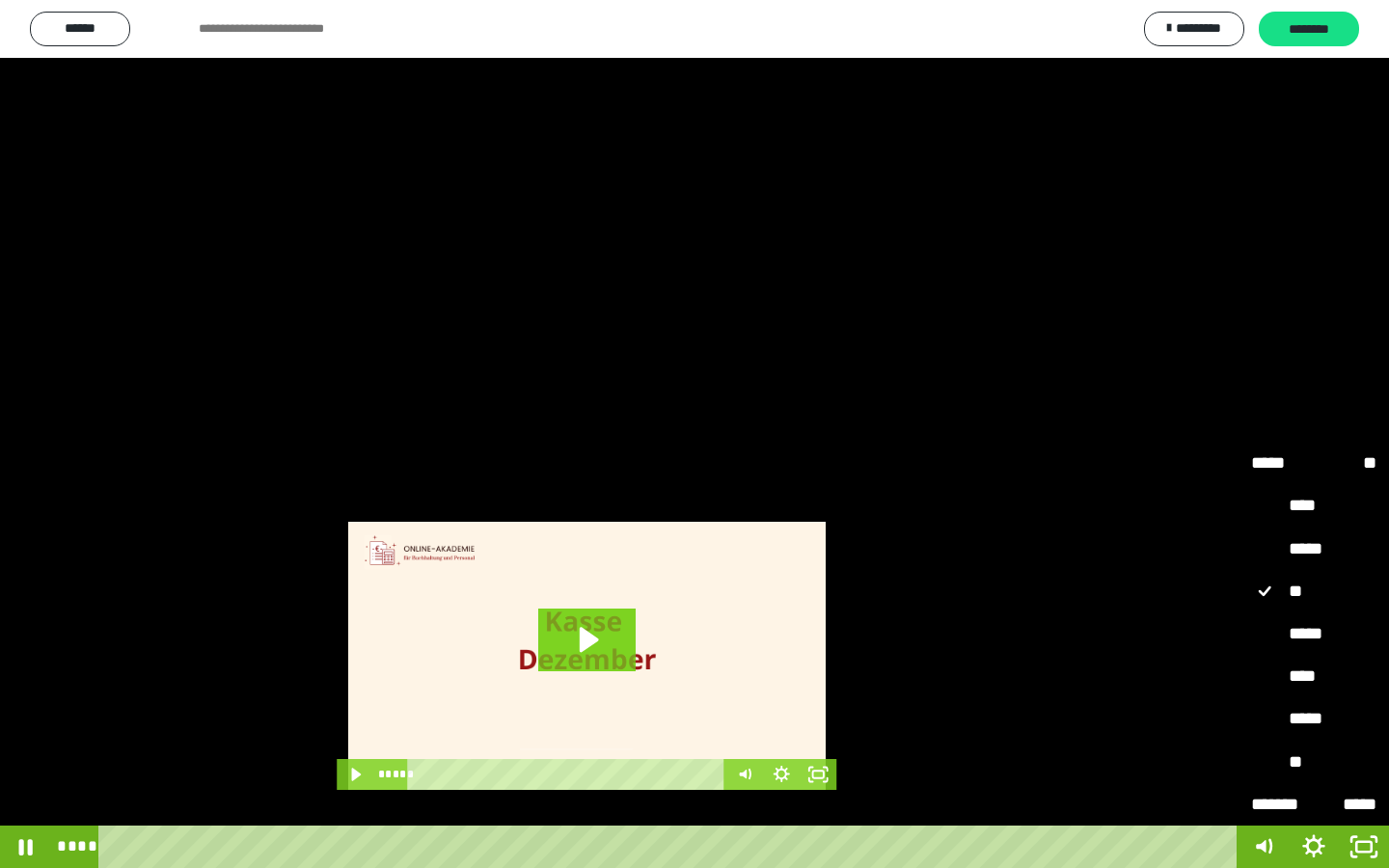 click on "****" at bounding box center (1314, 677) 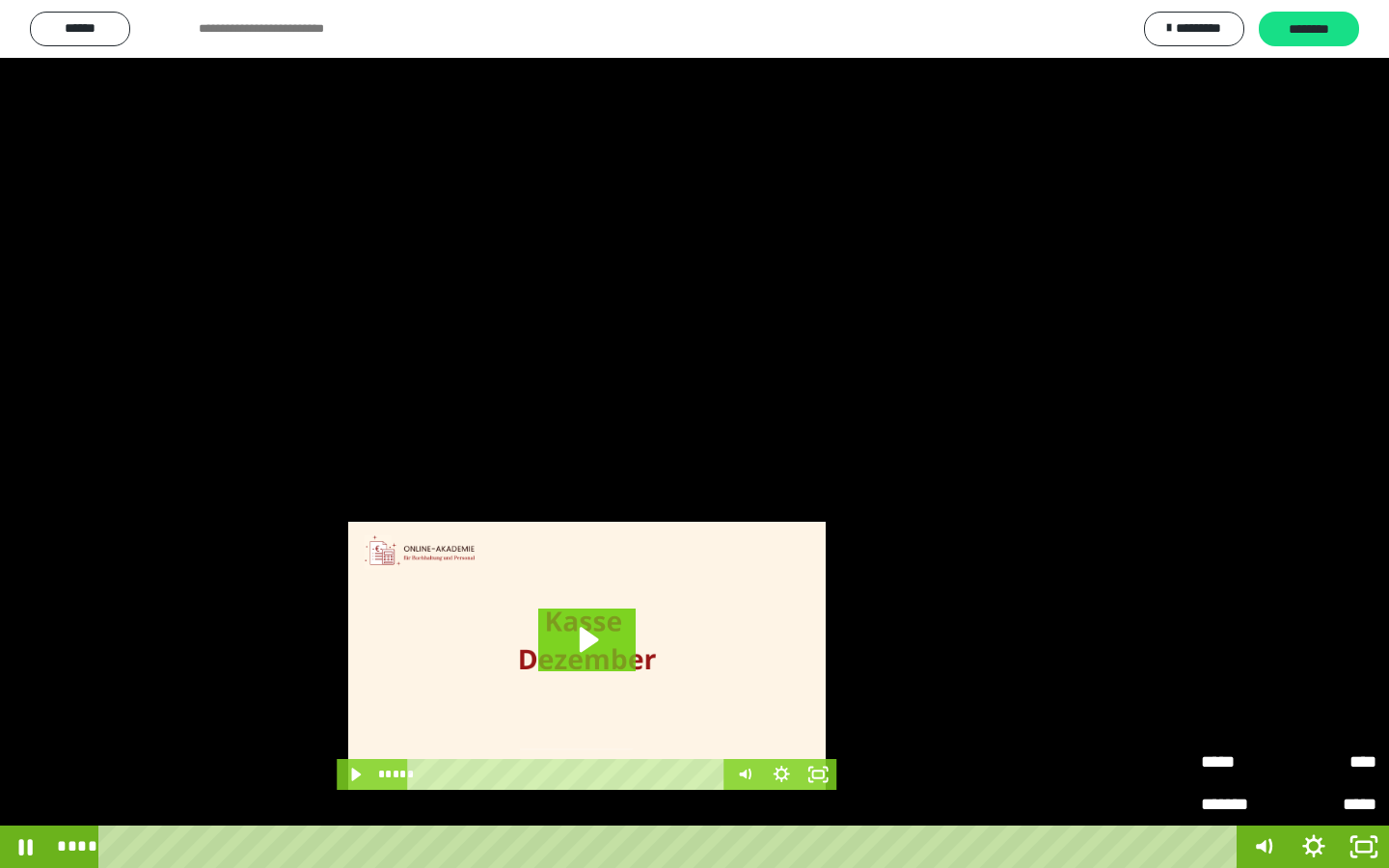 click on "****" at bounding box center (1332, 762) 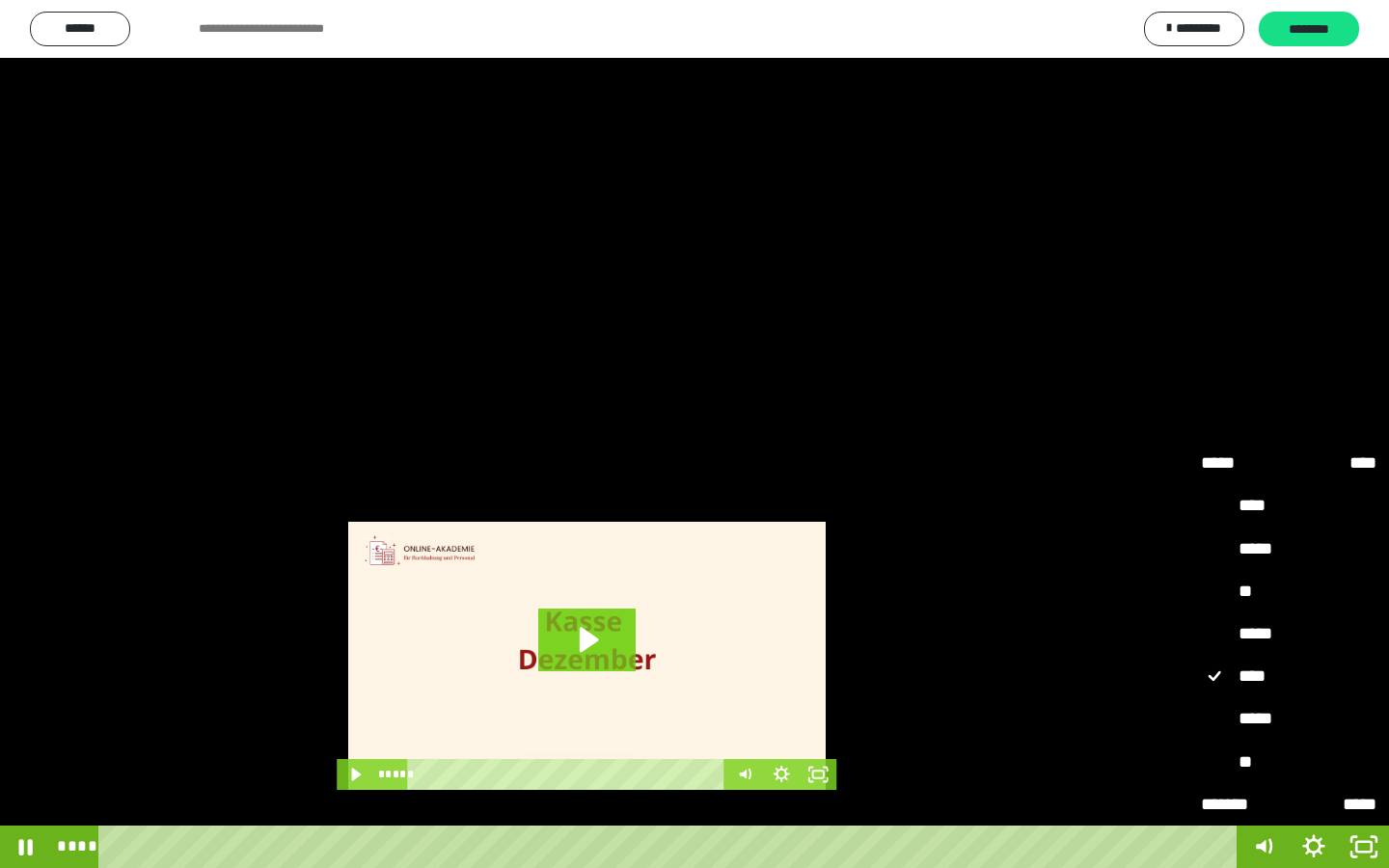 click on "*****" at bounding box center [1289, 719] 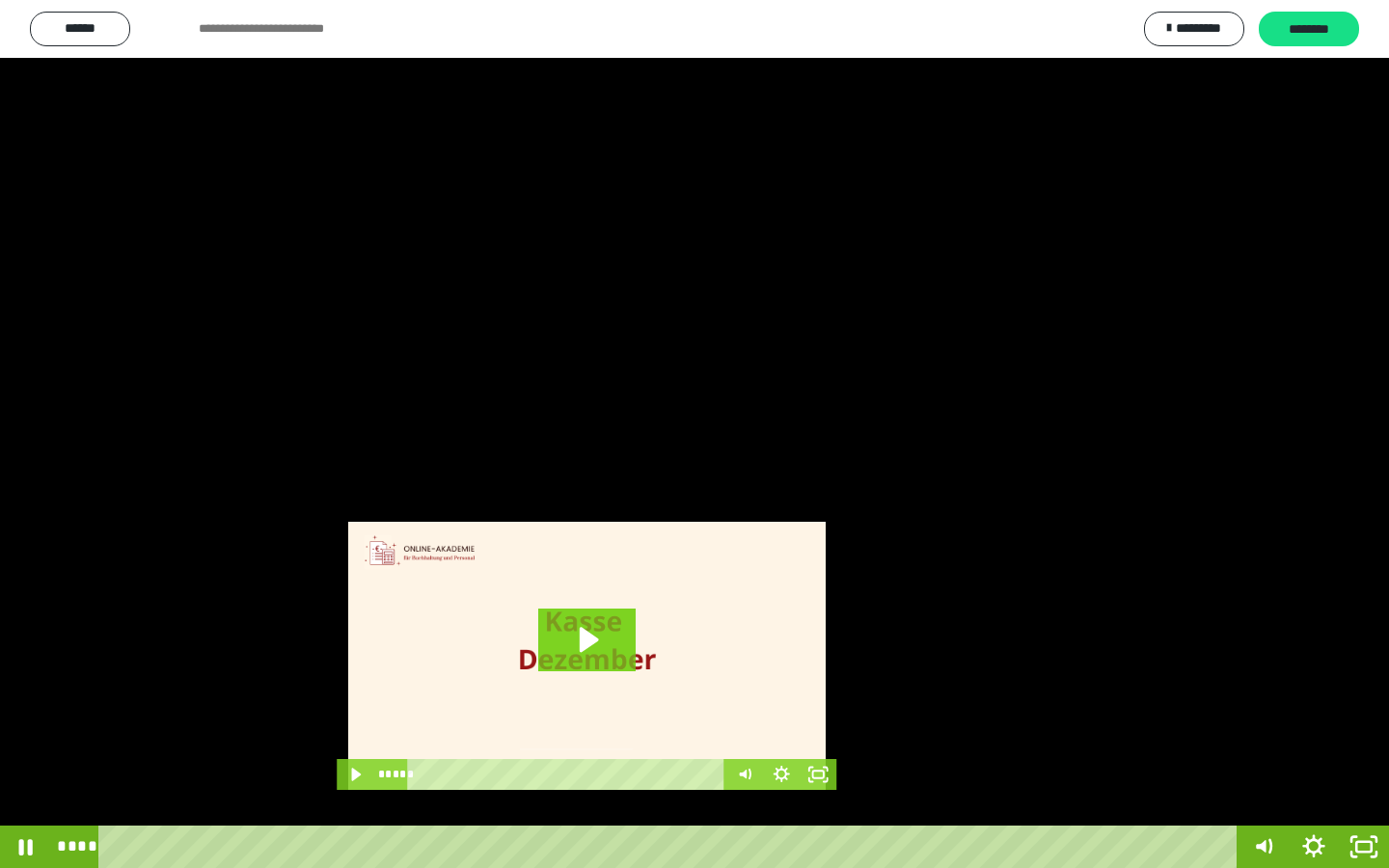 click at bounding box center [694, 434] 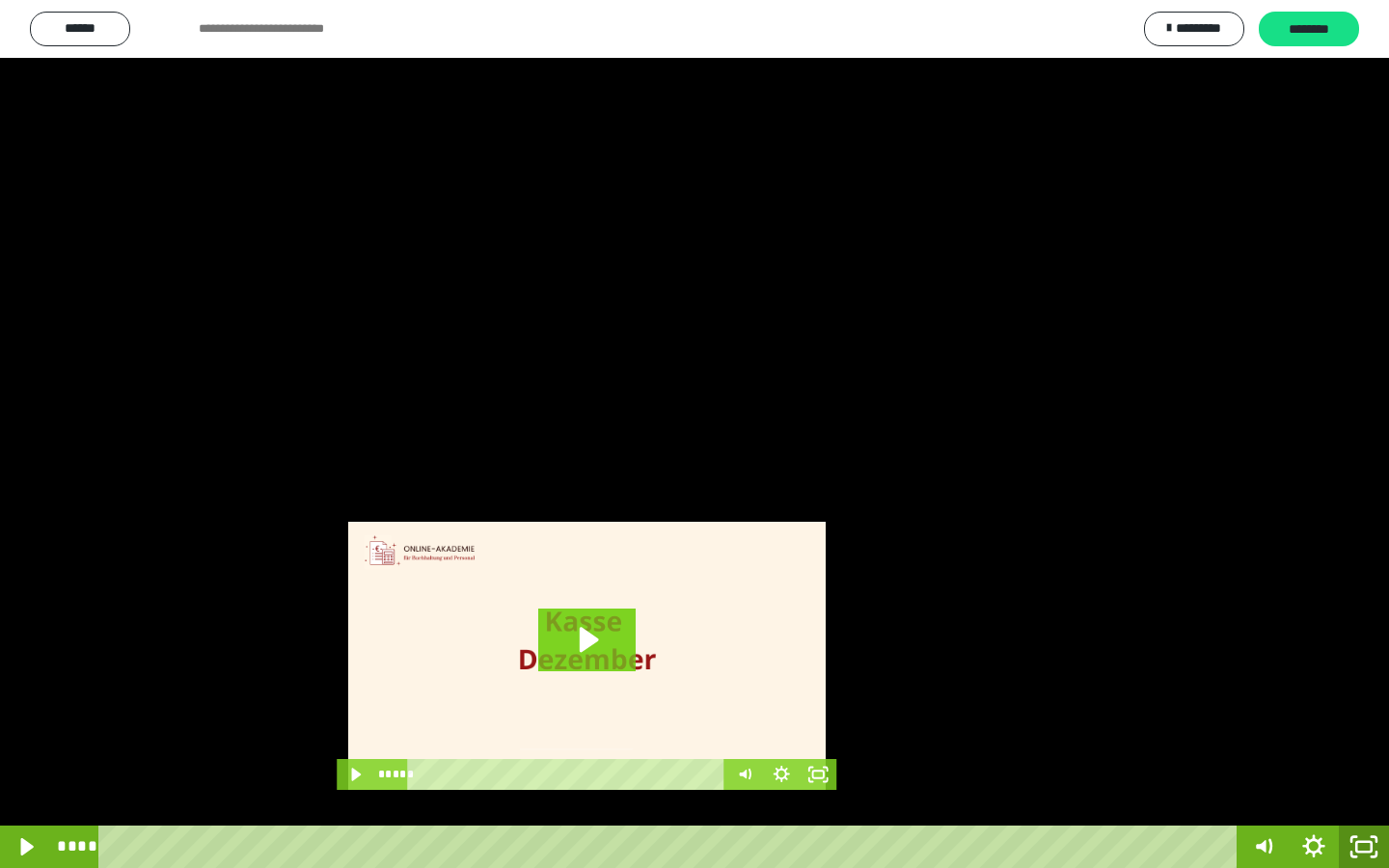click 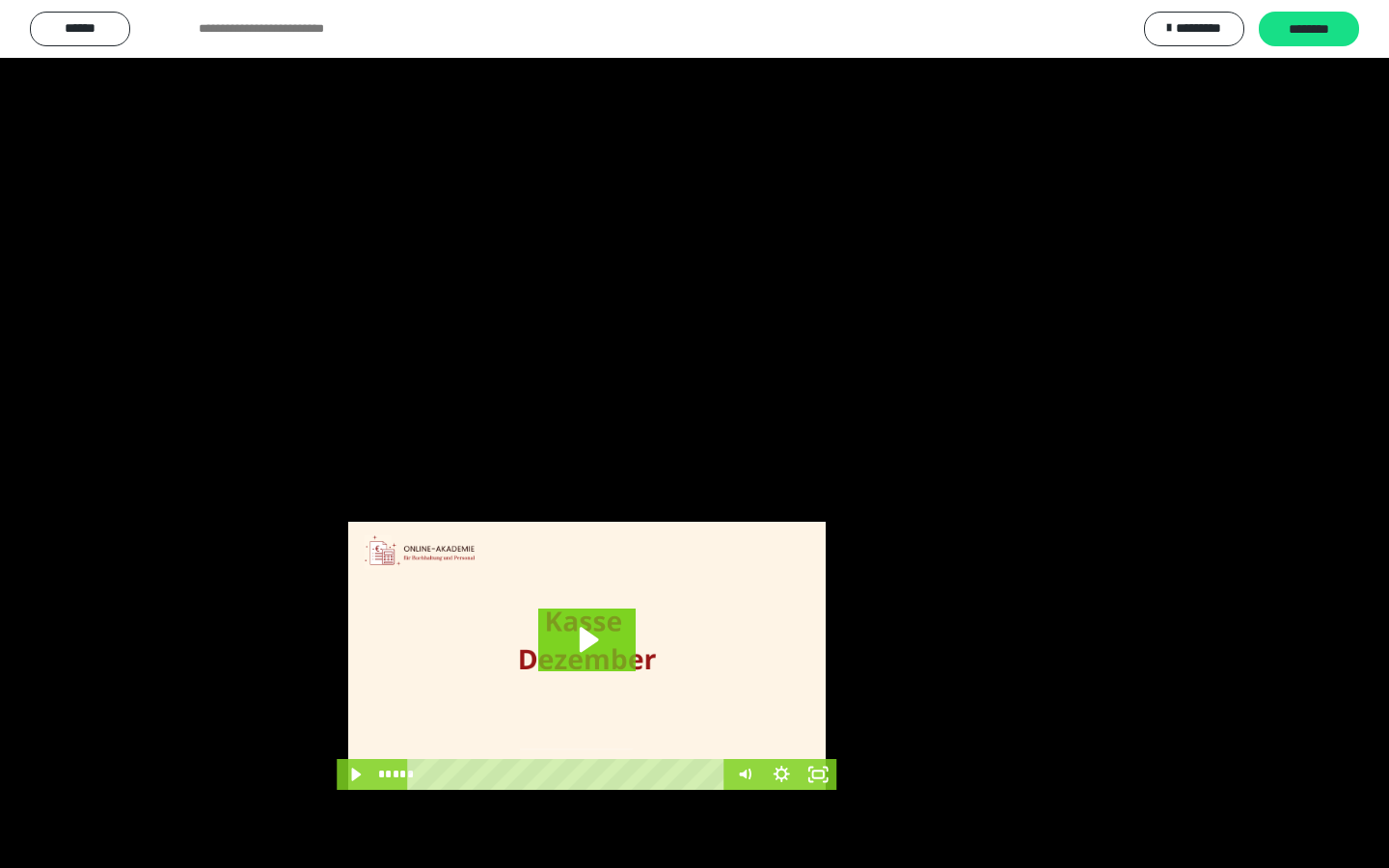 scroll, scrollTop: 3458, scrollLeft: 0, axis: vertical 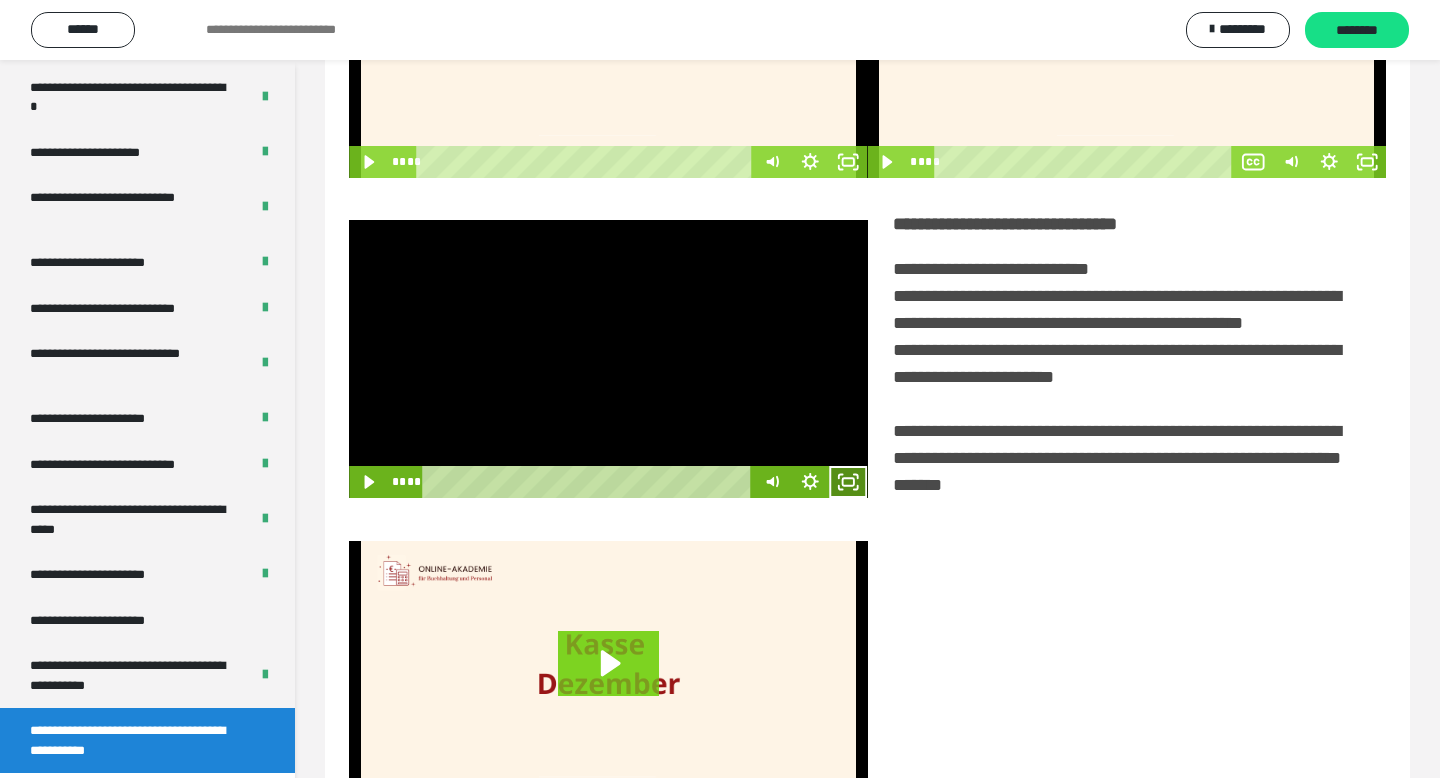 click 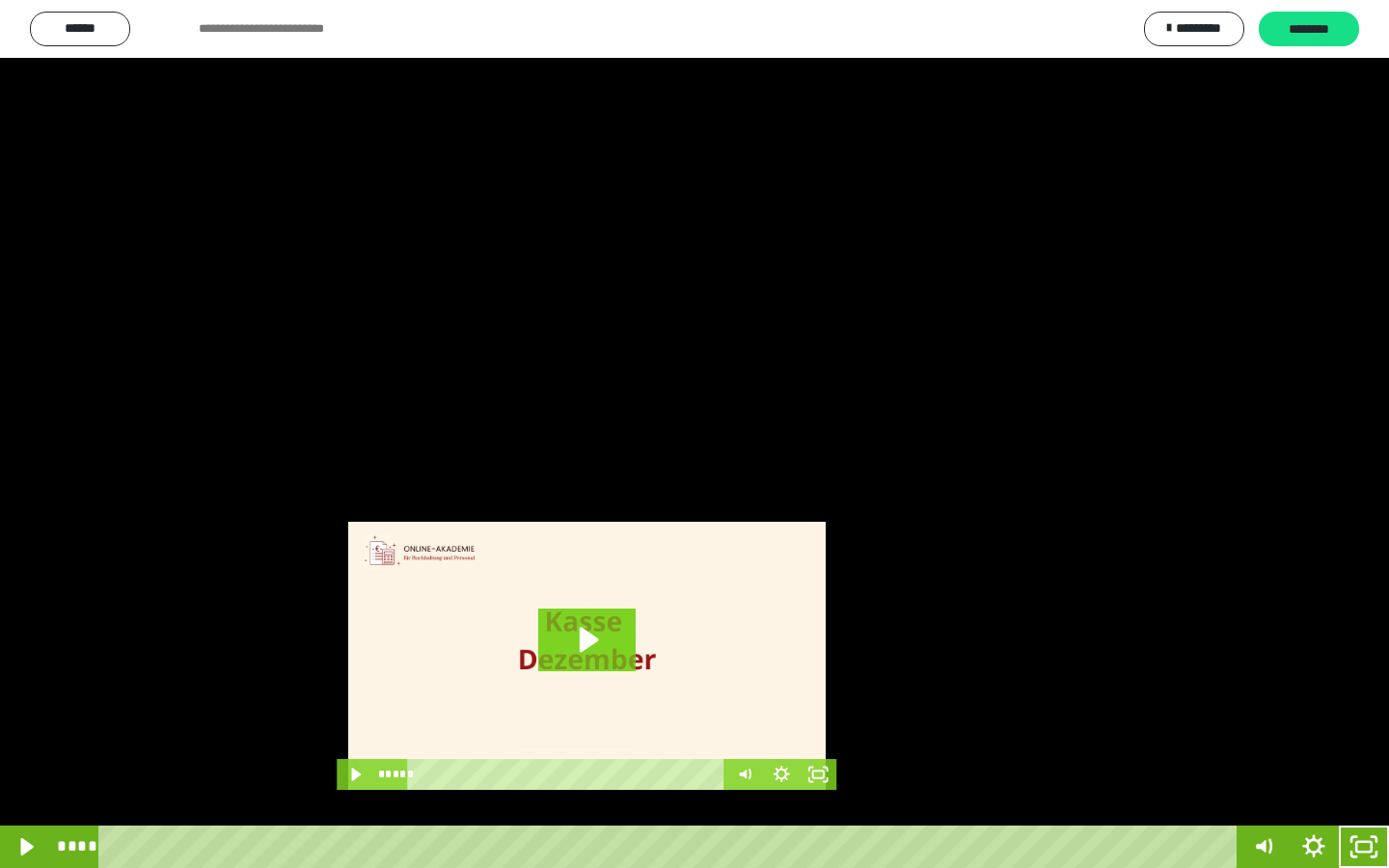 click at bounding box center [694, 434] 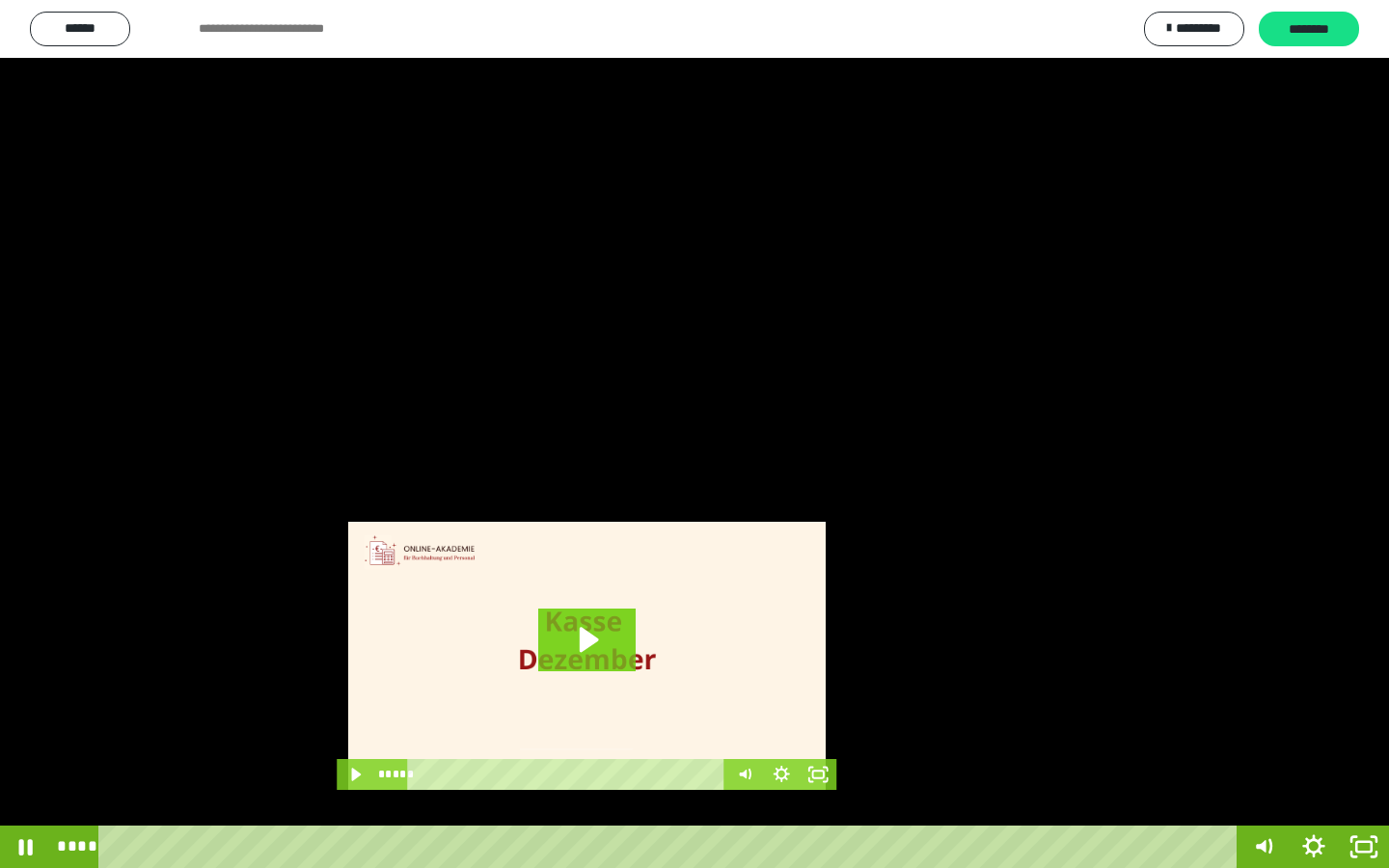 click at bounding box center [694, 434] 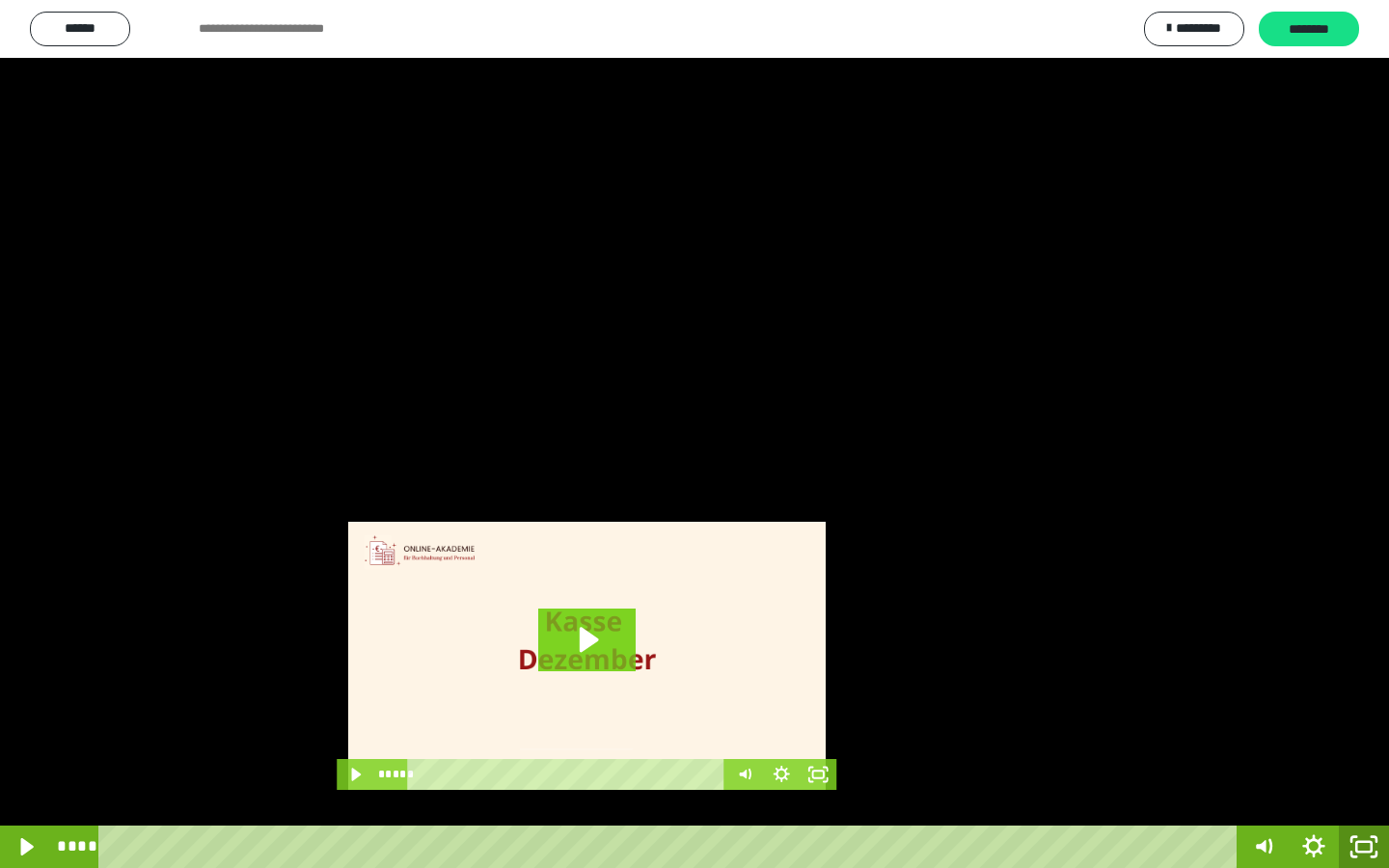 click 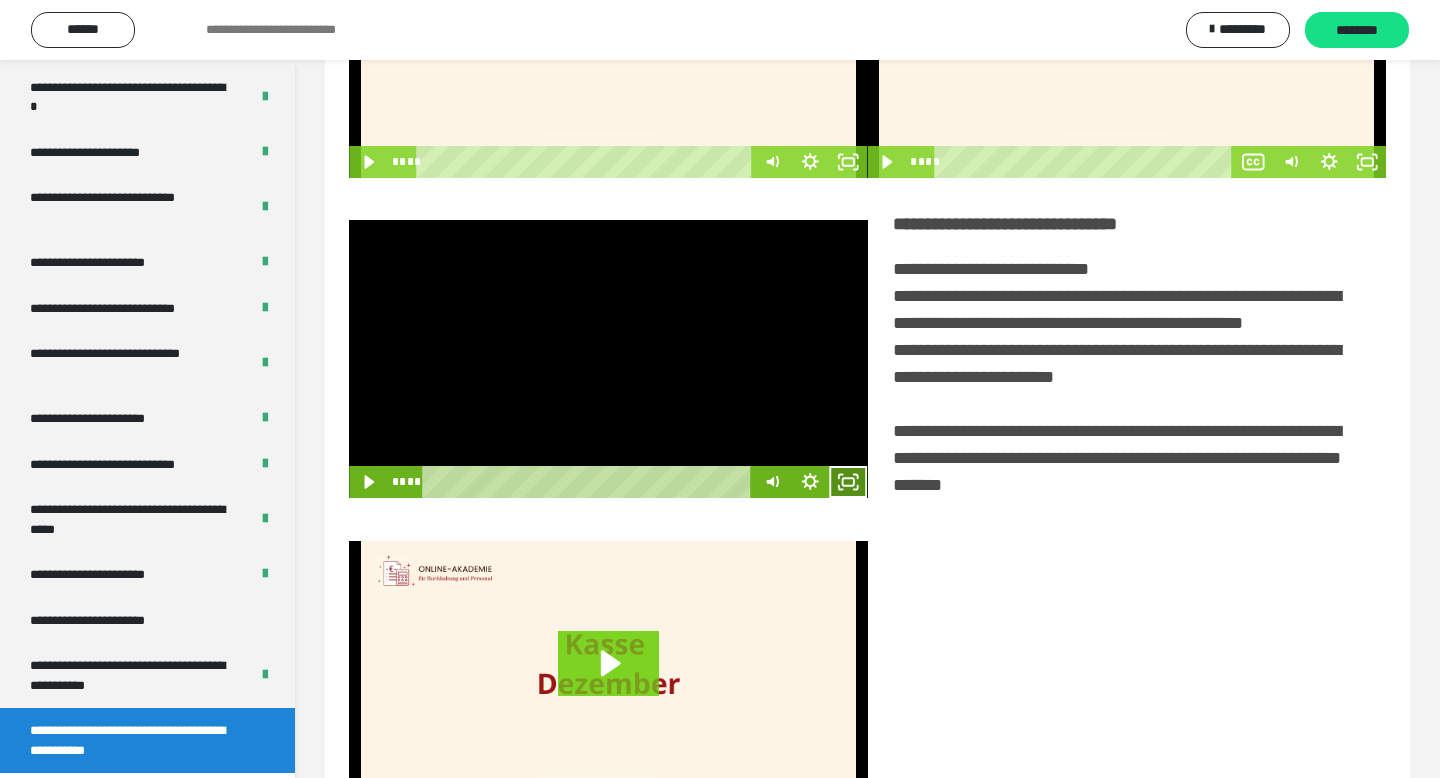 click 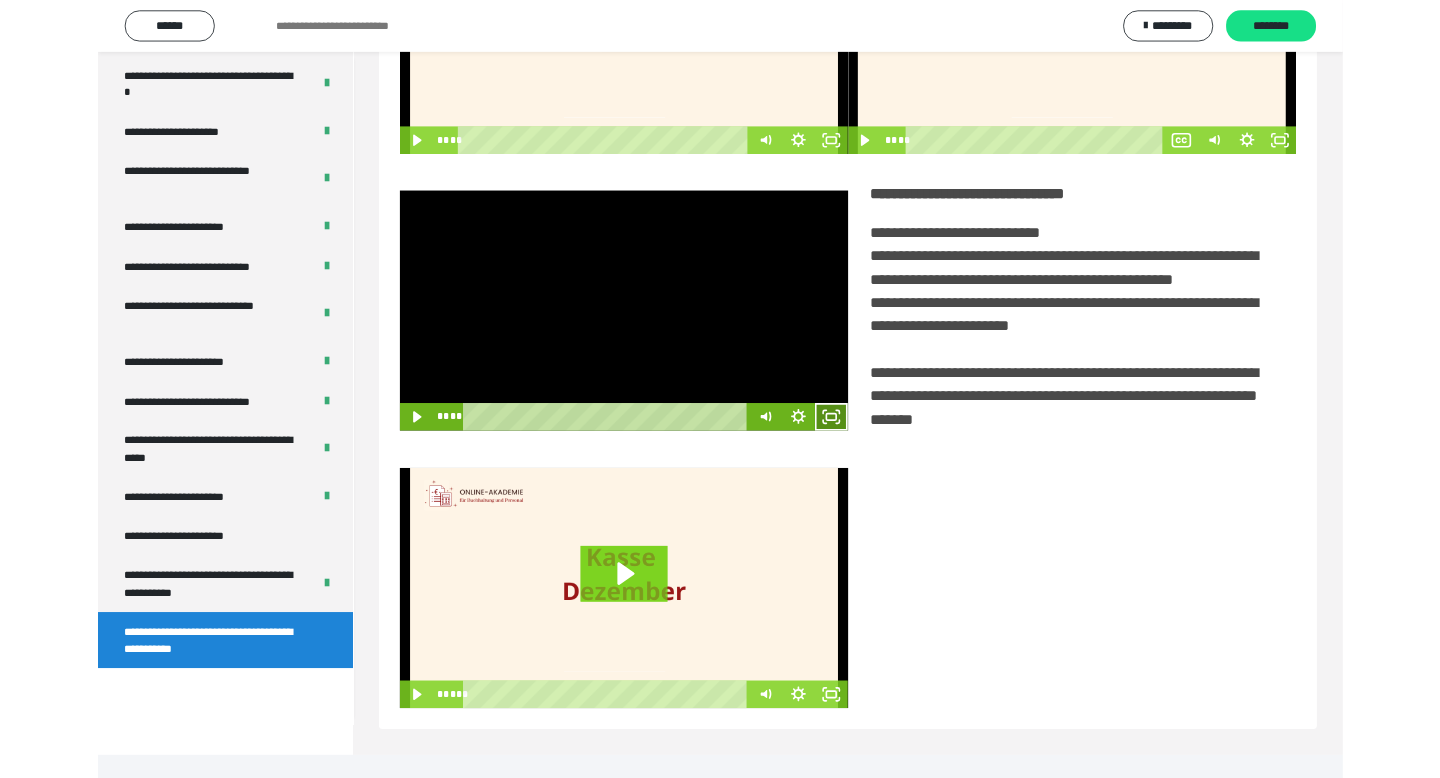 scroll, scrollTop: 3464, scrollLeft: 0, axis: vertical 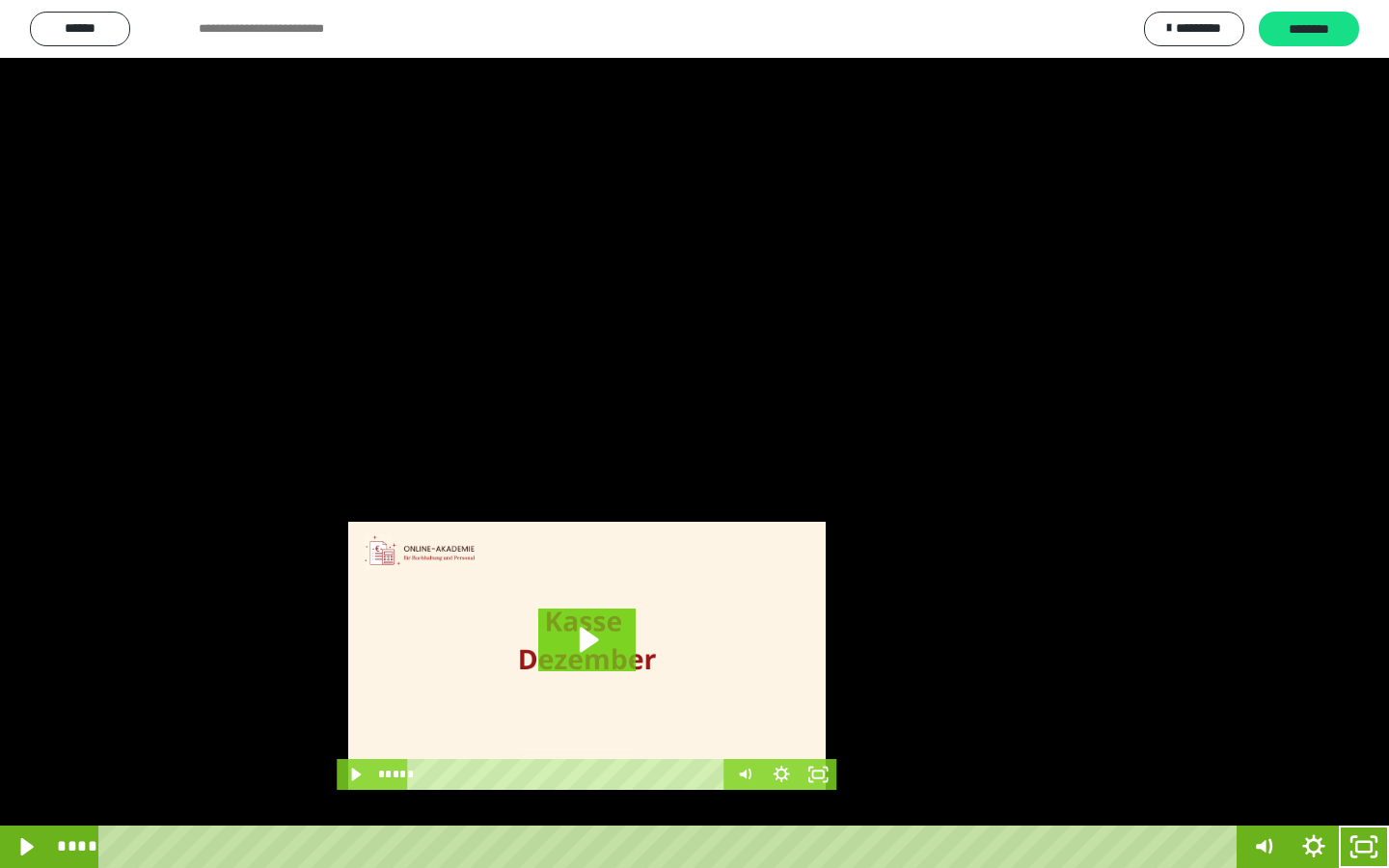 click at bounding box center (694, 434) 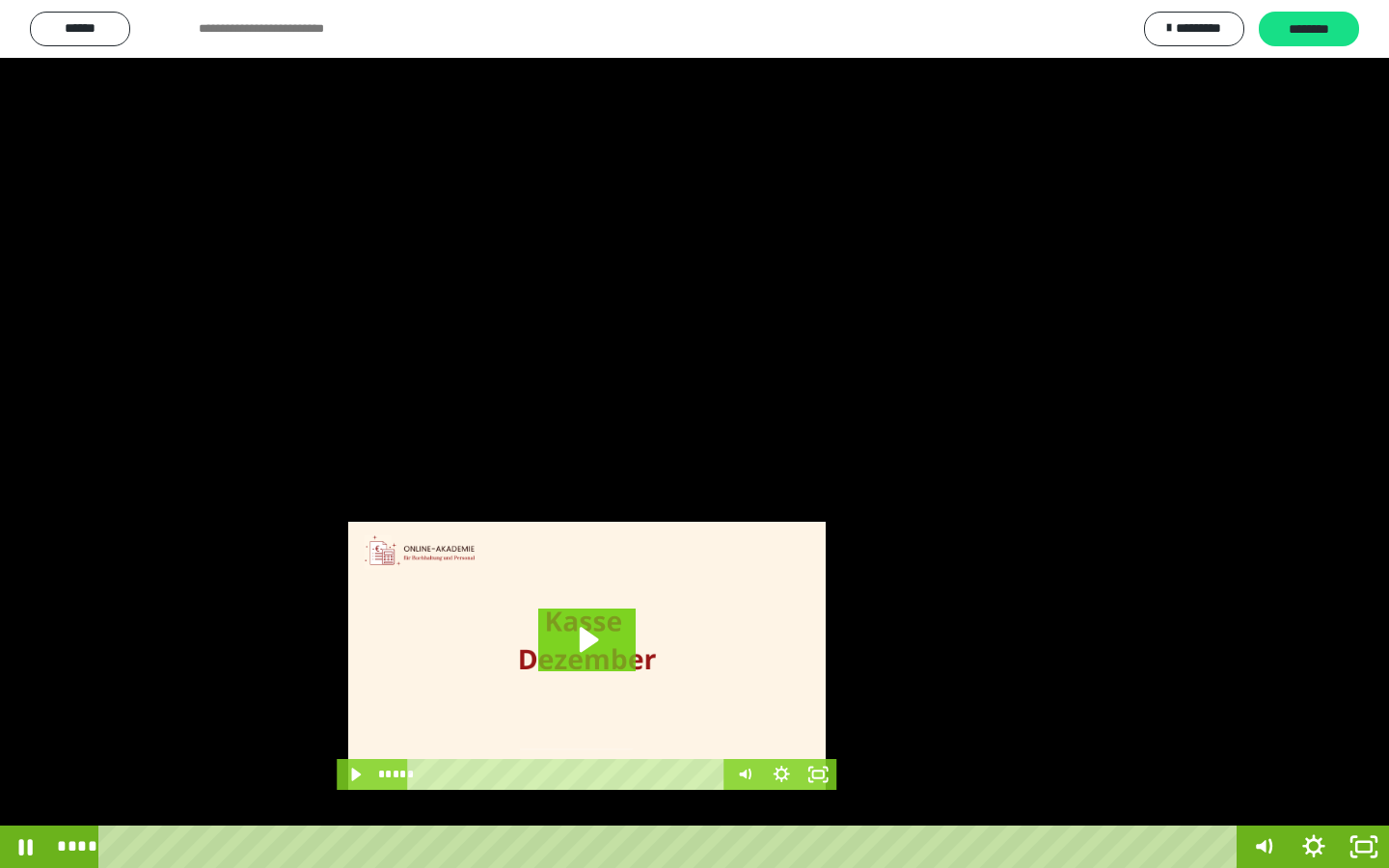 click at bounding box center [694, 434] 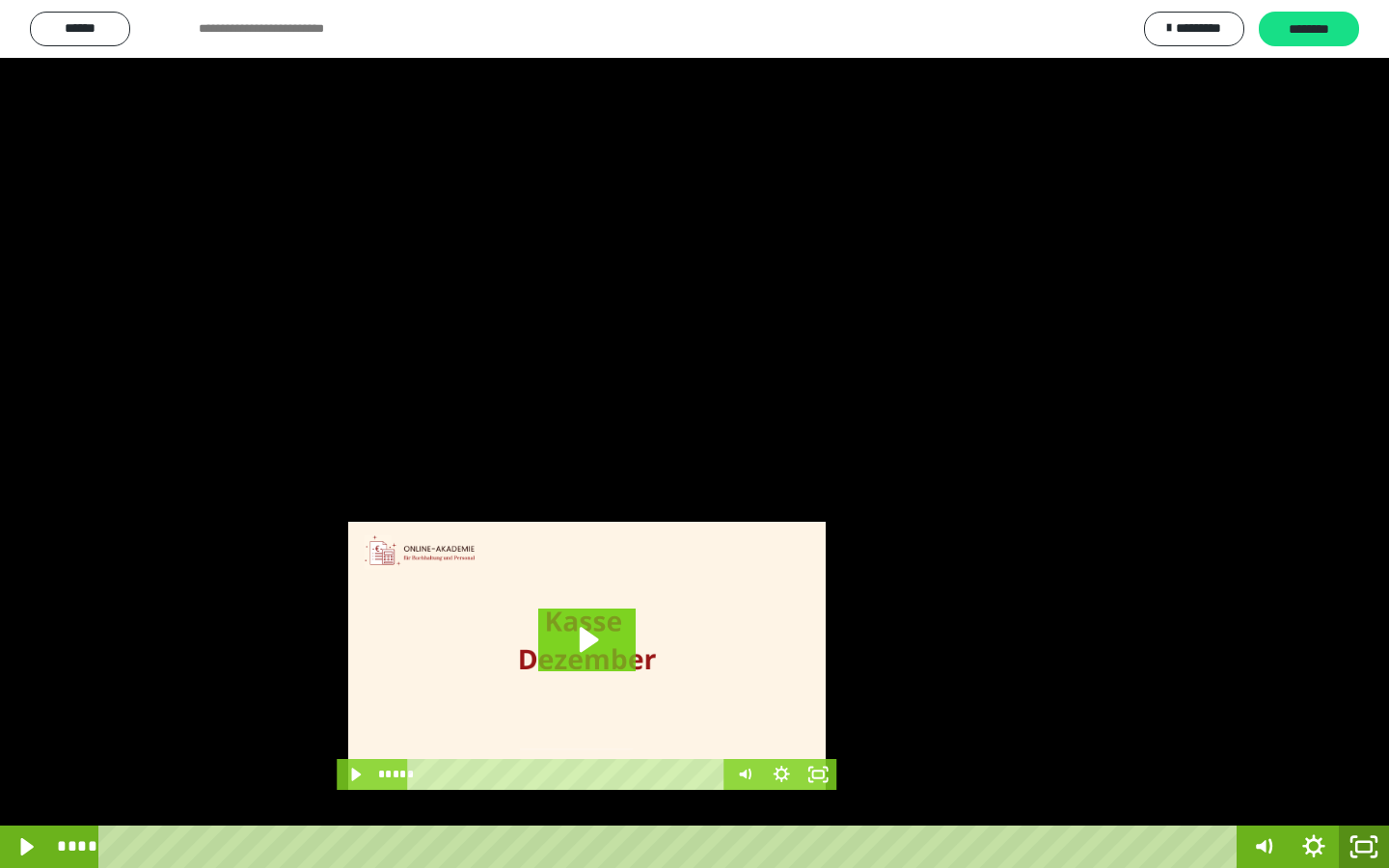 click 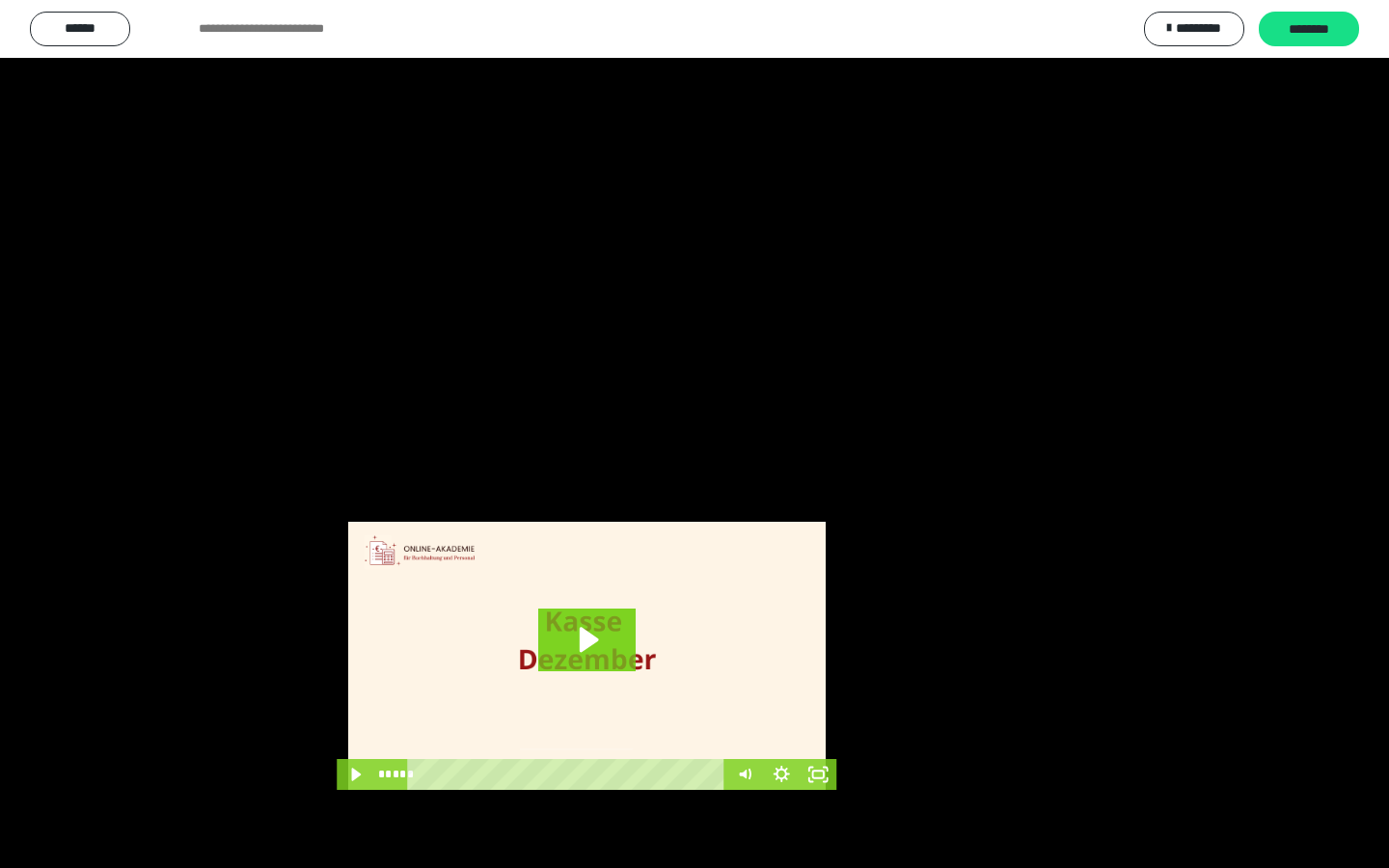 scroll, scrollTop: 3458, scrollLeft: 0, axis: vertical 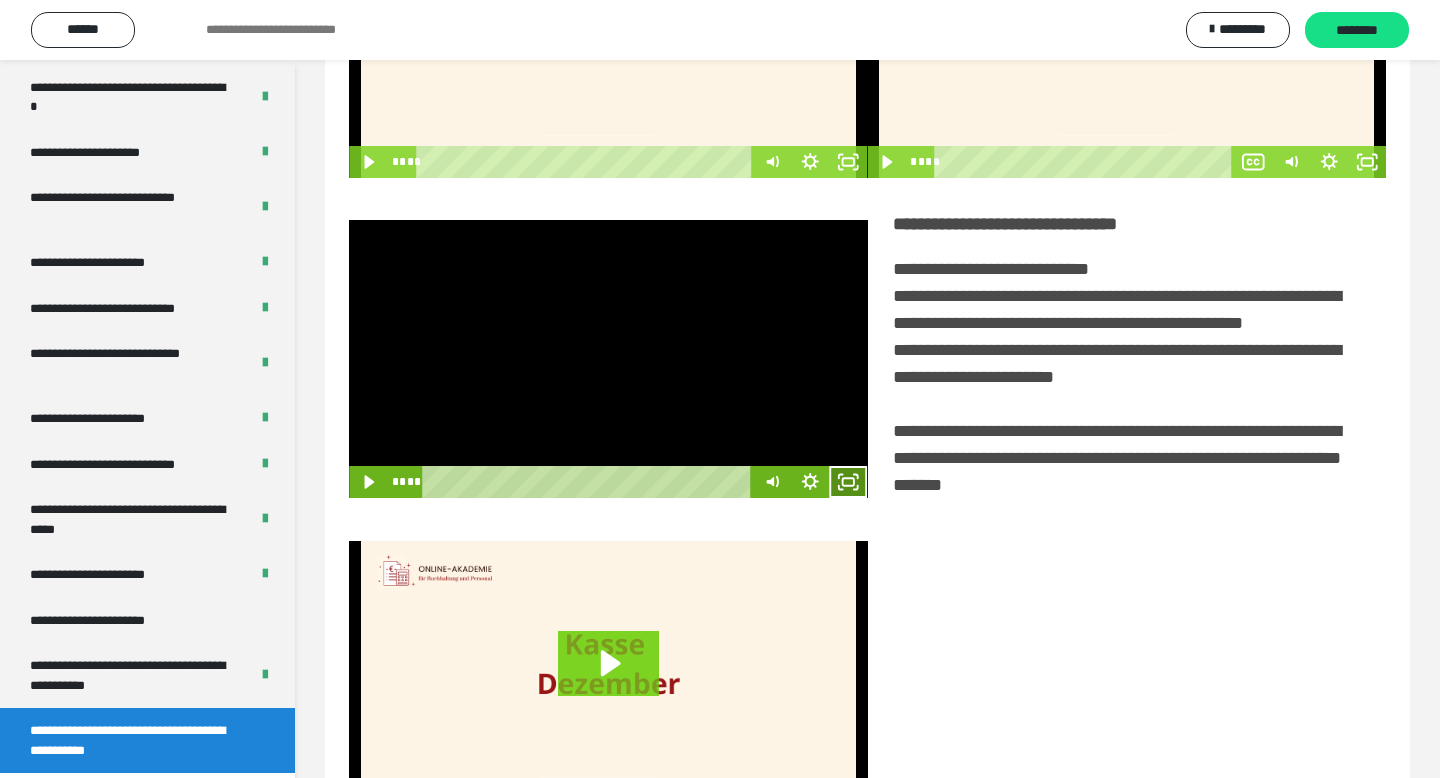 click 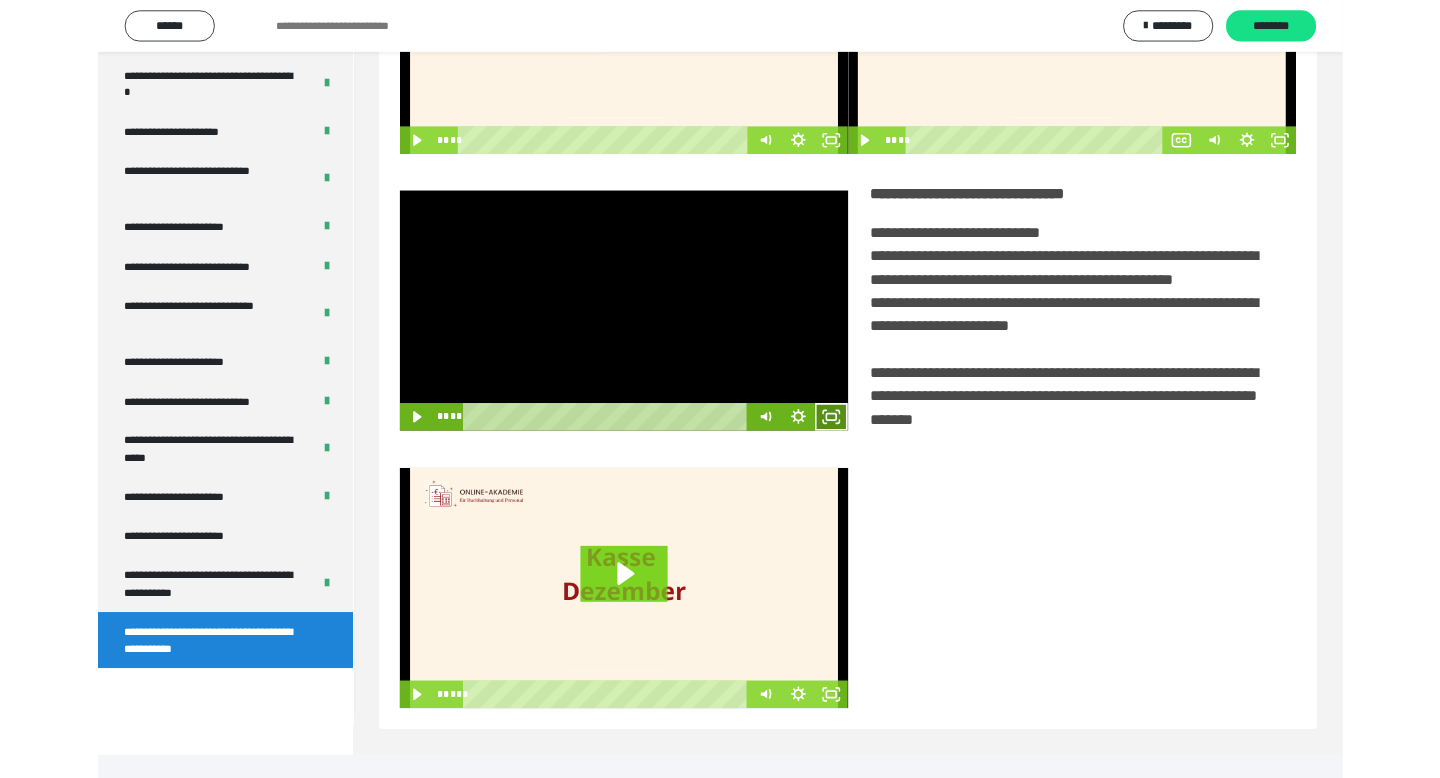 scroll, scrollTop: 3464, scrollLeft: 0, axis: vertical 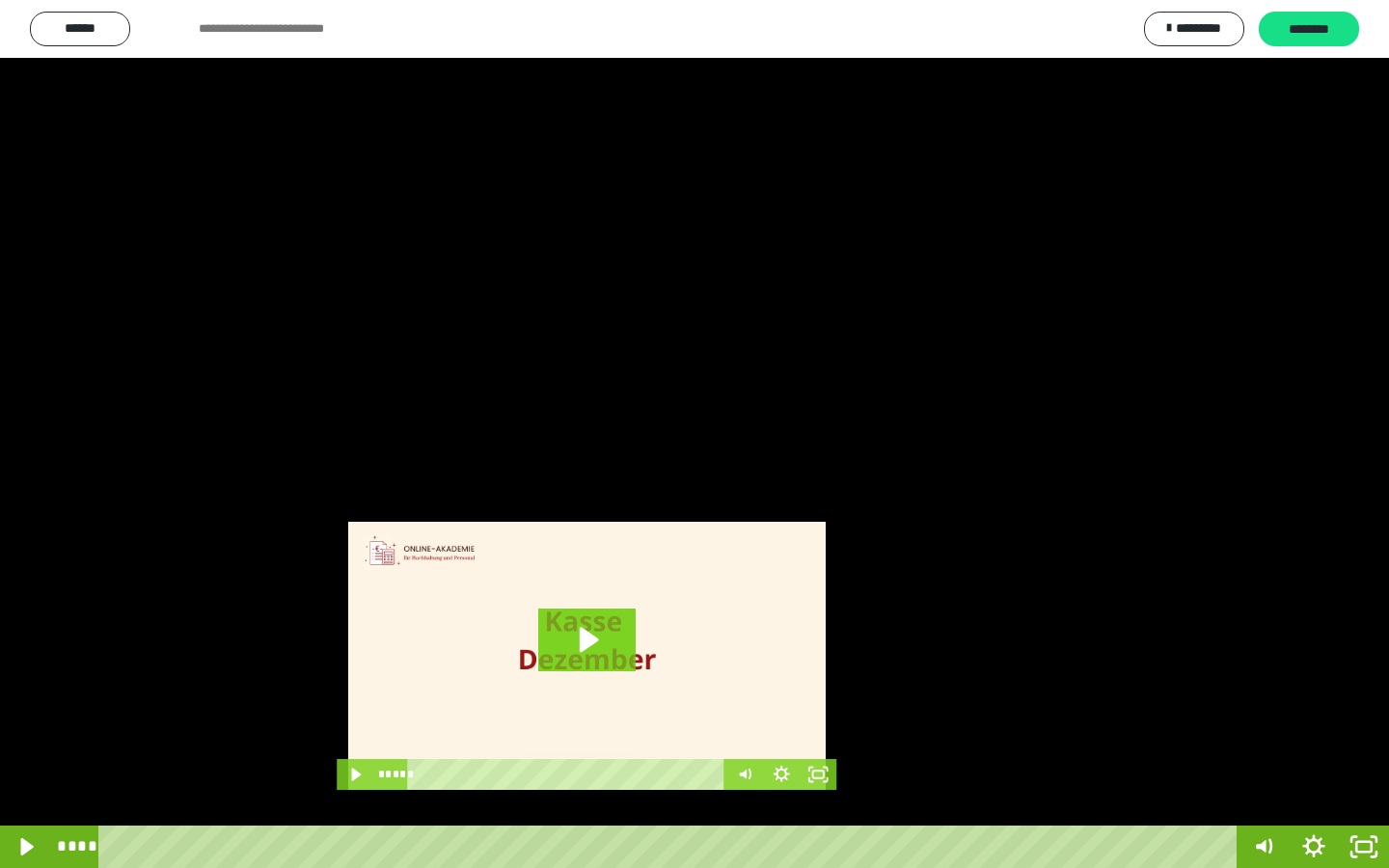 click at bounding box center (694, 434) 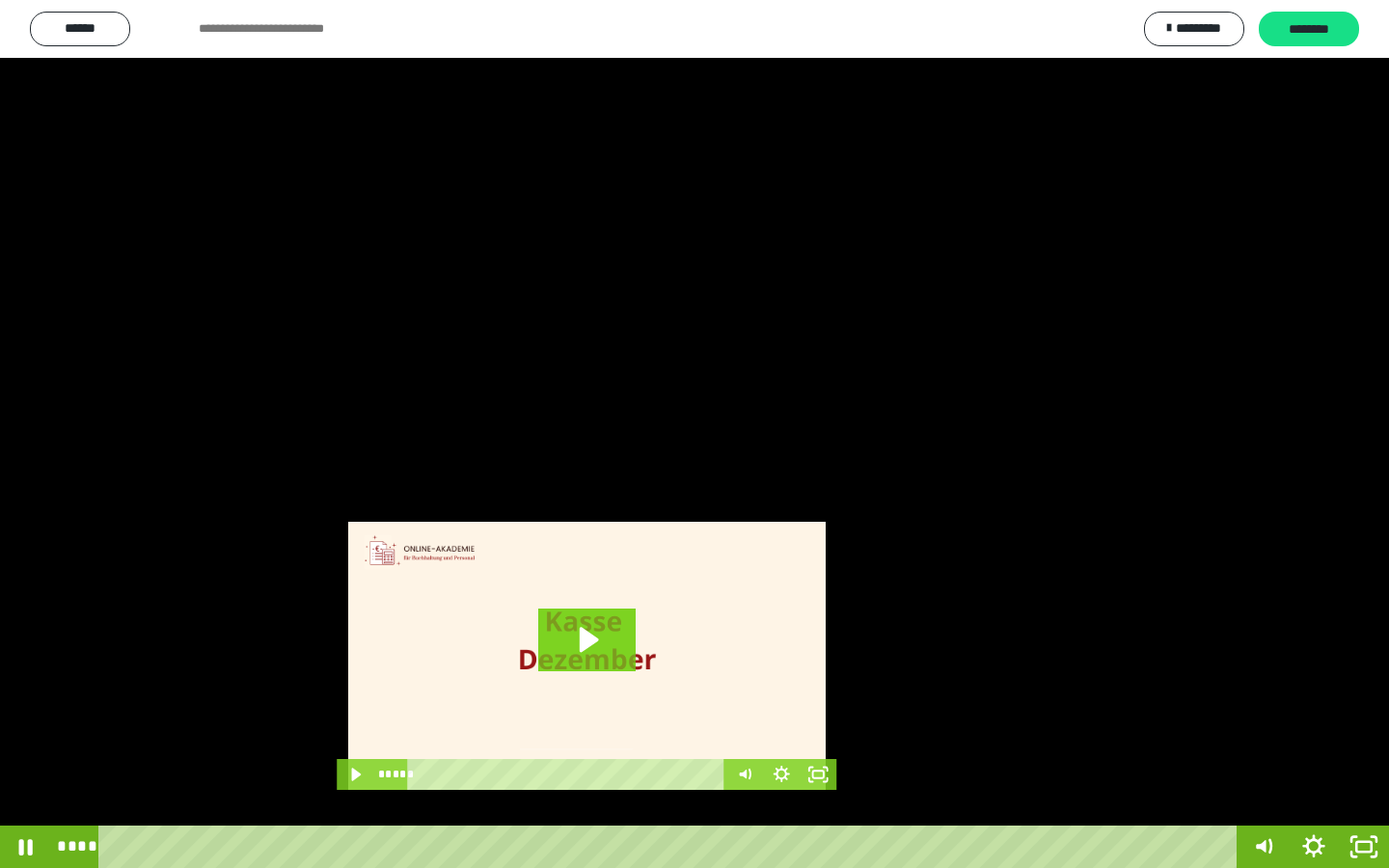 click at bounding box center [694, 434] 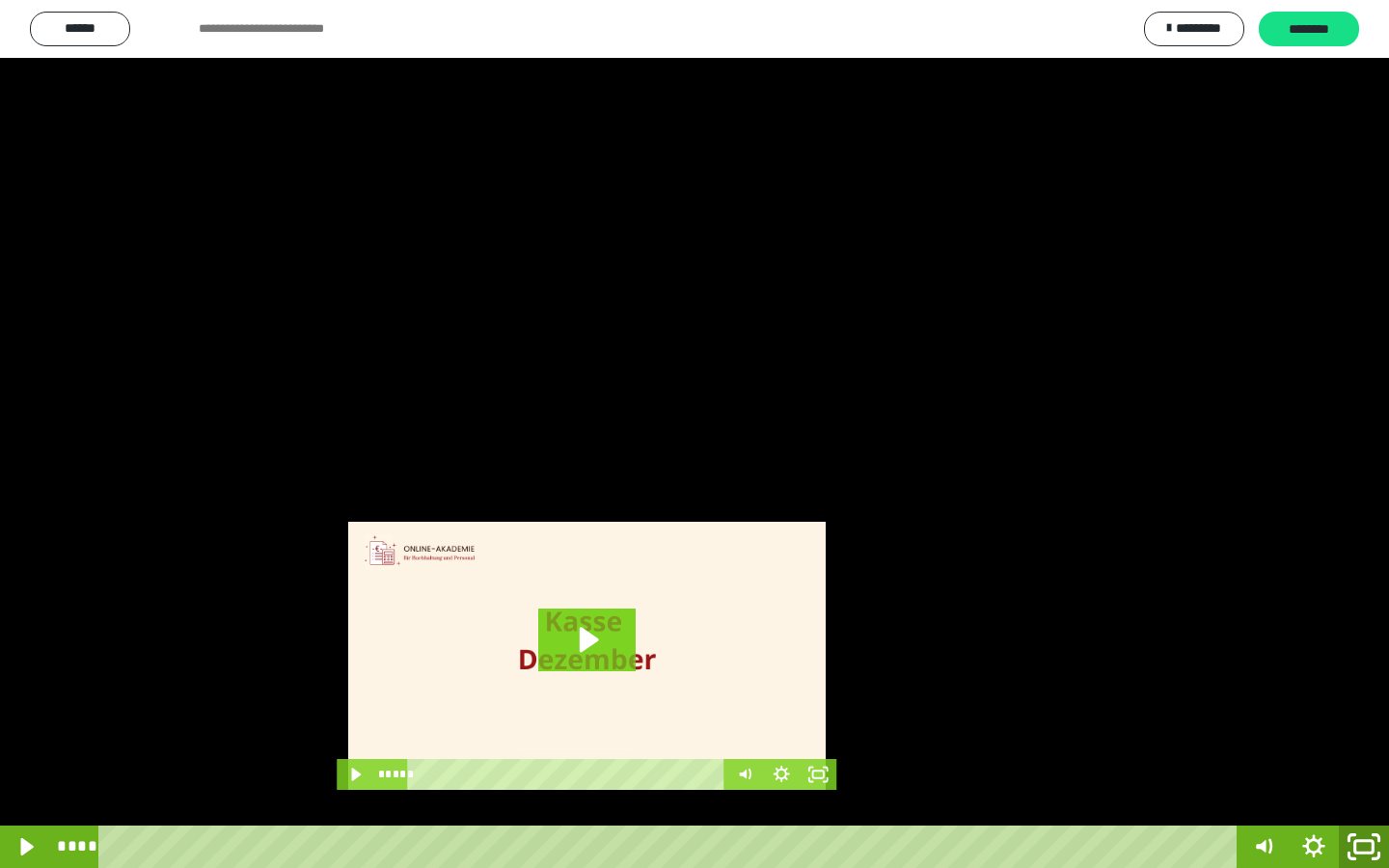 click 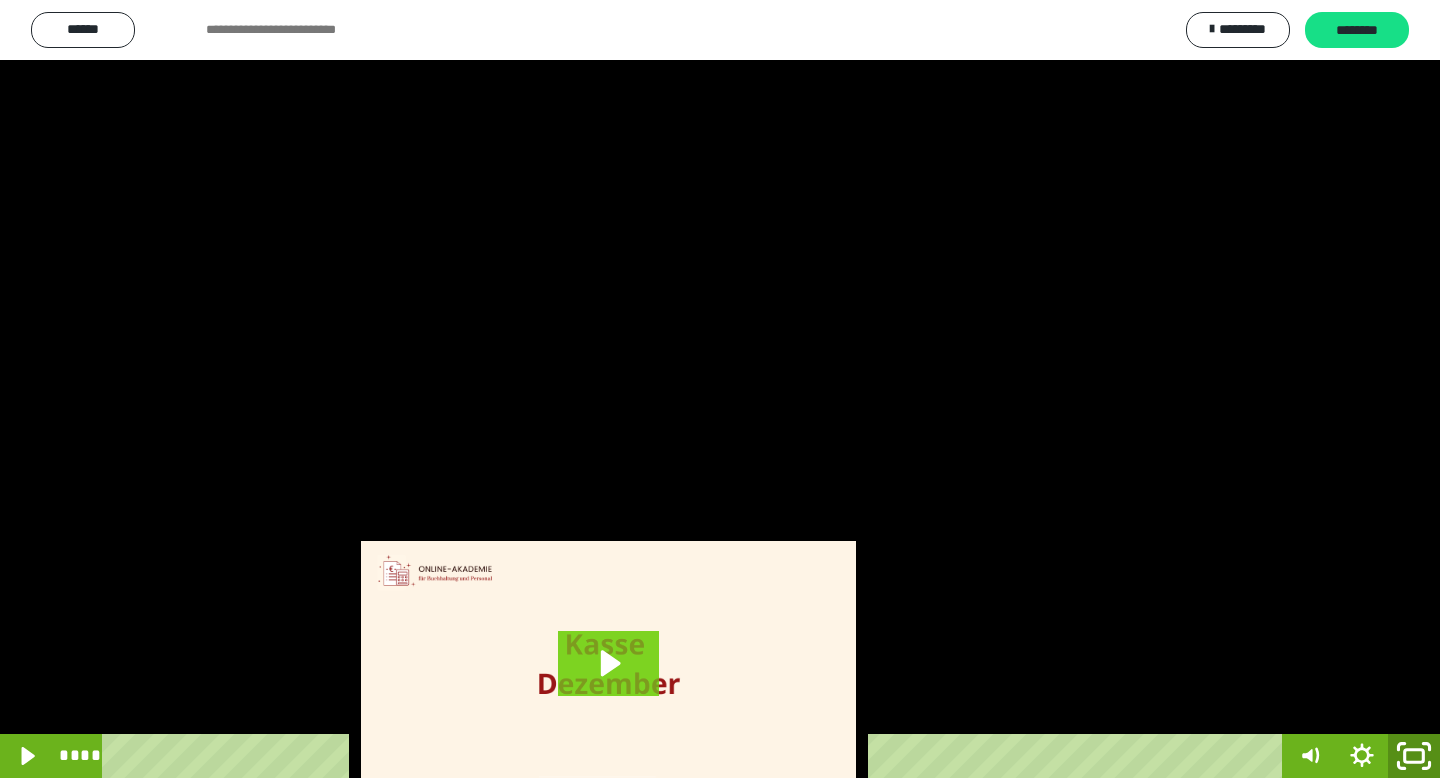 scroll, scrollTop: 240, scrollLeft: 0, axis: vertical 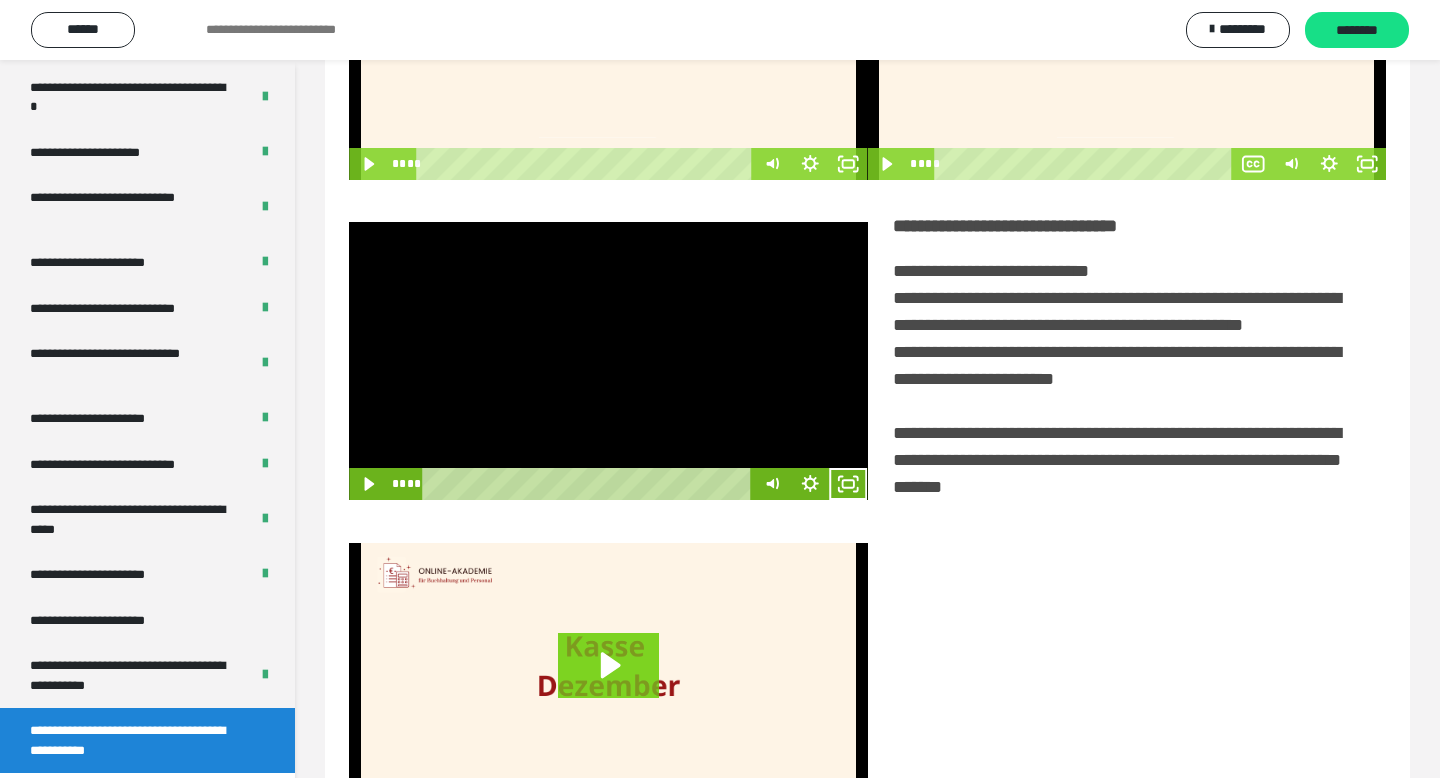 click at bounding box center [608, 361] 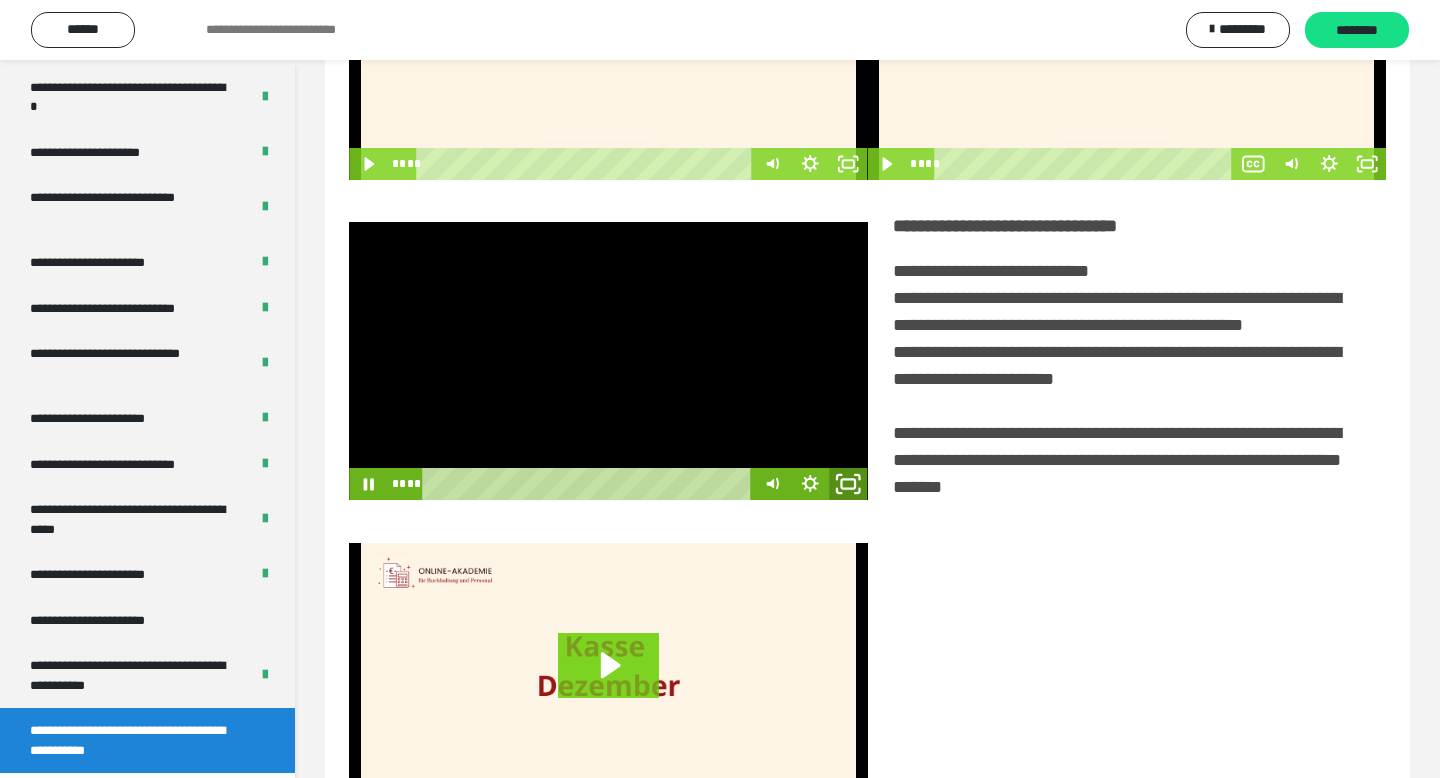 click 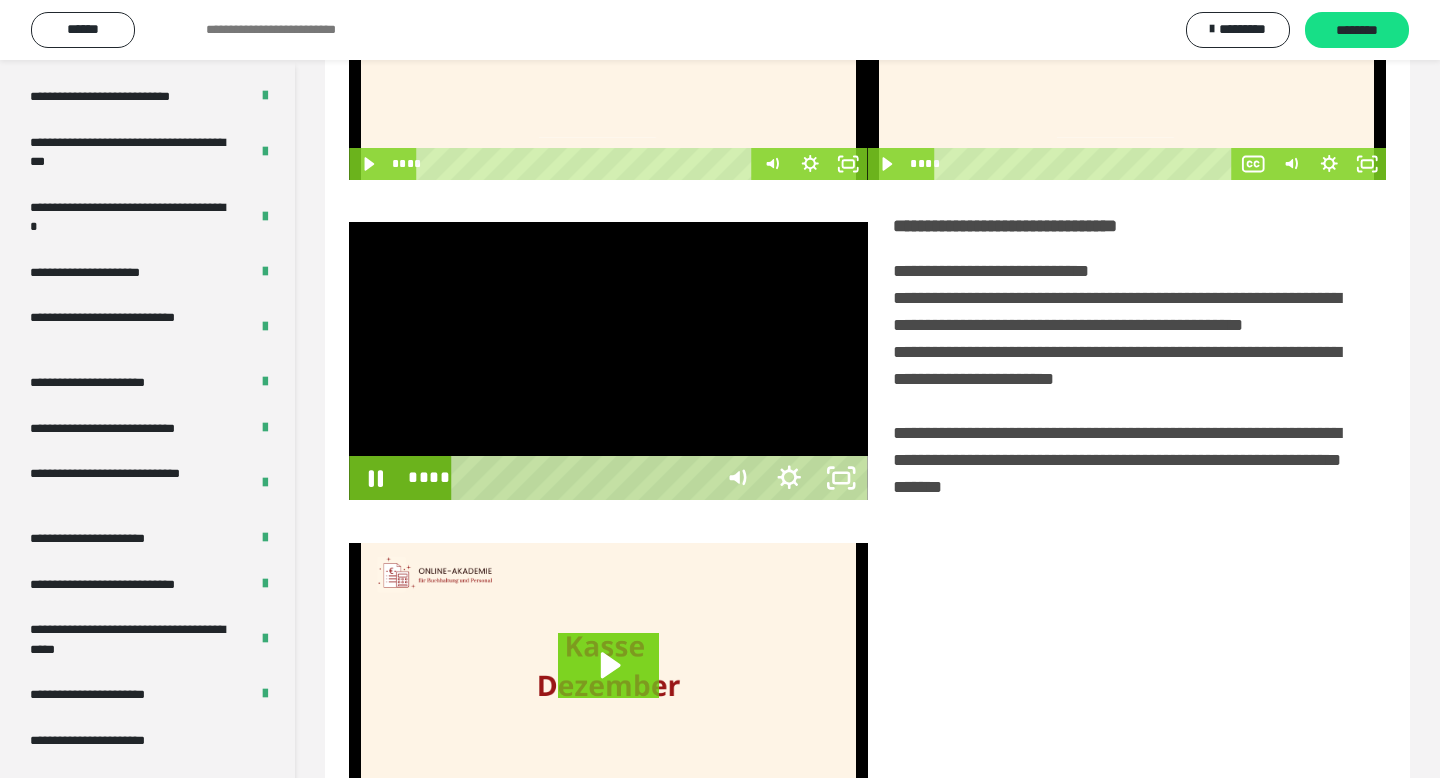 scroll, scrollTop: 3464, scrollLeft: 0, axis: vertical 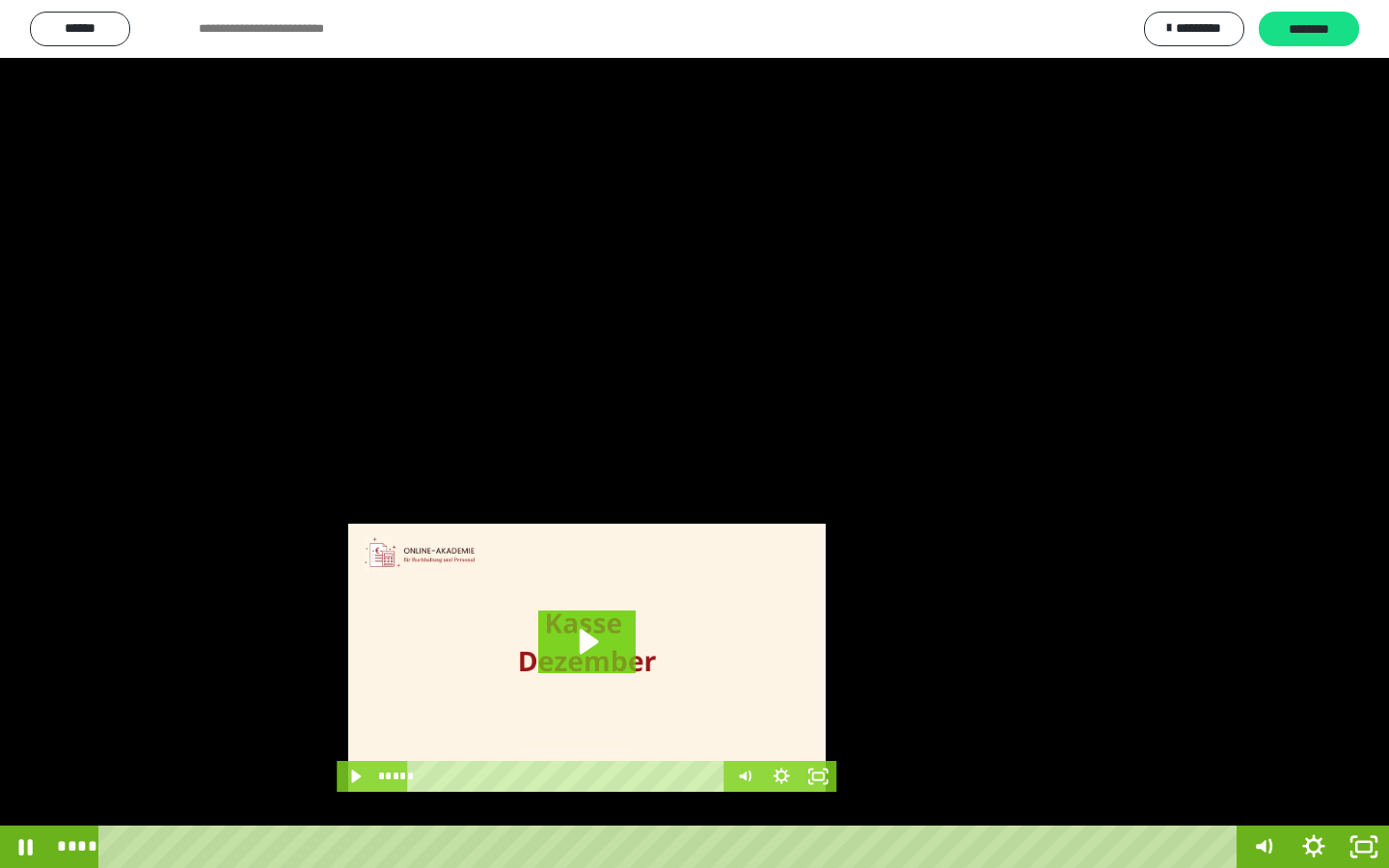 click at bounding box center (694, 434) 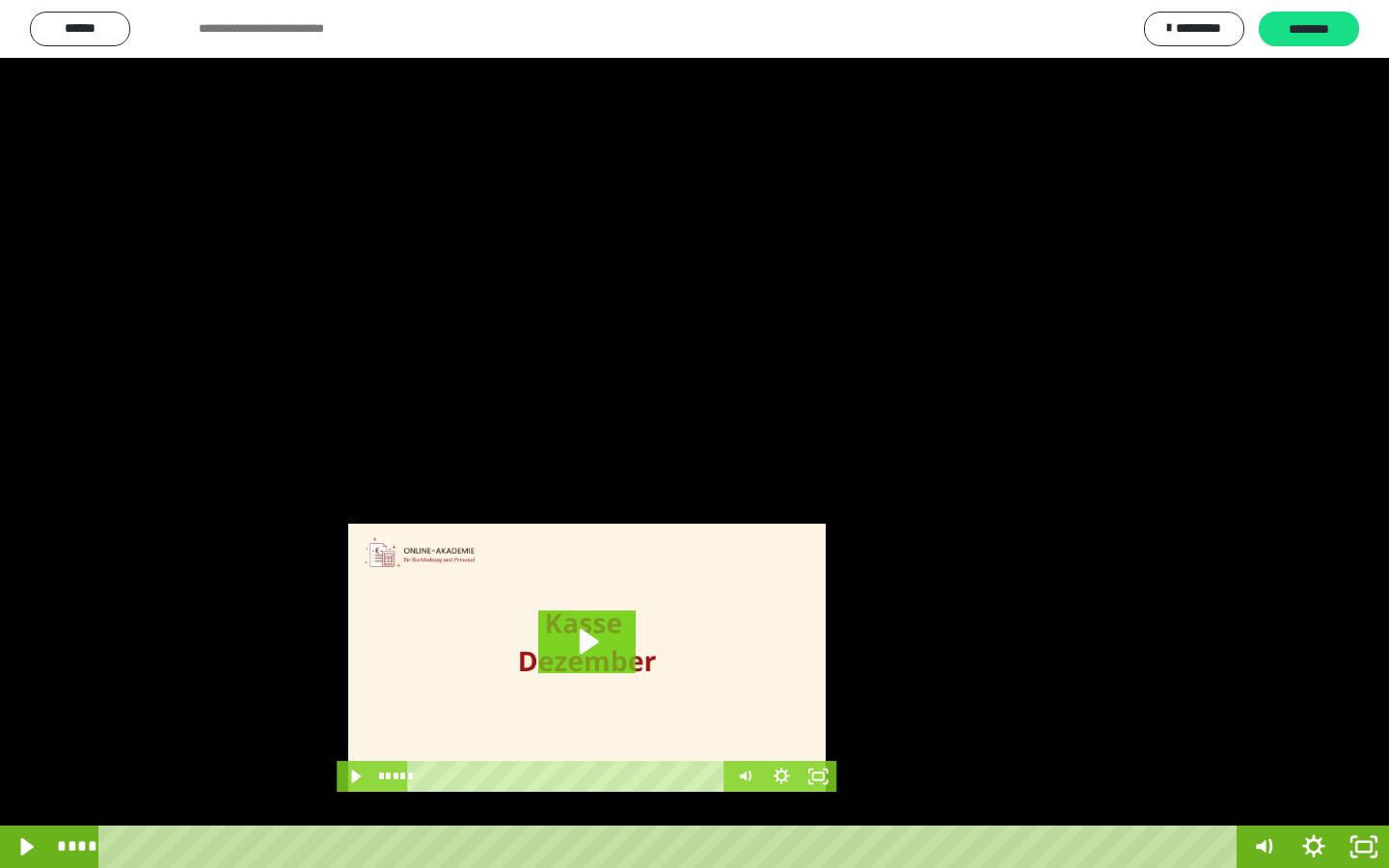 click at bounding box center [694, 434] 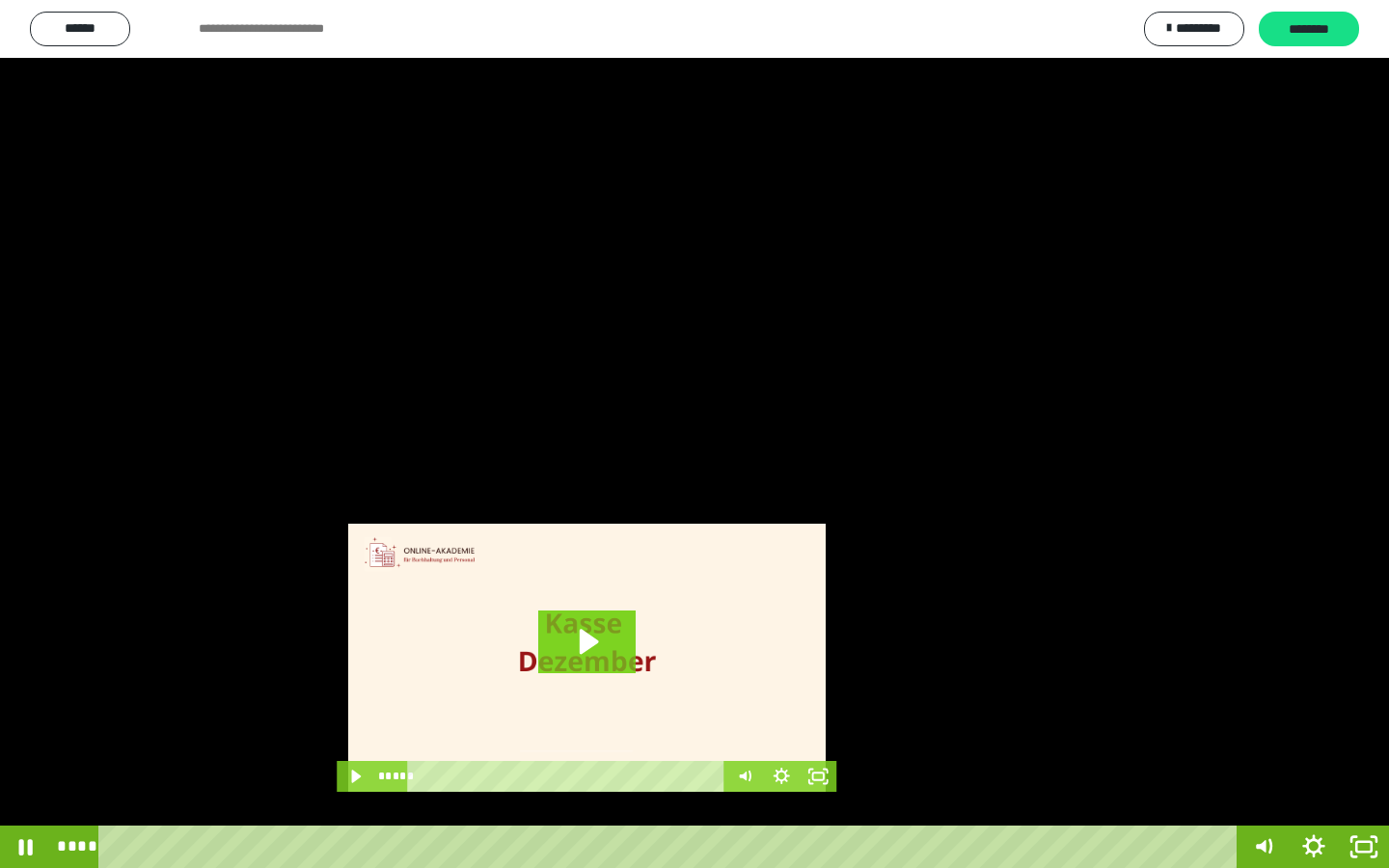 click at bounding box center [694, 434] 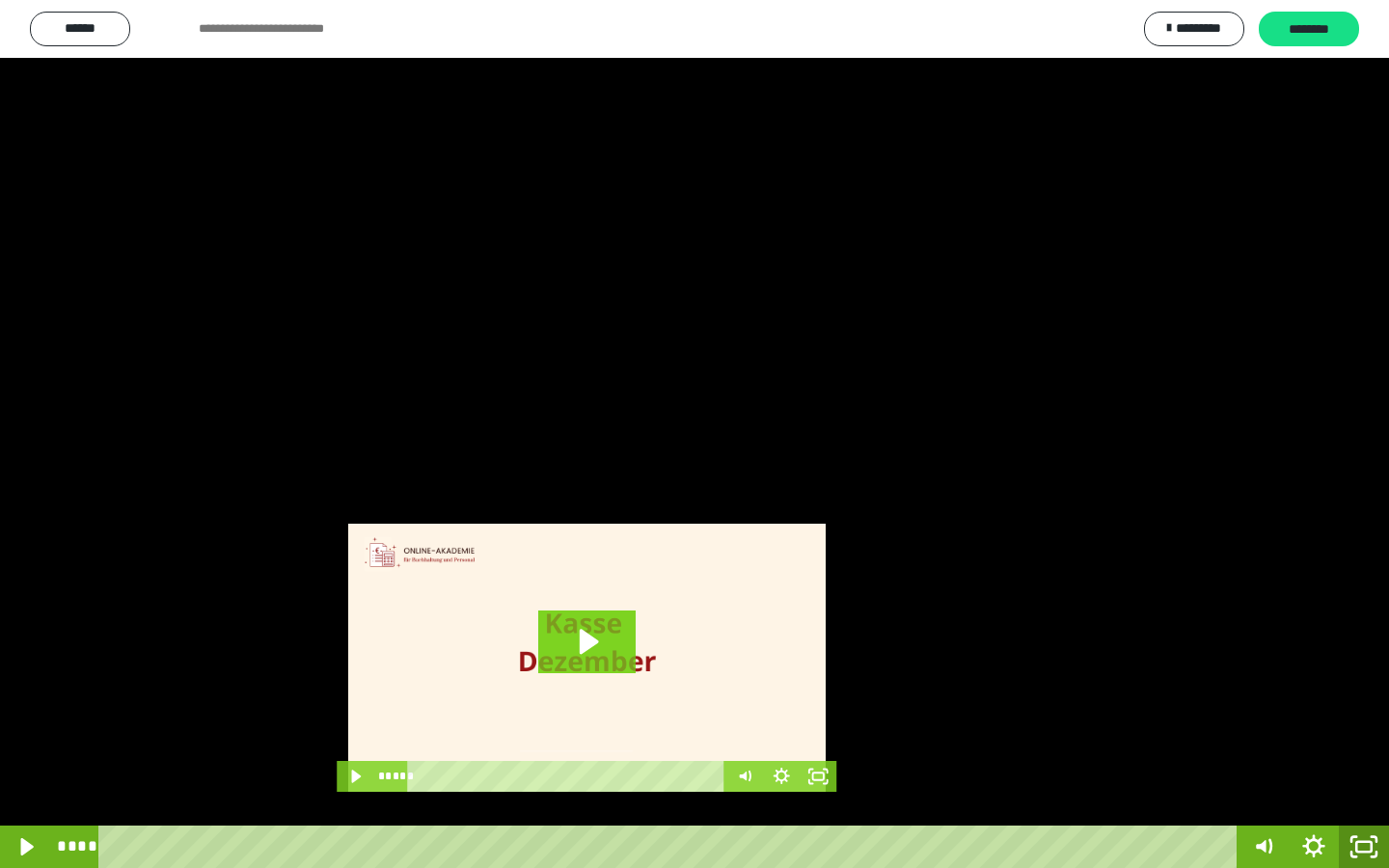 click 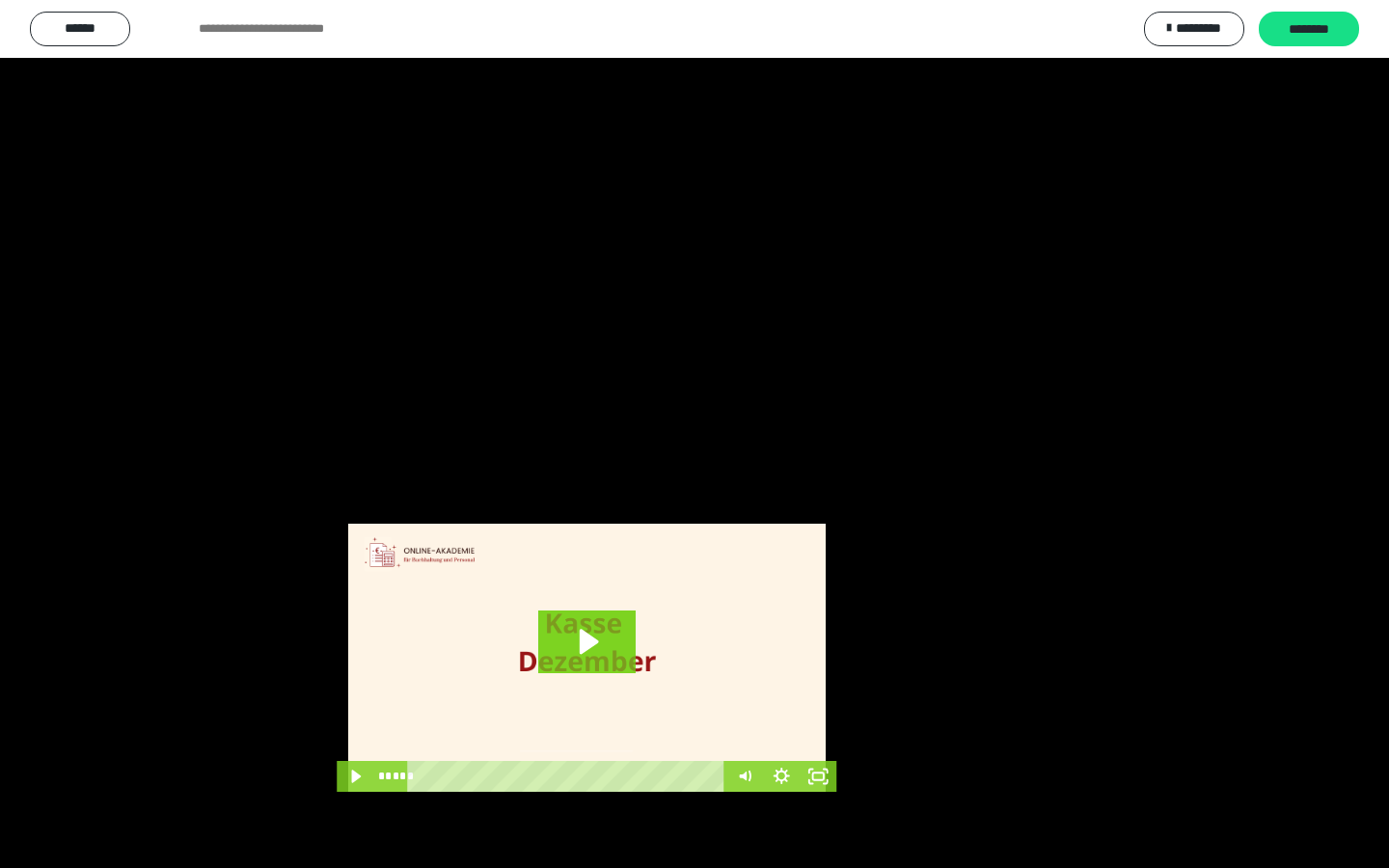 scroll, scrollTop: 3458, scrollLeft: 0, axis: vertical 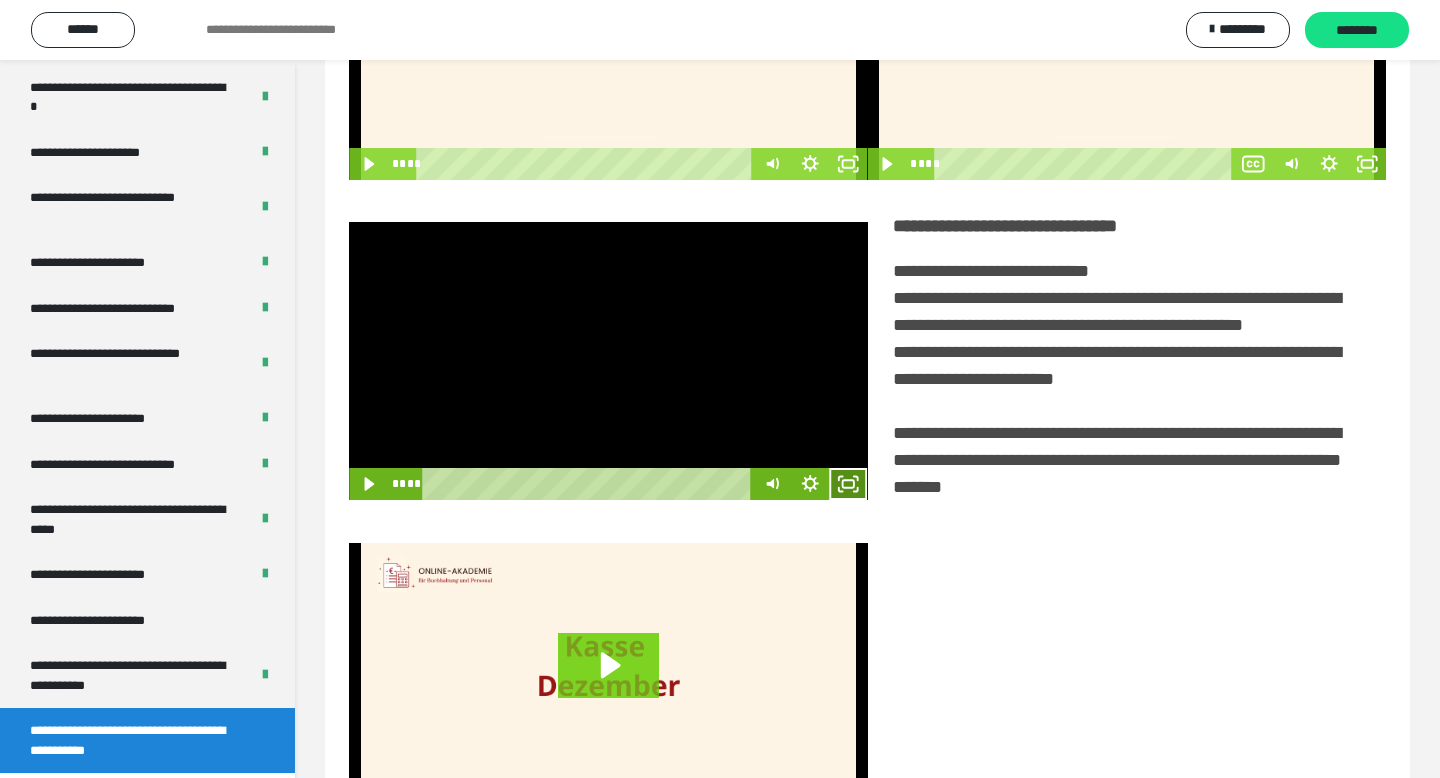 click 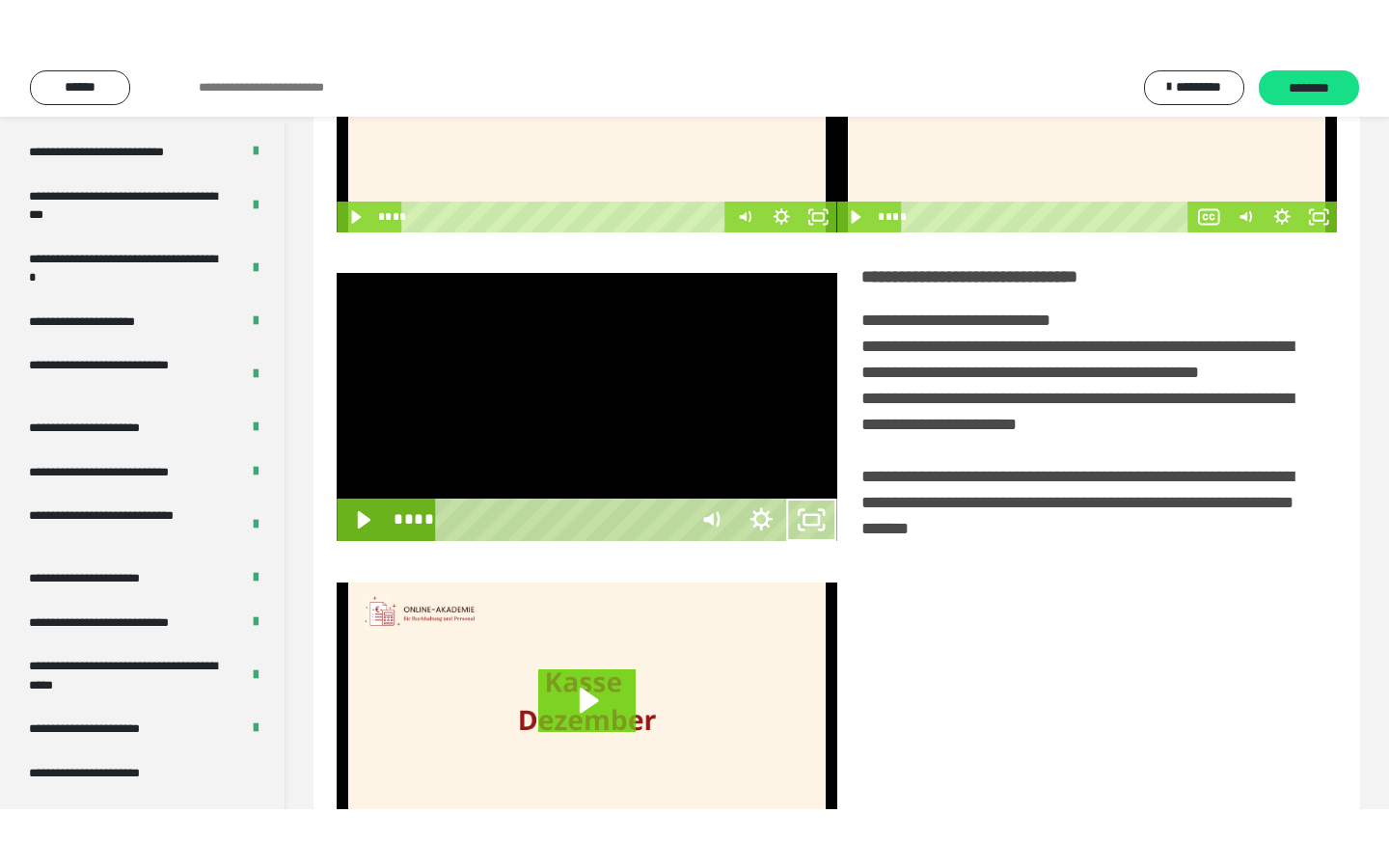 scroll, scrollTop: 3341, scrollLeft: 0, axis: vertical 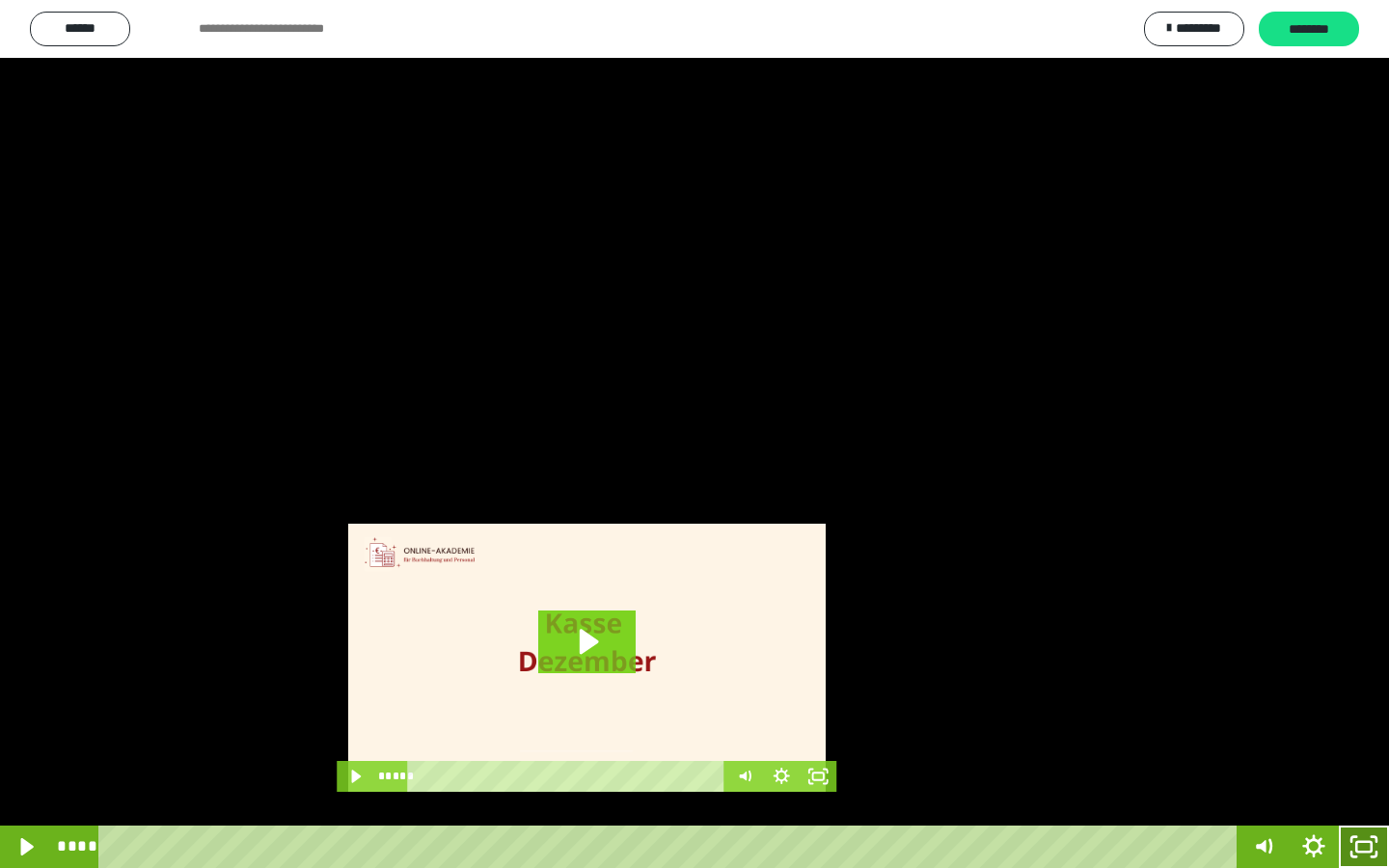 click 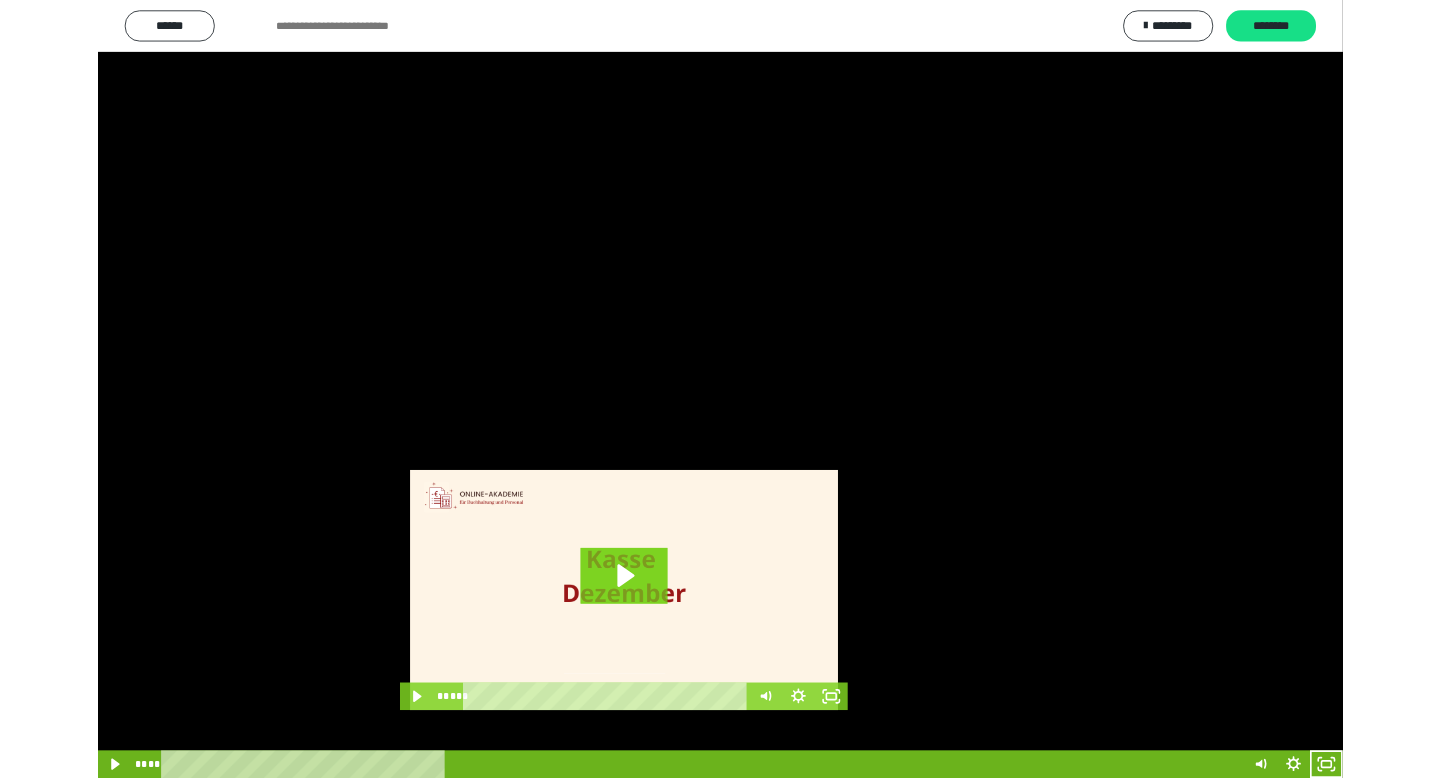 scroll, scrollTop: 235, scrollLeft: 0, axis: vertical 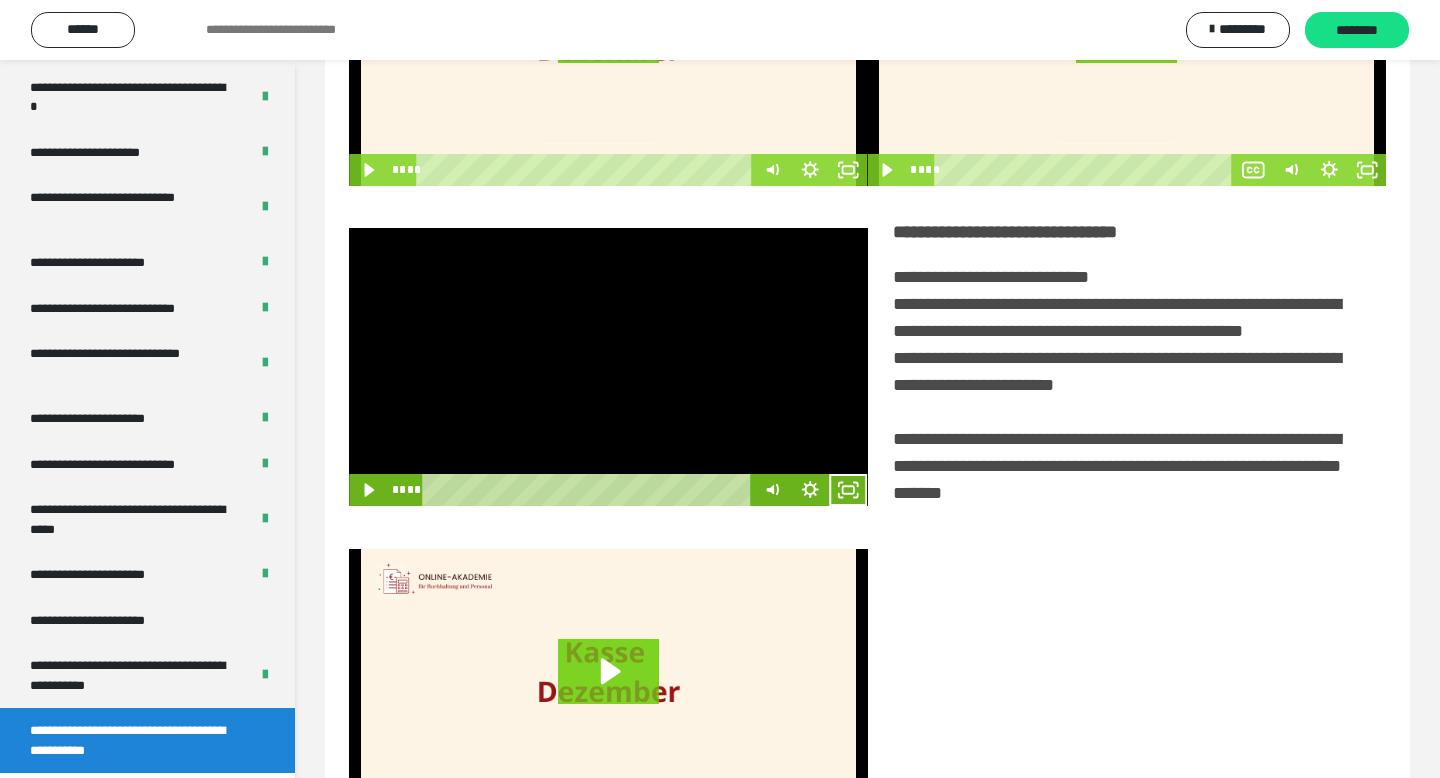 click at bounding box center (608, 367) 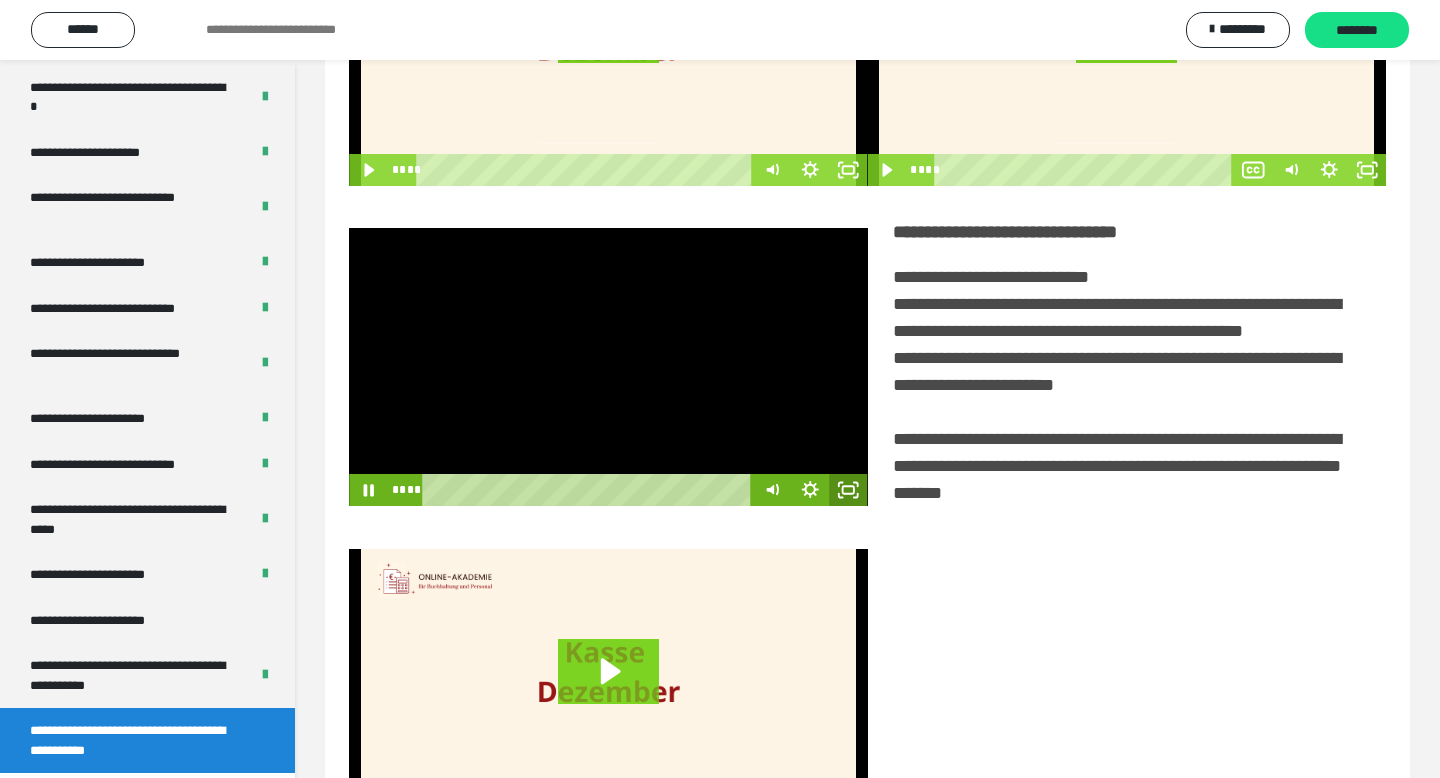 click 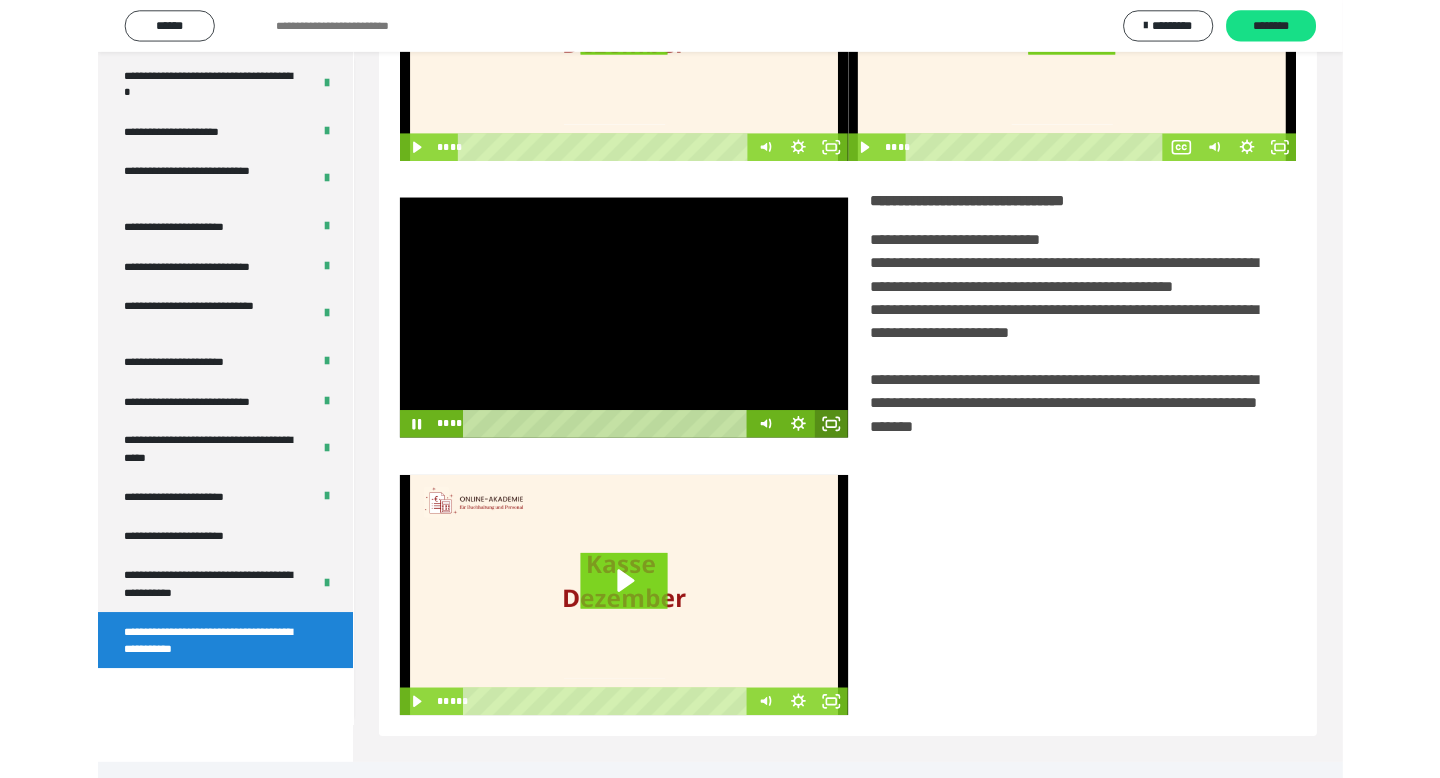 scroll, scrollTop: 3464, scrollLeft: 0, axis: vertical 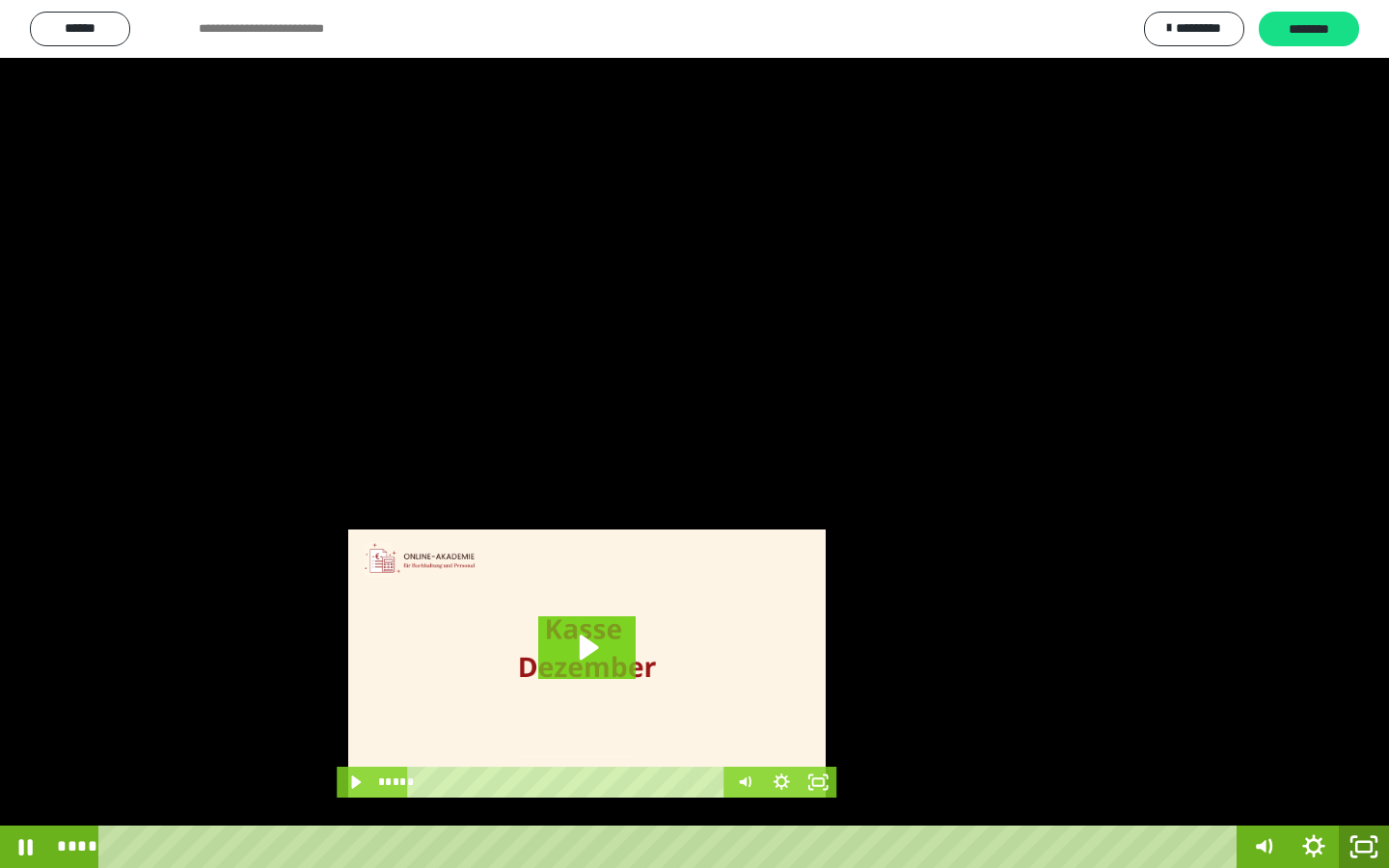 click 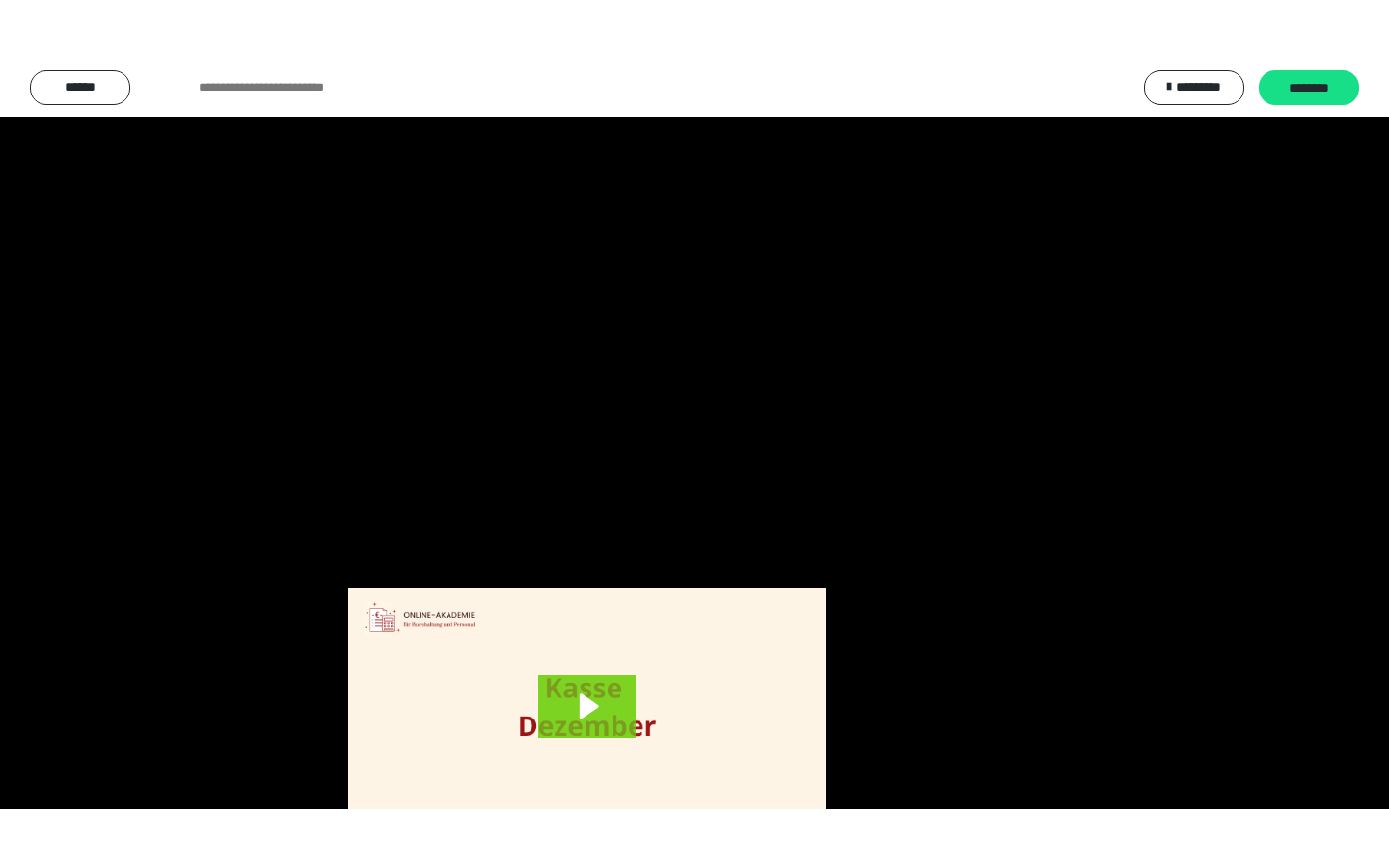 scroll, scrollTop: 3458, scrollLeft: 0, axis: vertical 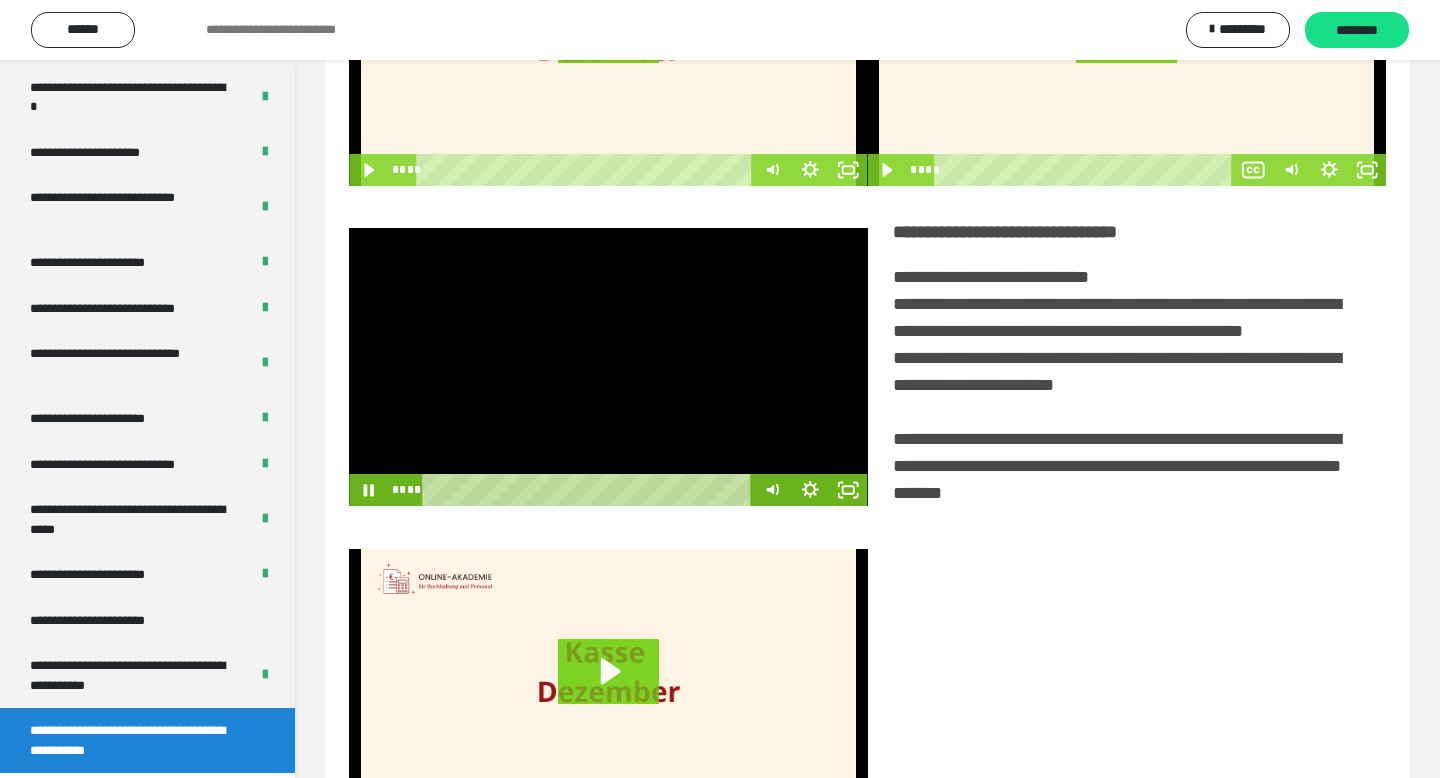 click at bounding box center (608, 367) 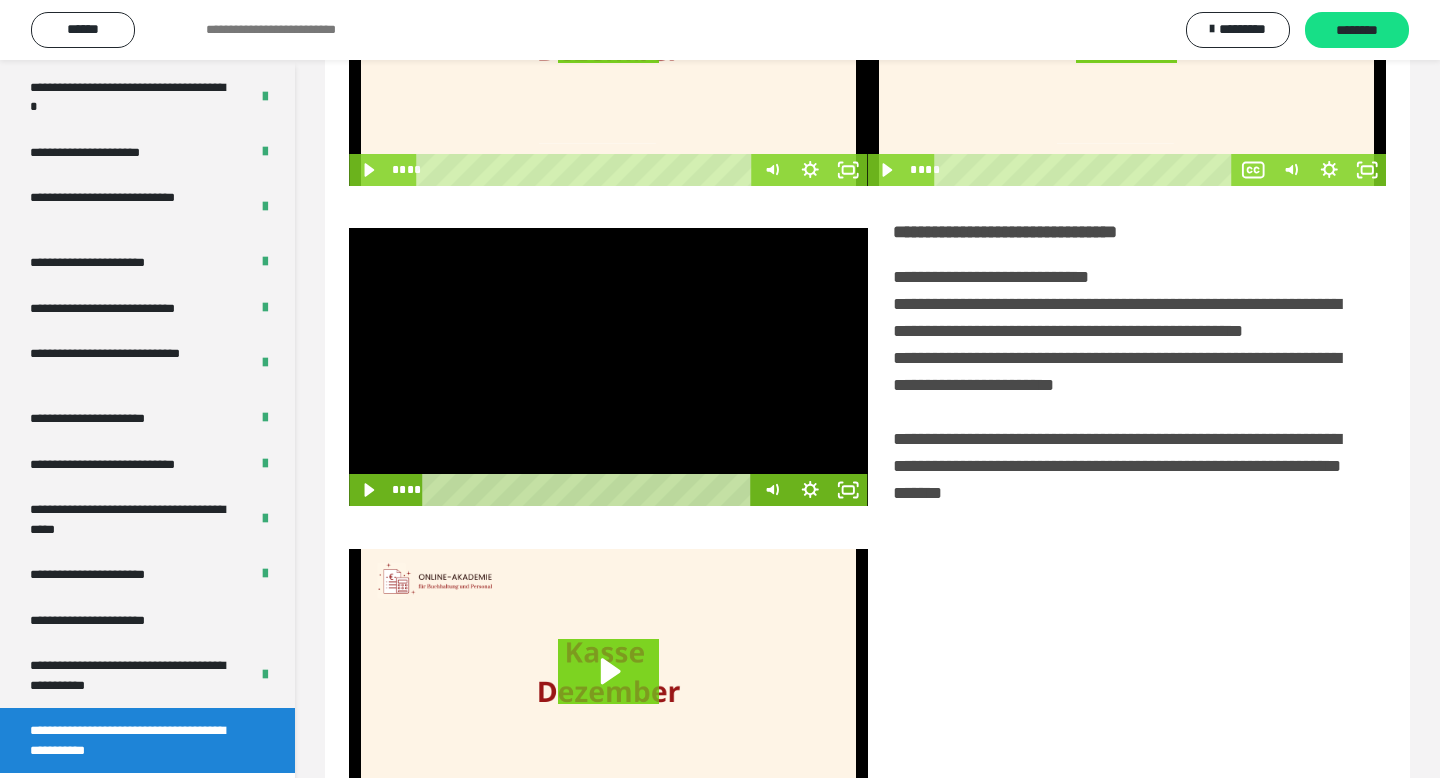 drag, startPoint x: 631, startPoint y: 322, endPoint x: 1017, endPoint y: 633, distance: 495.6985 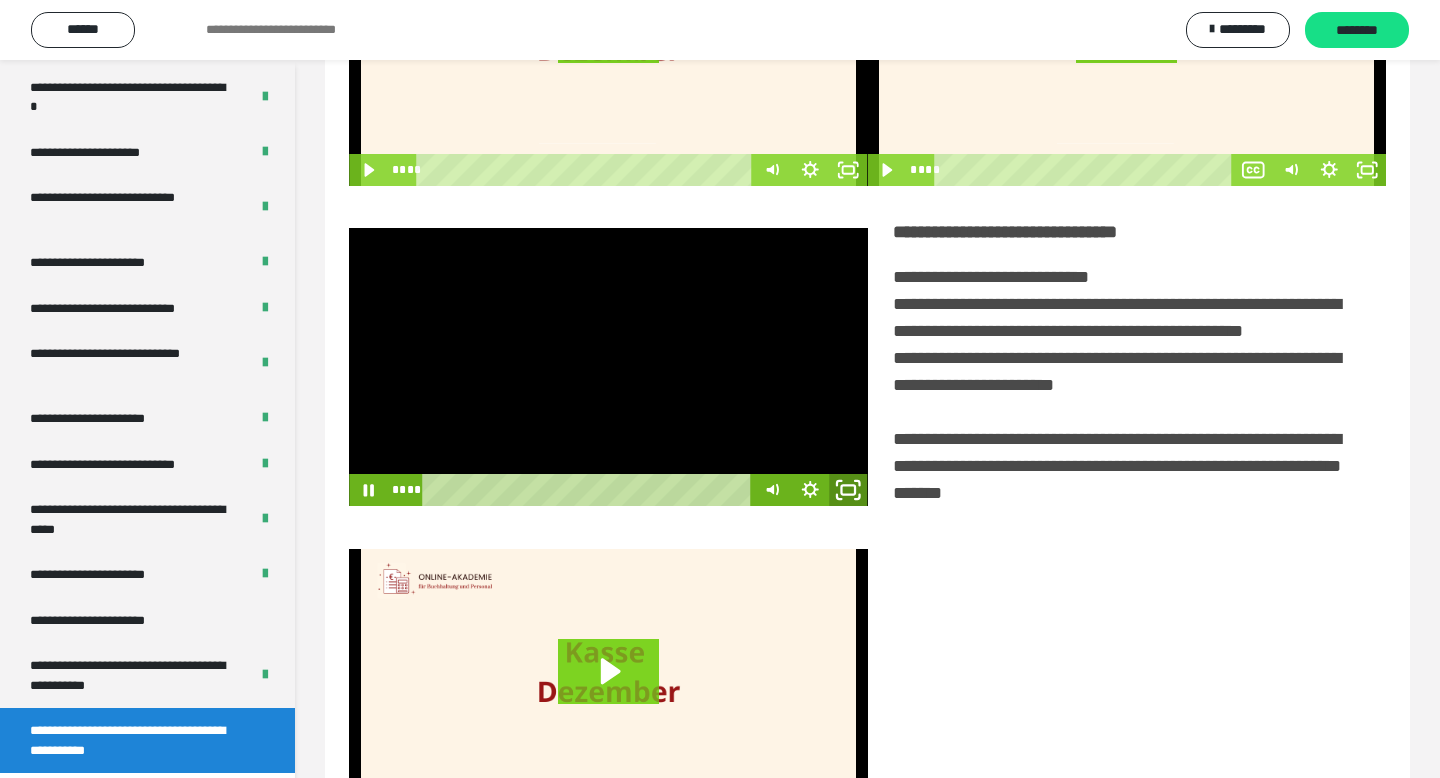click 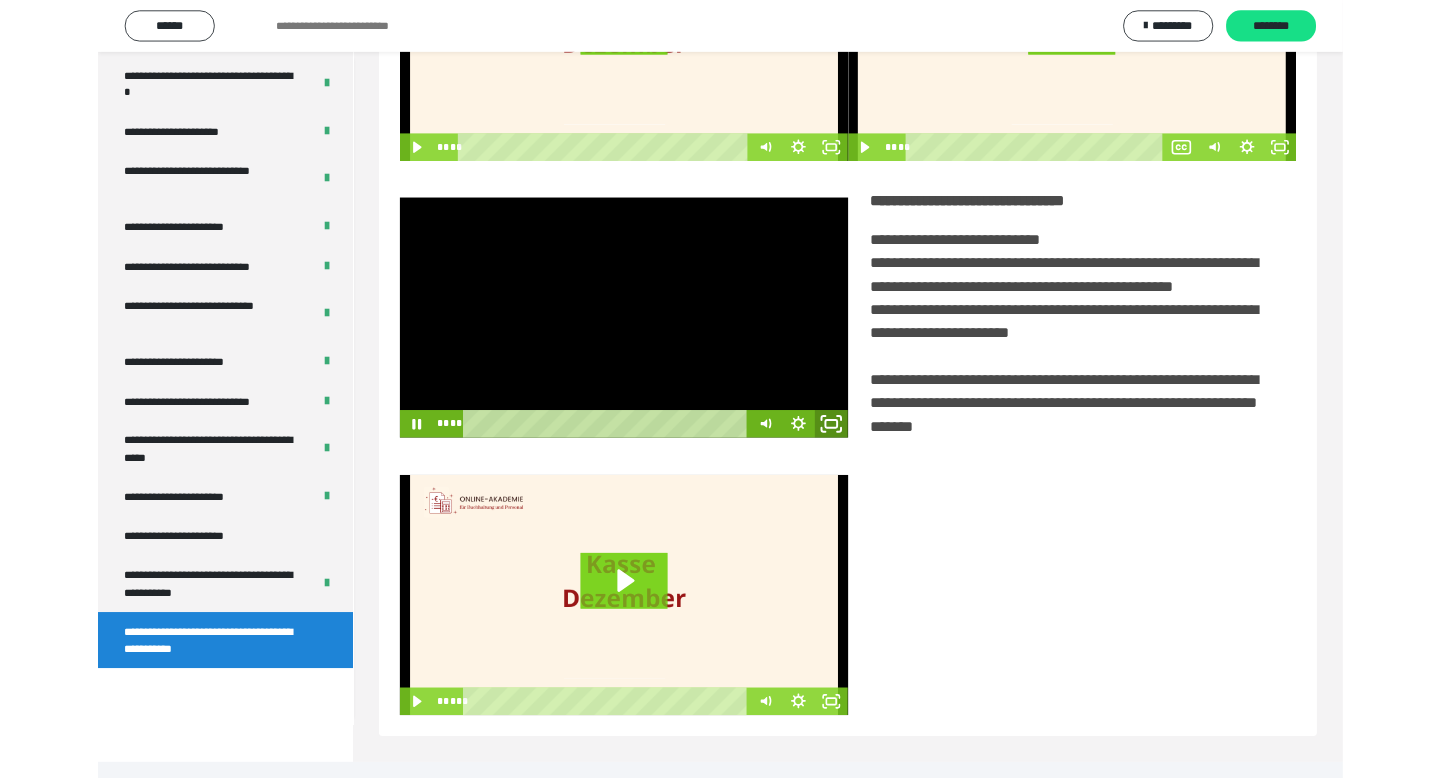 scroll, scrollTop: 3464, scrollLeft: 0, axis: vertical 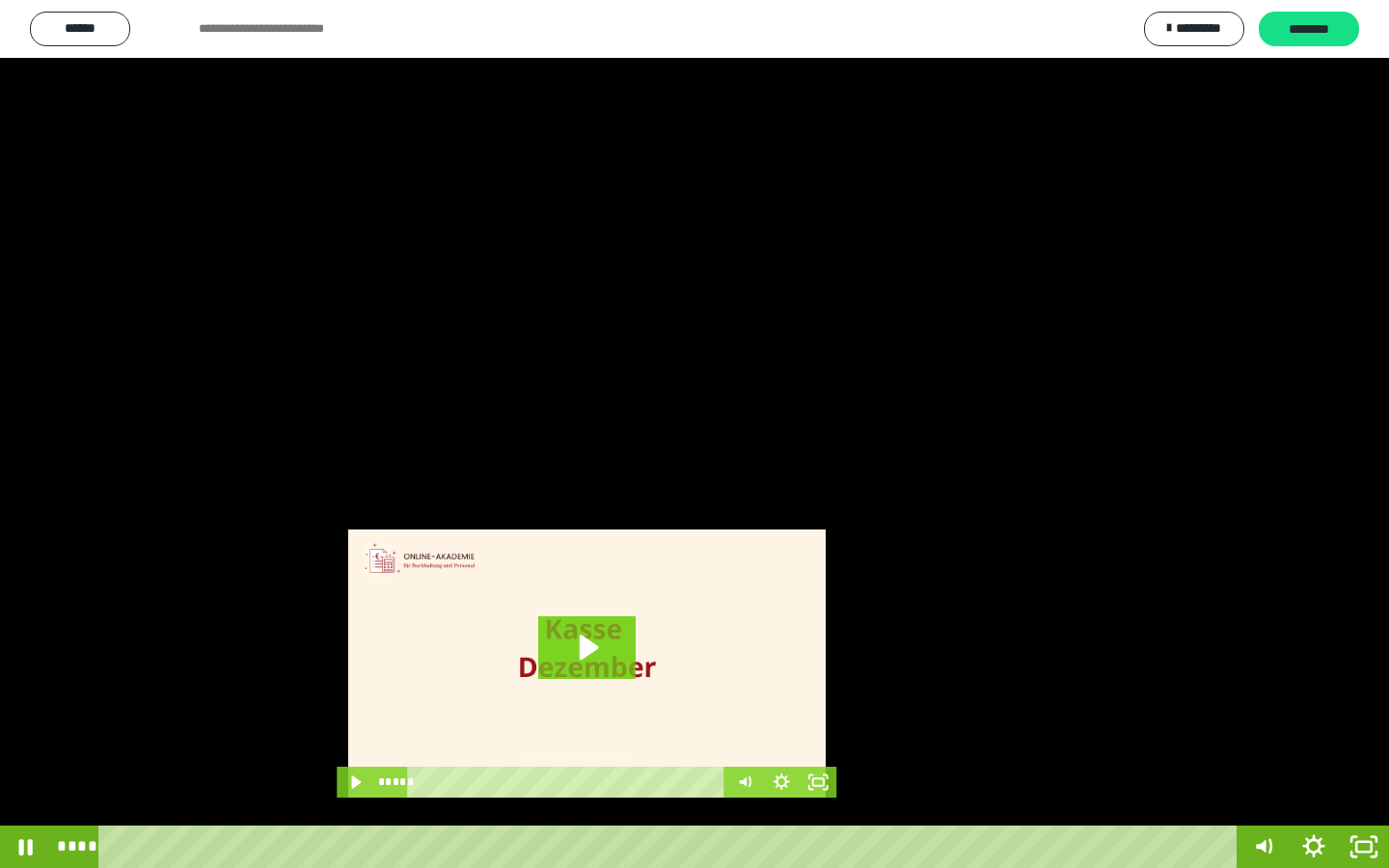 click at bounding box center (694, 434) 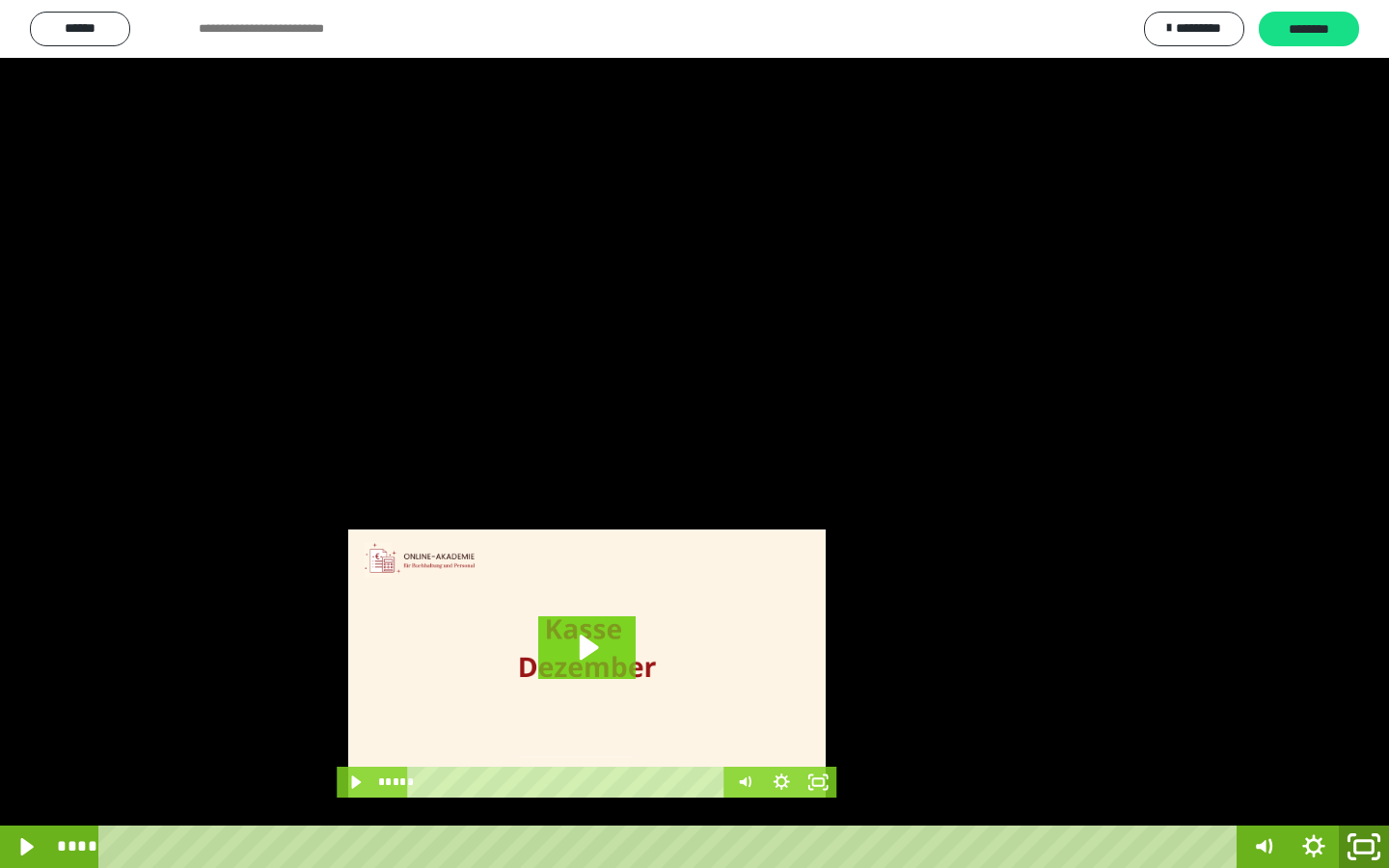 drag, startPoint x: 1360, startPoint y: 843, endPoint x: 1246, endPoint y: 315, distance: 540.1666 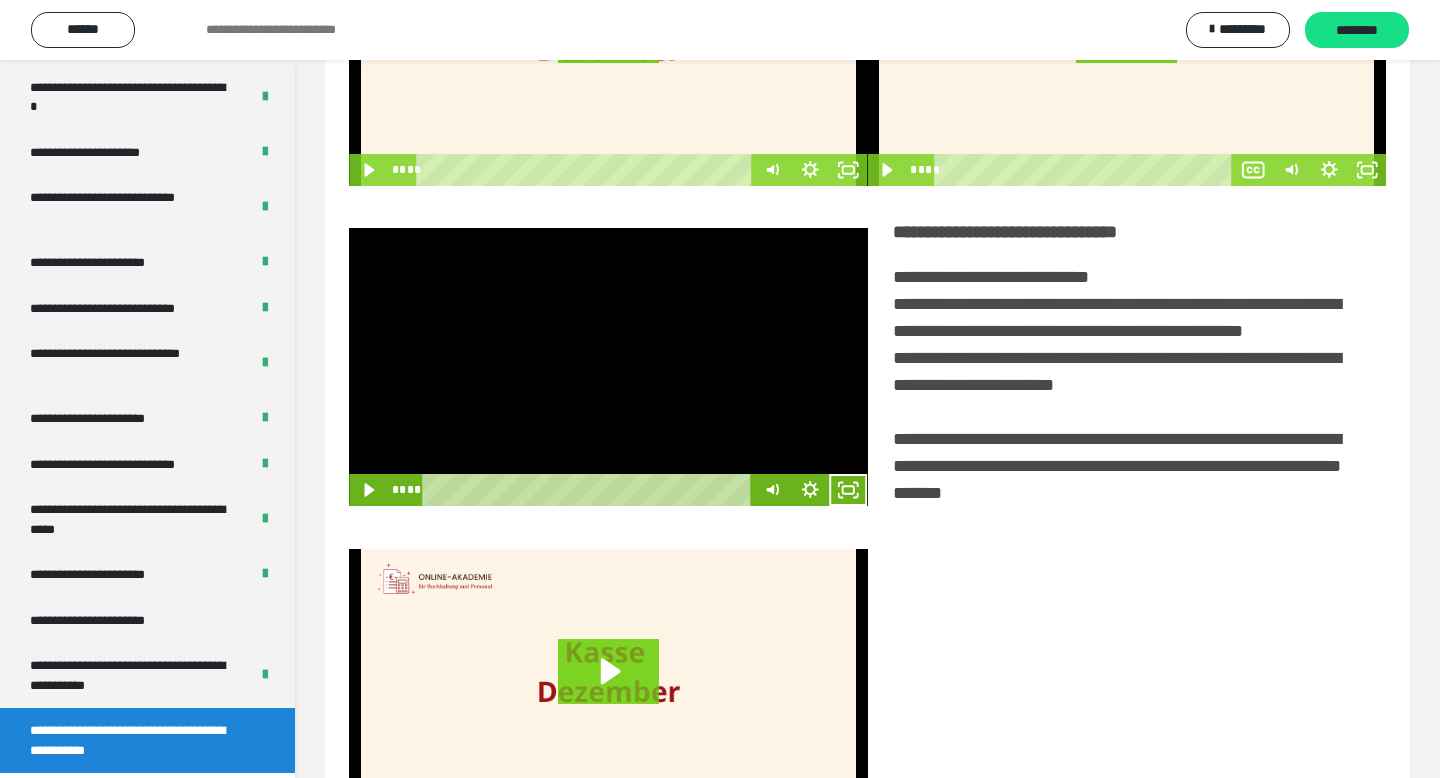 drag, startPoint x: 771, startPoint y: 401, endPoint x: 783, endPoint y: 440, distance: 40.804413 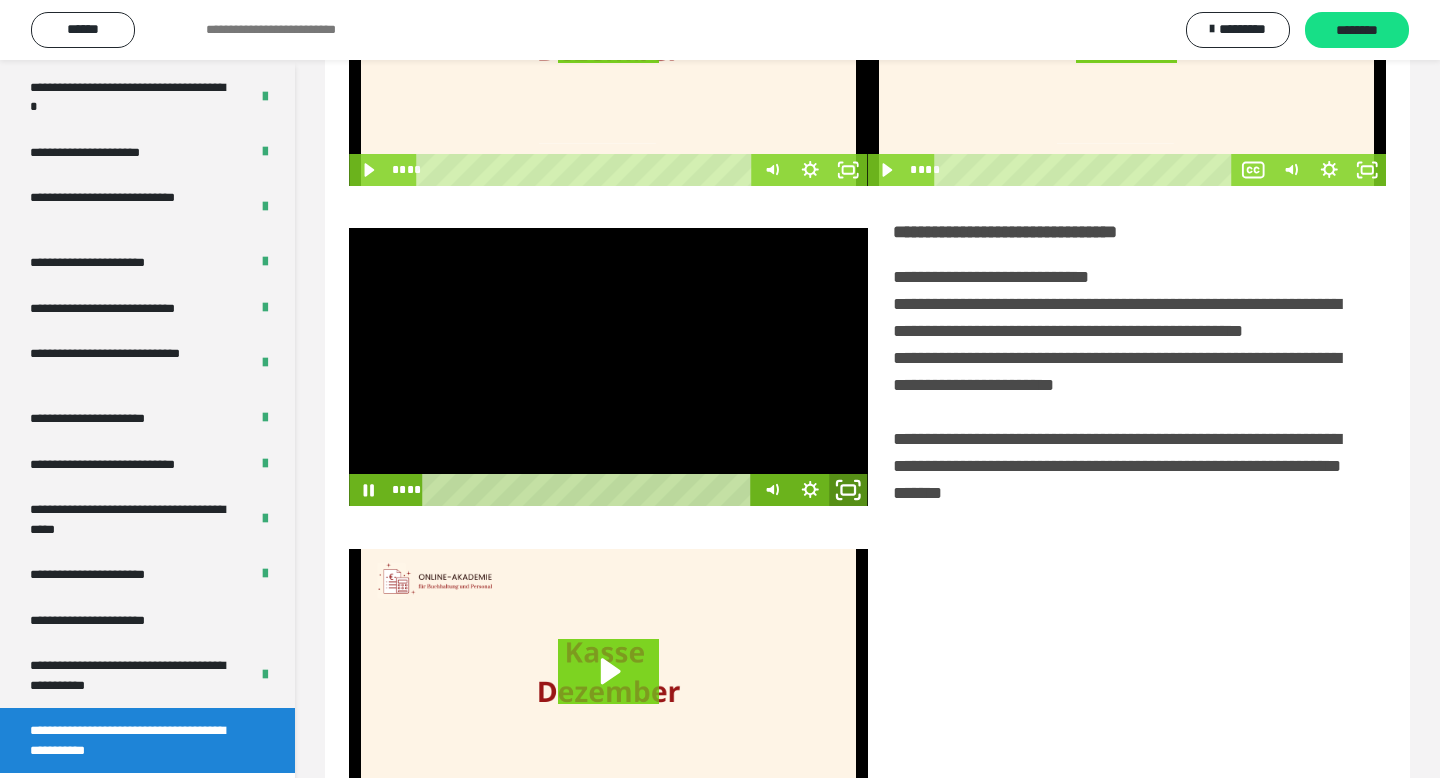 click 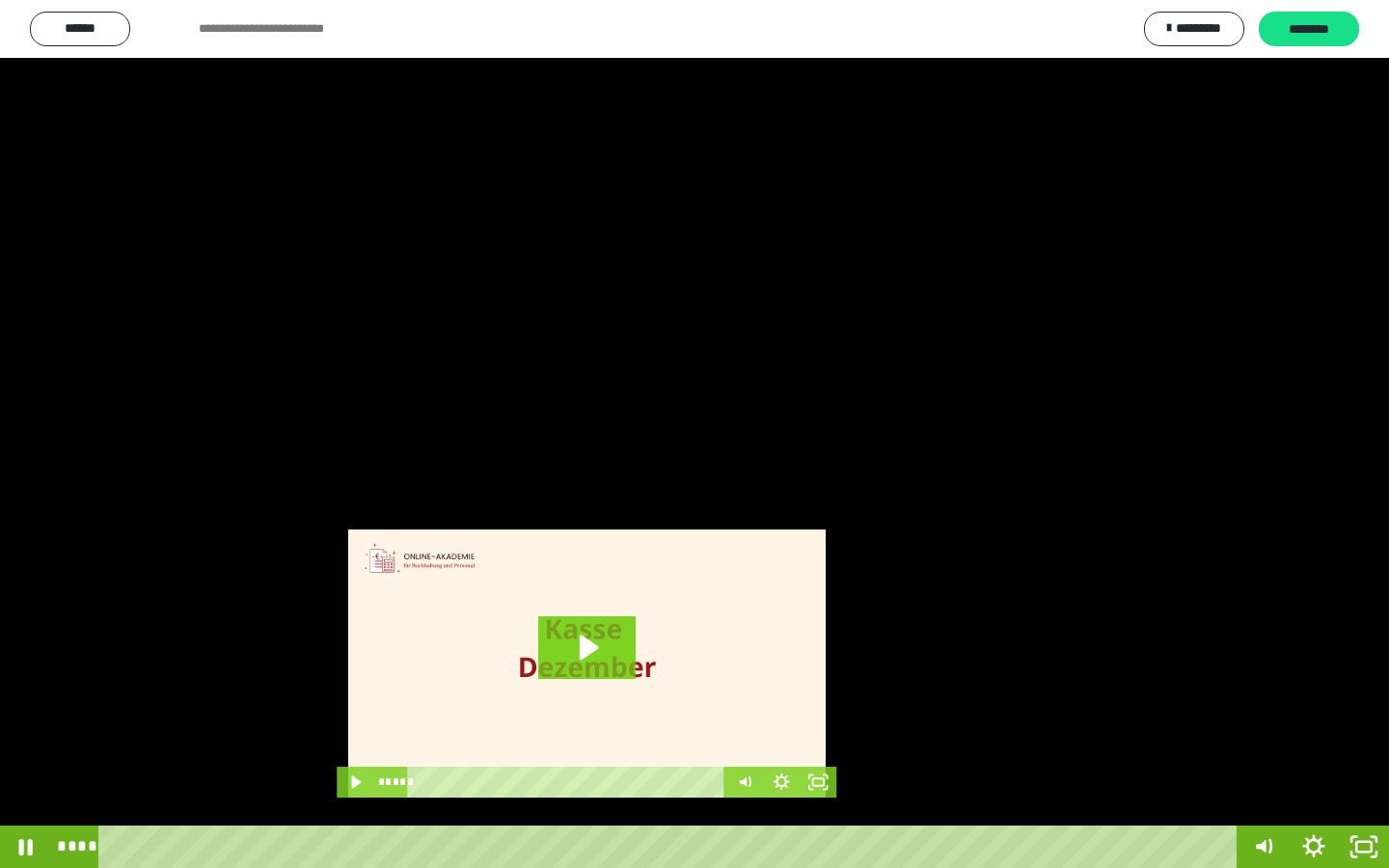 click at bounding box center (694, 434) 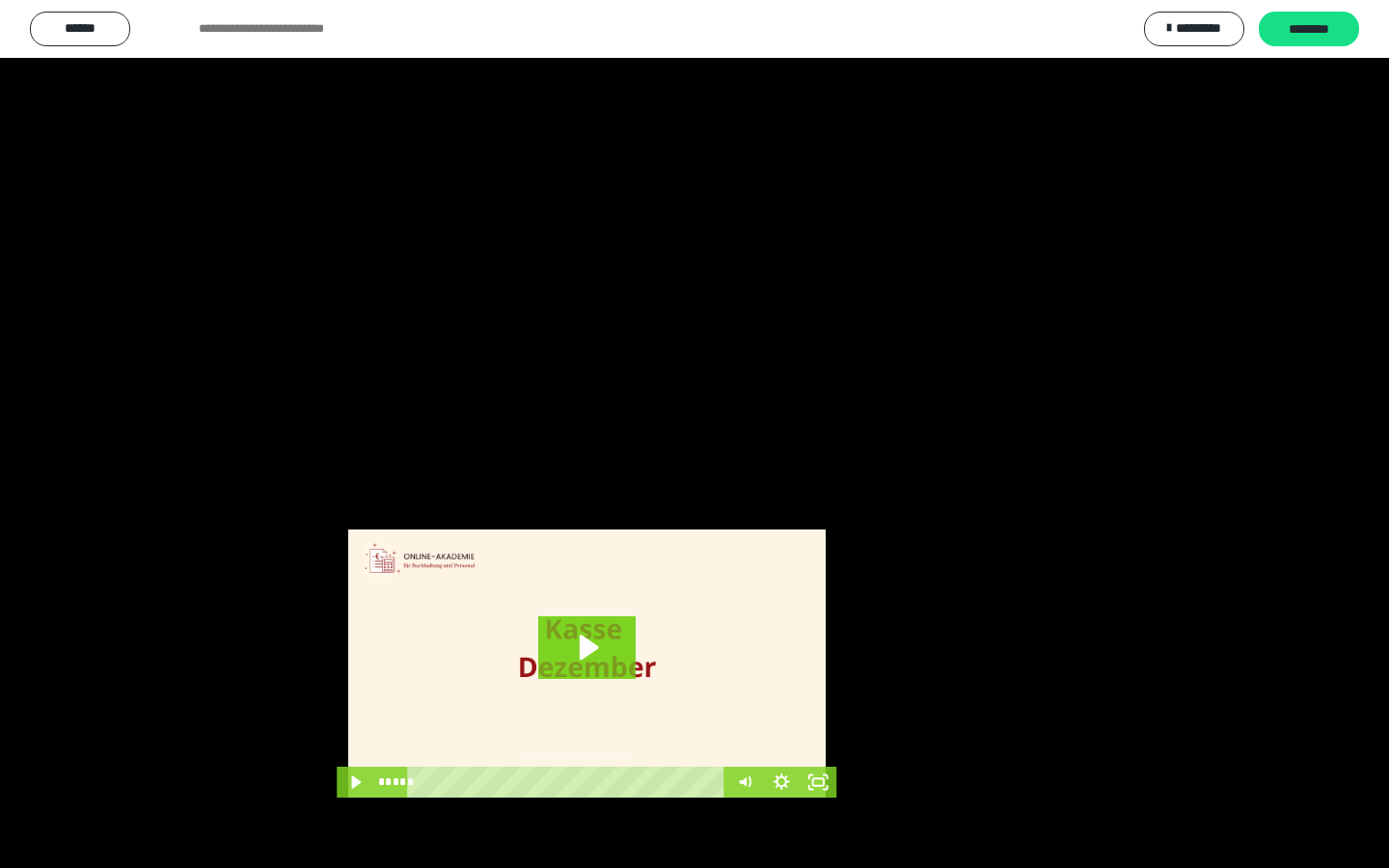 click at bounding box center [694, 434] 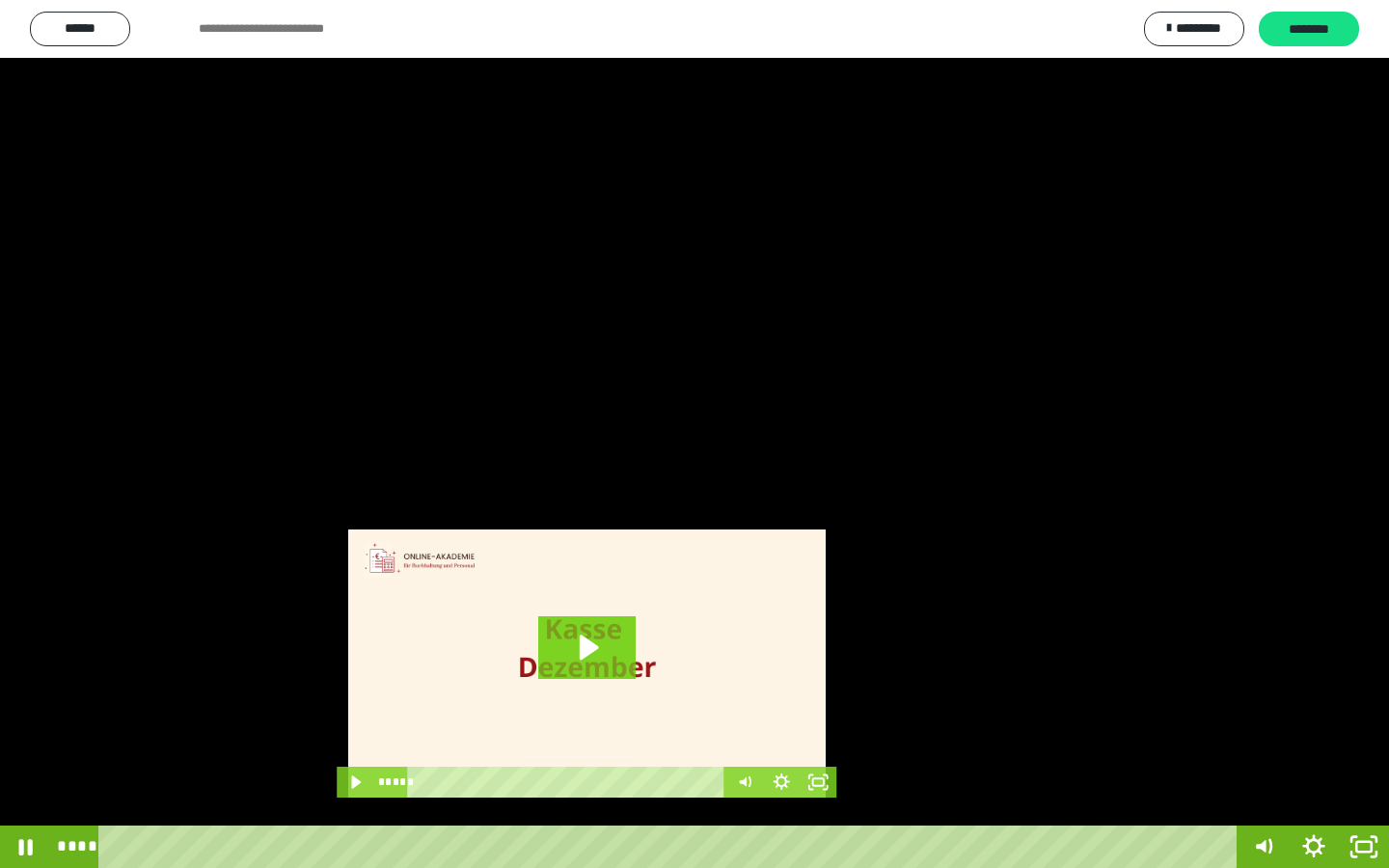 click at bounding box center [694, 434] 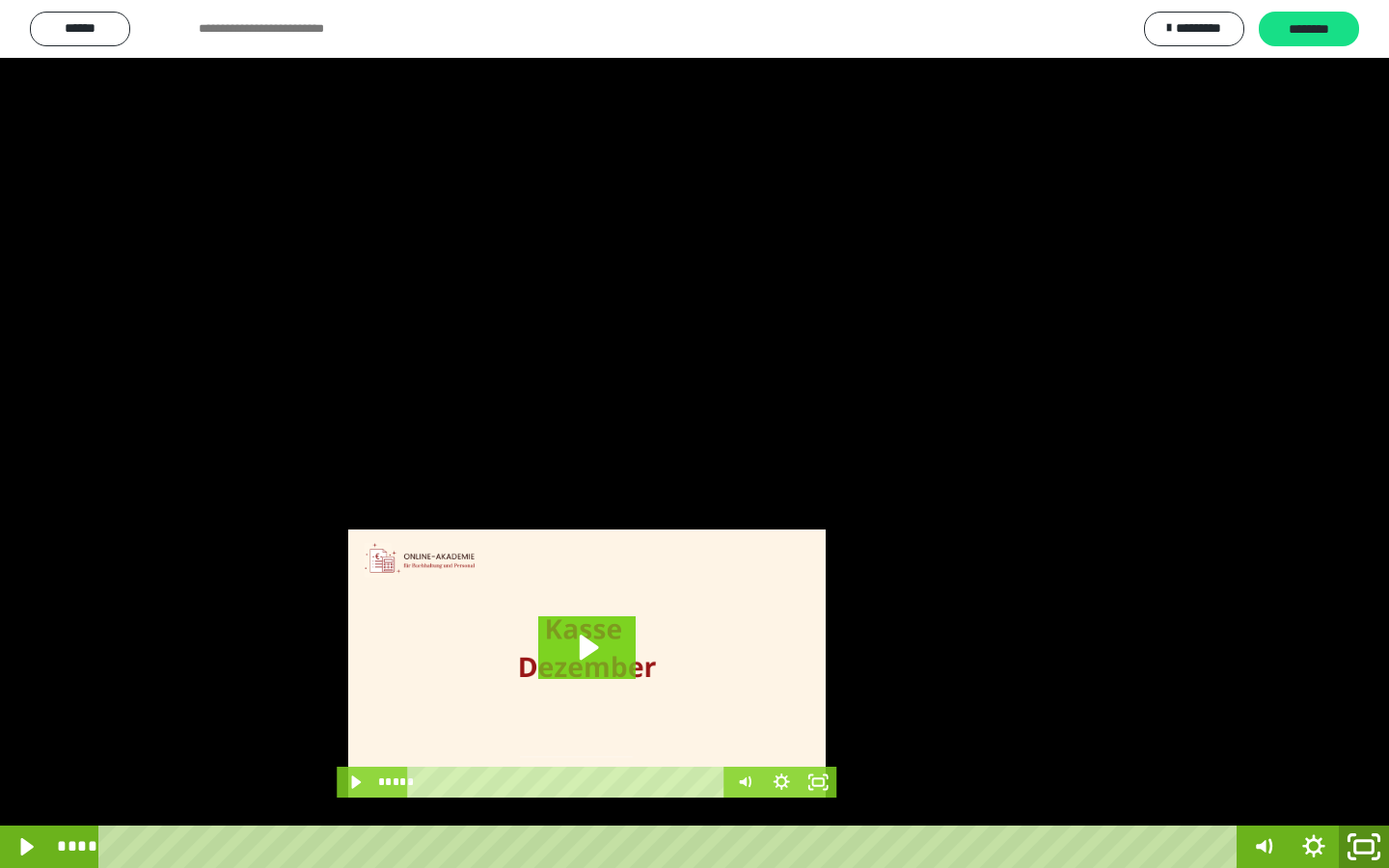 click 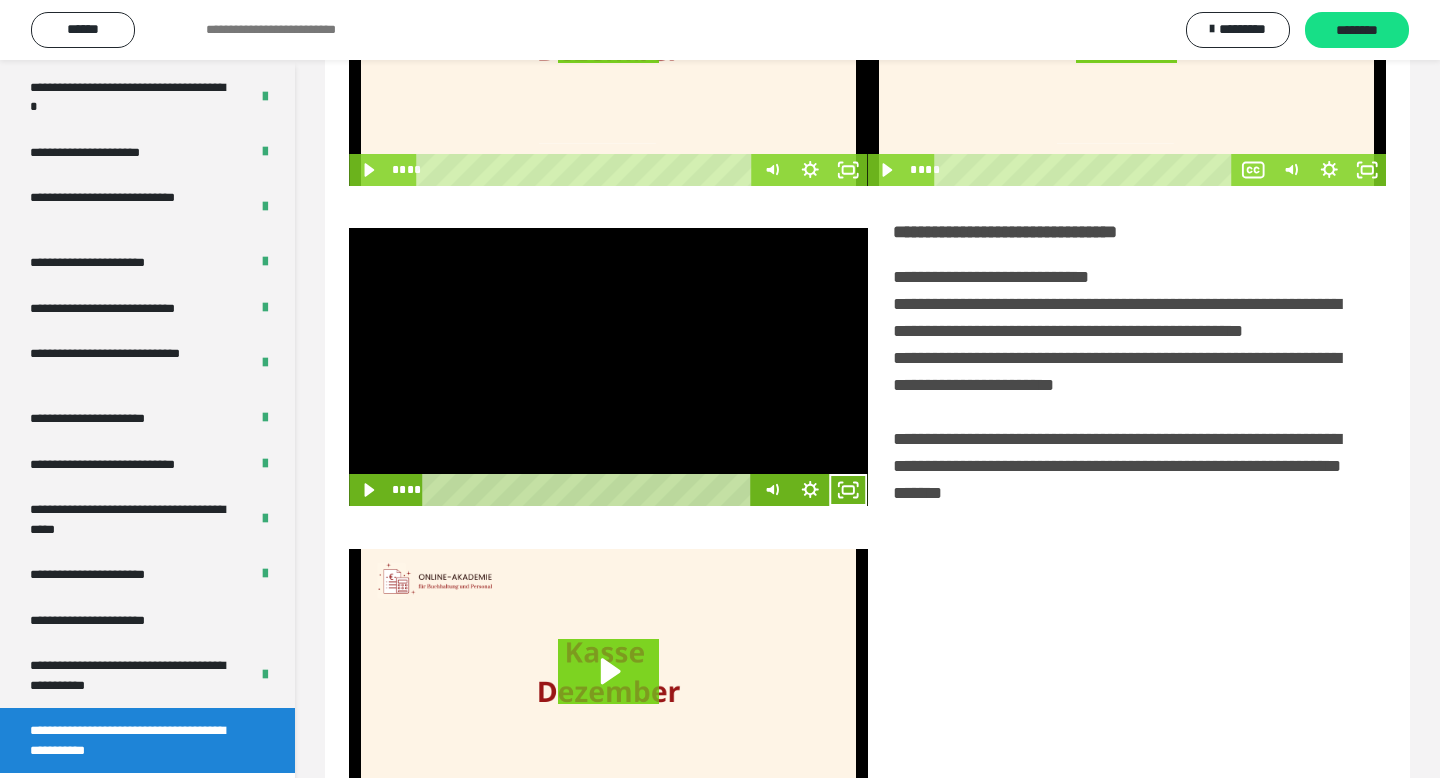 drag, startPoint x: 640, startPoint y: 389, endPoint x: 791, endPoint y: 465, distance: 169.04733 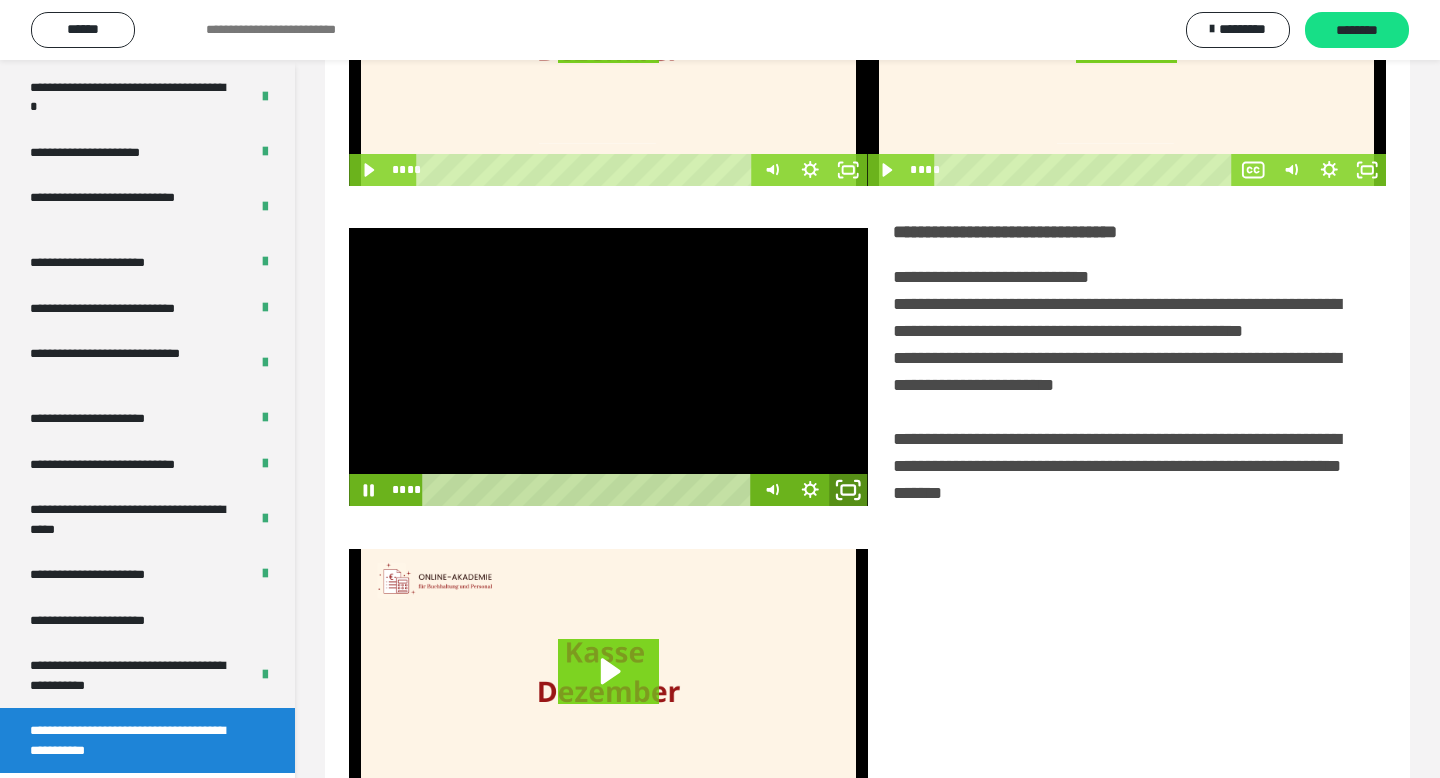 click 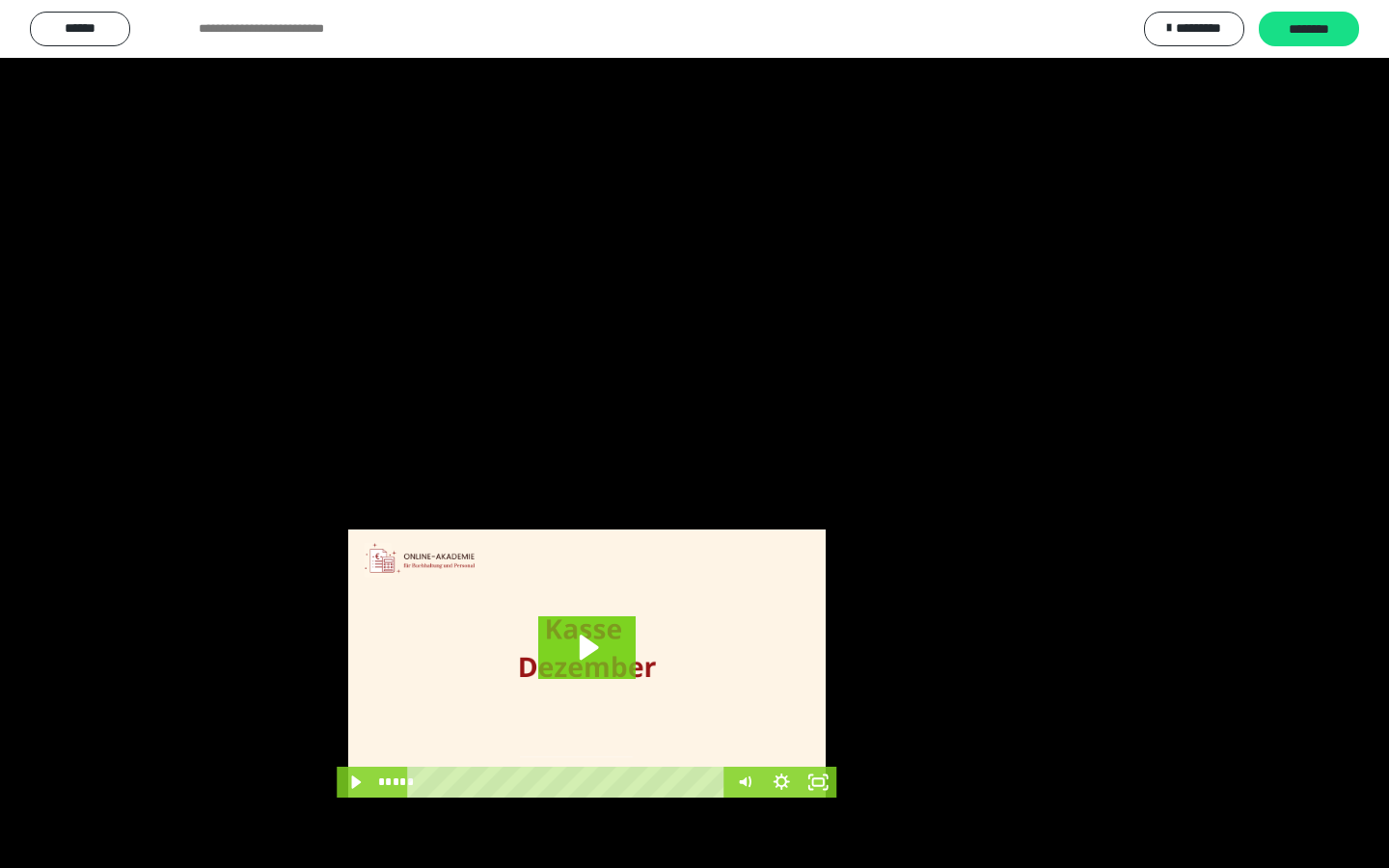 click at bounding box center [694, 434] 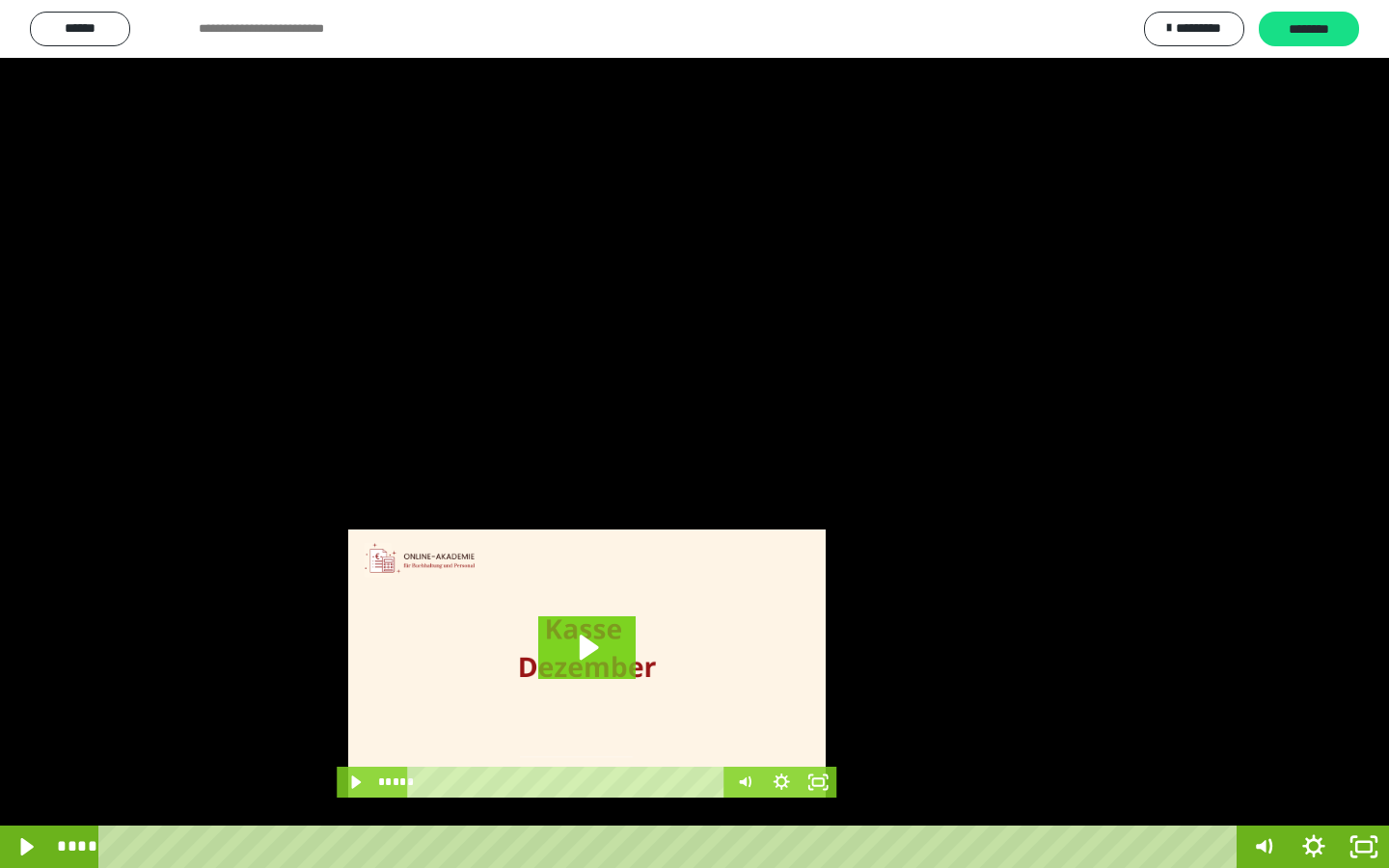 click at bounding box center [694, 434] 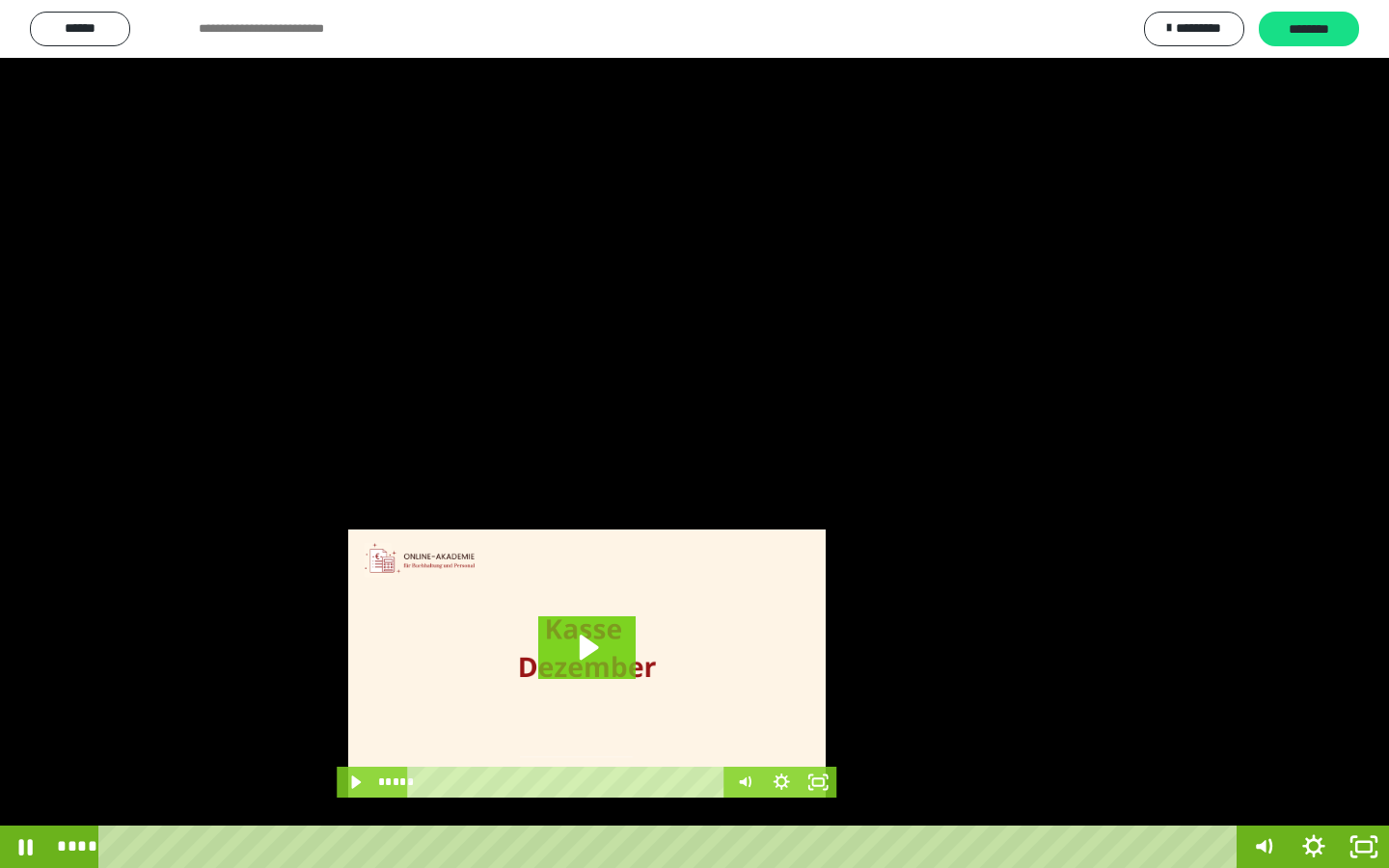 drag, startPoint x: 985, startPoint y: 583, endPoint x: 1311, endPoint y: 789, distance: 385.63195 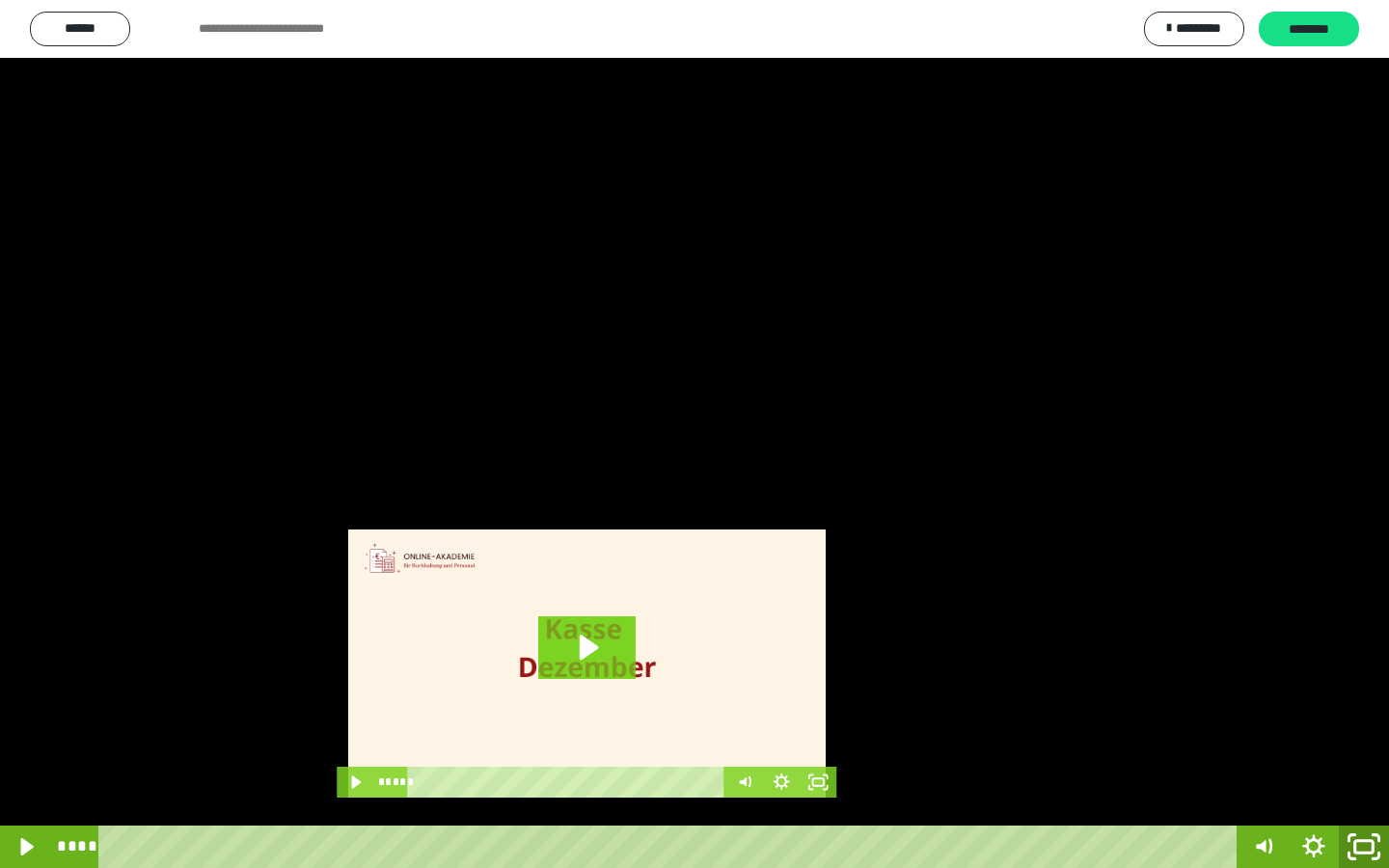drag, startPoint x: 1348, startPoint y: 839, endPoint x: 1180, endPoint y: 482, distance: 394.5542 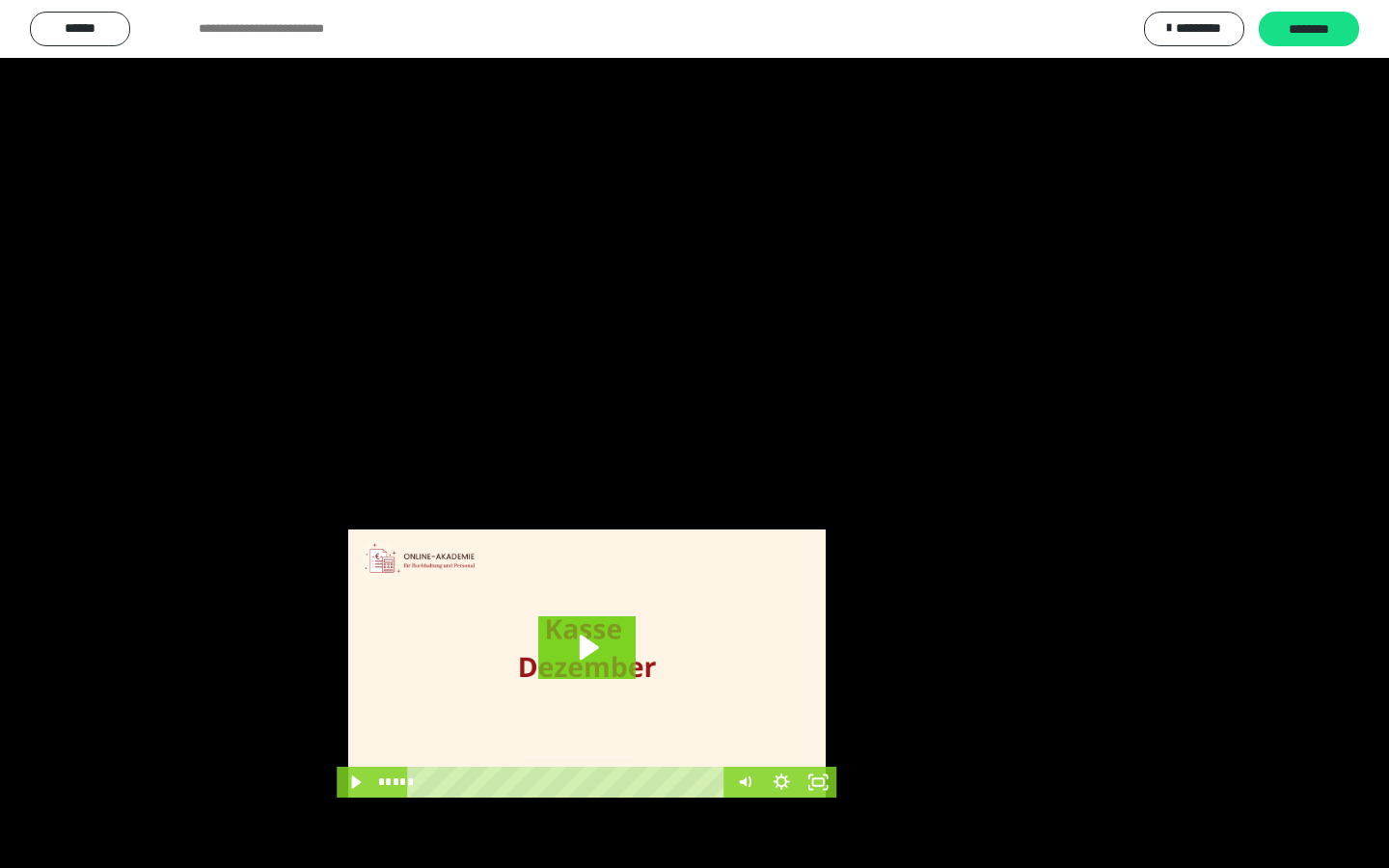 scroll, scrollTop: 3458, scrollLeft: 0, axis: vertical 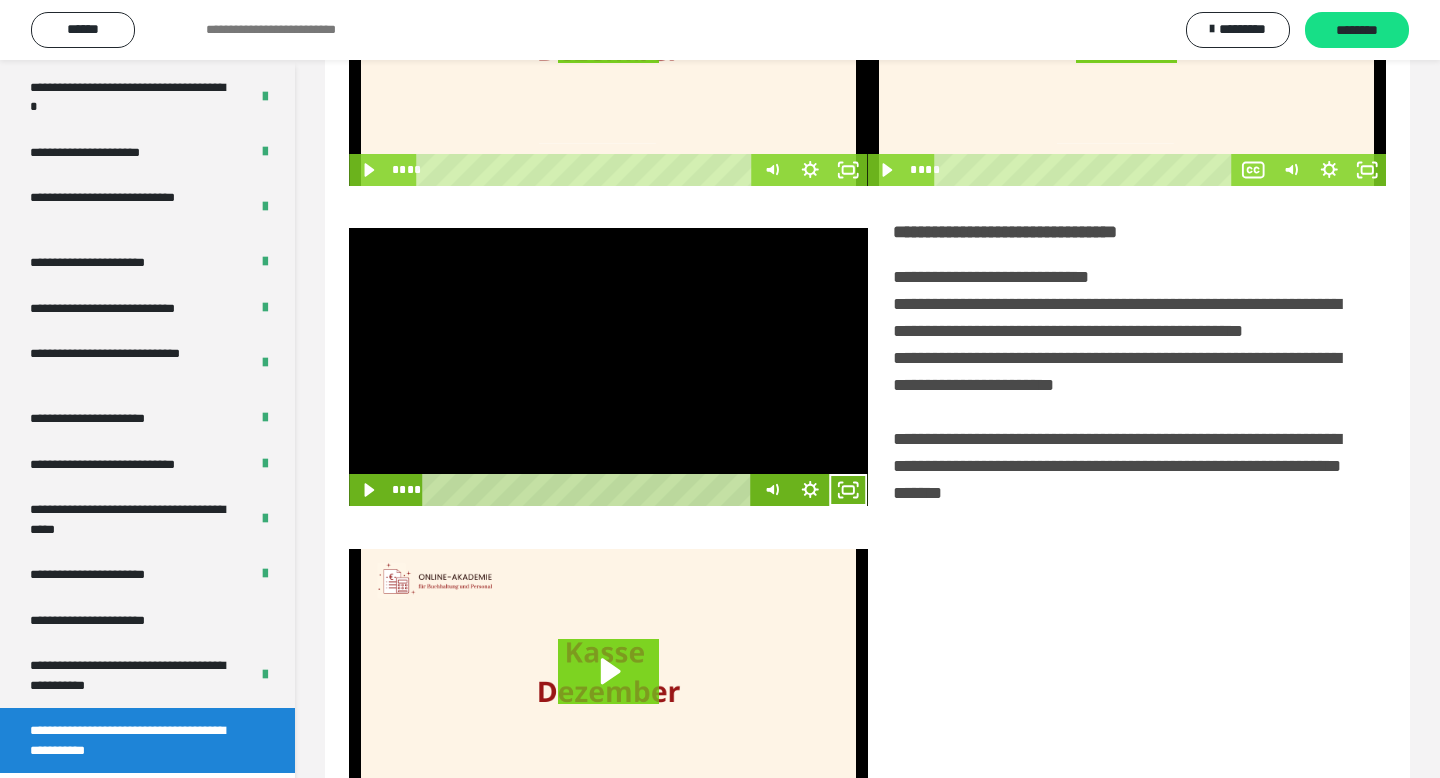 drag, startPoint x: 689, startPoint y: 344, endPoint x: 732, endPoint y: 372, distance: 51.312767 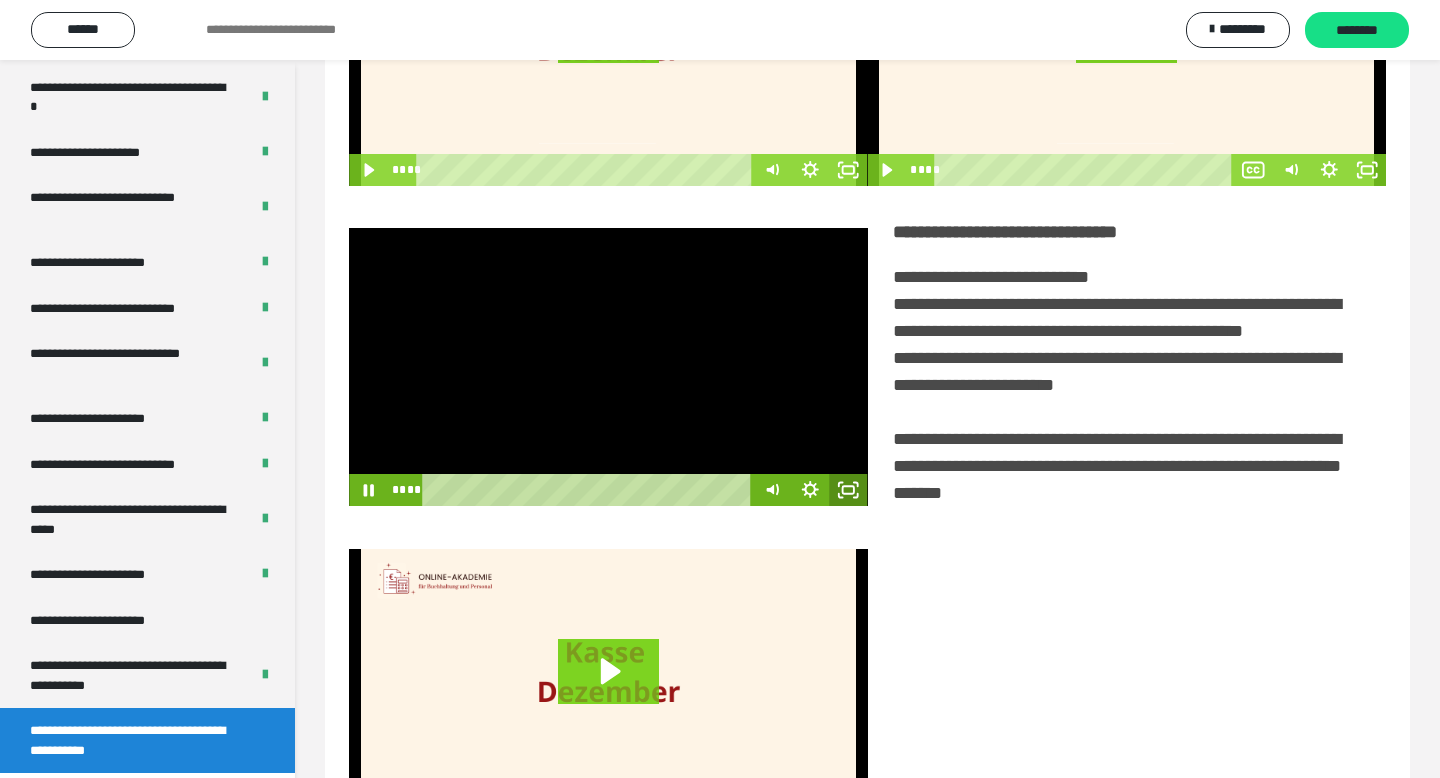 click 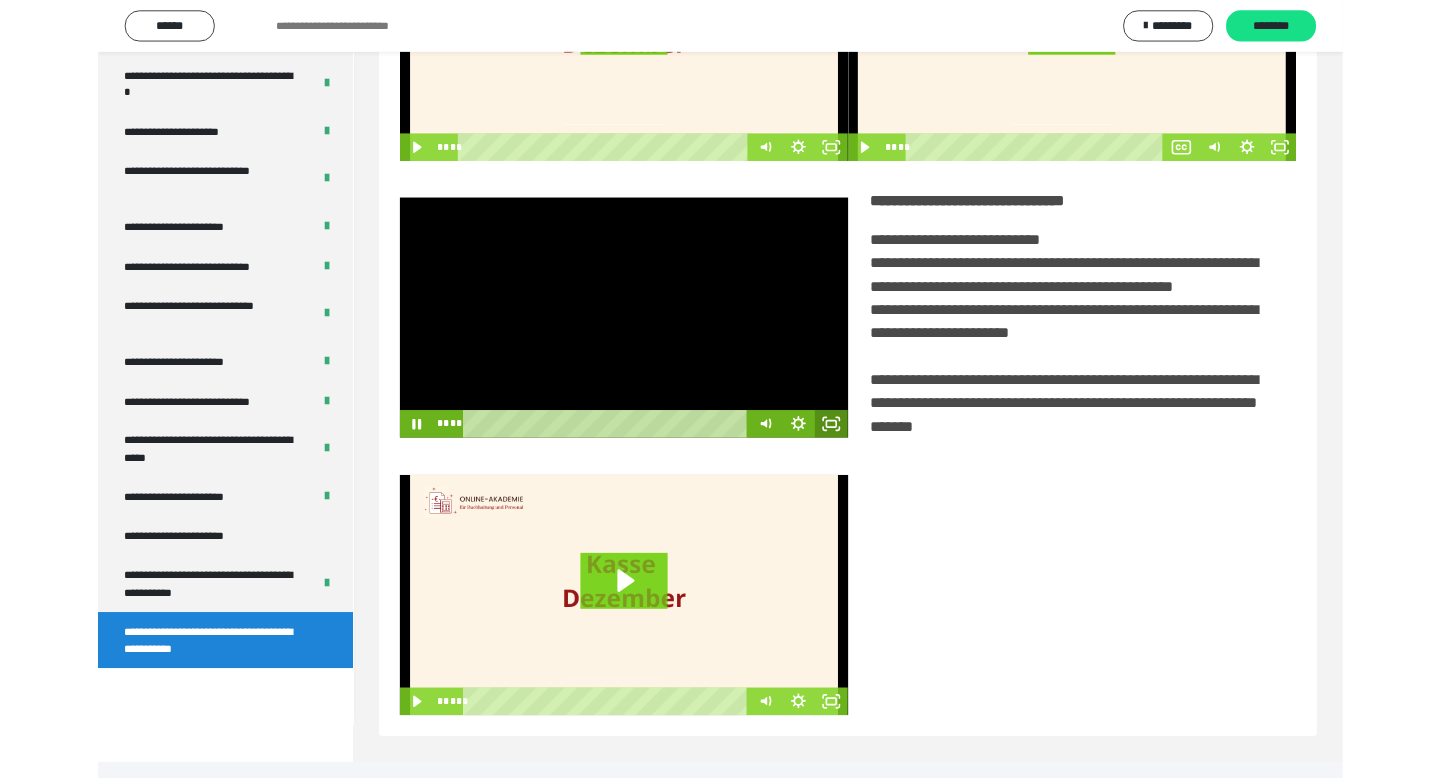 scroll, scrollTop: 3464, scrollLeft: 0, axis: vertical 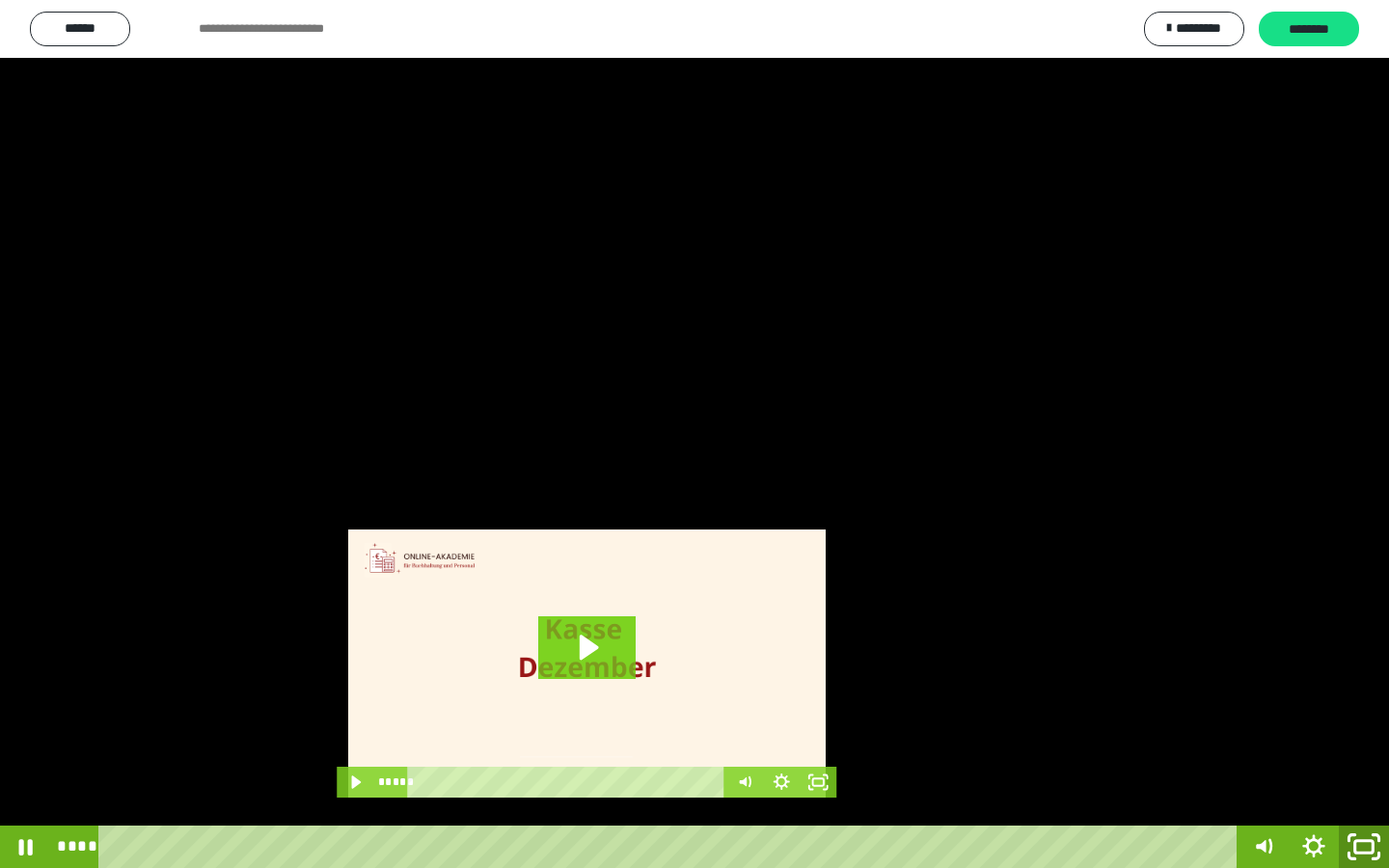 click 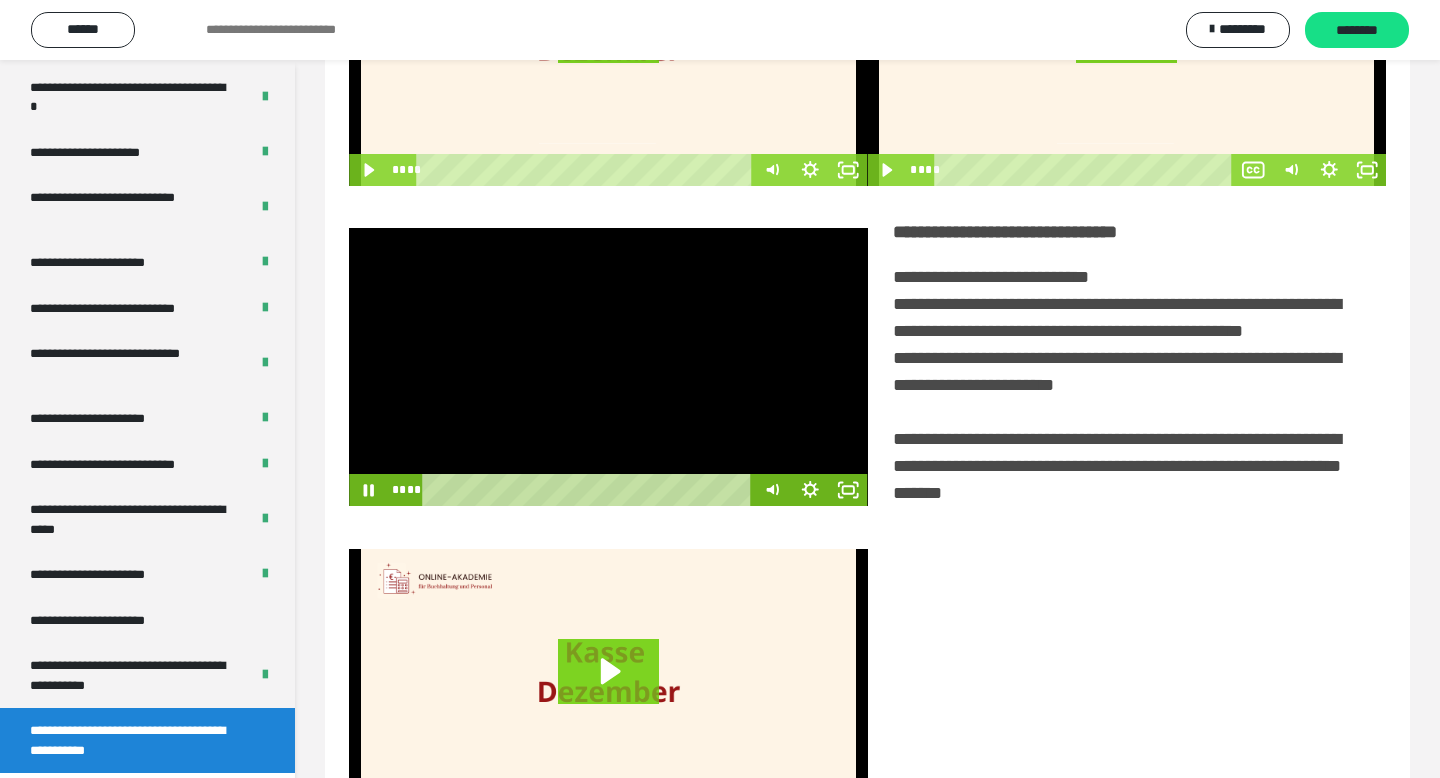 click at bounding box center [608, 367] 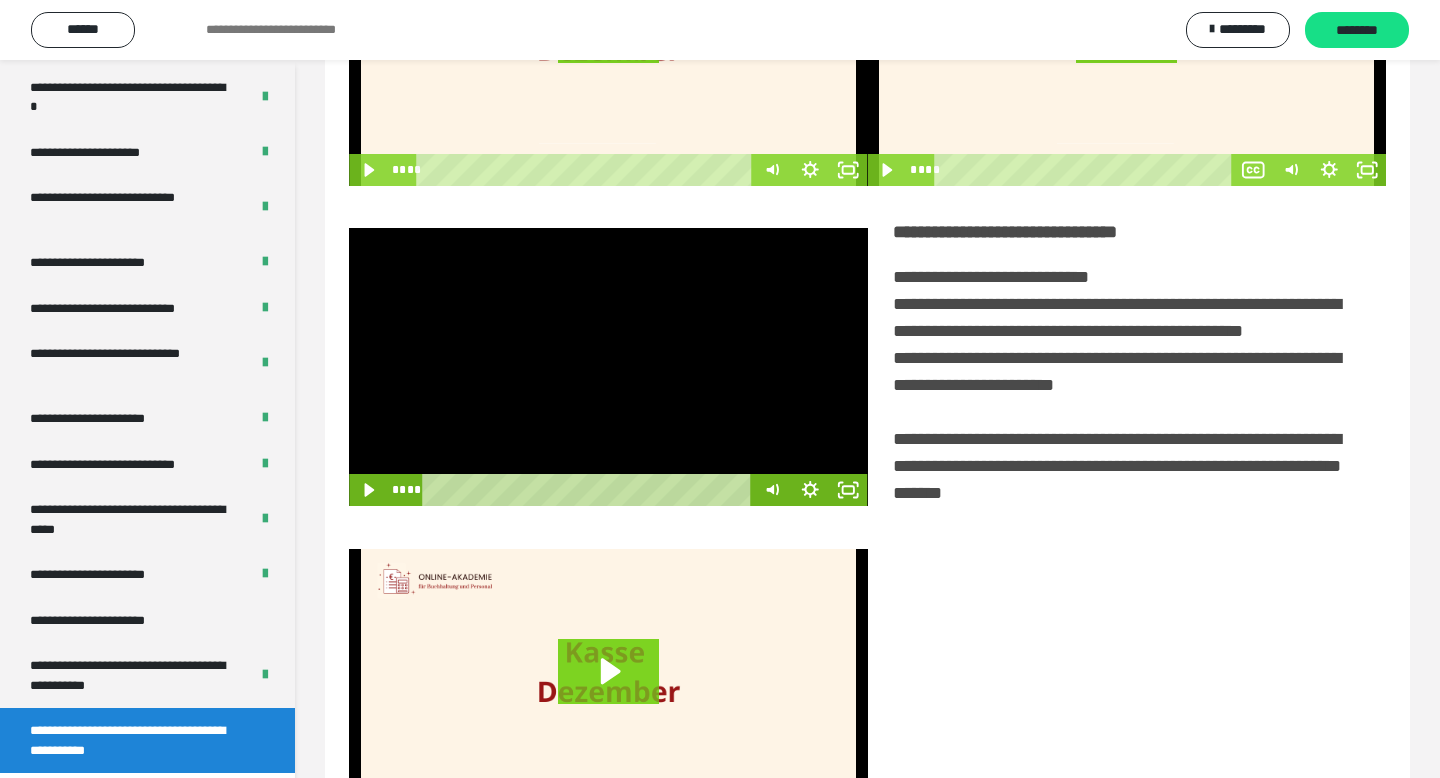 drag, startPoint x: 625, startPoint y: 340, endPoint x: 863, endPoint y: 481, distance: 276.63153 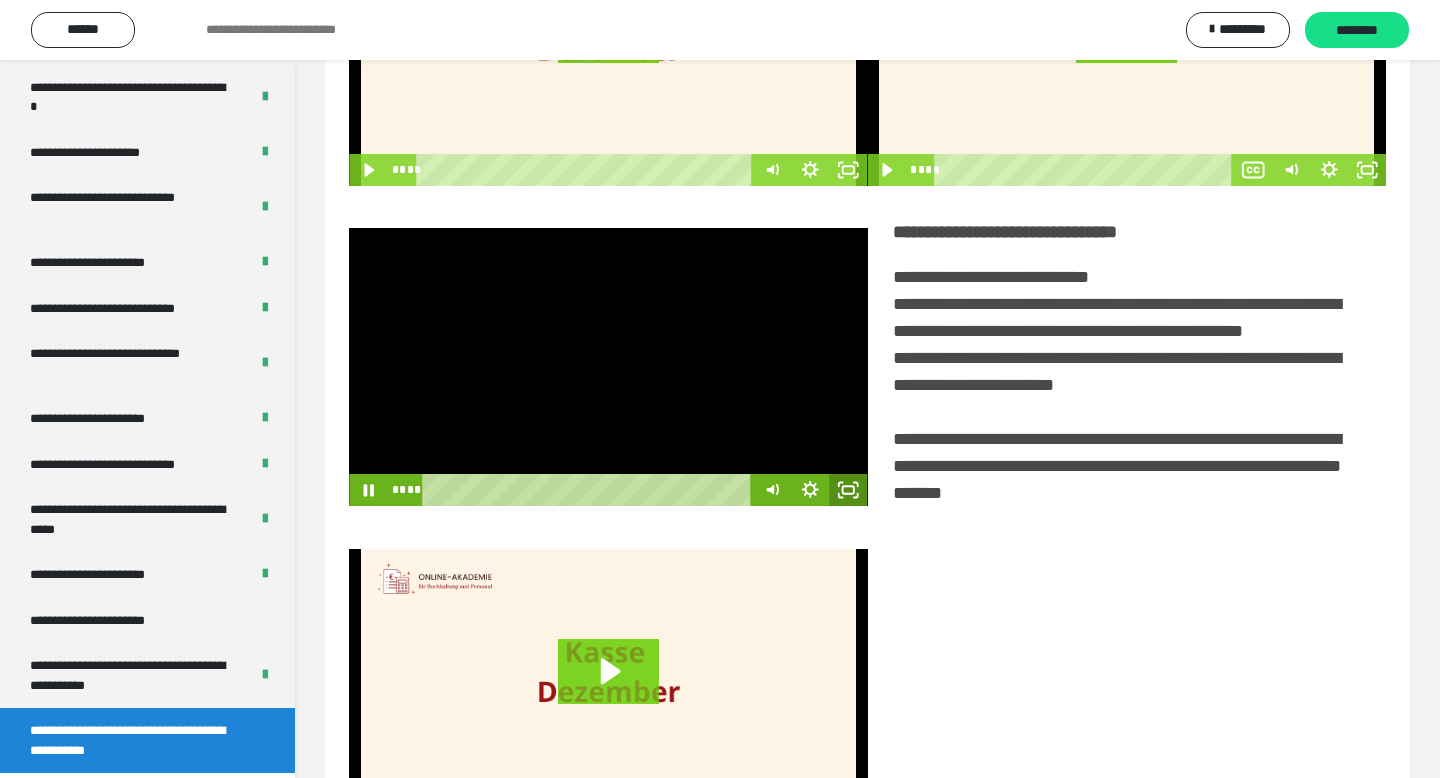 click 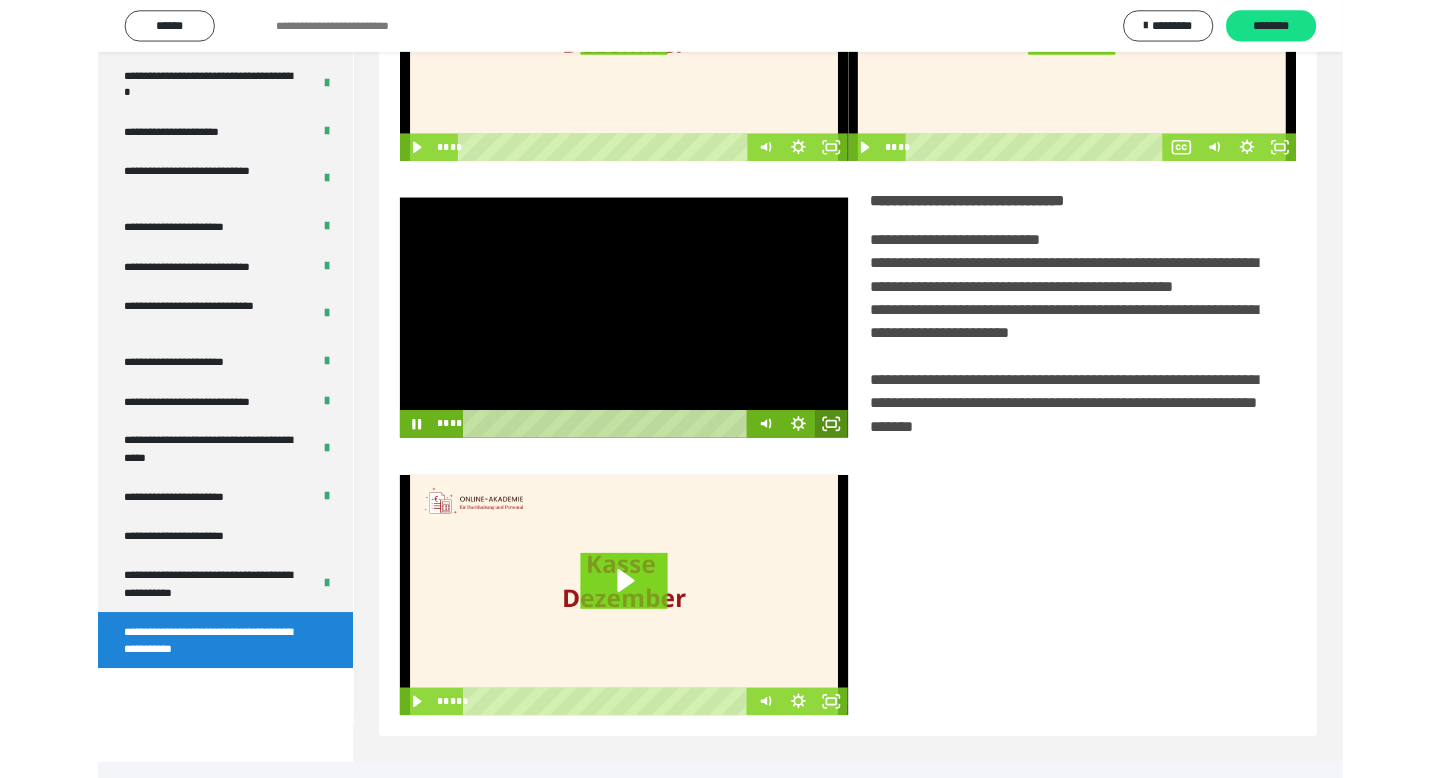 scroll, scrollTop: 3464, scrollLeft: 0, axis: vertical 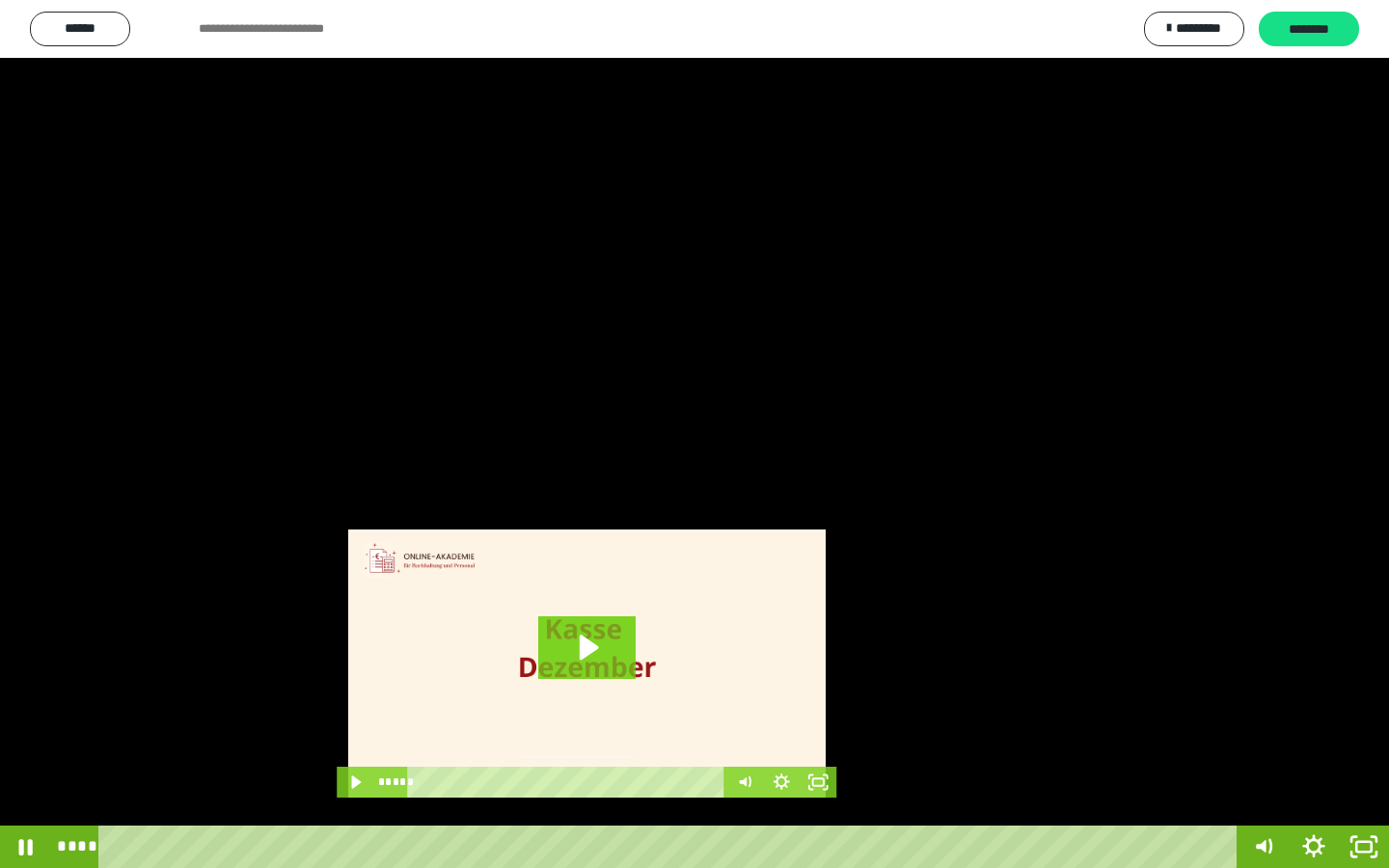 click at bounding box center [694, 434] 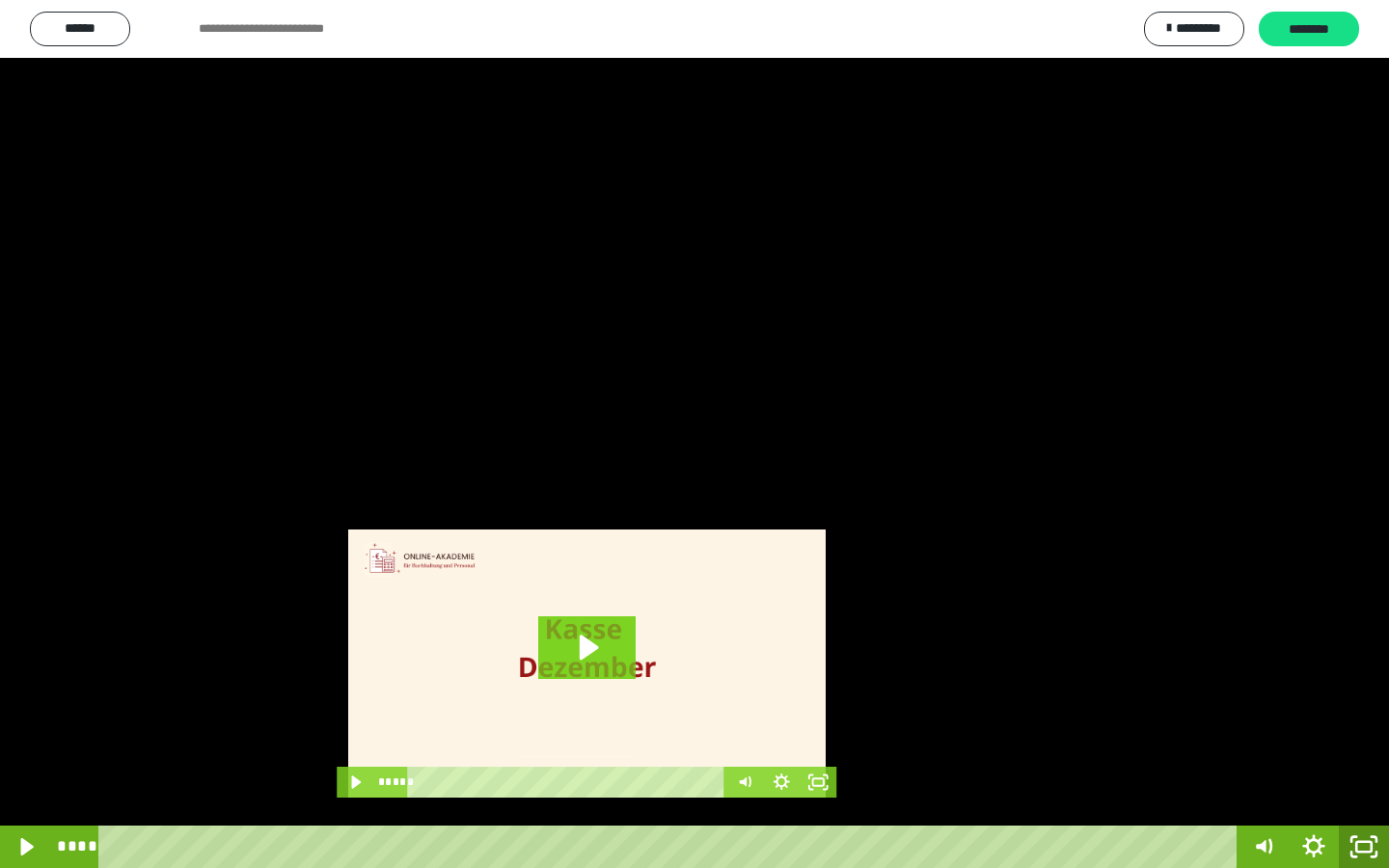 click 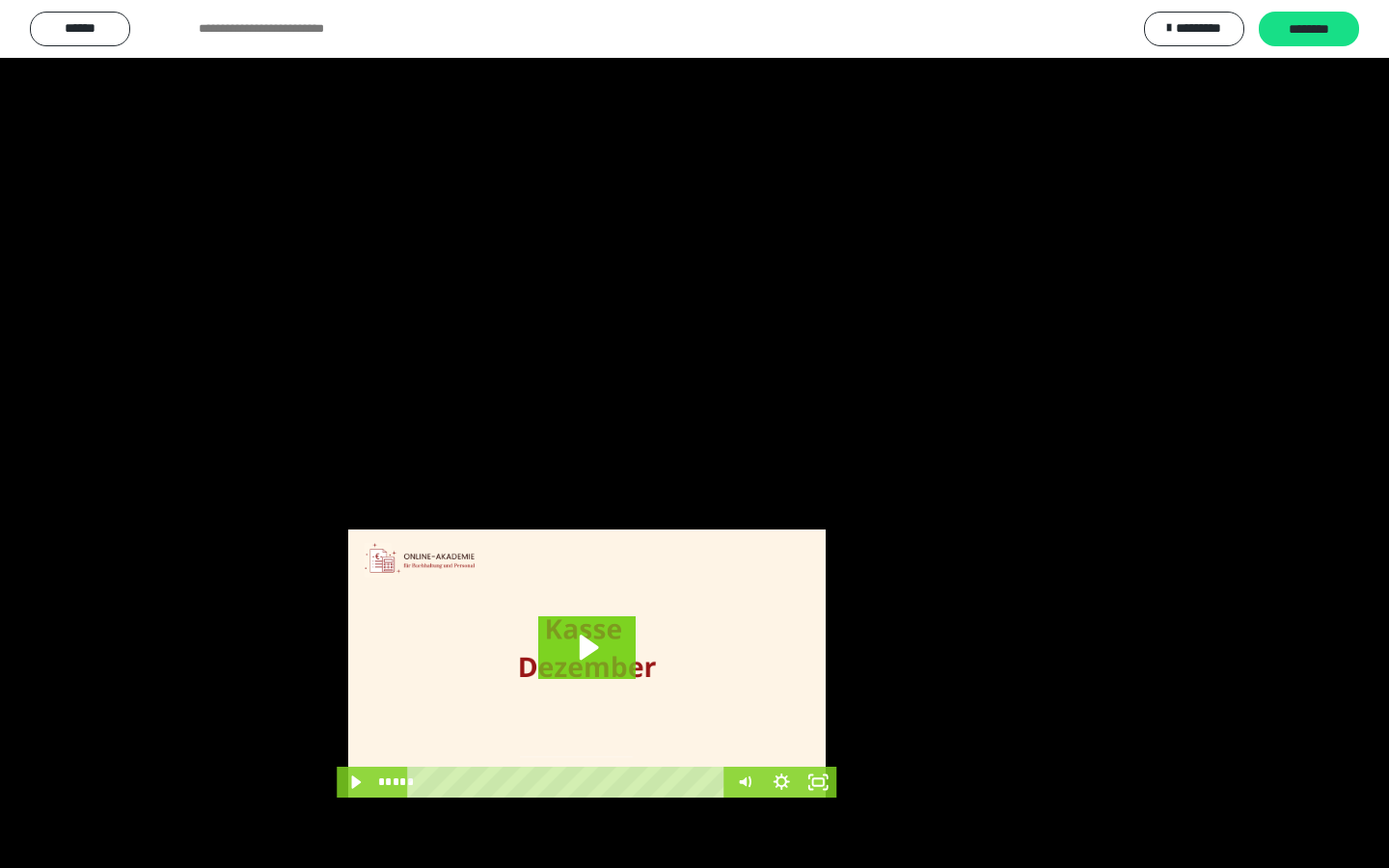 scroll, scrollTop: 3458, scrollLeft: 0, axis: vertical 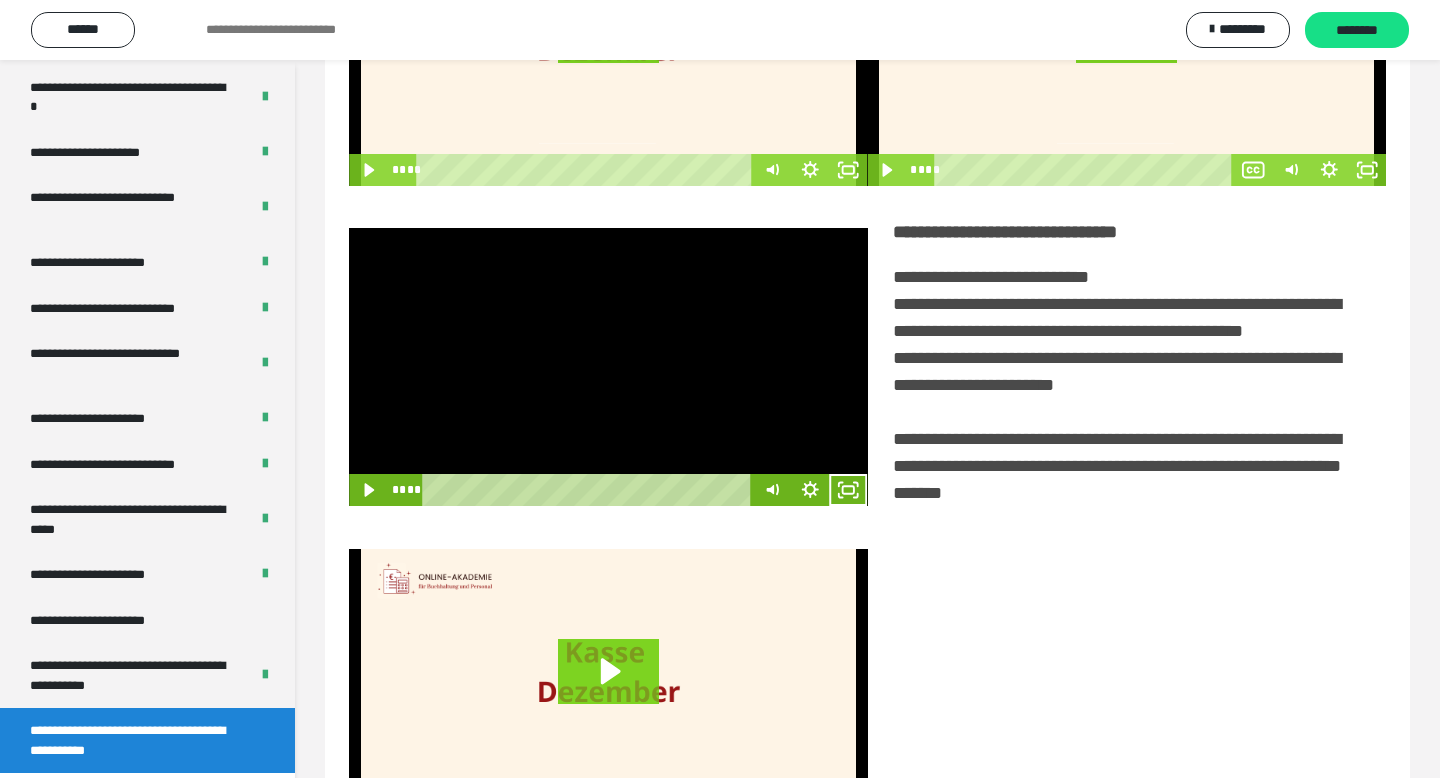 click at bounding box center (608, 367) 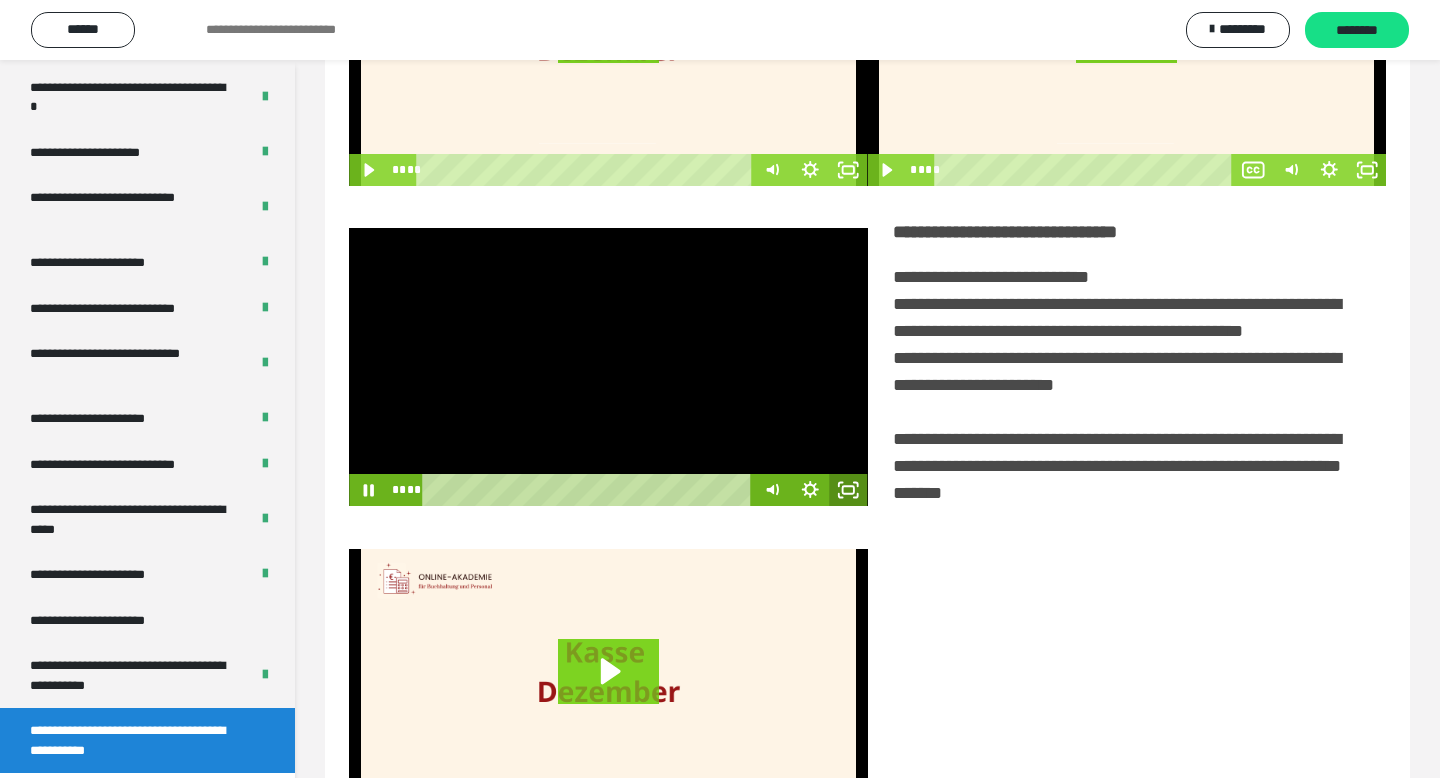click 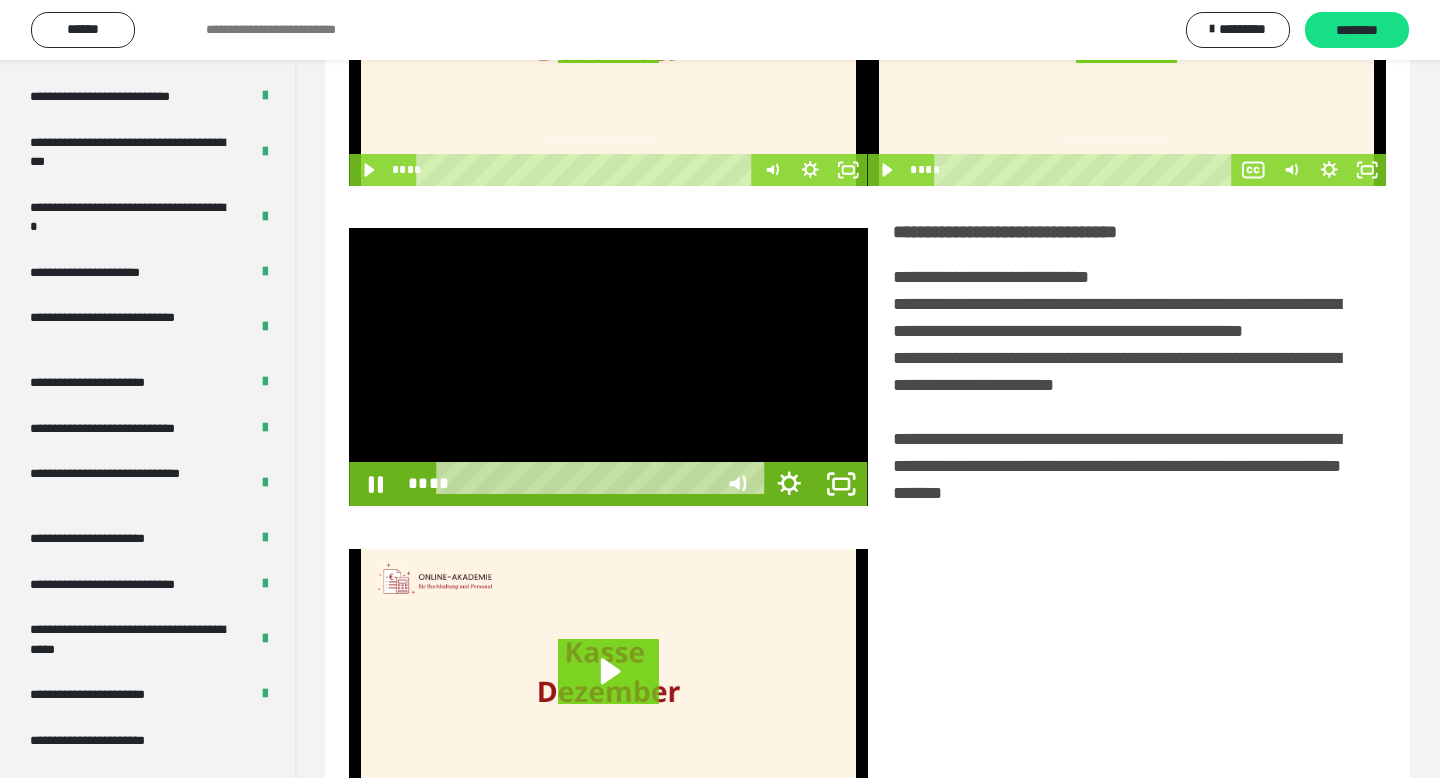 scroll, scrollTop: 3464, scrollLeft: 0, axis: vertical 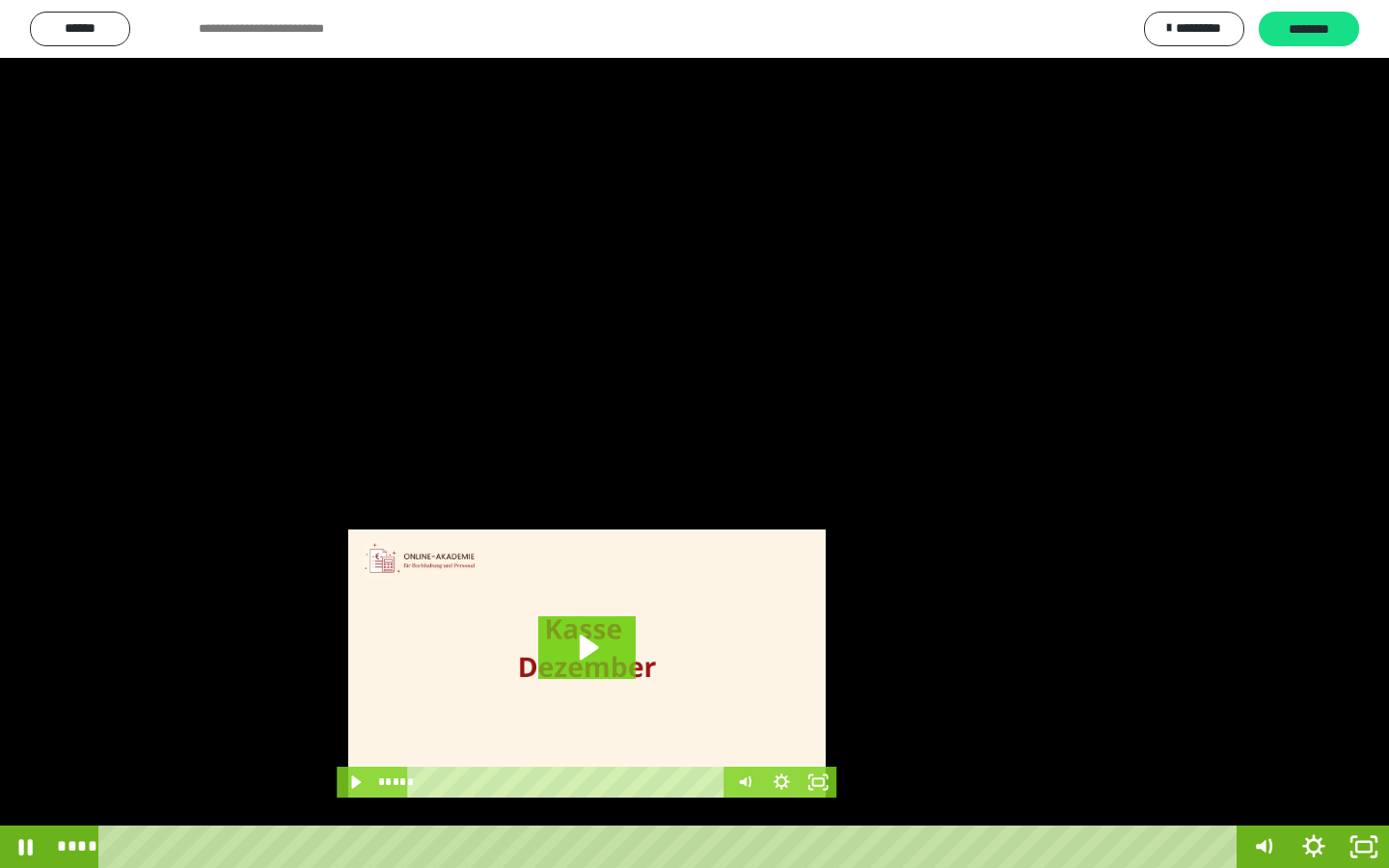 click at bounding box center [694, 434] 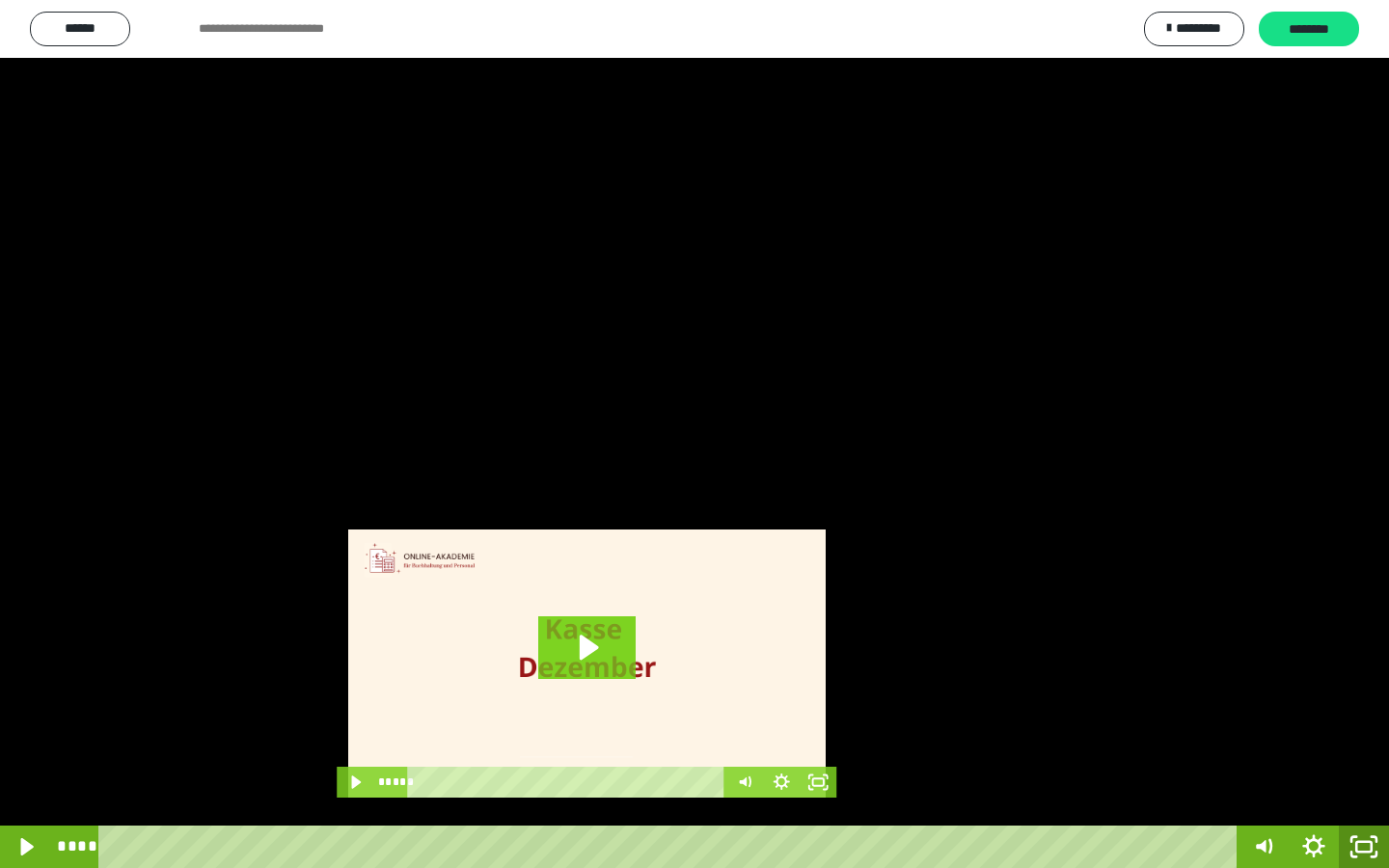 click 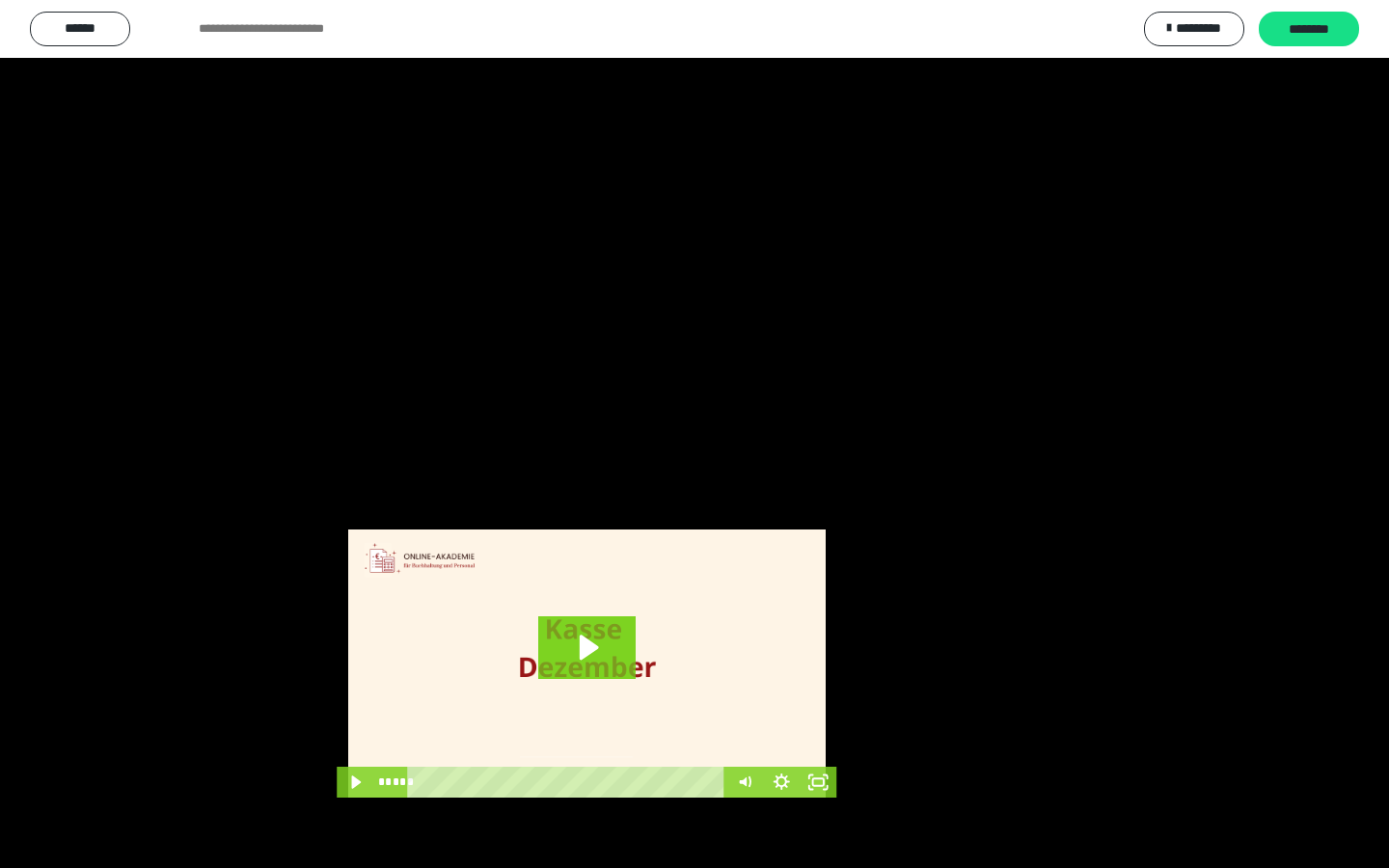 scroll, scrollTop: 3458, scrollLeft: 0, axis: vertical 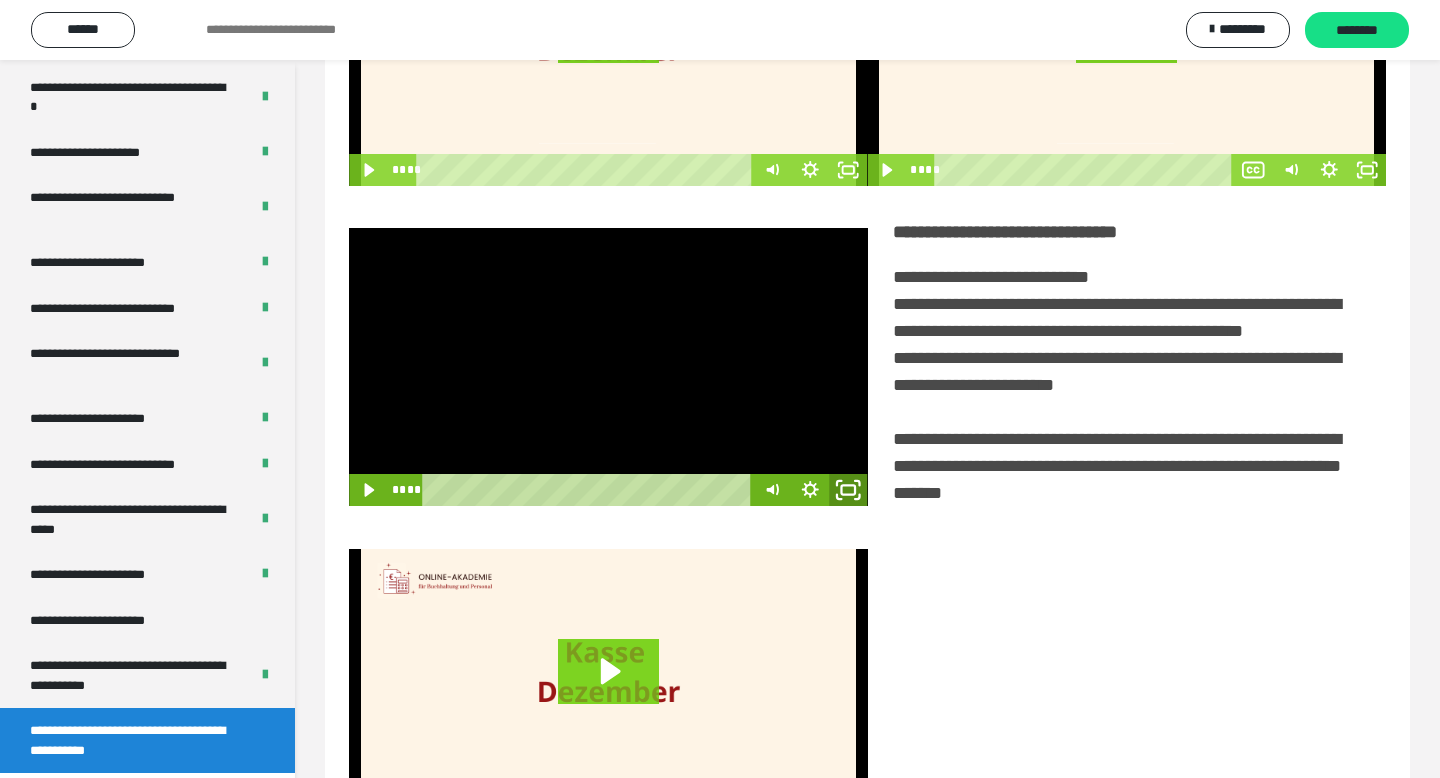 drag, startPoint x: 845, startPoint y: 512, endPoint x: 842, endPoint y: 634, distance: 122.03688 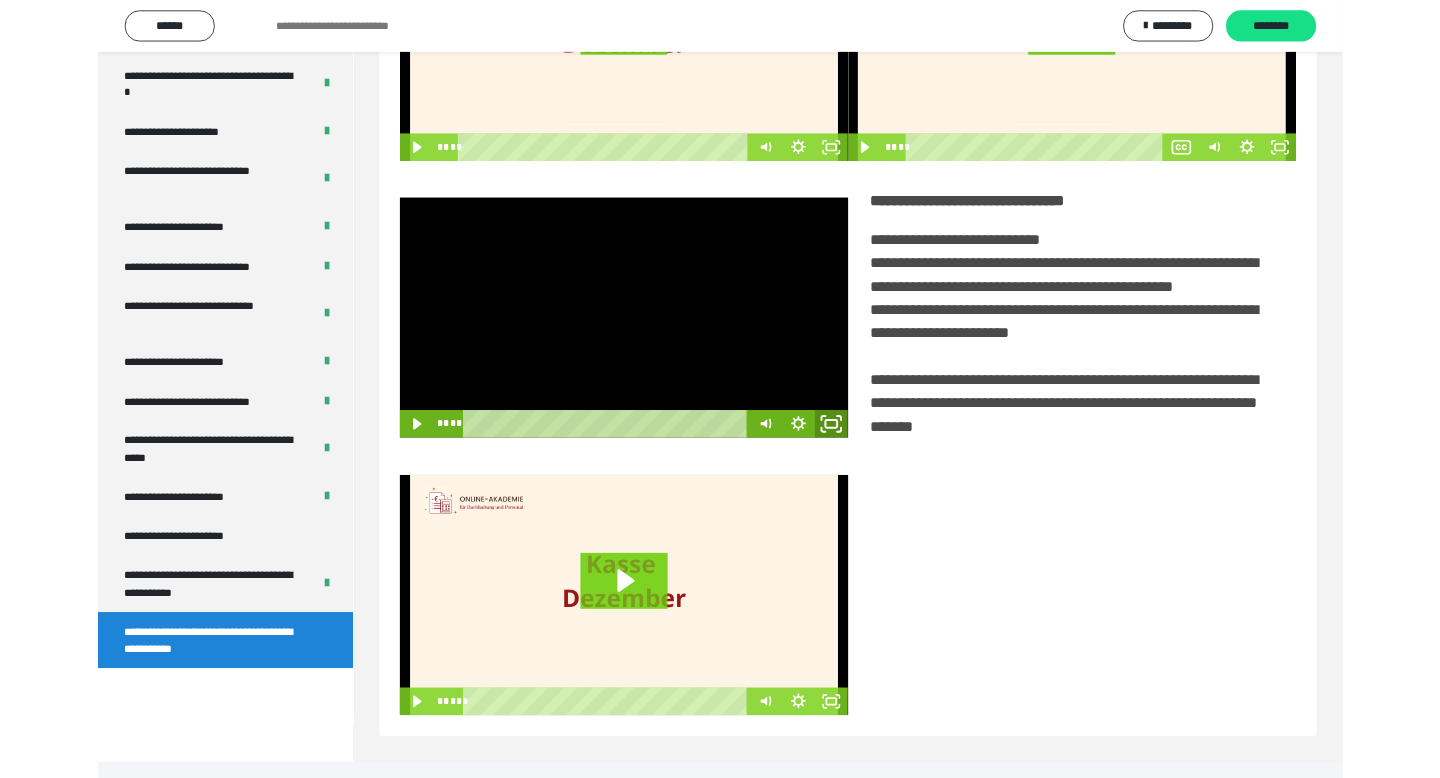 scroll, scrollTop: 3464, scrollLeft: 0, axis: vertical 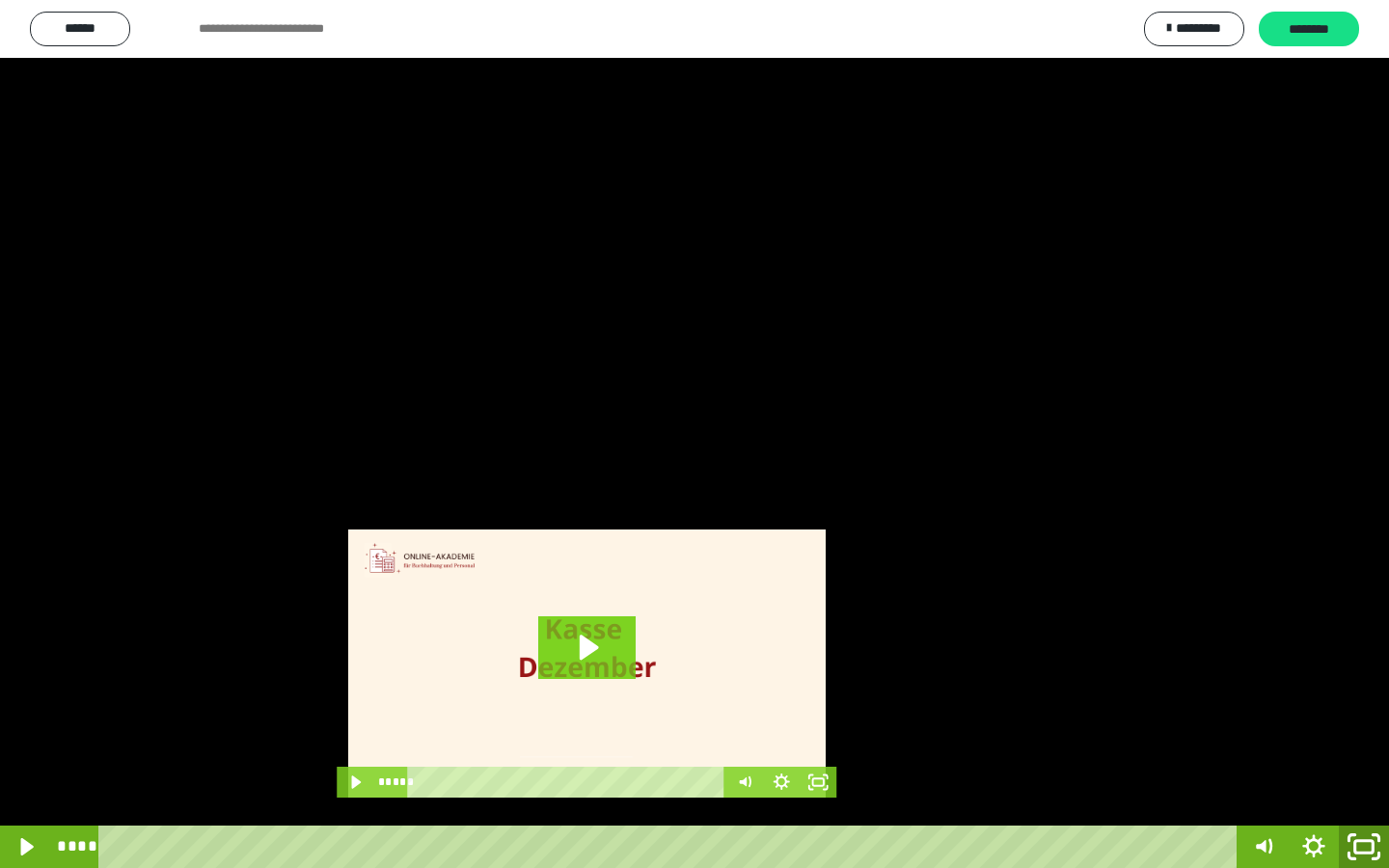 click 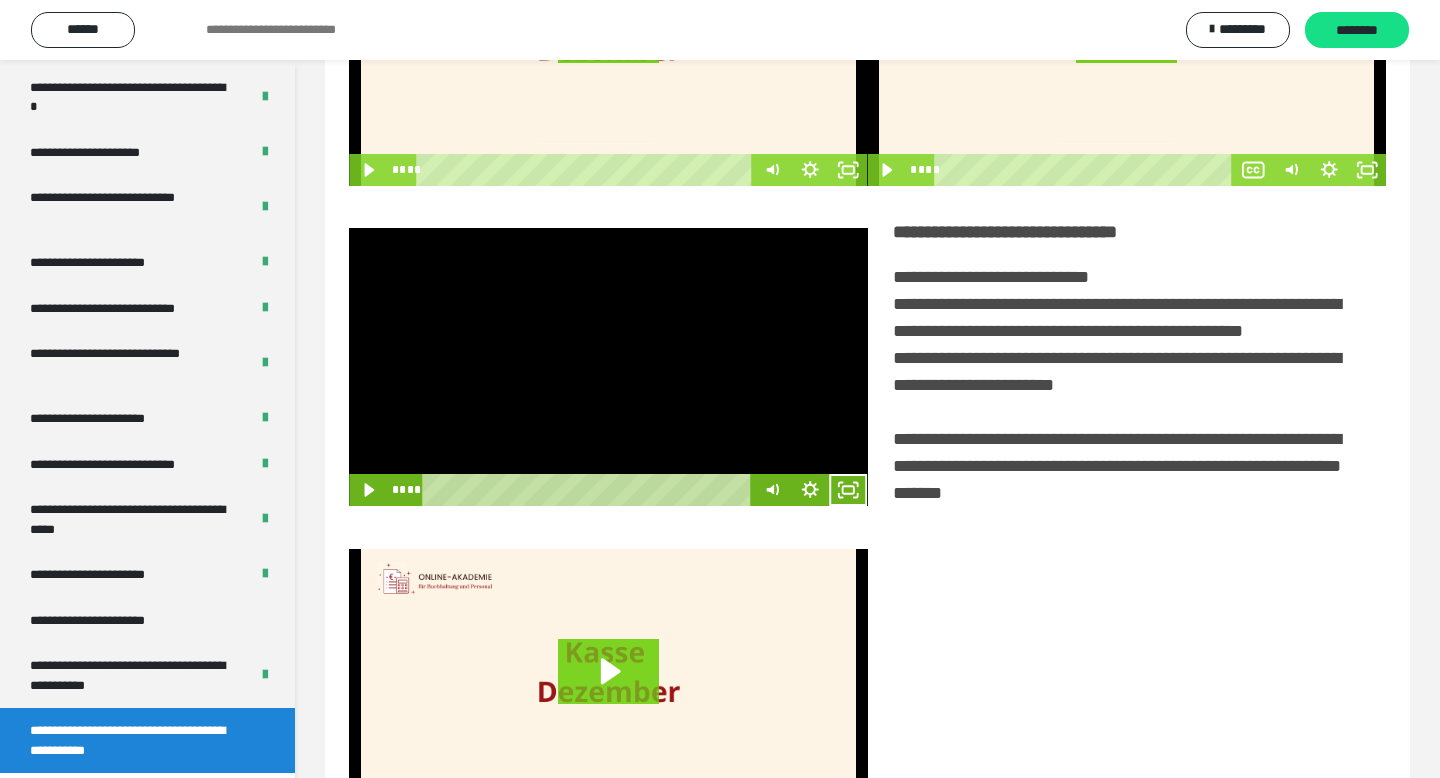 drag, startPoint x: 550, startPoint y: 393, endPoint x: 599, endPoint y: 405, distance: 50.447994 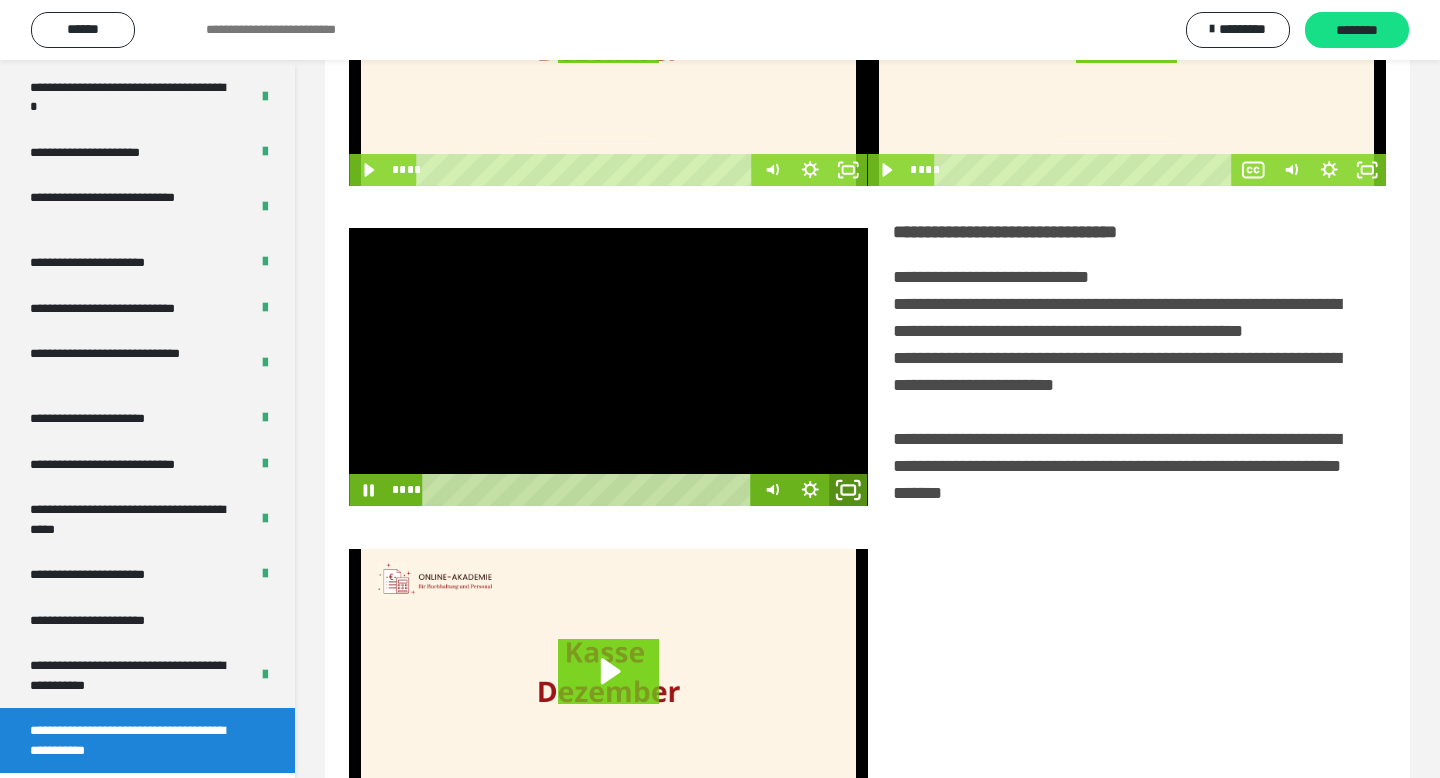 click 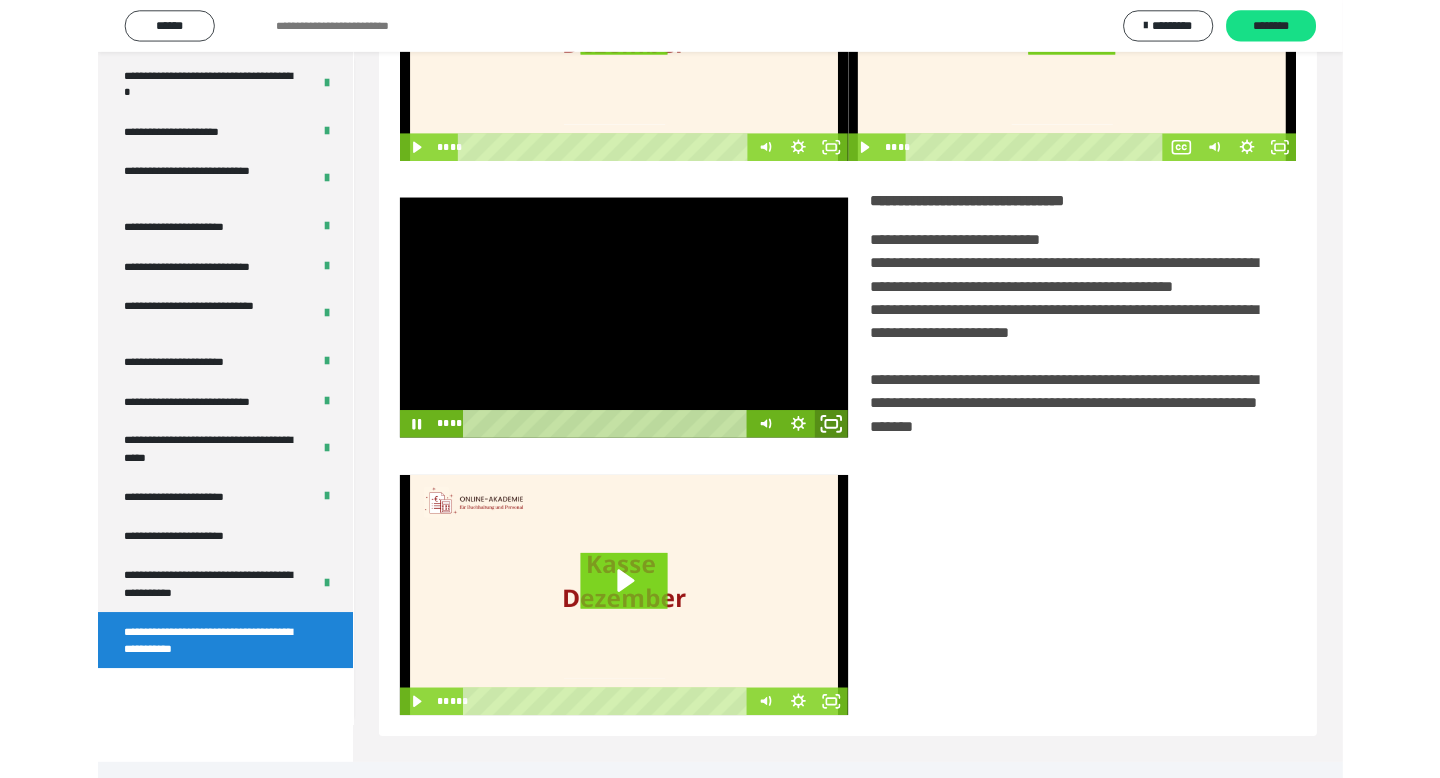 scroll, scrollTop: 3464, scrollLeft: 0, axis: vertical 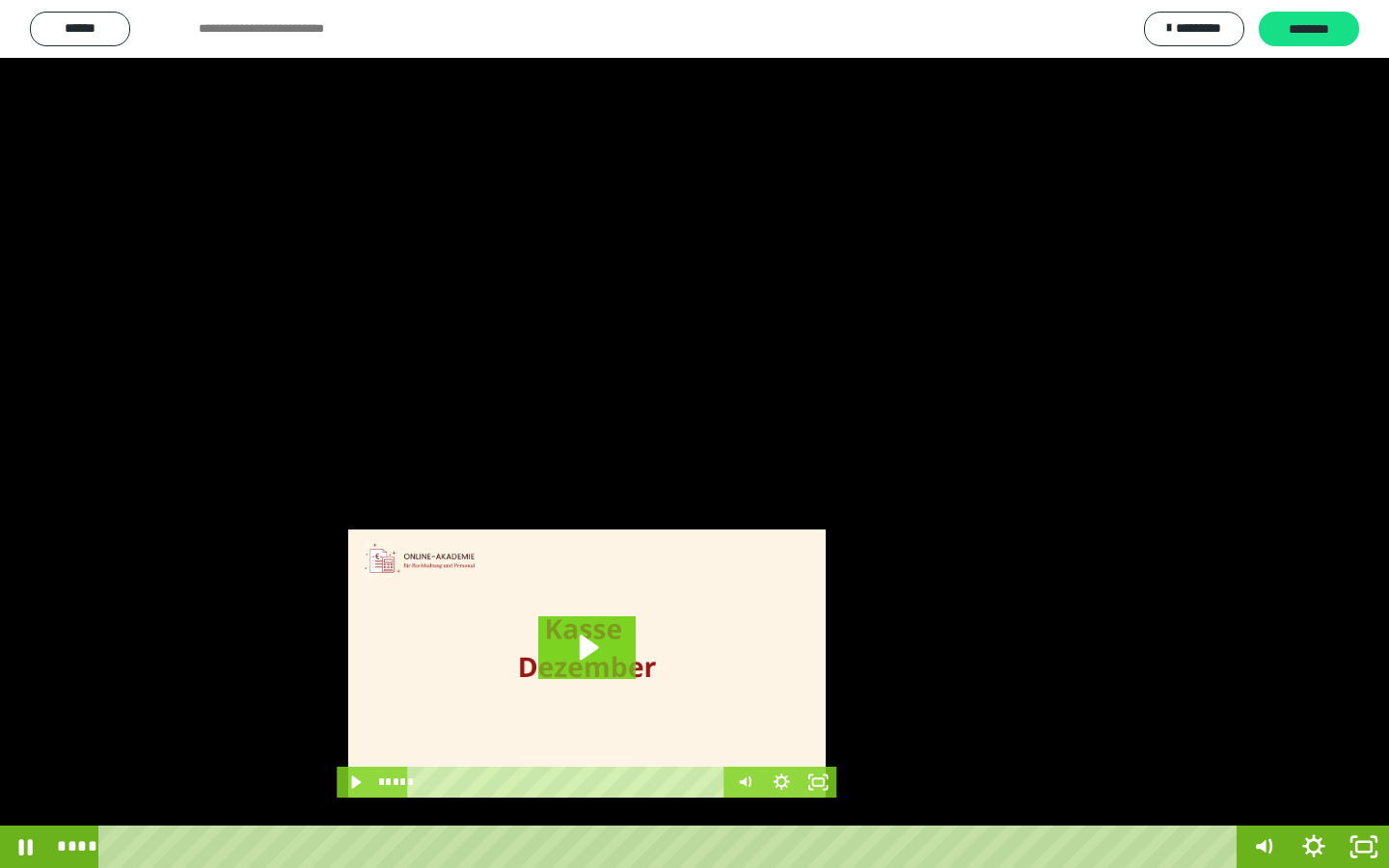 drag, startPoint x: 1011, startPoint y: 601, endPoint x: 1246, endPoint y: 809, distance: 313.82957 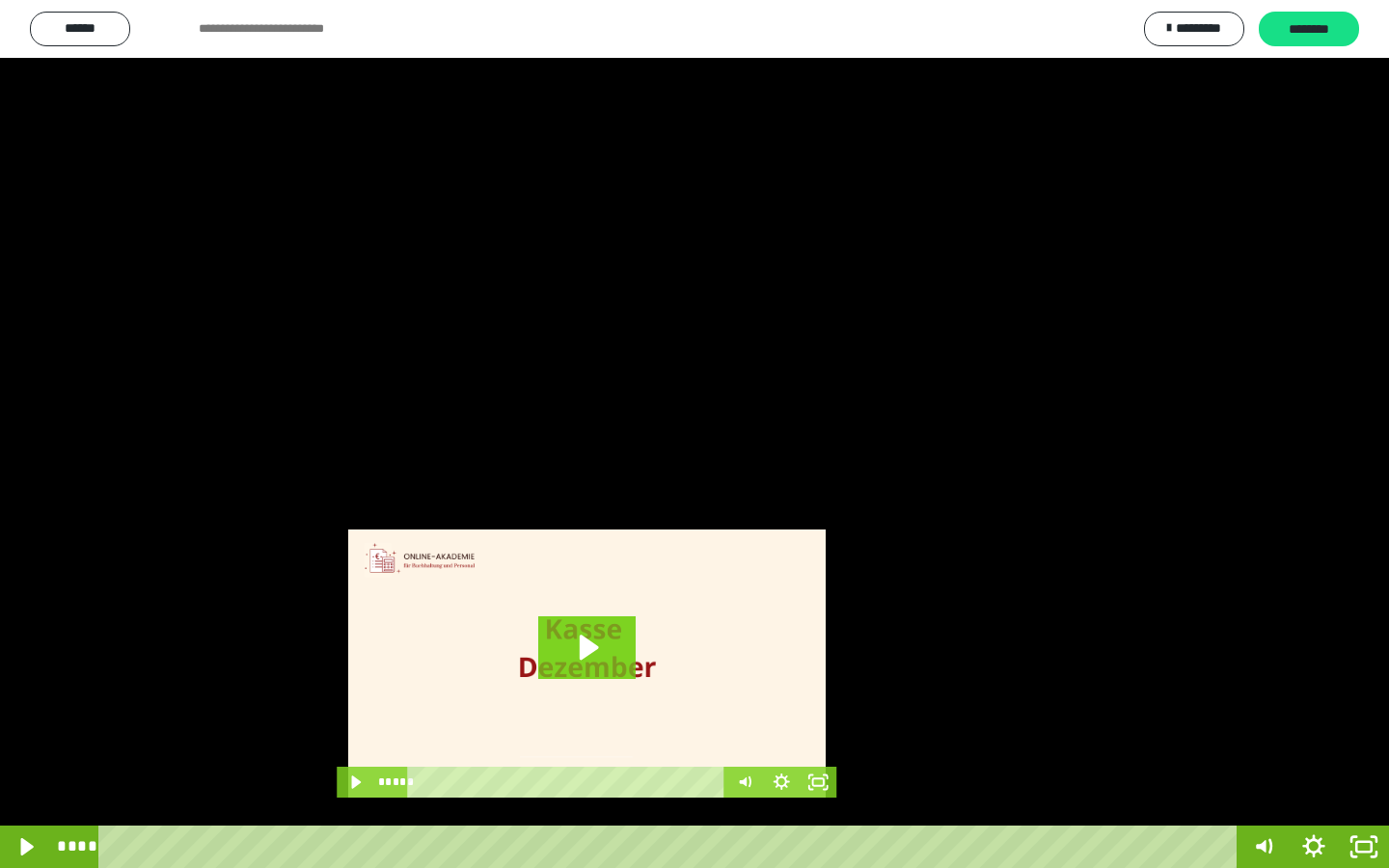 click at bounding box center (694, 434) 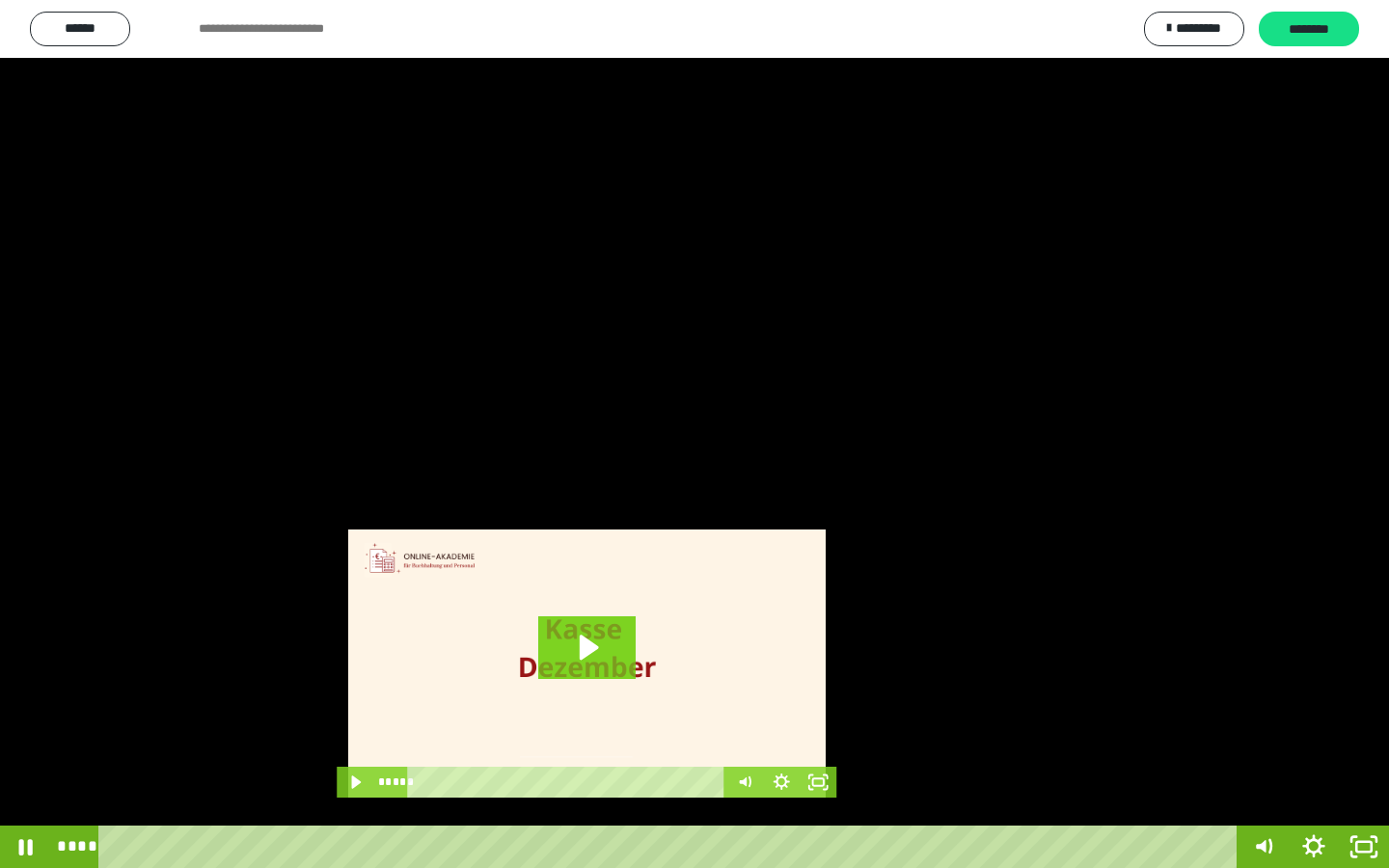 click at bounding box center (694, 434) 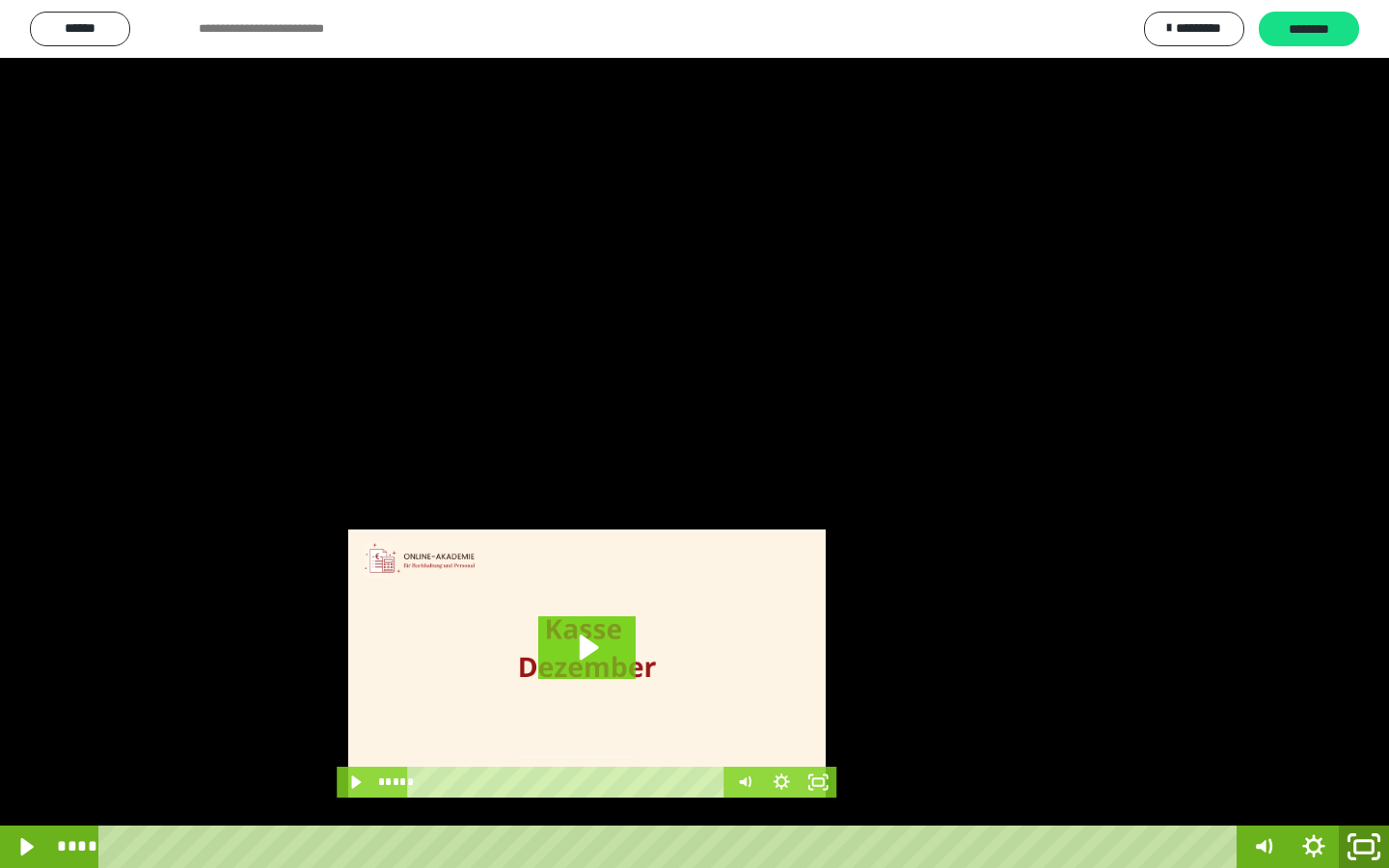 drag, startPoint x: 1361, startPoint y: 847, endPoint x: 1173, endPoint y: 610, distance: 302.5112 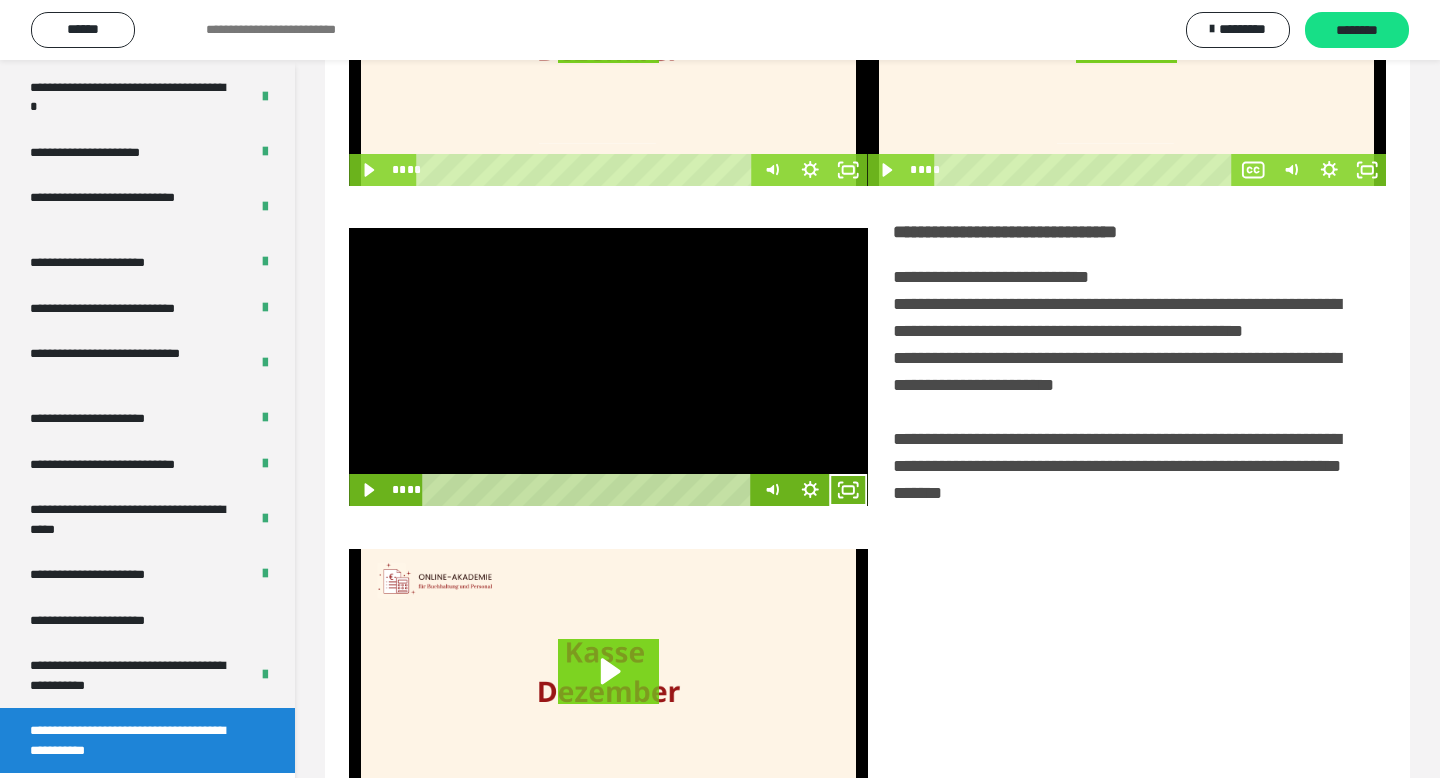 click at bounding box center [608, 367] 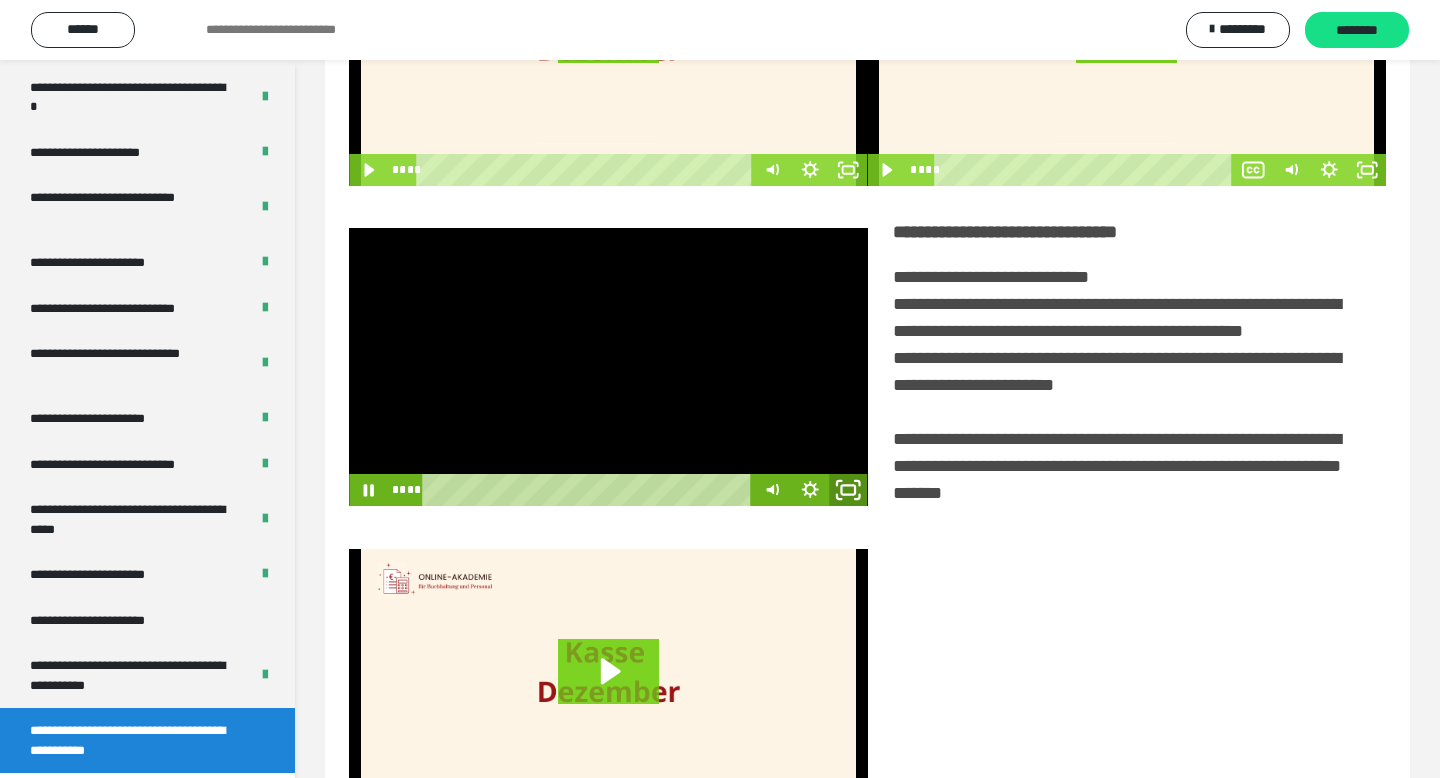 click 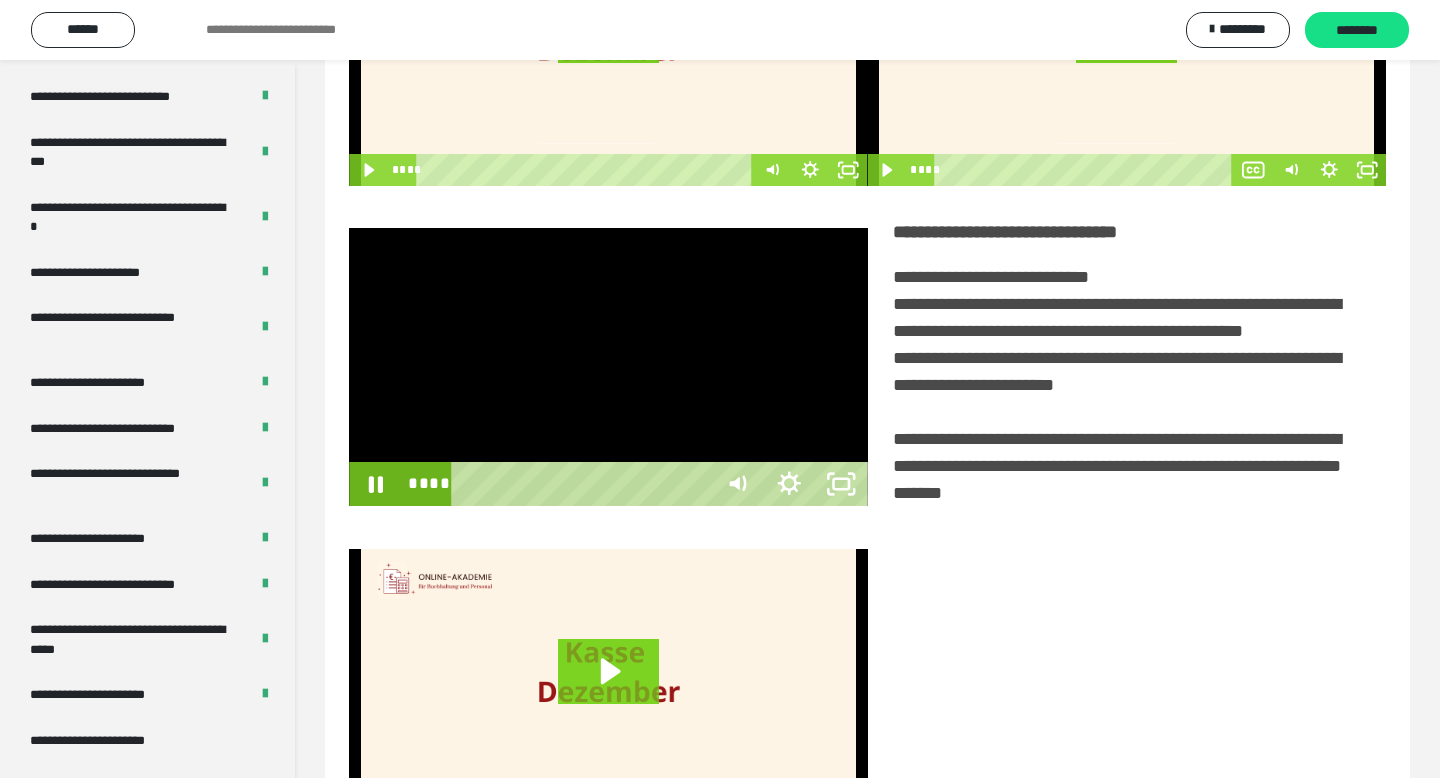 scroll, scrollTop: 3464, scrollLeft: 0, axis: vertical 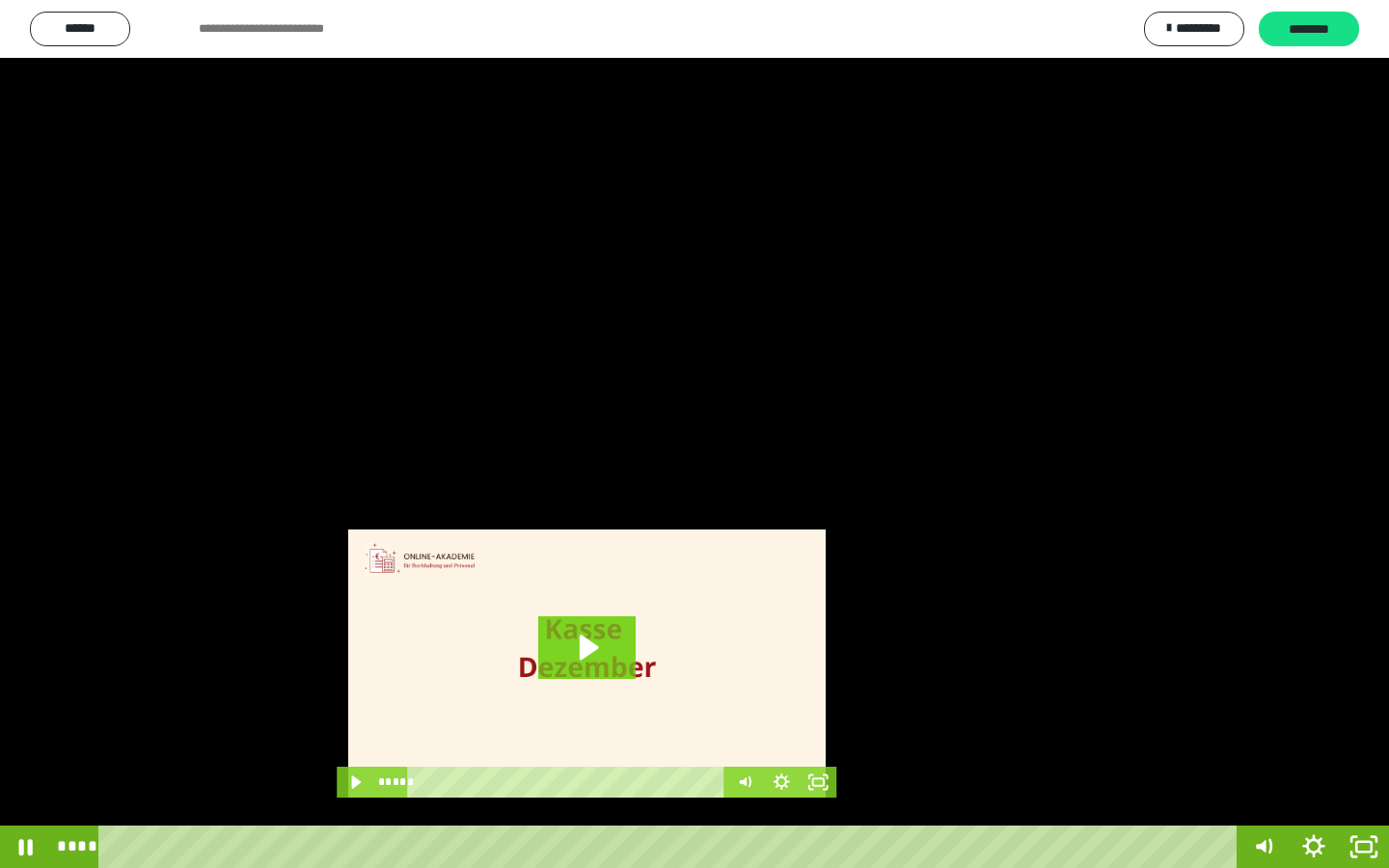 click at bounding box center [694, 434] 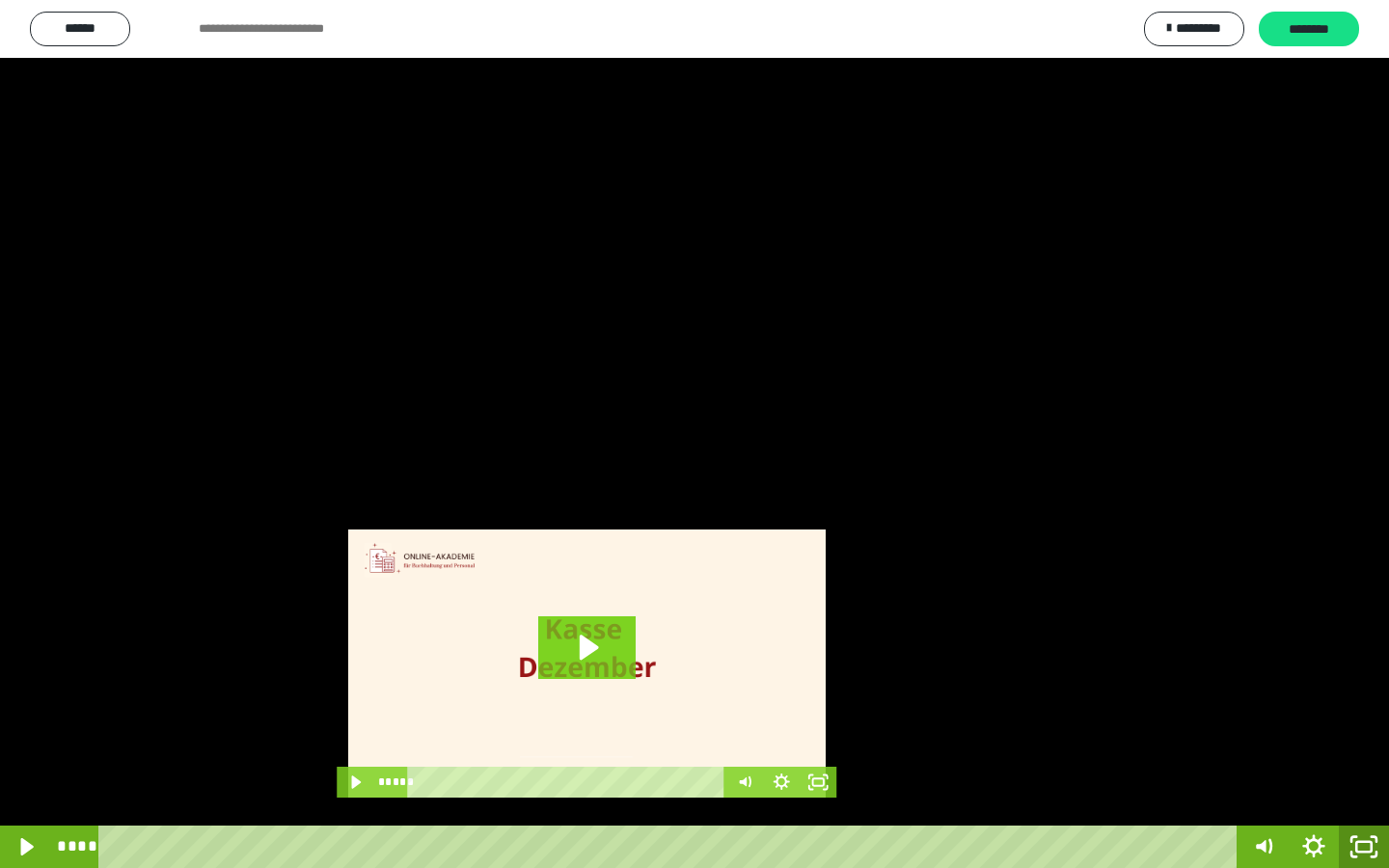 click 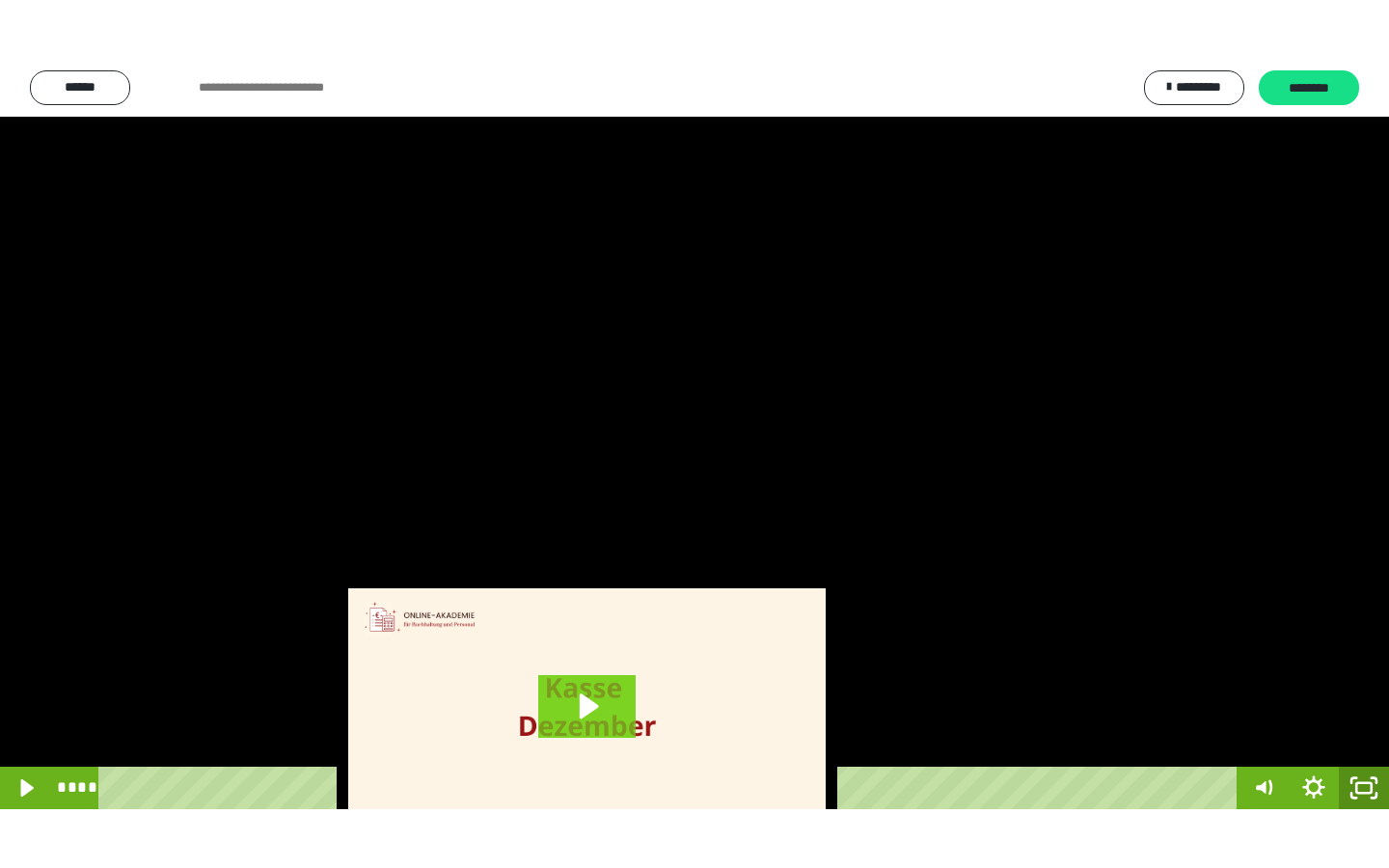 scroll, scrollTop: 3458, scrollLeft: 0, axis: vertical 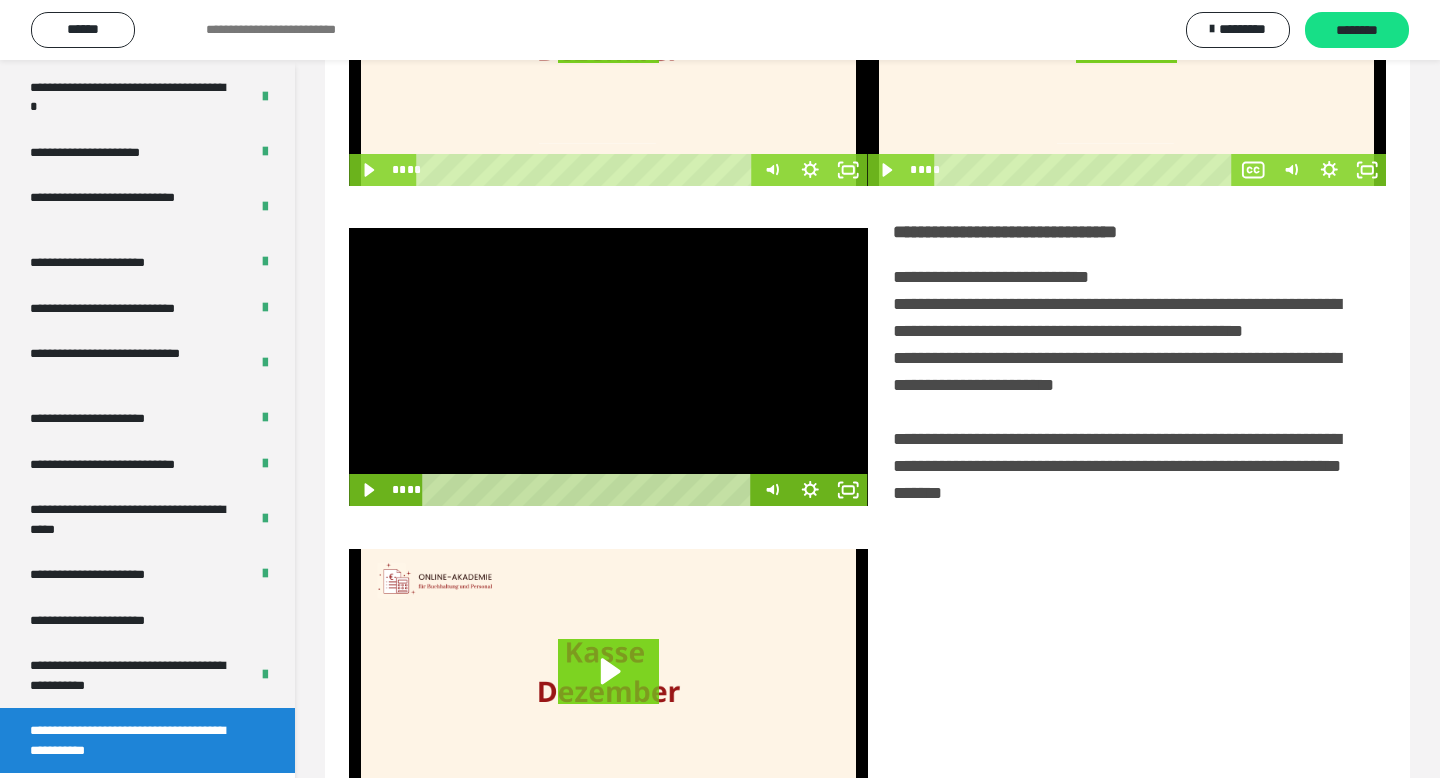 click at bounding box center (608, 367) 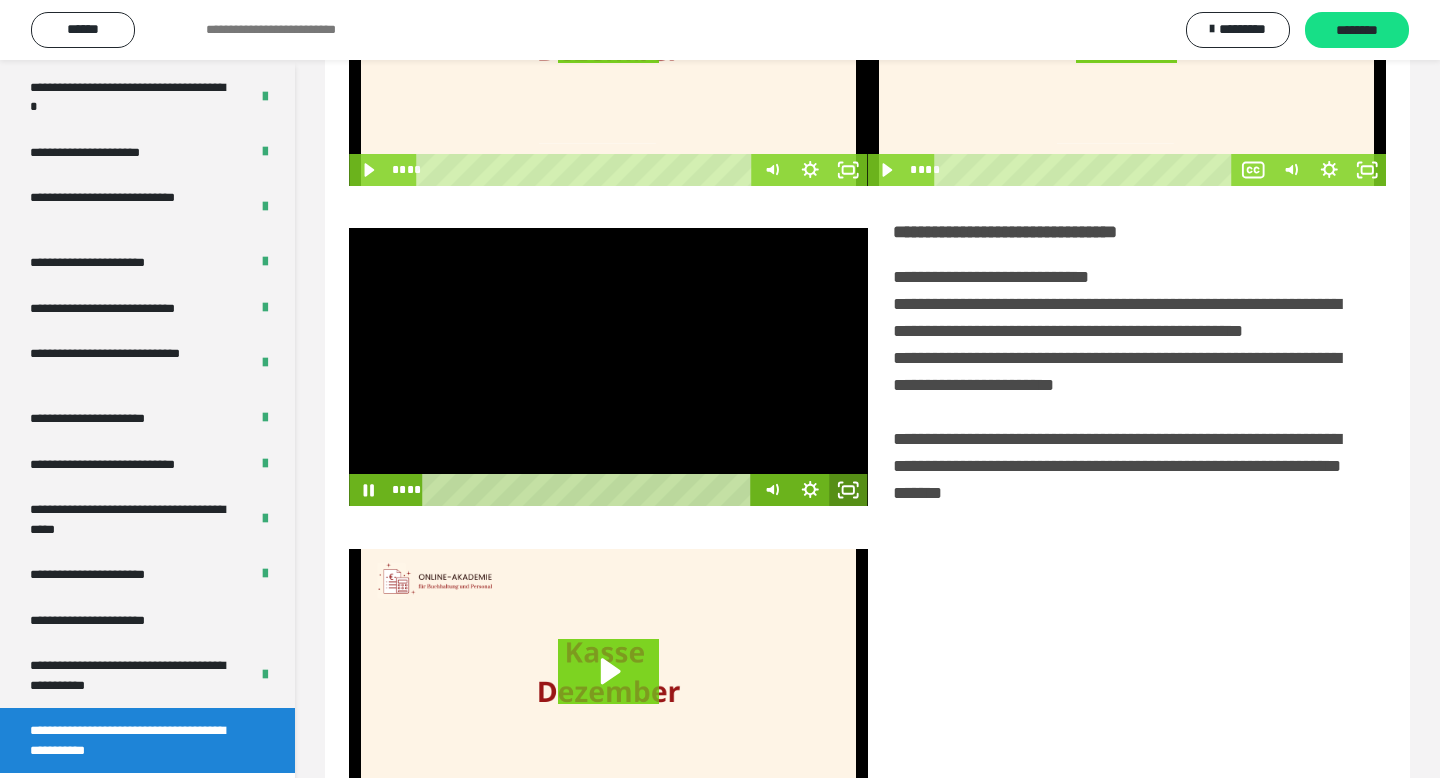 click 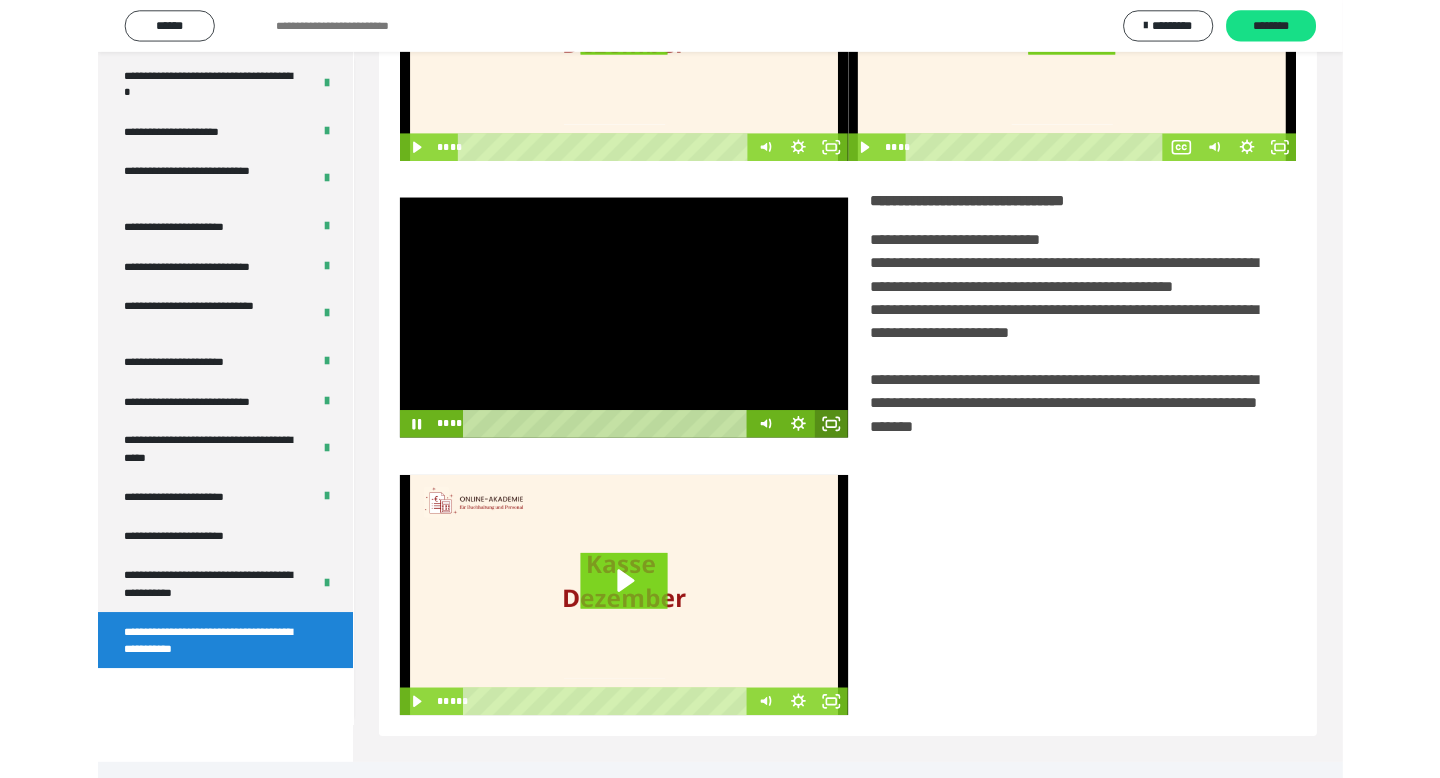 scroll, scrollTop: 3464, scrollLeft: 0, axis: vertical 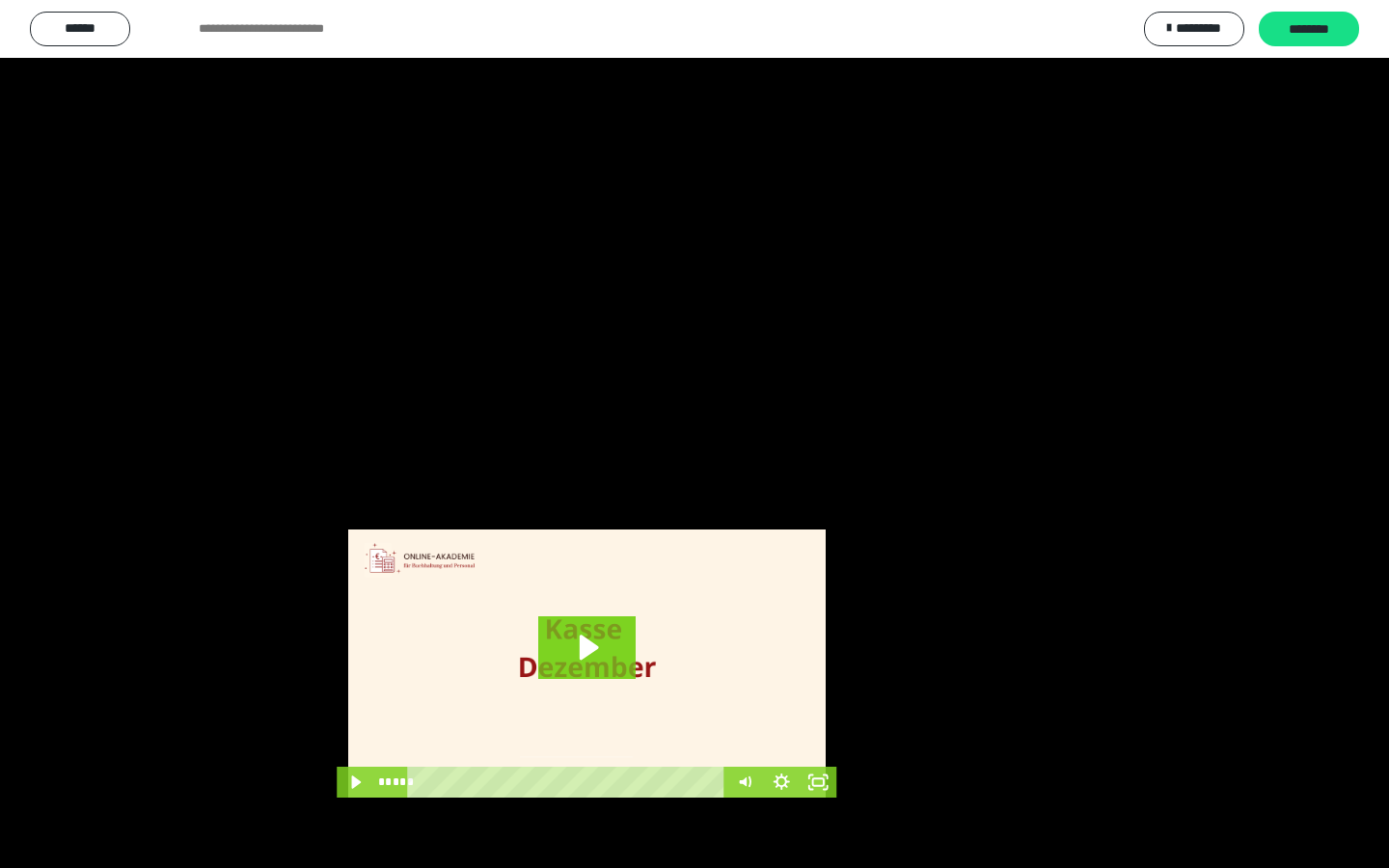 click at bounding box center (694, 434) 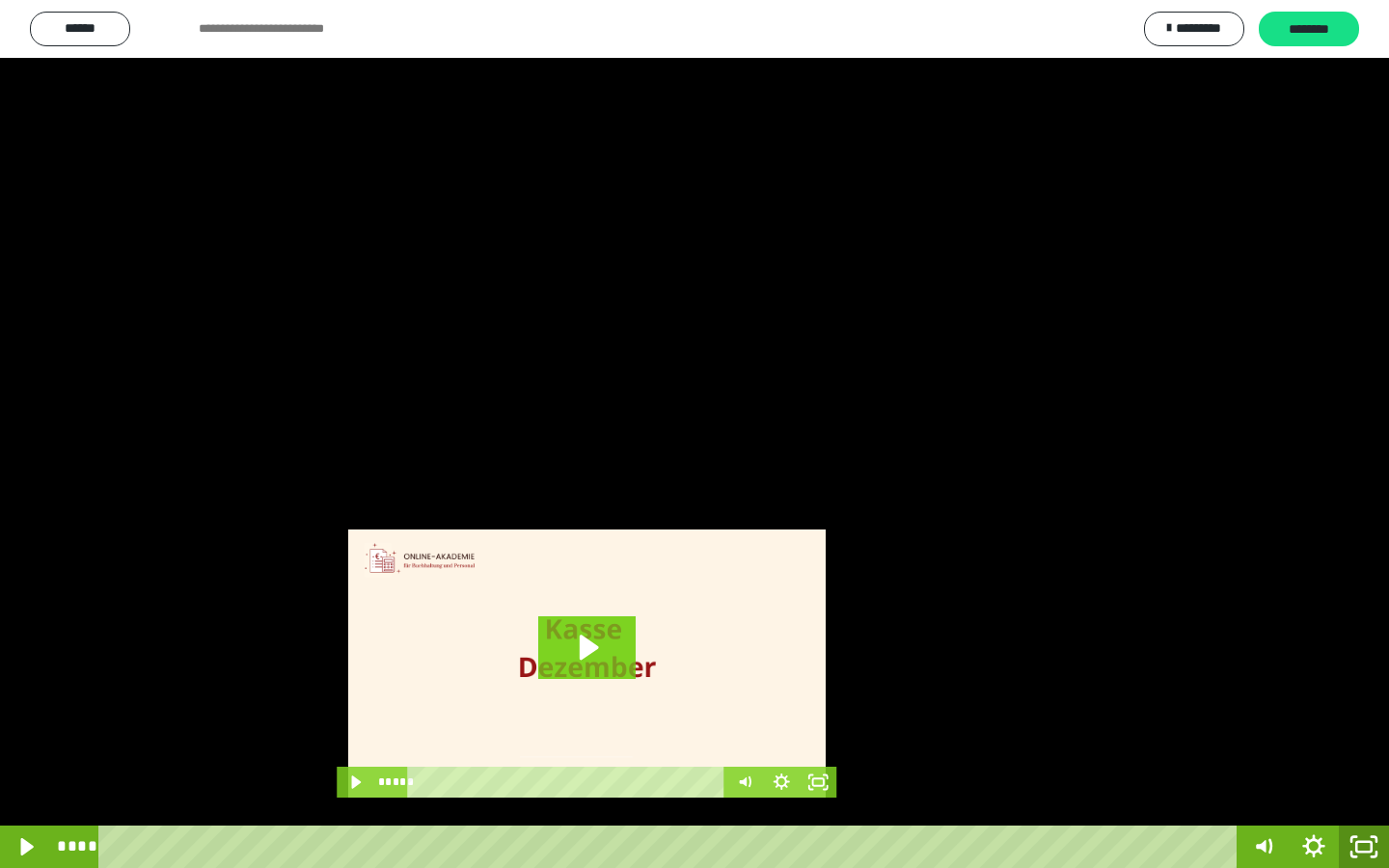 click 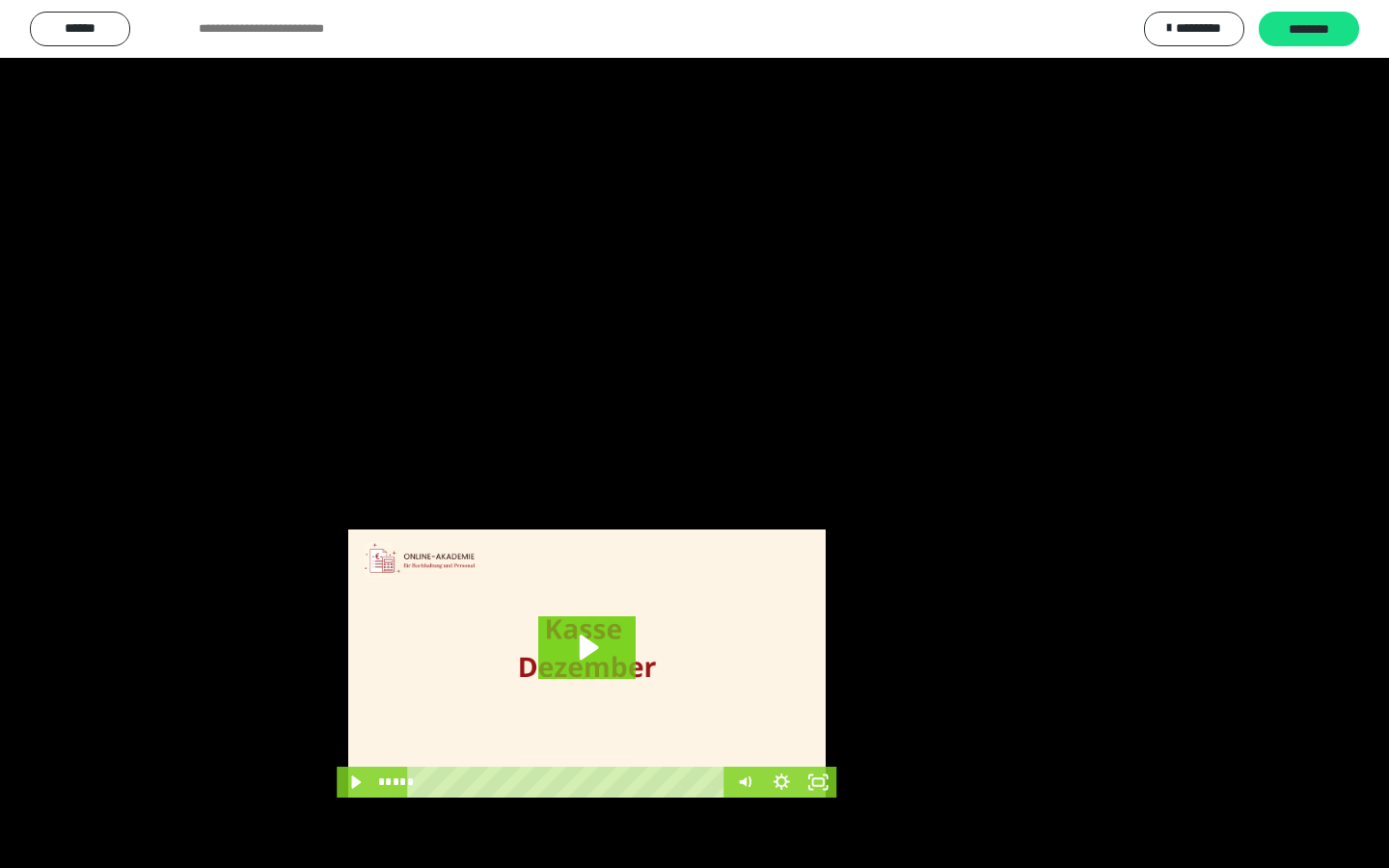 scroll, scrollTop: 3458, scrollLeft: 0, axis: vertical 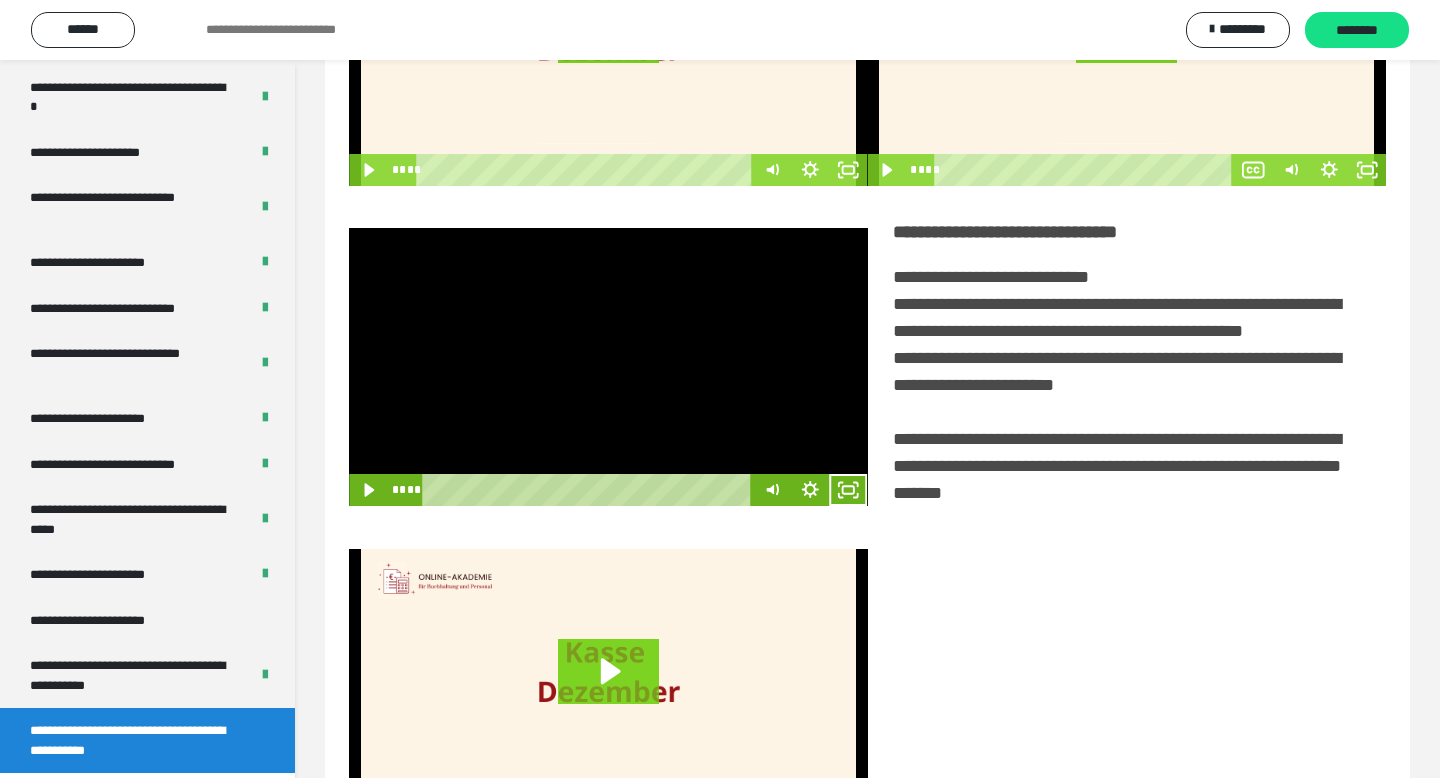 click at bounding box center (608, 367) 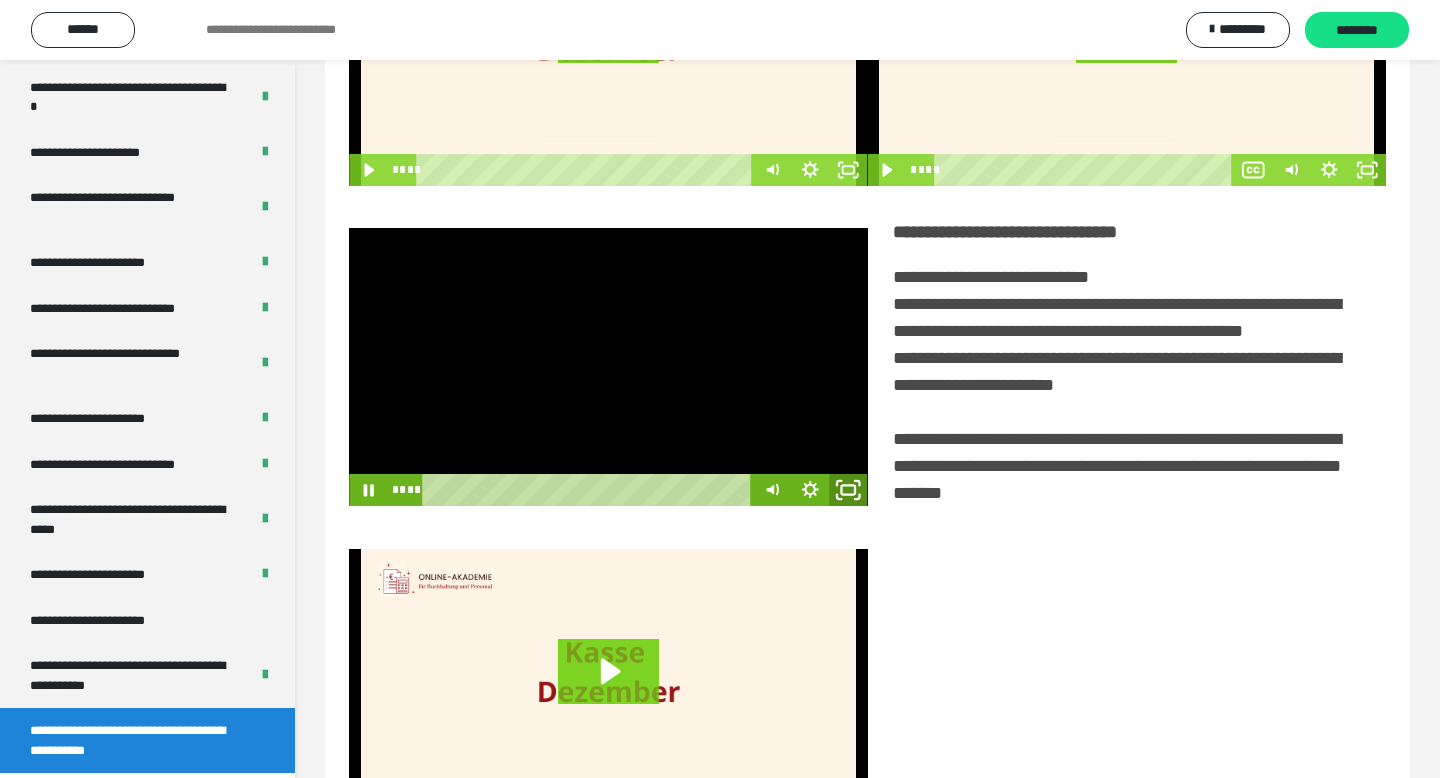 click 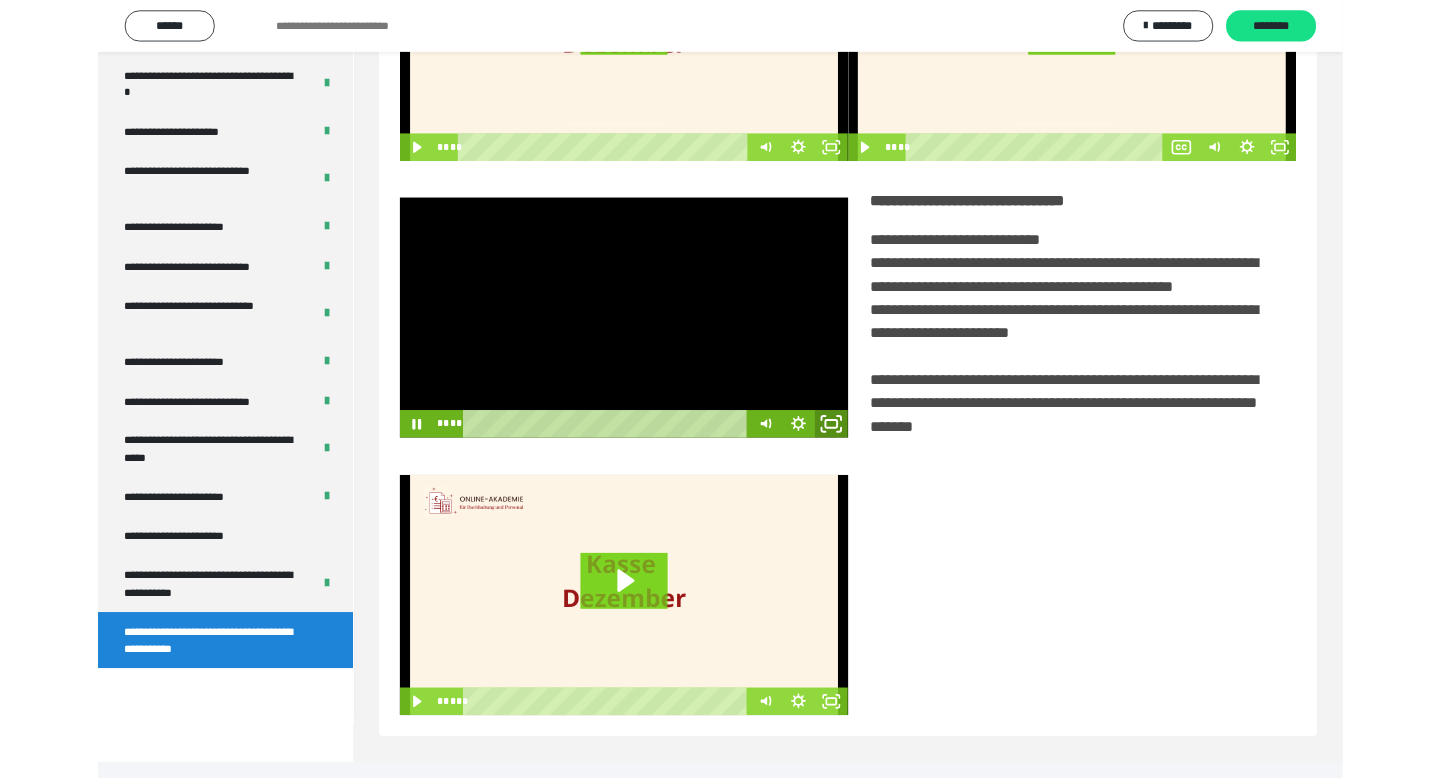 scroll, scrollTop: 3464, scrollLeft: 0, axis: vertical 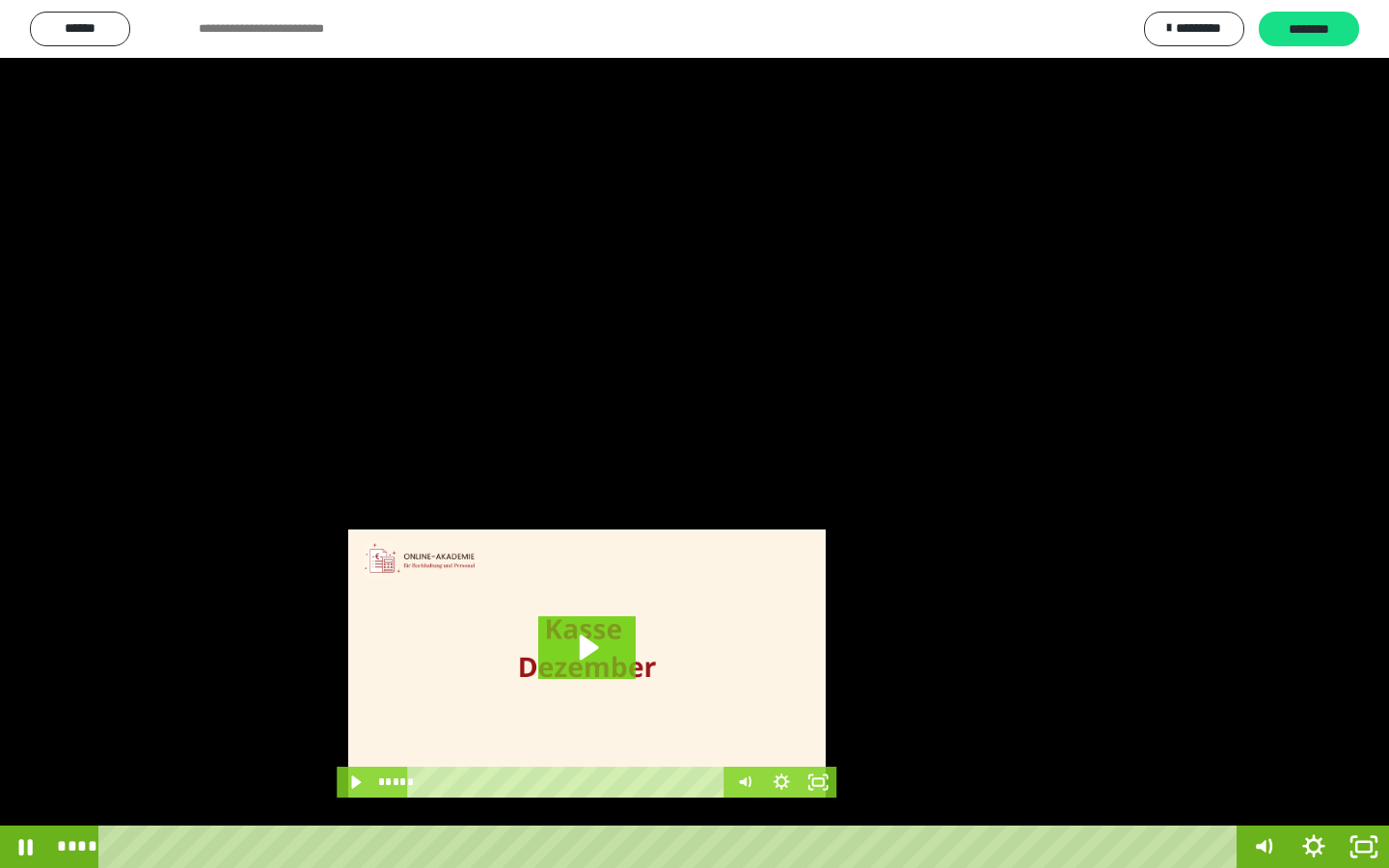 click at bounding box center (694, 434) 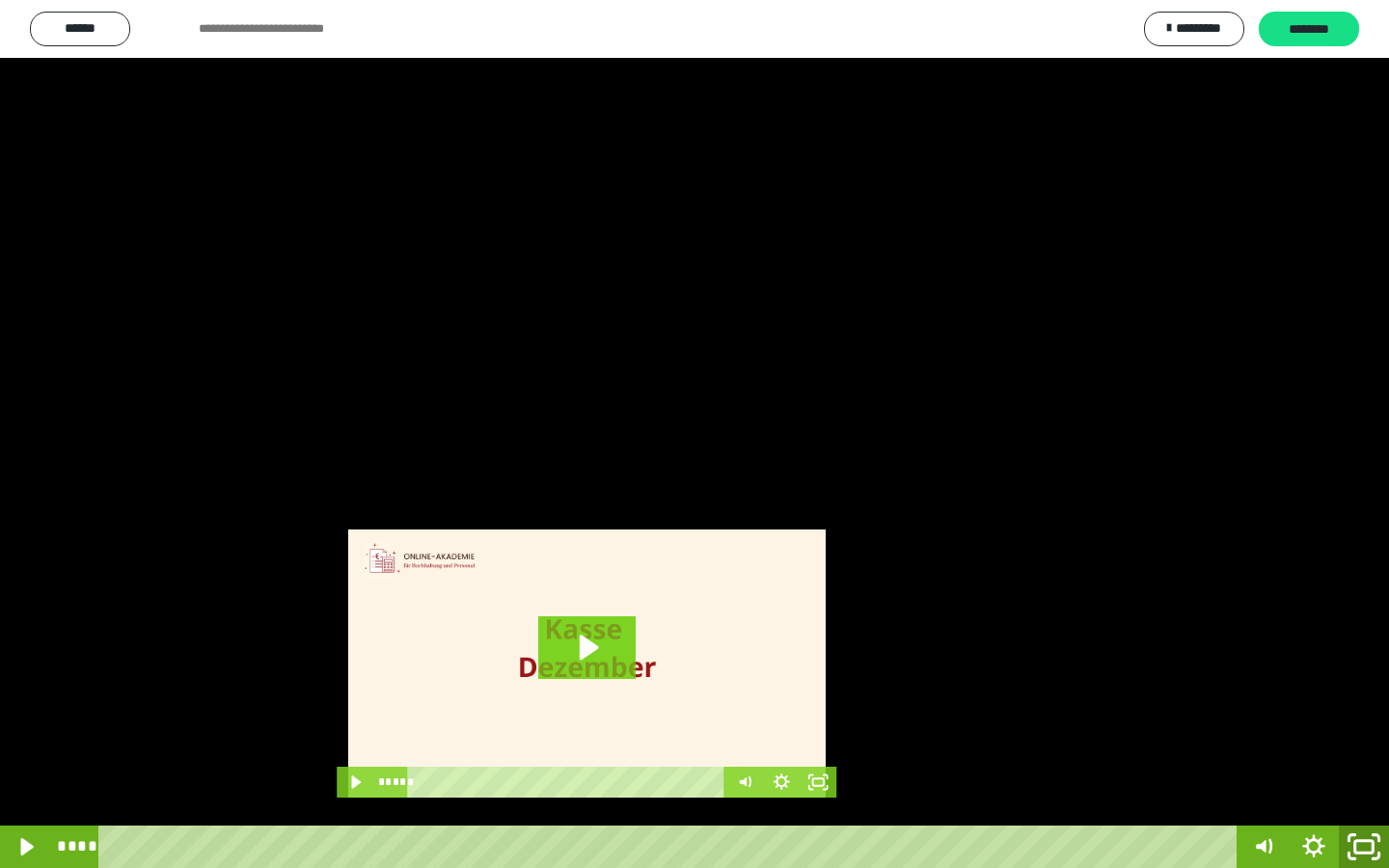 drag, startPoint x: 1351, startPoint y: 831, endPoint x: 1340, endPoint y: 701, distance: 130.46455 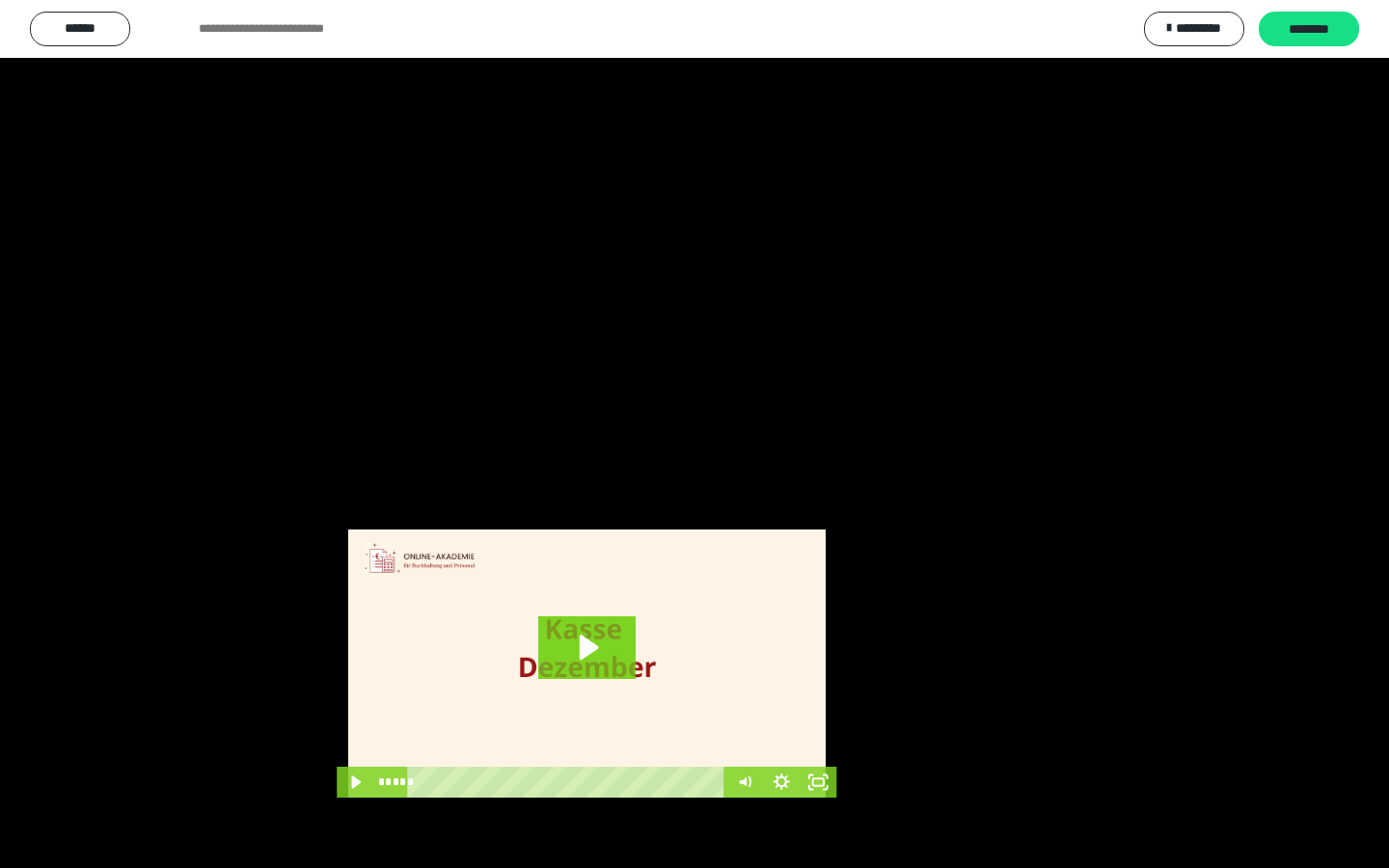scroll, scrollTop: 3458, scrollLeft: 0, axis: vertical 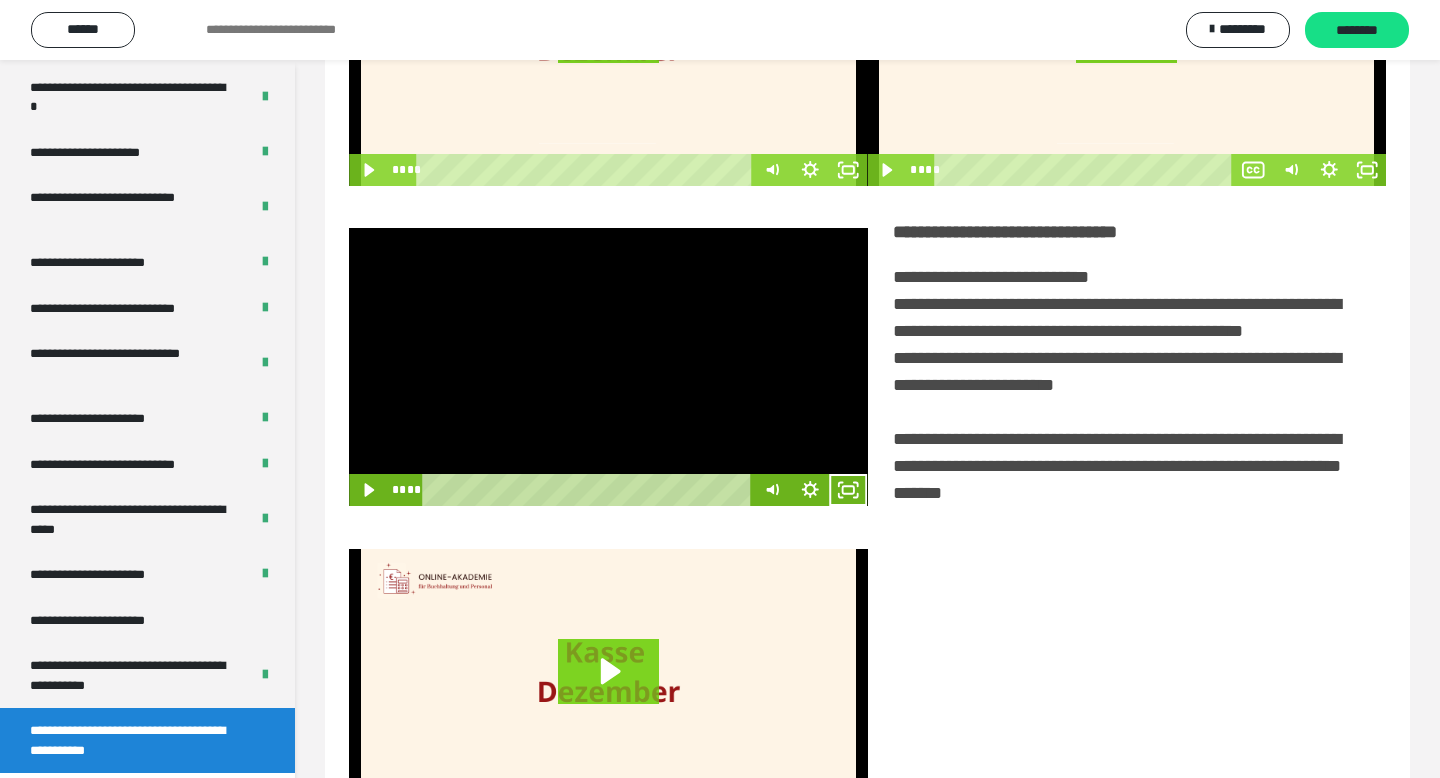 click at bounding box center (608, 367) 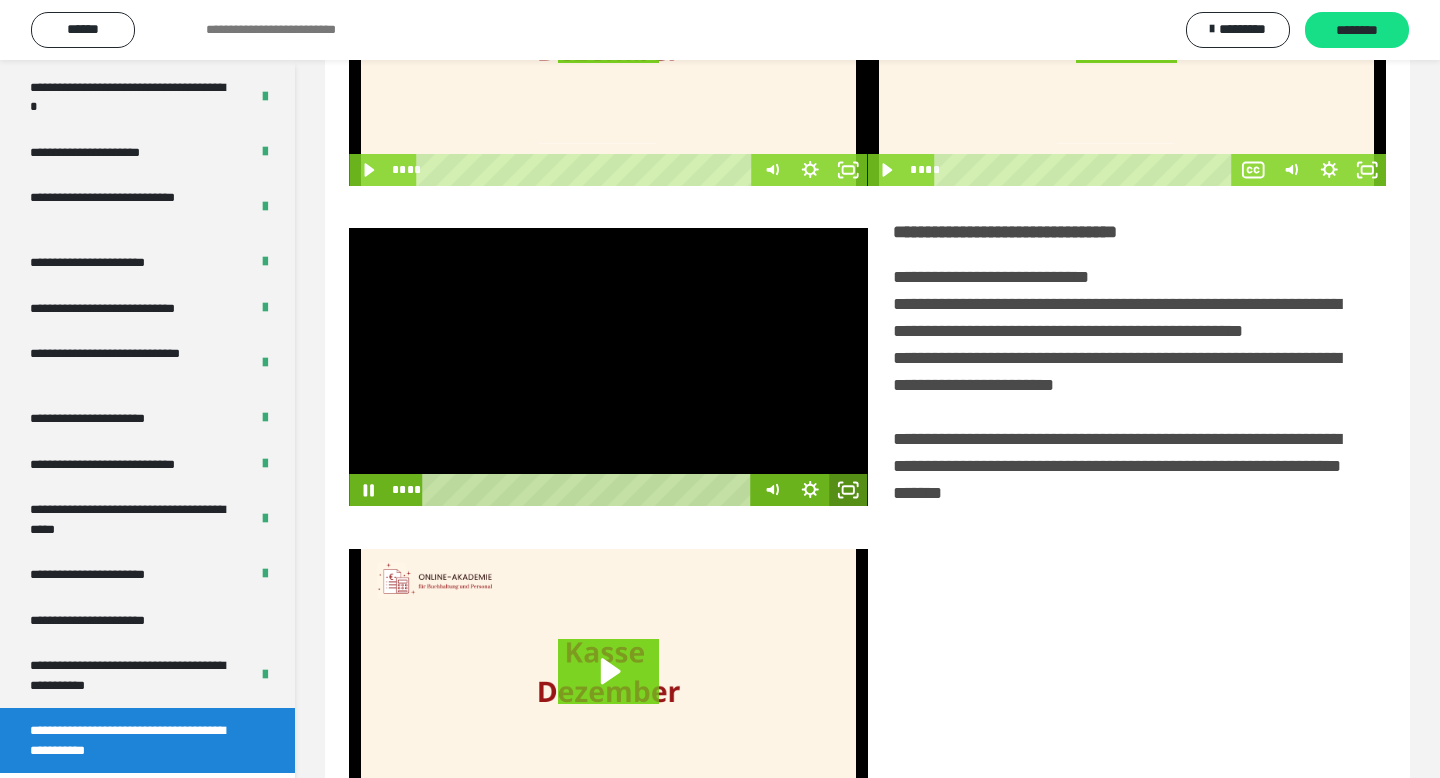 click 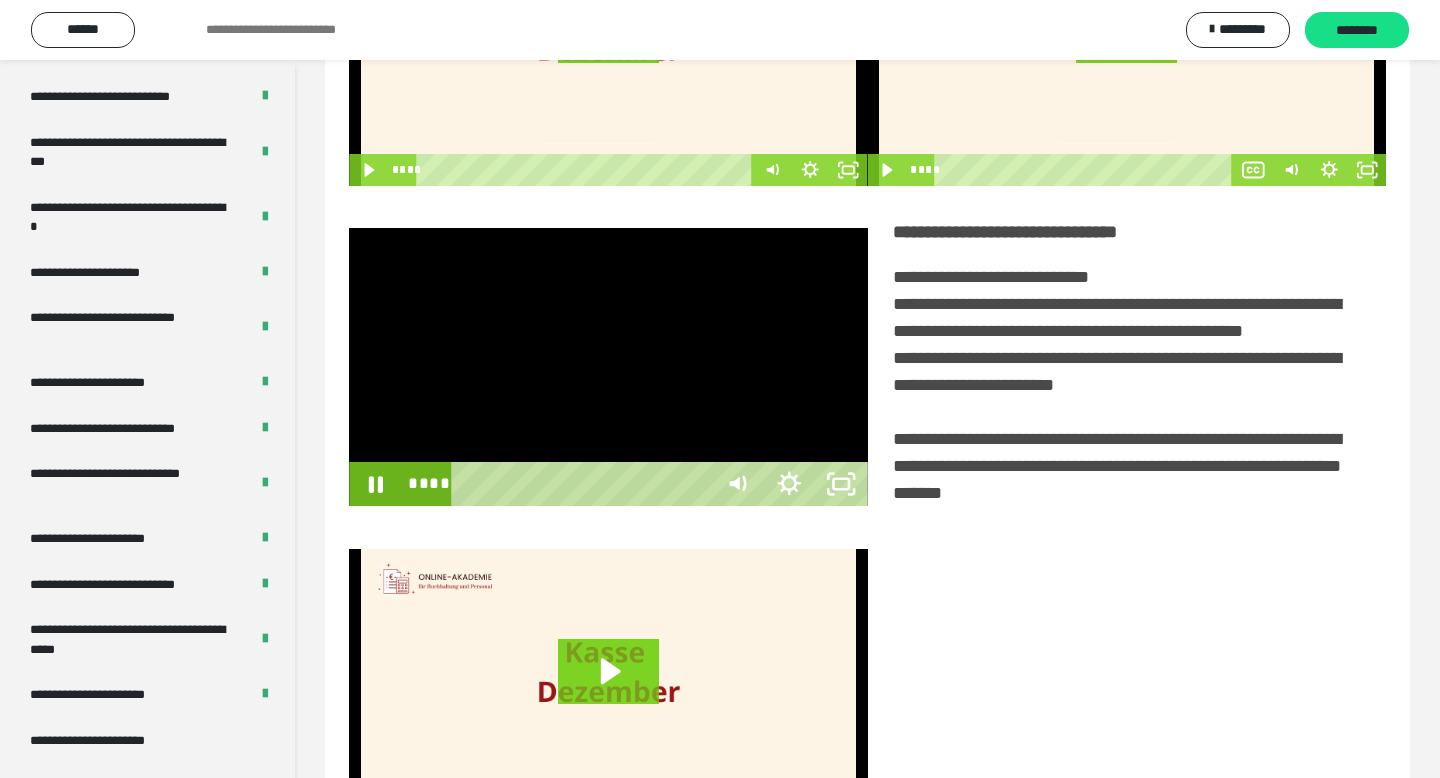 scroll, scrollTop: 3464, scrollLeft: 0, axis: vertical 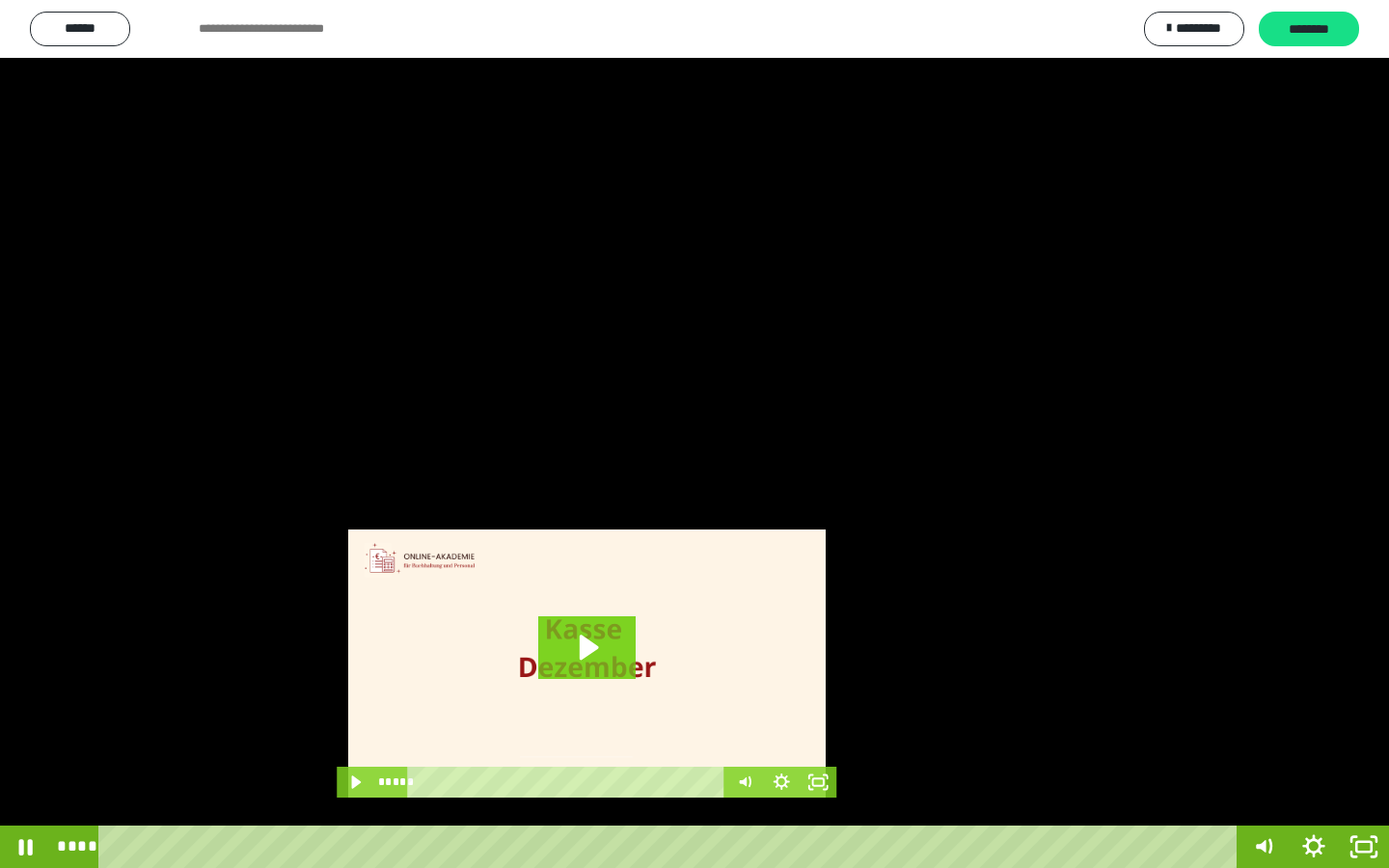 click at bounding box center (694, 434) 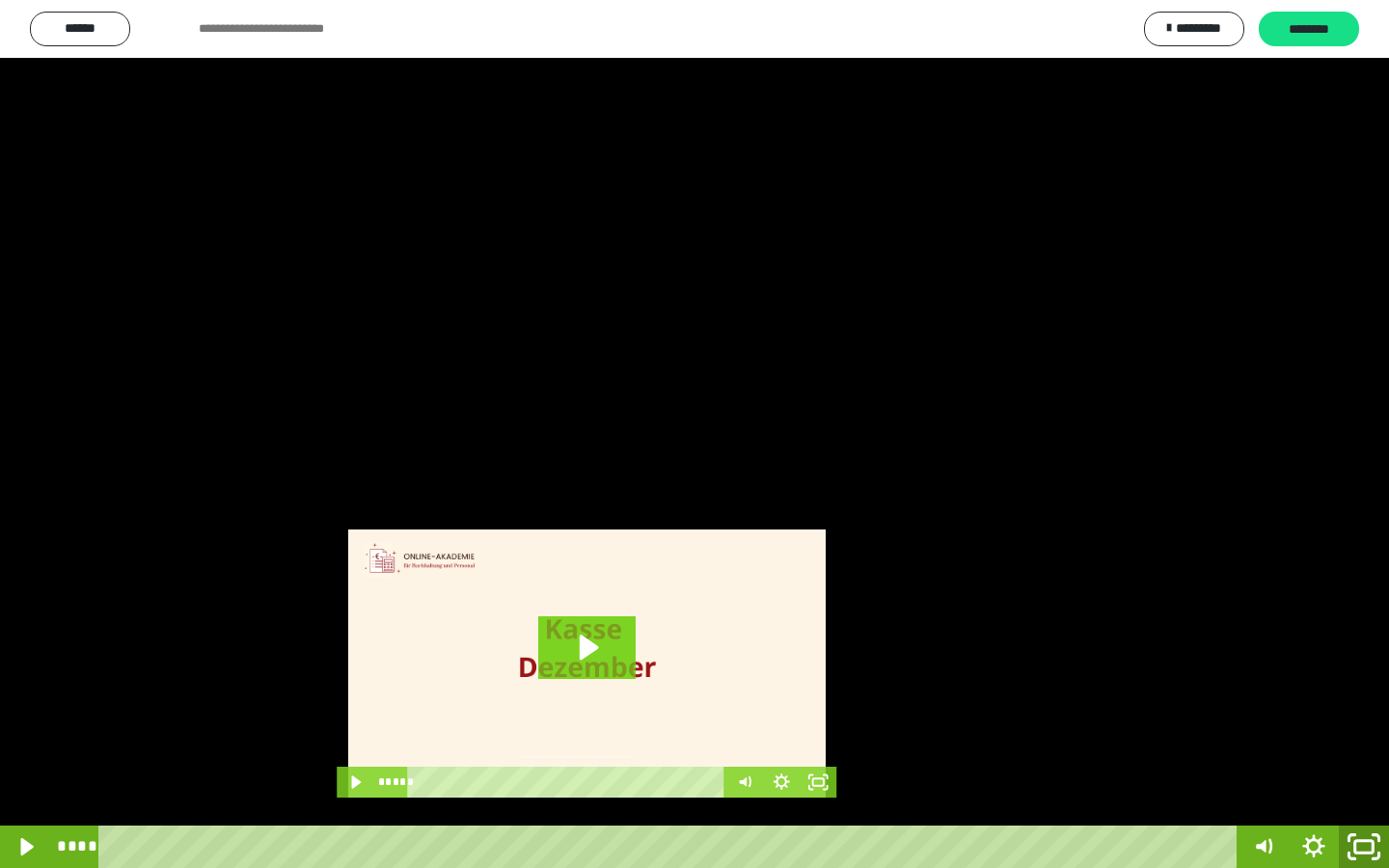drag, startPoint x: 1357, startPoint y: 841, endPoint x: 1333, endPoint y: 570, distance: 272.0607 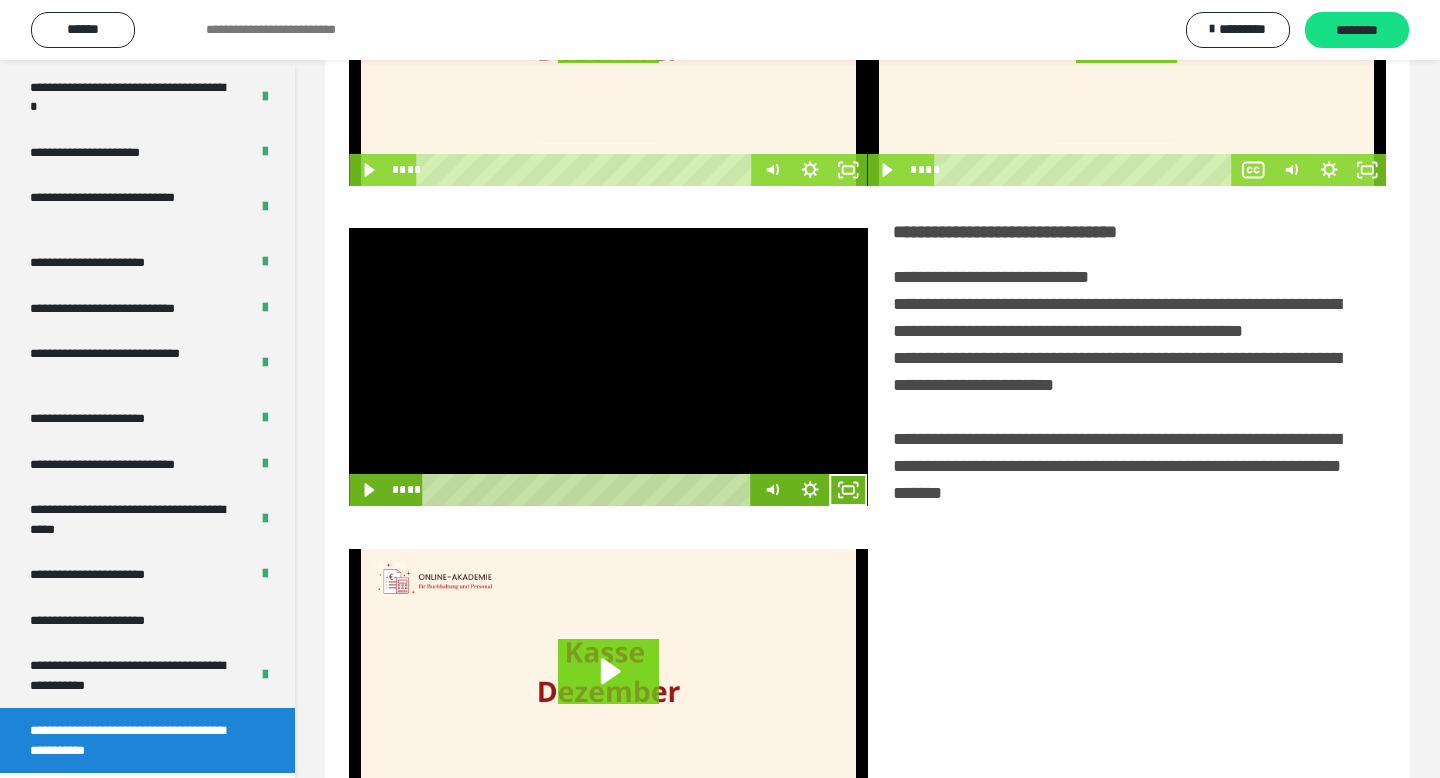 click at bounding box center (608, 367) 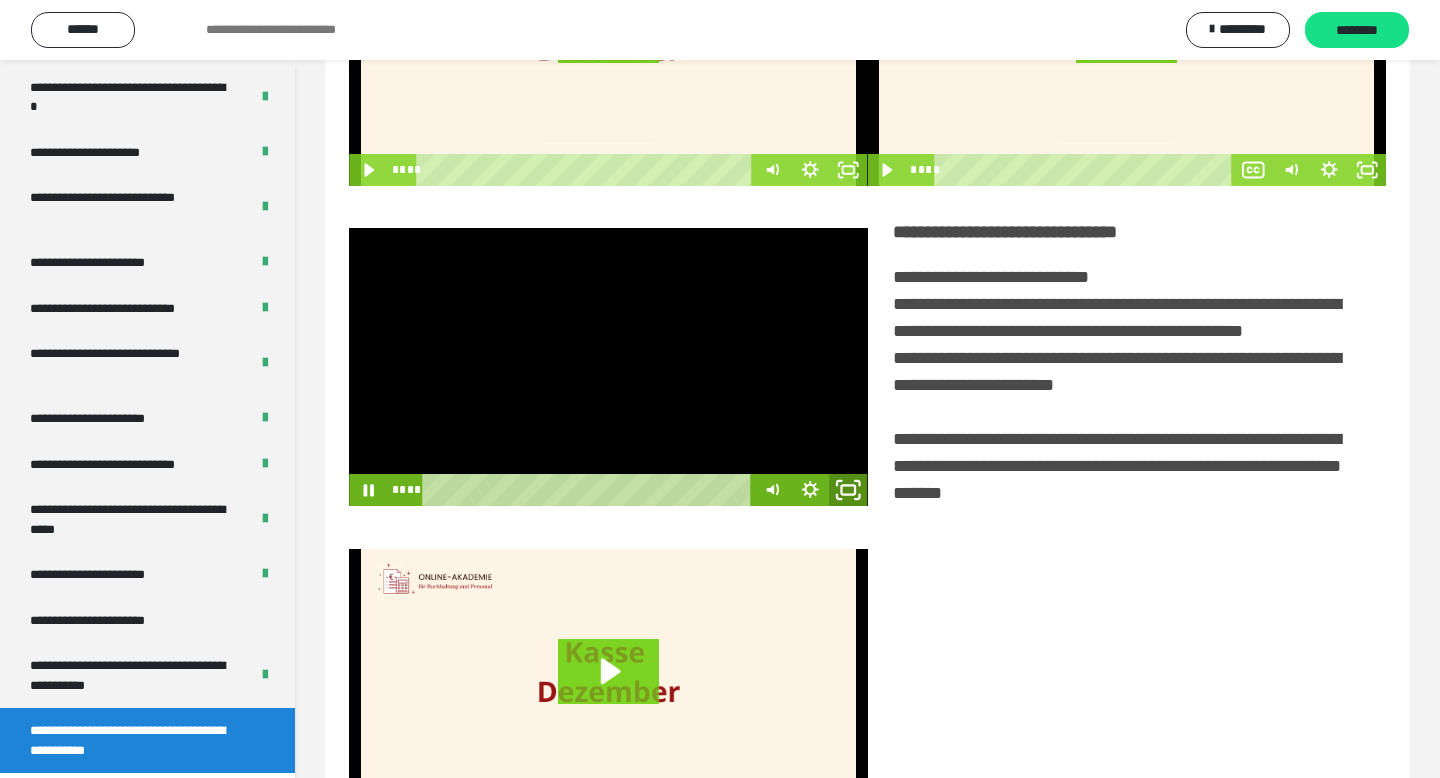 click 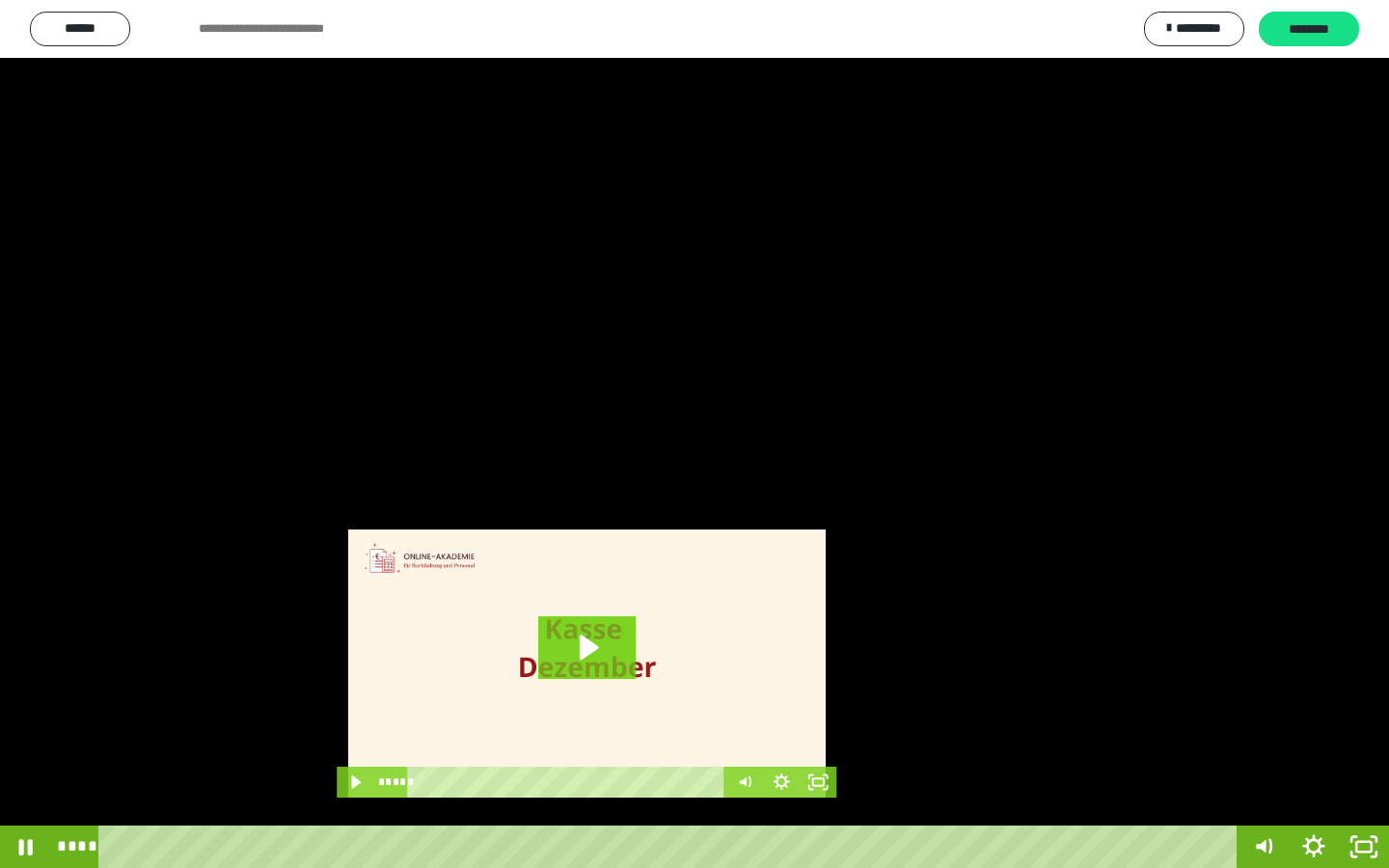 click at bounding box center (694, 434) 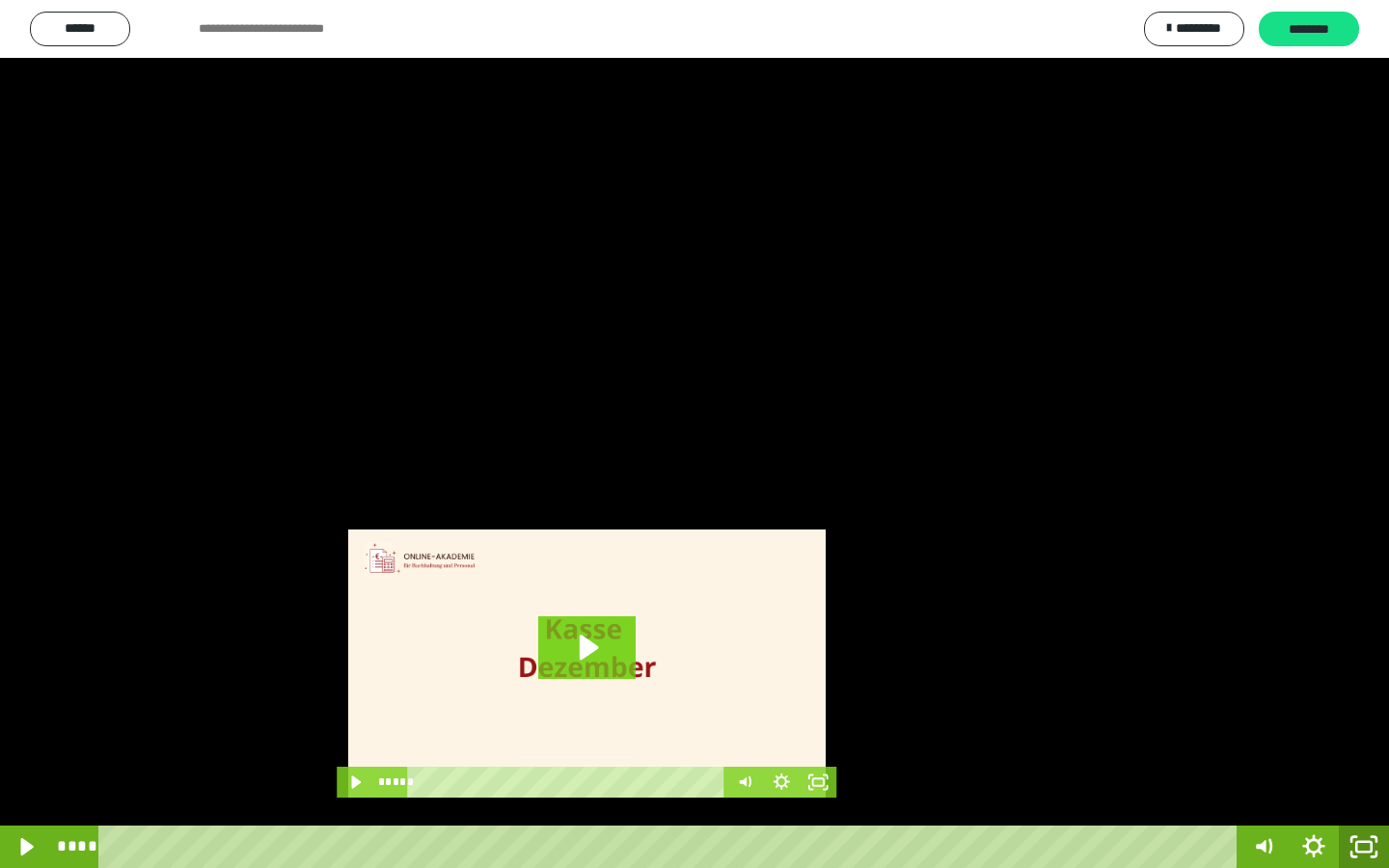 click 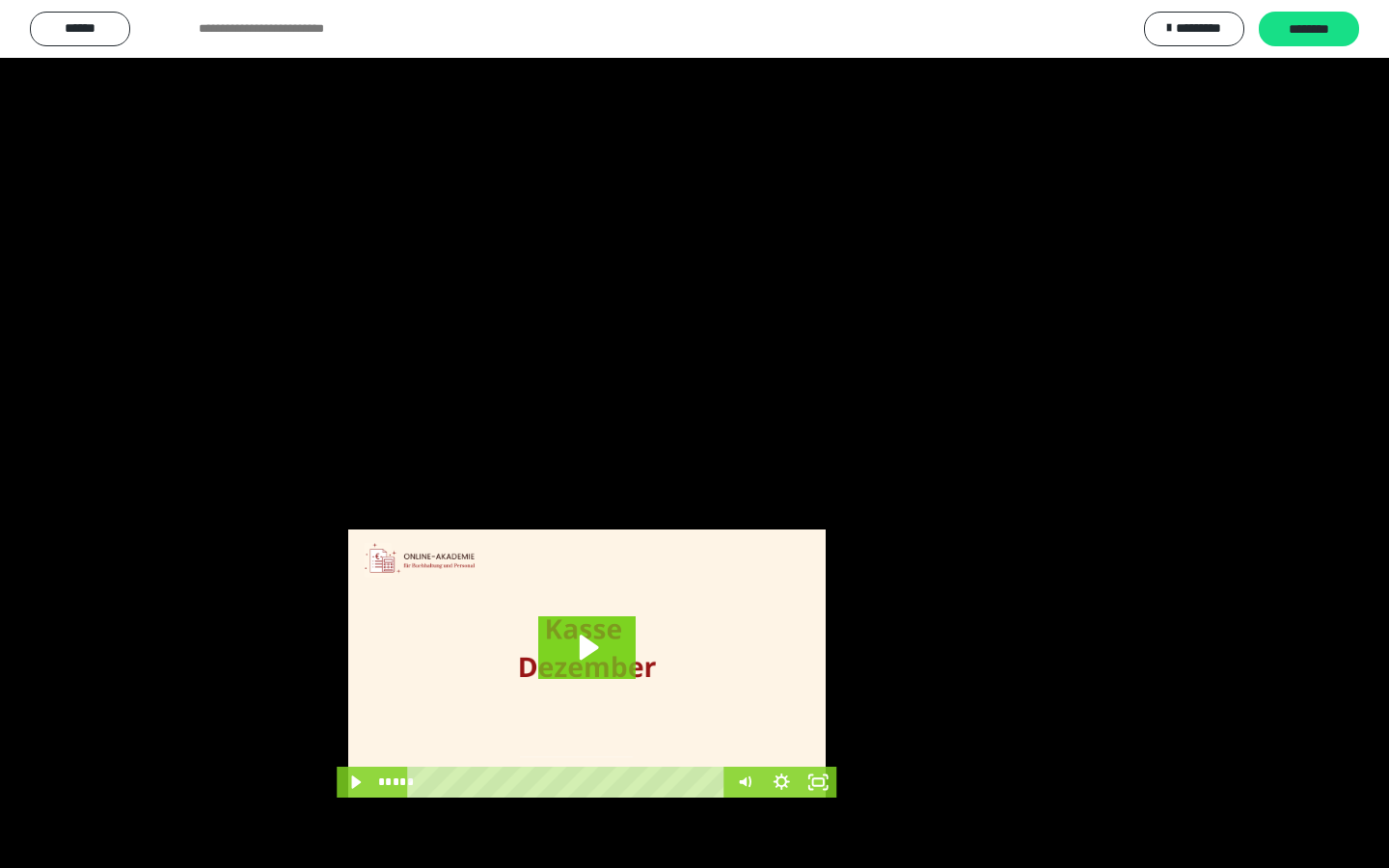 scroll, scrollTop: 3458, scrollLeft: 0, axis: vertical 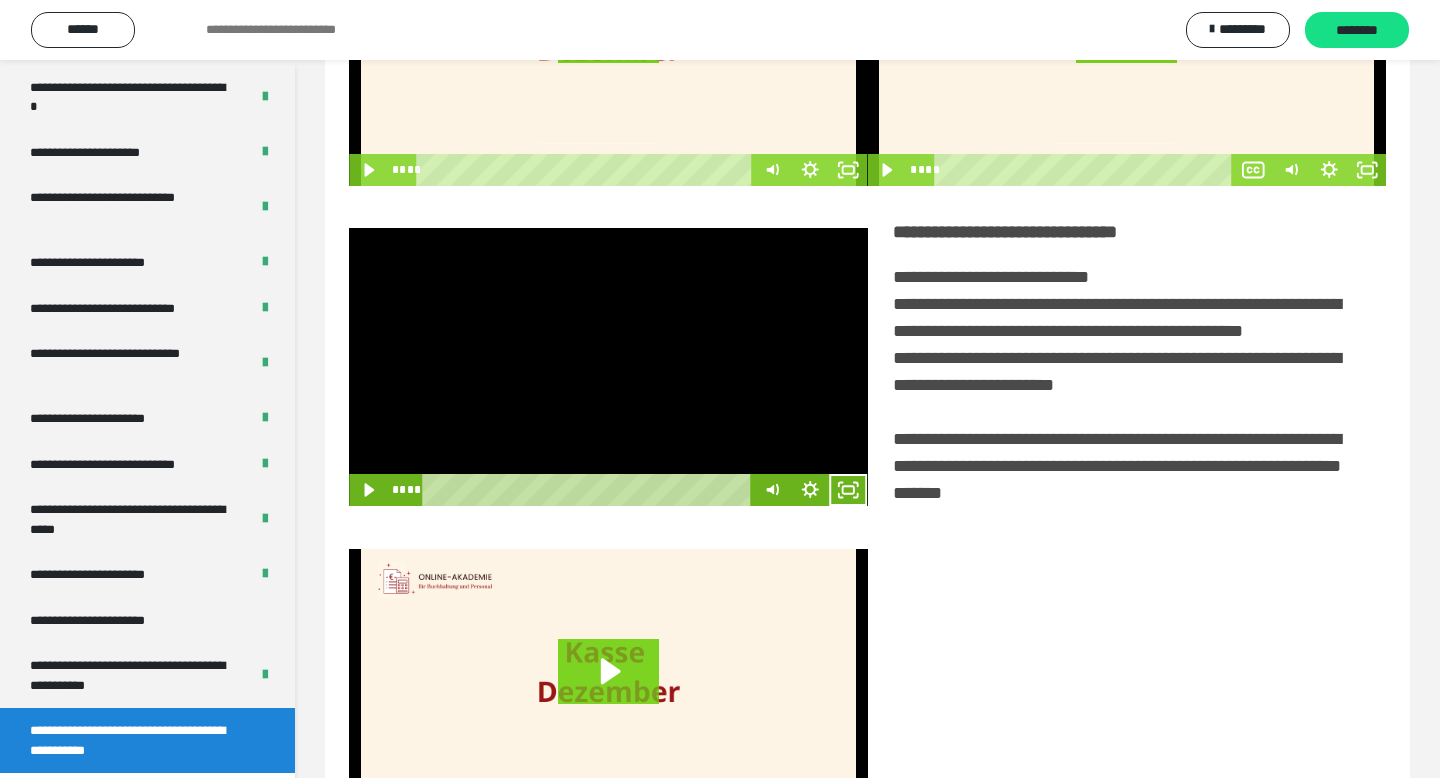 drag, startPoint x: 689, startPoint y: 326, endPoint x: 825, endPoint y: 418, distance: 164.195 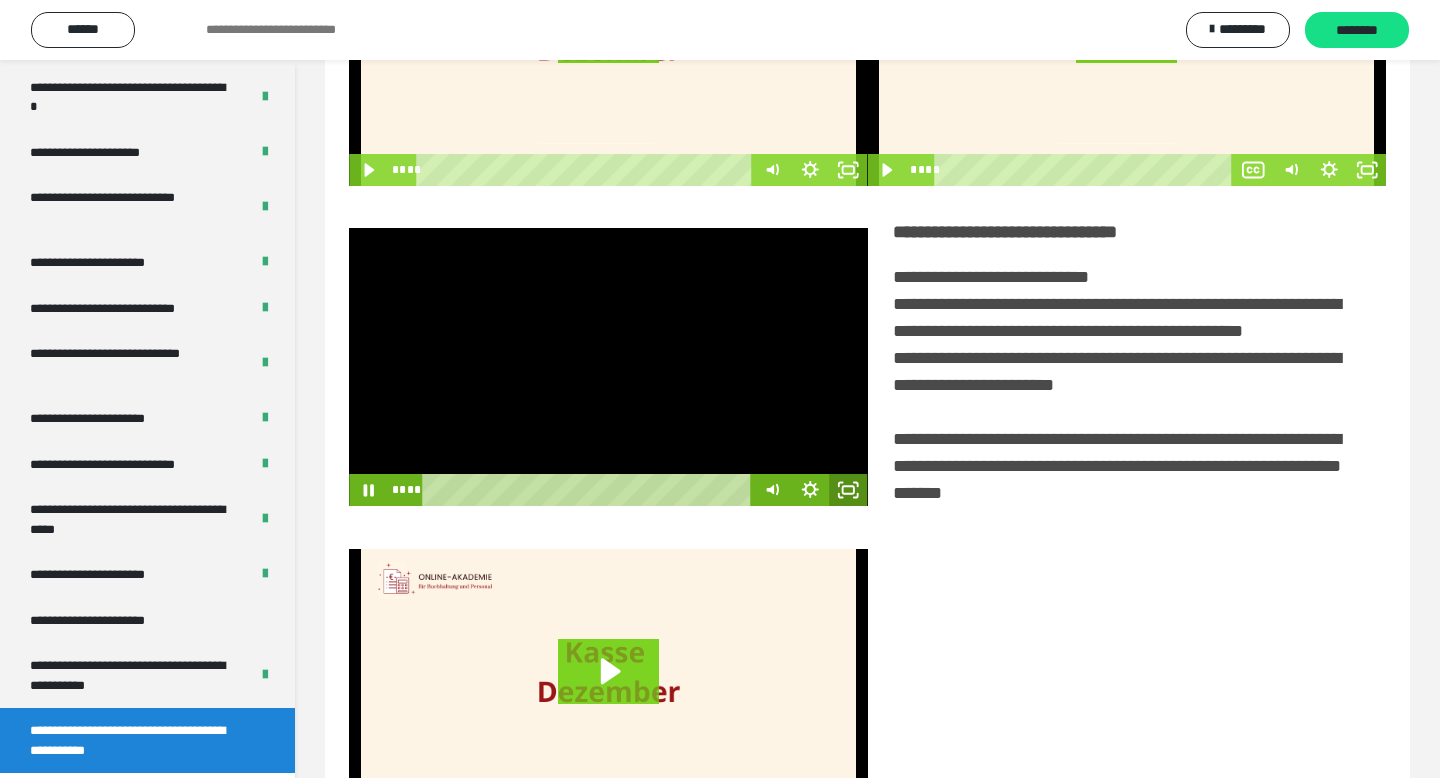 drag, startPoint x: 844, startPoint y: 507, endPoint x: 835, endPoint y: 610, distance: 103.392456 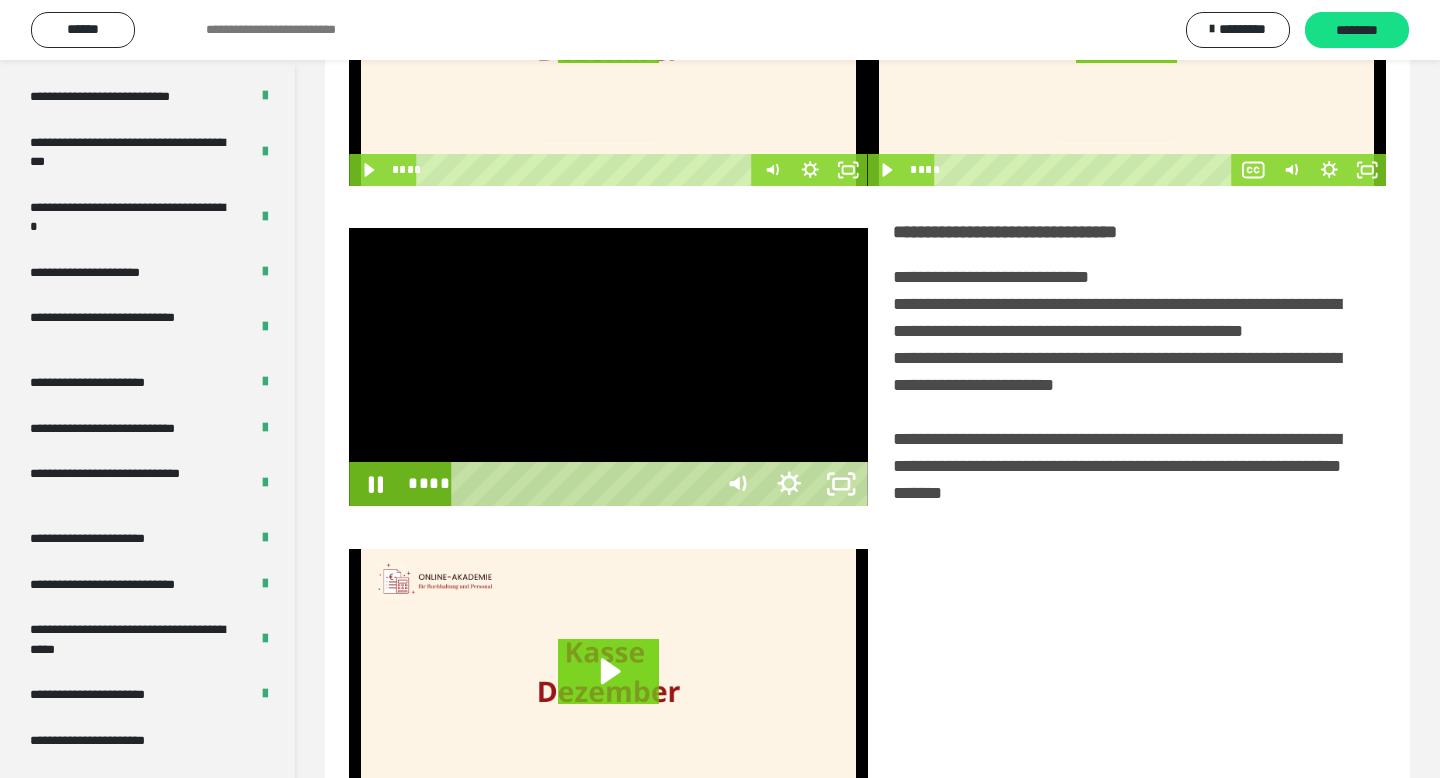 scroll, scrollTop: 3464, scrollLeft: 0, axis: vertical 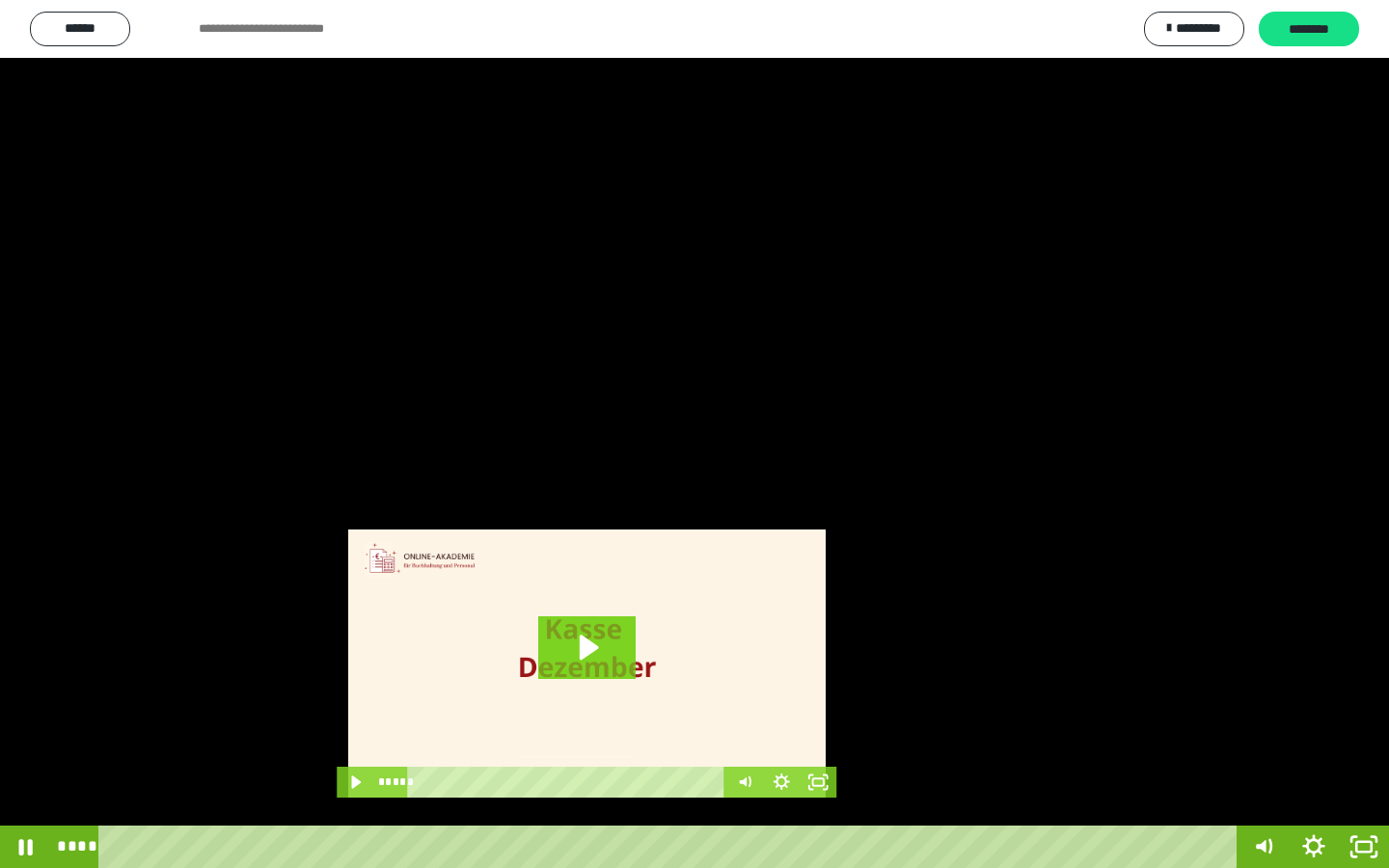 click at bounding box center (694, 434) 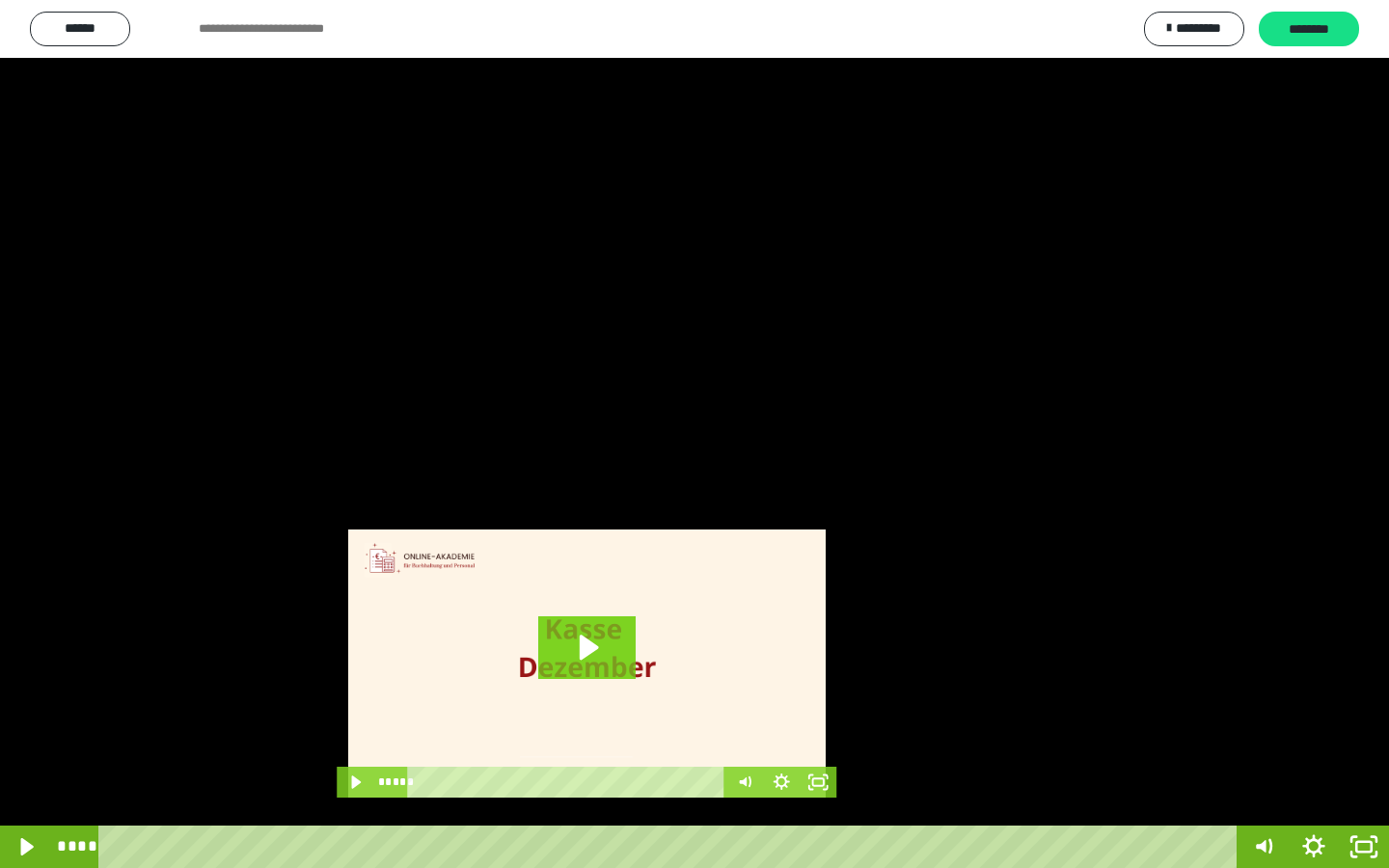 click at bounding box center [694, 434] 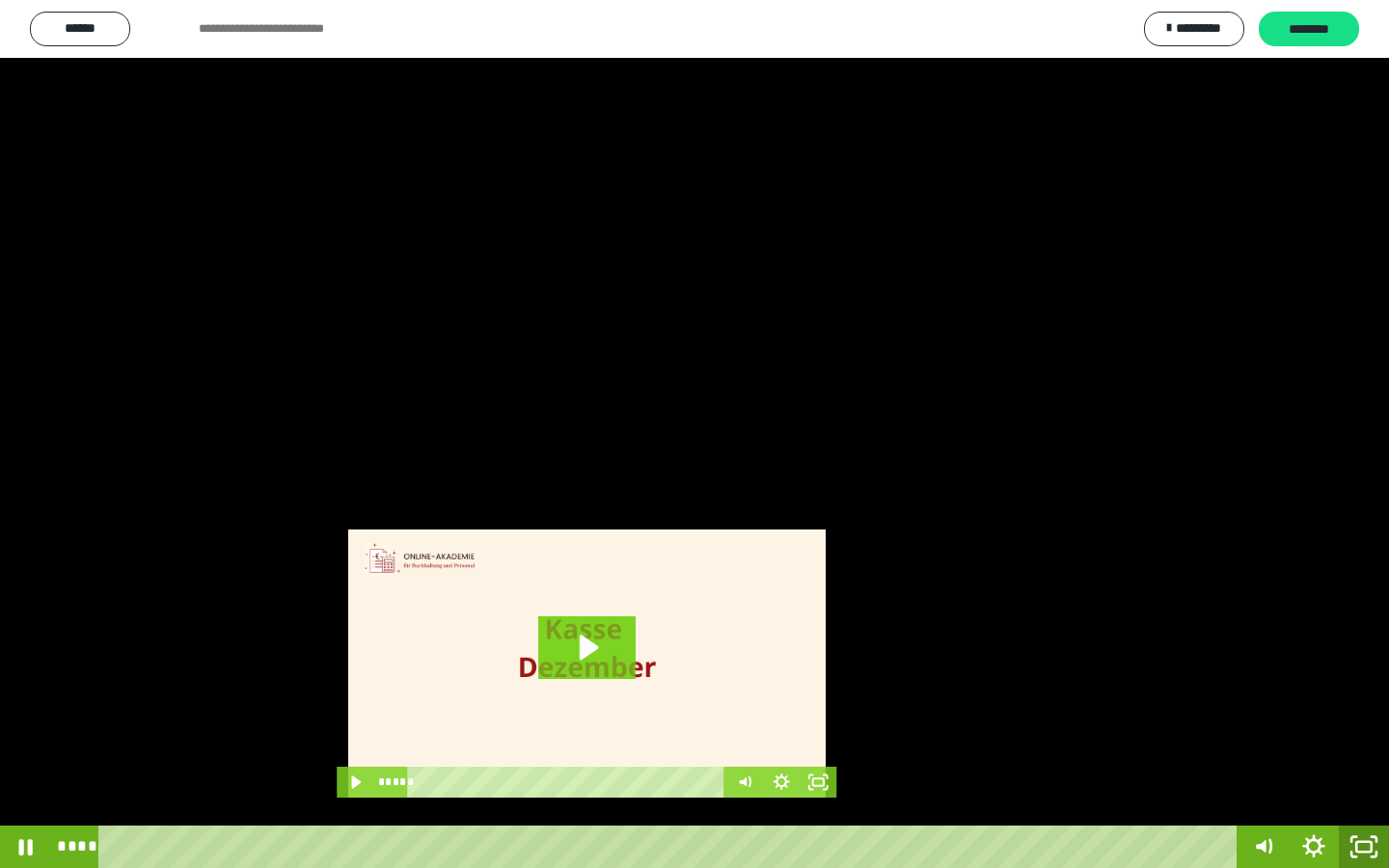 click 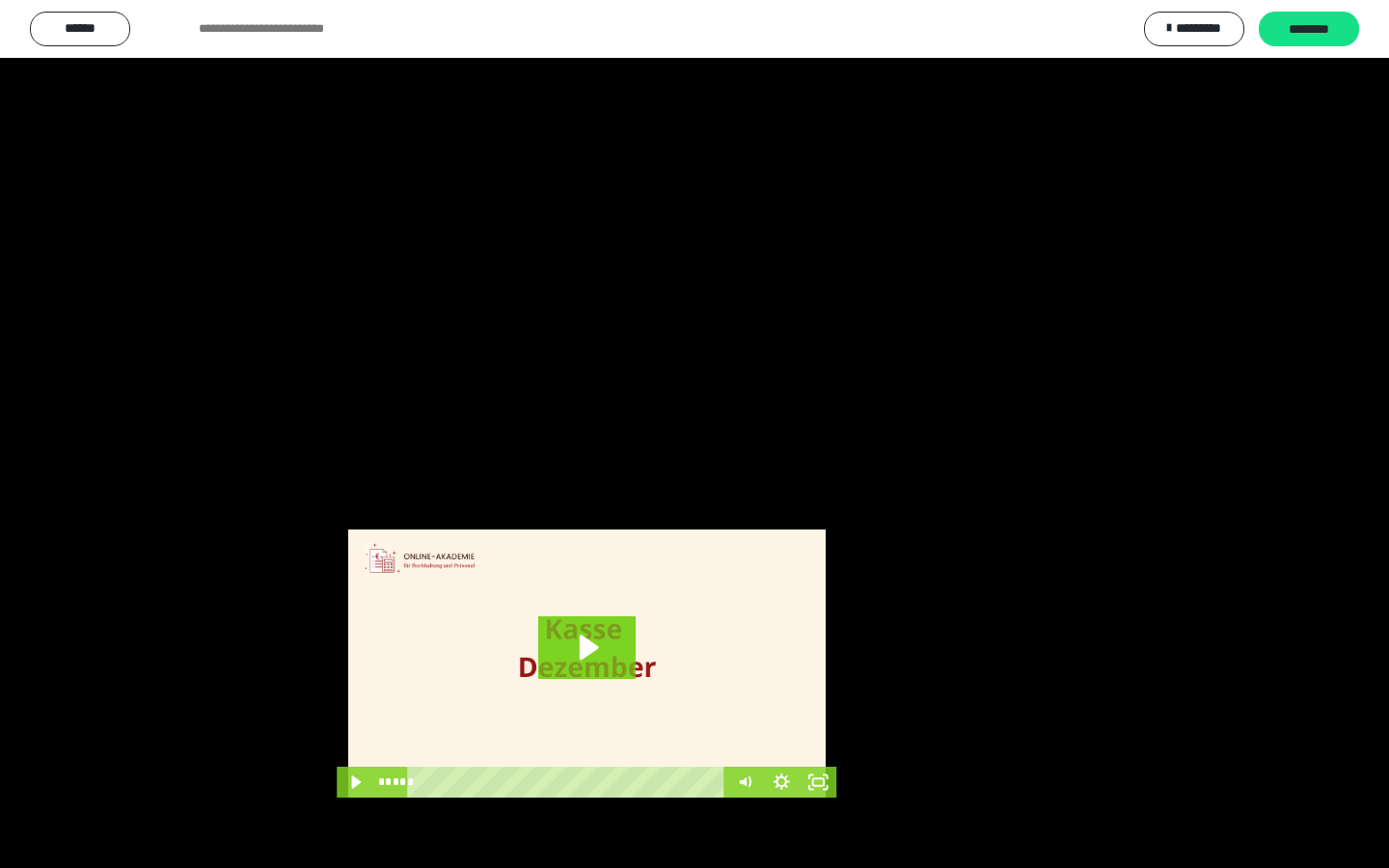 scroll, scrollTop: 3458, scrollLeft: 0, axis: vertical 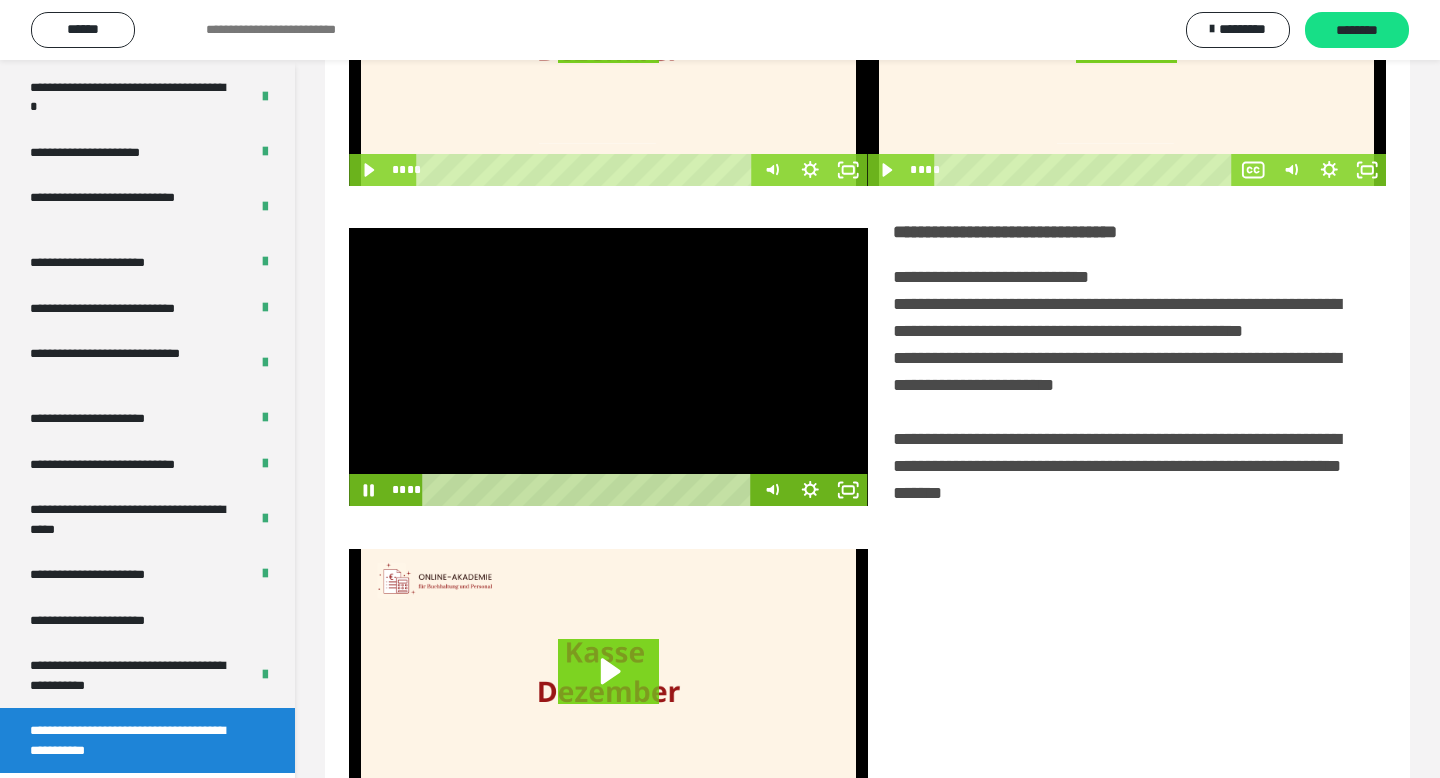 drag, startPoint x: 657, startPoint y: 403, endPoint x: 751, endPoint y: 296, distance: 142.42542 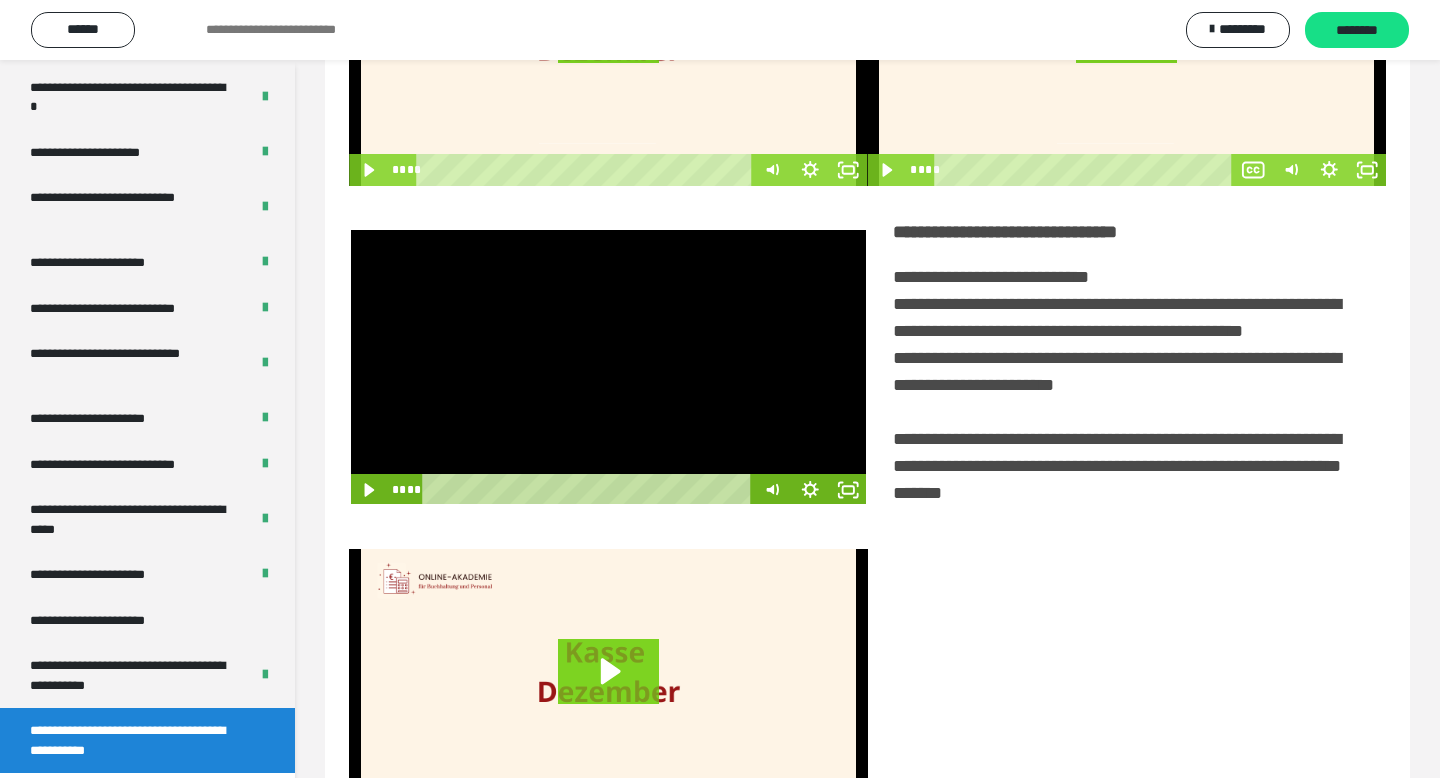 drag, startPoint x: 653, startPoint y: 357, endPoint x: 798, endPoint y: 407, distance: 153.37862 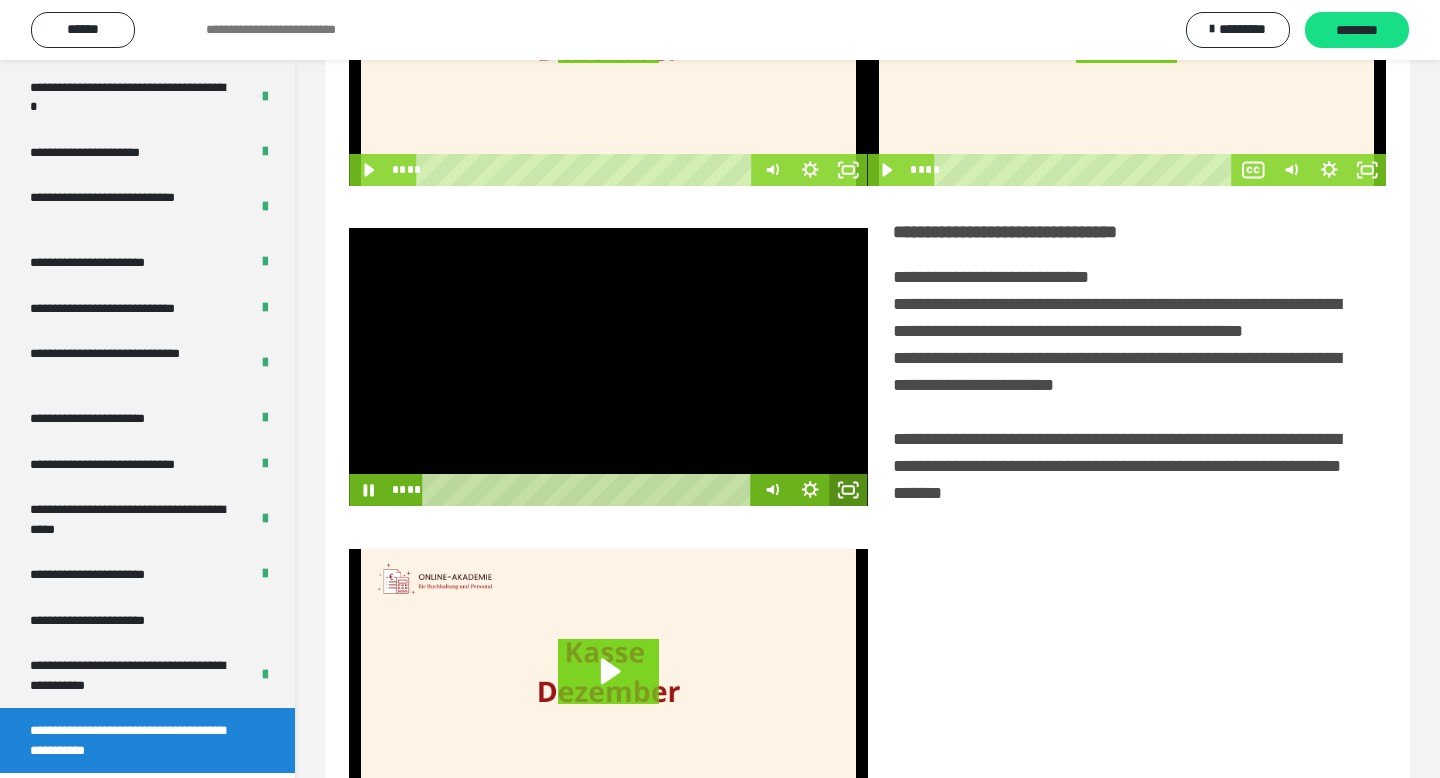 click 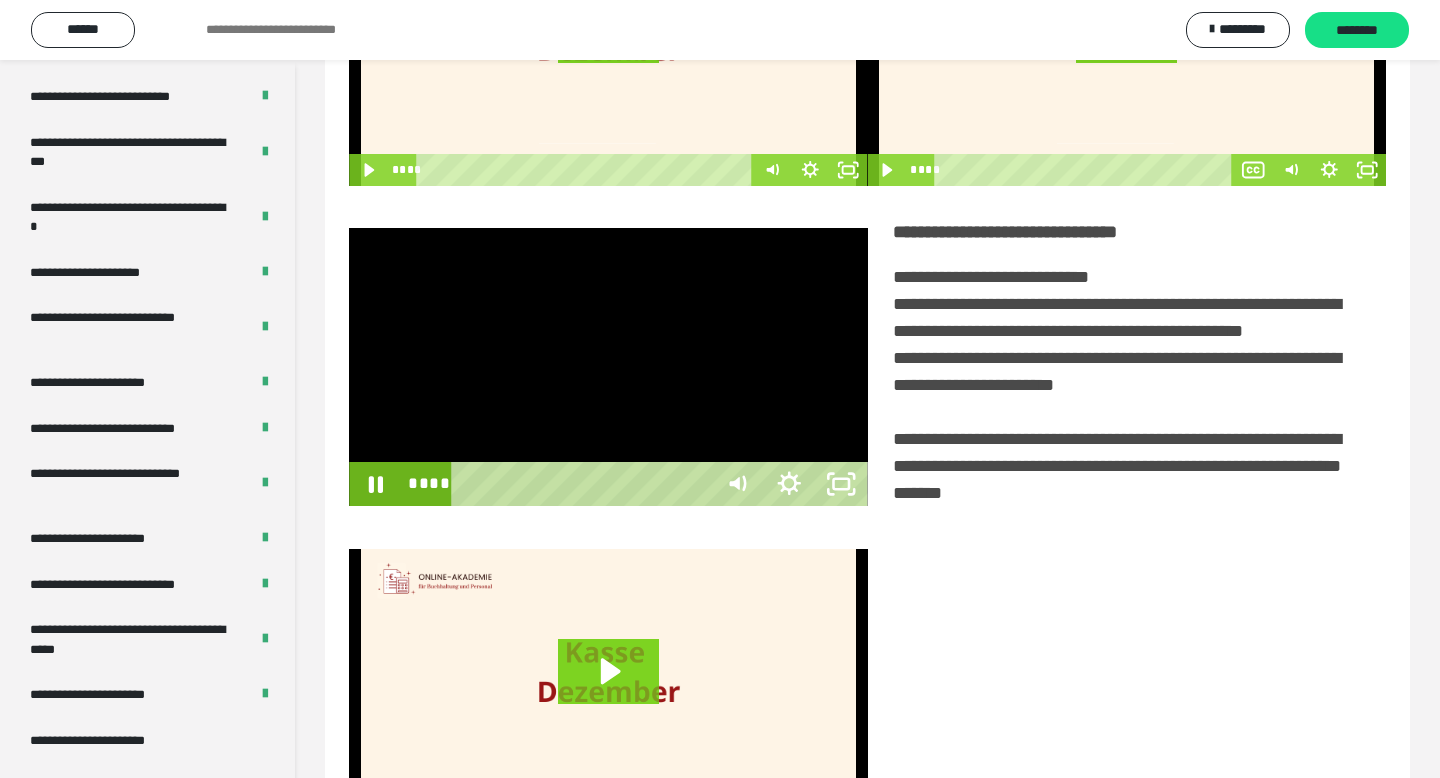 scroll, scrollTop: 3464, scrollLeft: 0, axis: vertical 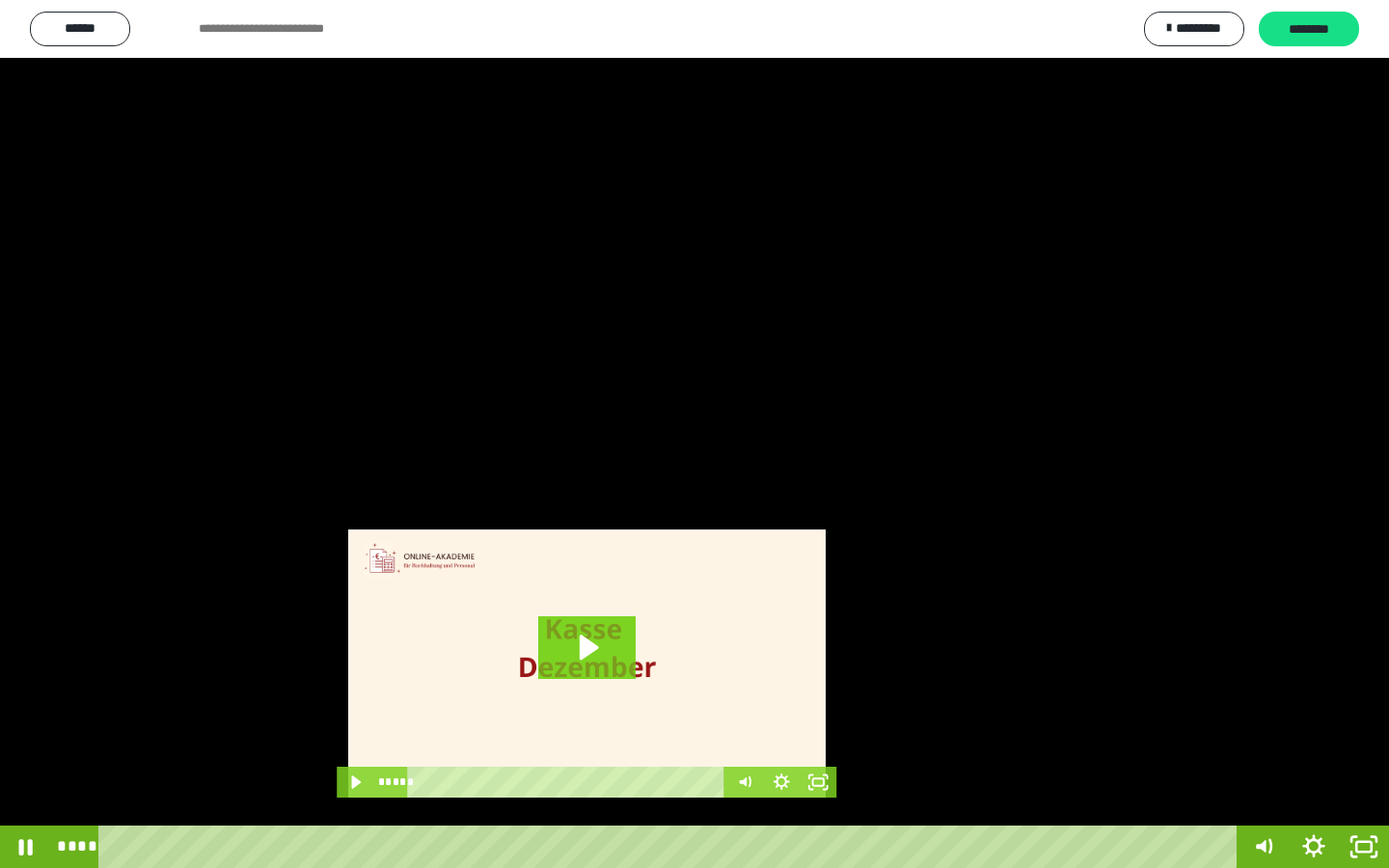 click at bounding box center (694, 434) 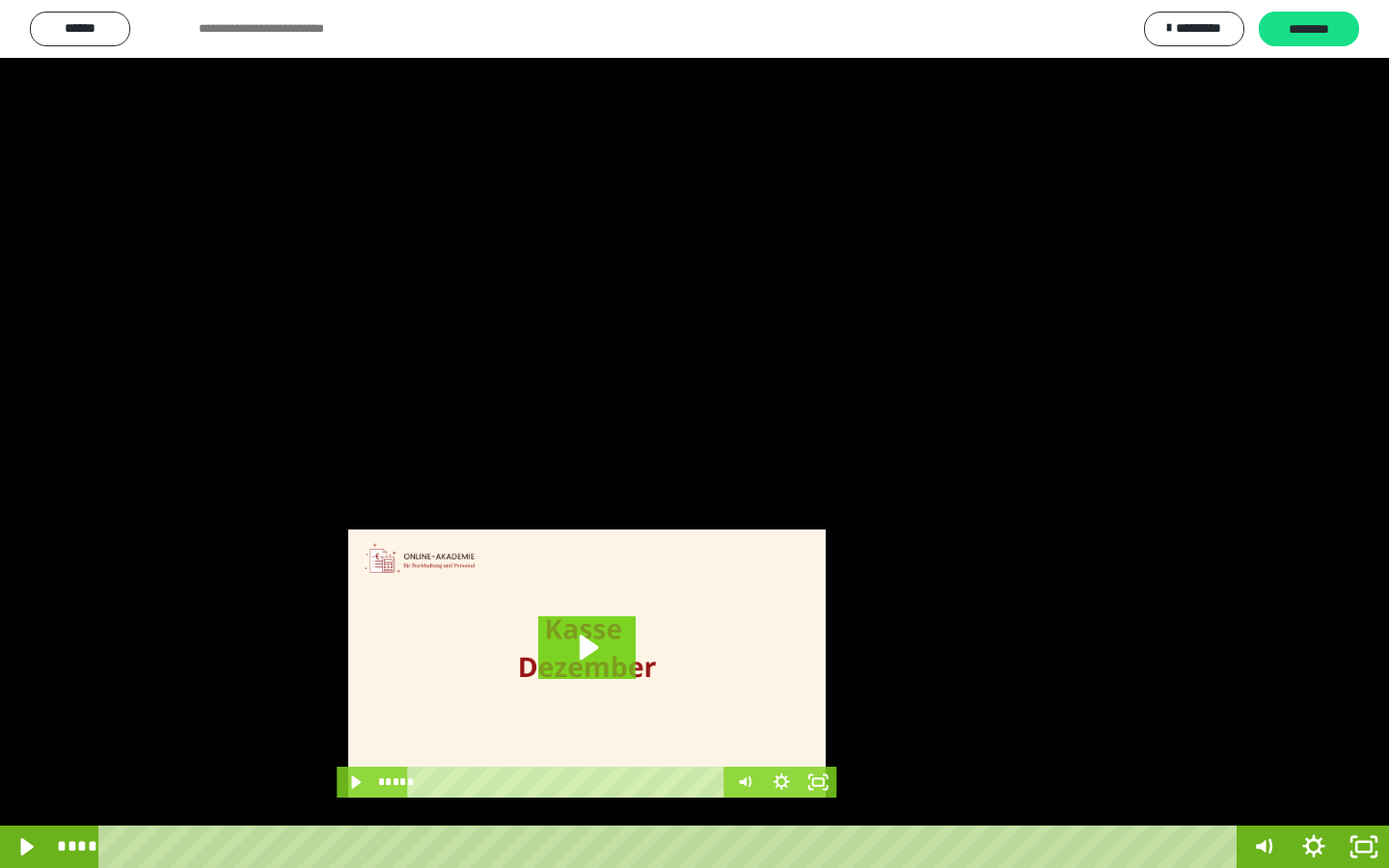 click at bounding box center [694, 434] 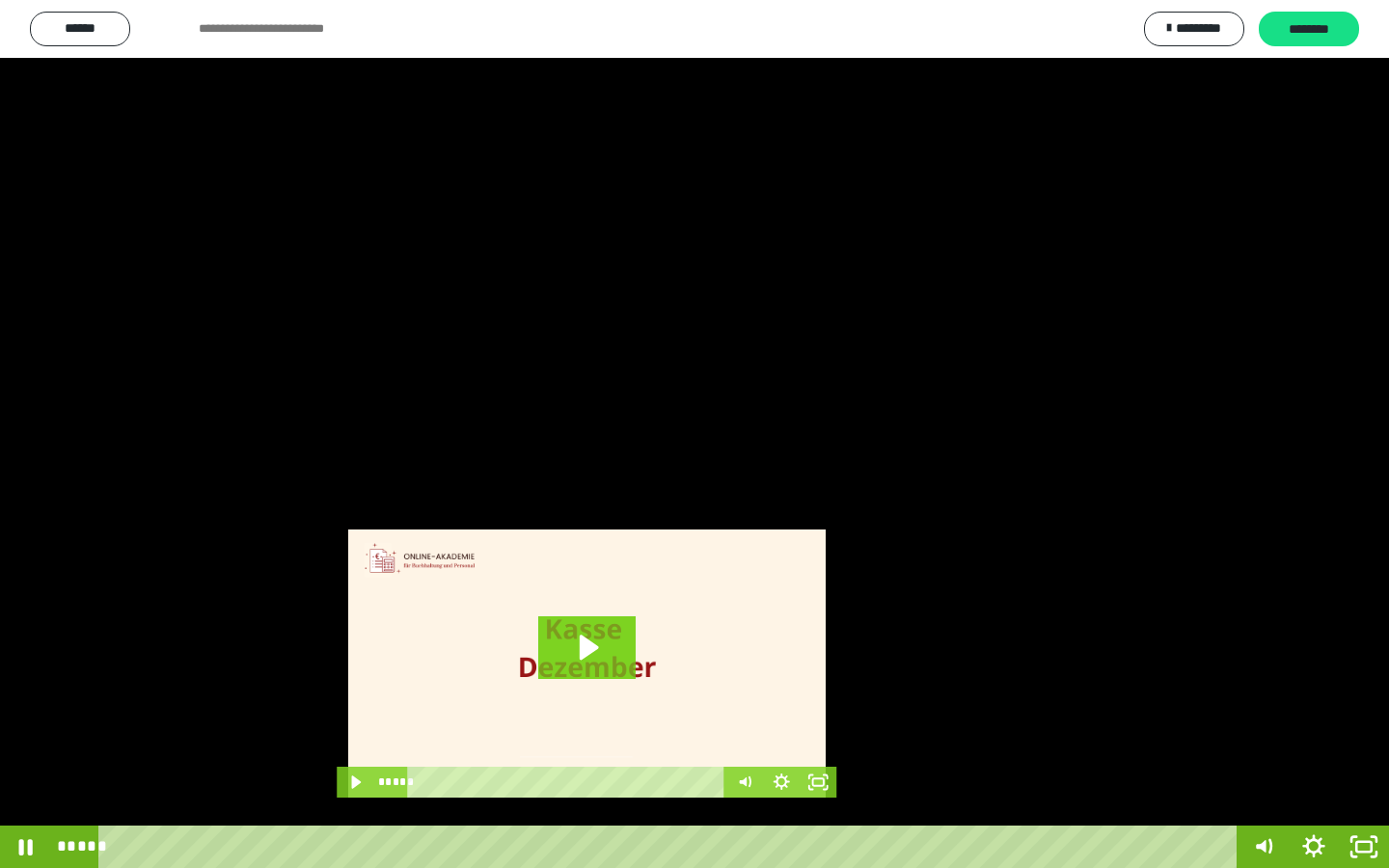 click at bounding box center (694, 434) 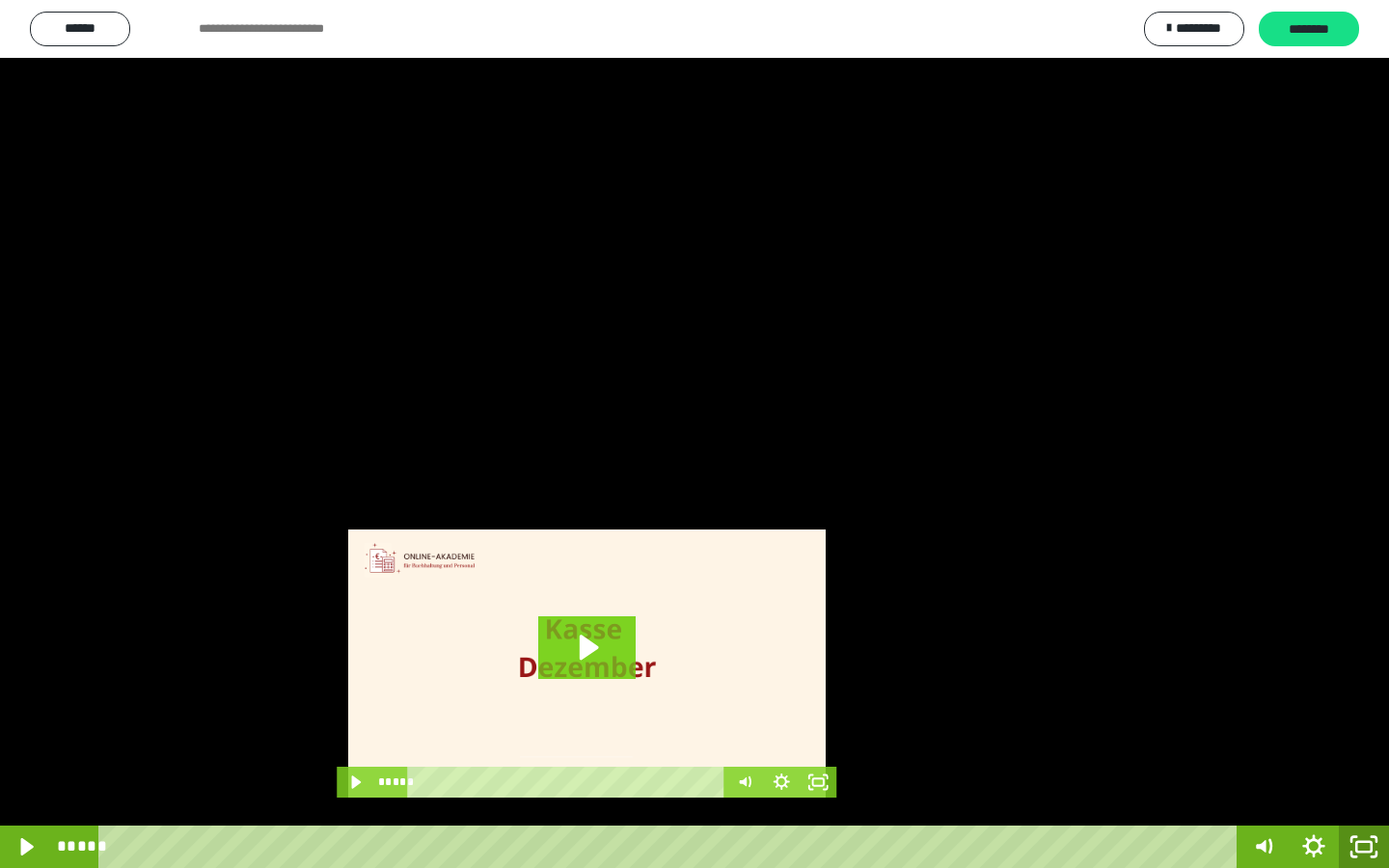 click 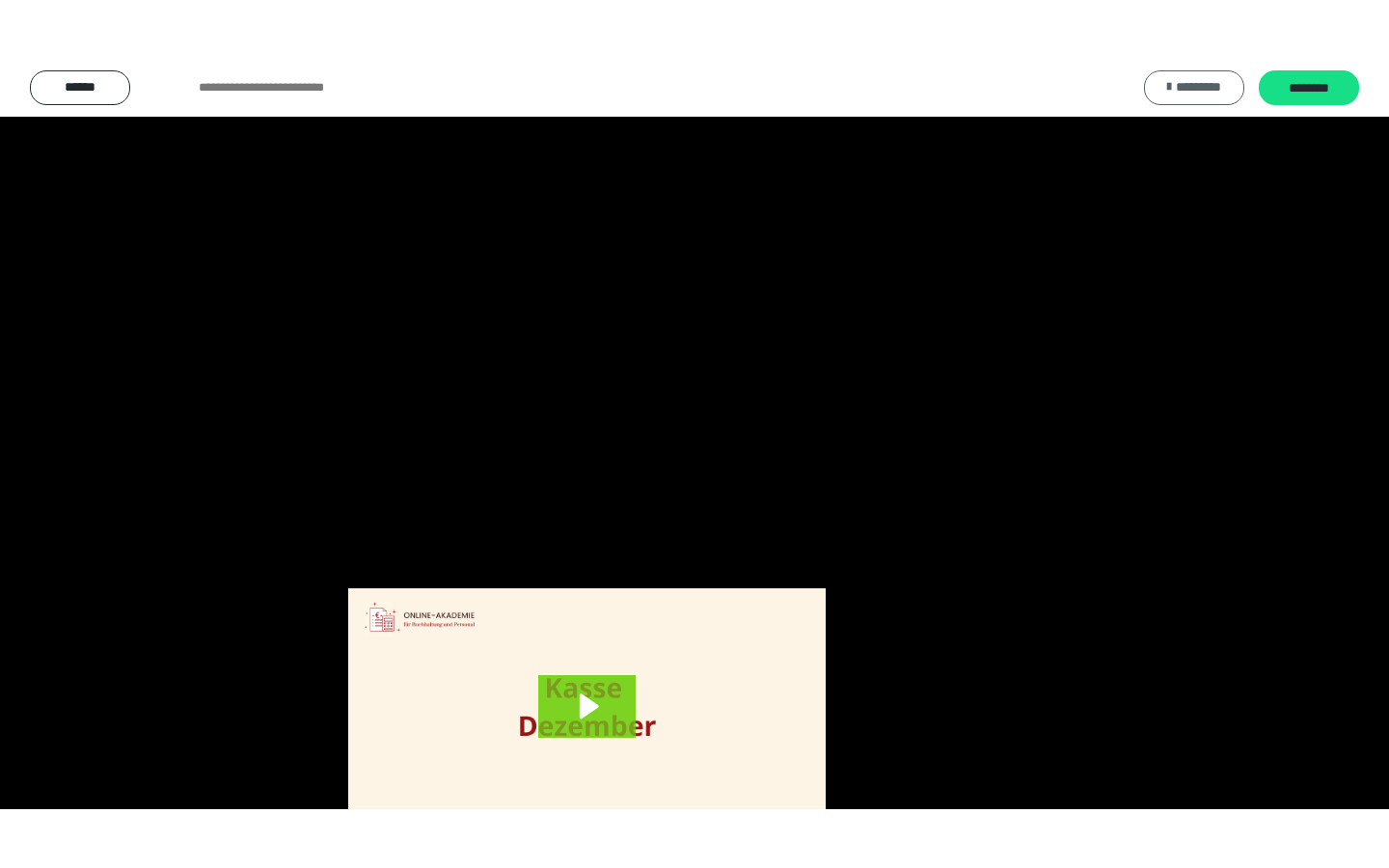 scroll, scrollTop: 3458, scrollLeft: 0, axis: vertical 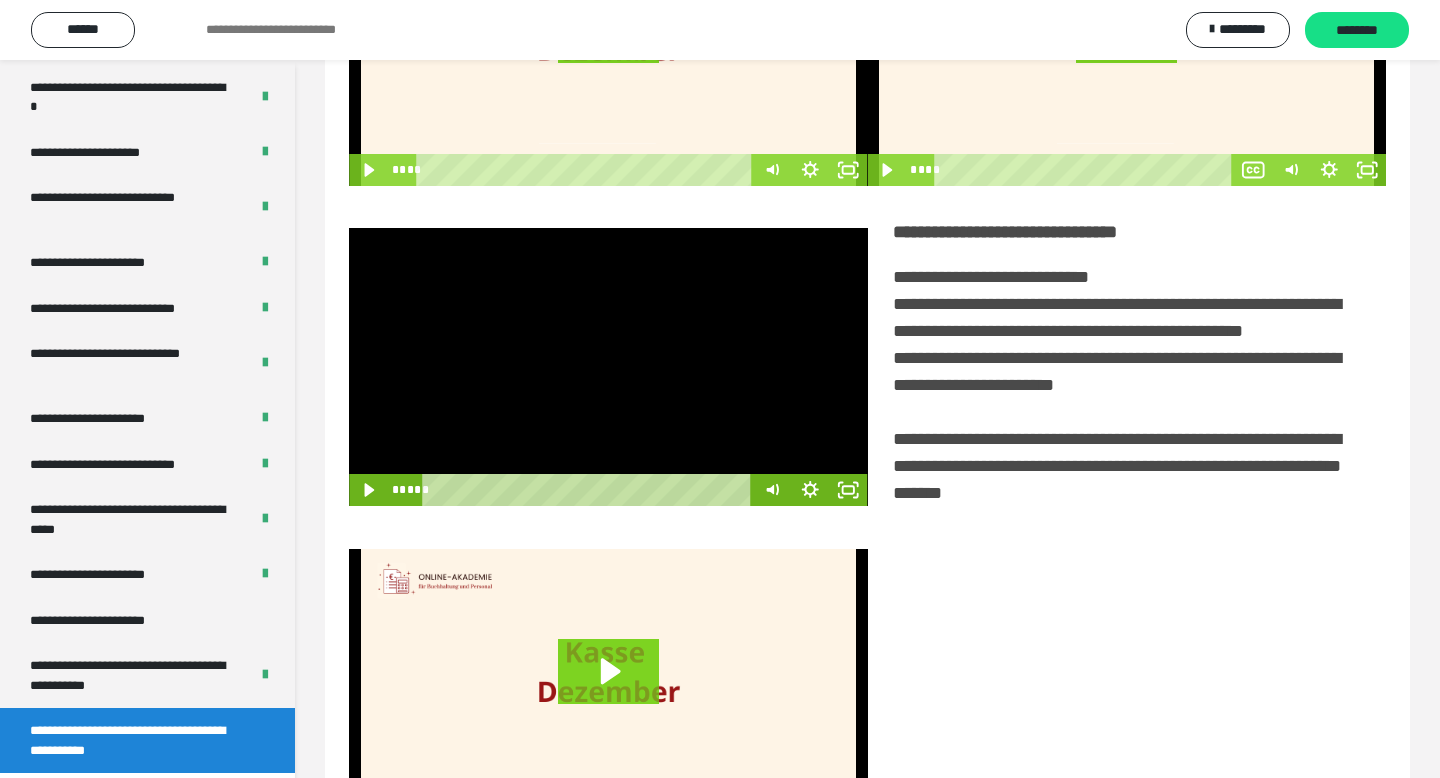 click at bounding box center [608, 367] 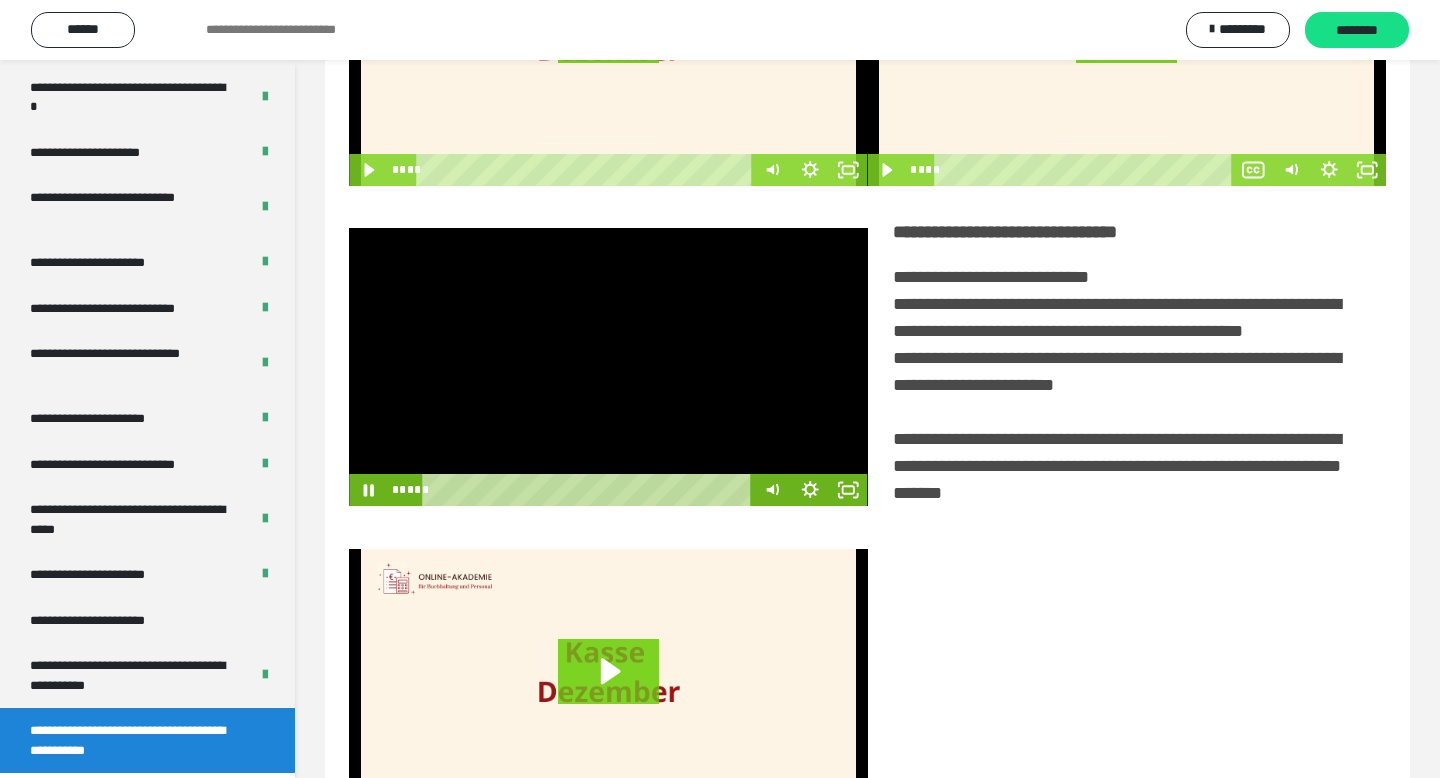 click at bounding box center (608, 367) 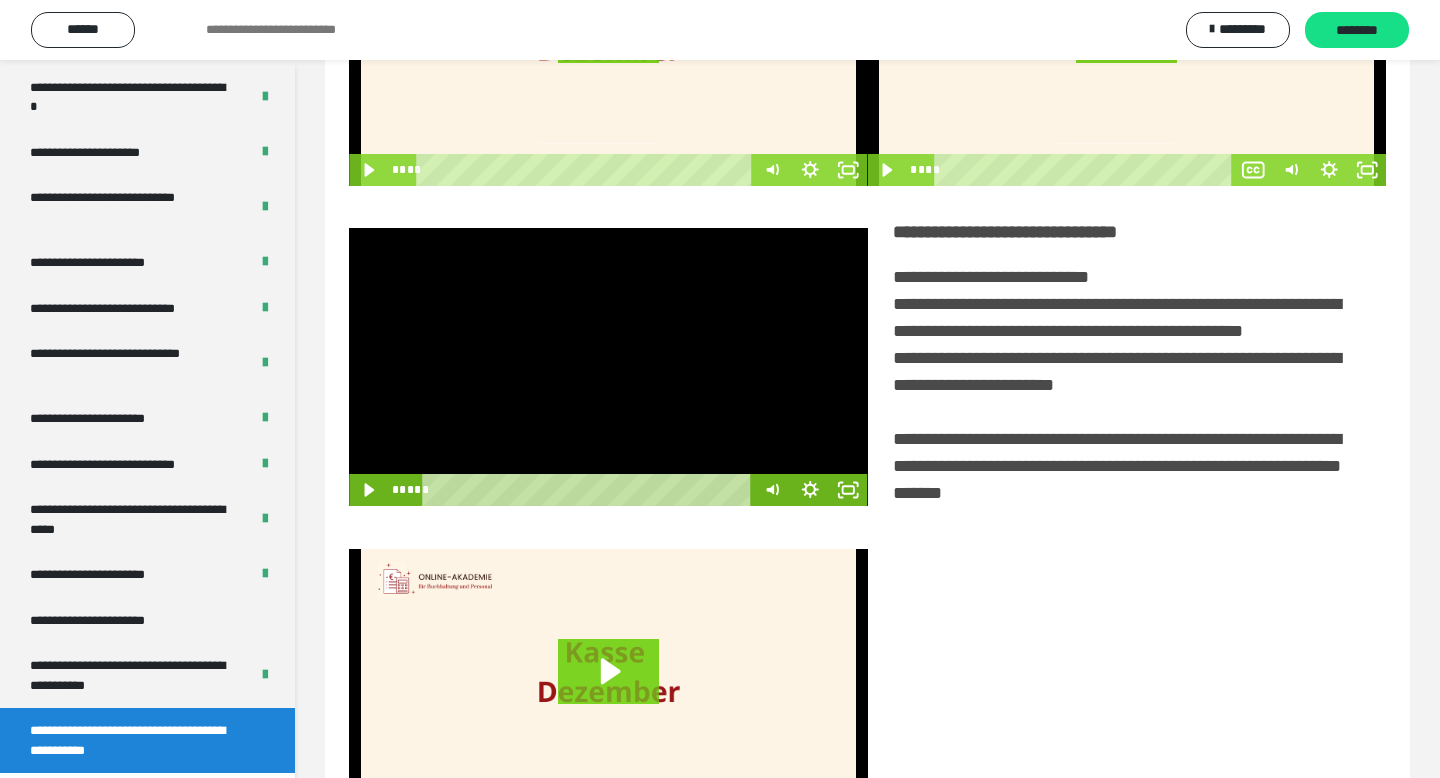 click at bounding box center (608, 367) 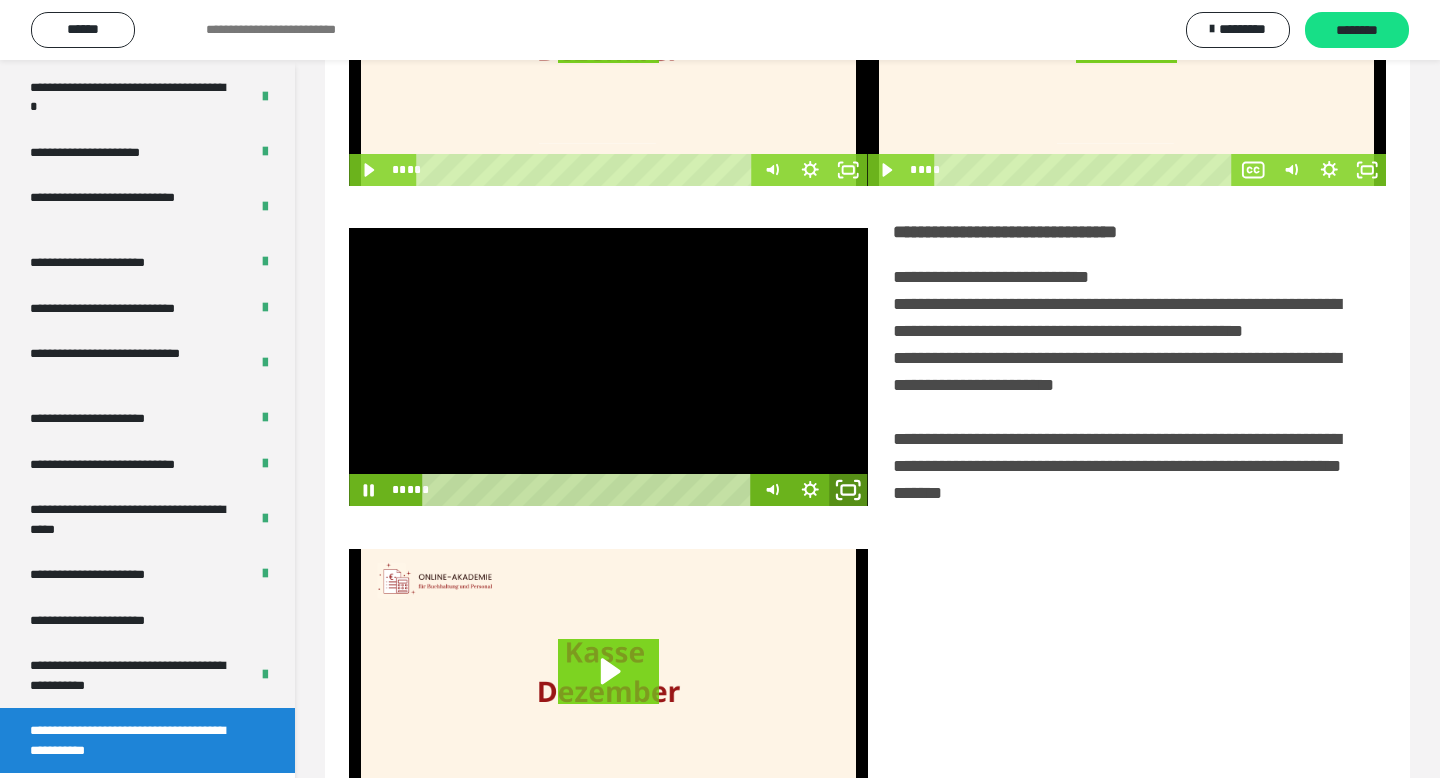 click 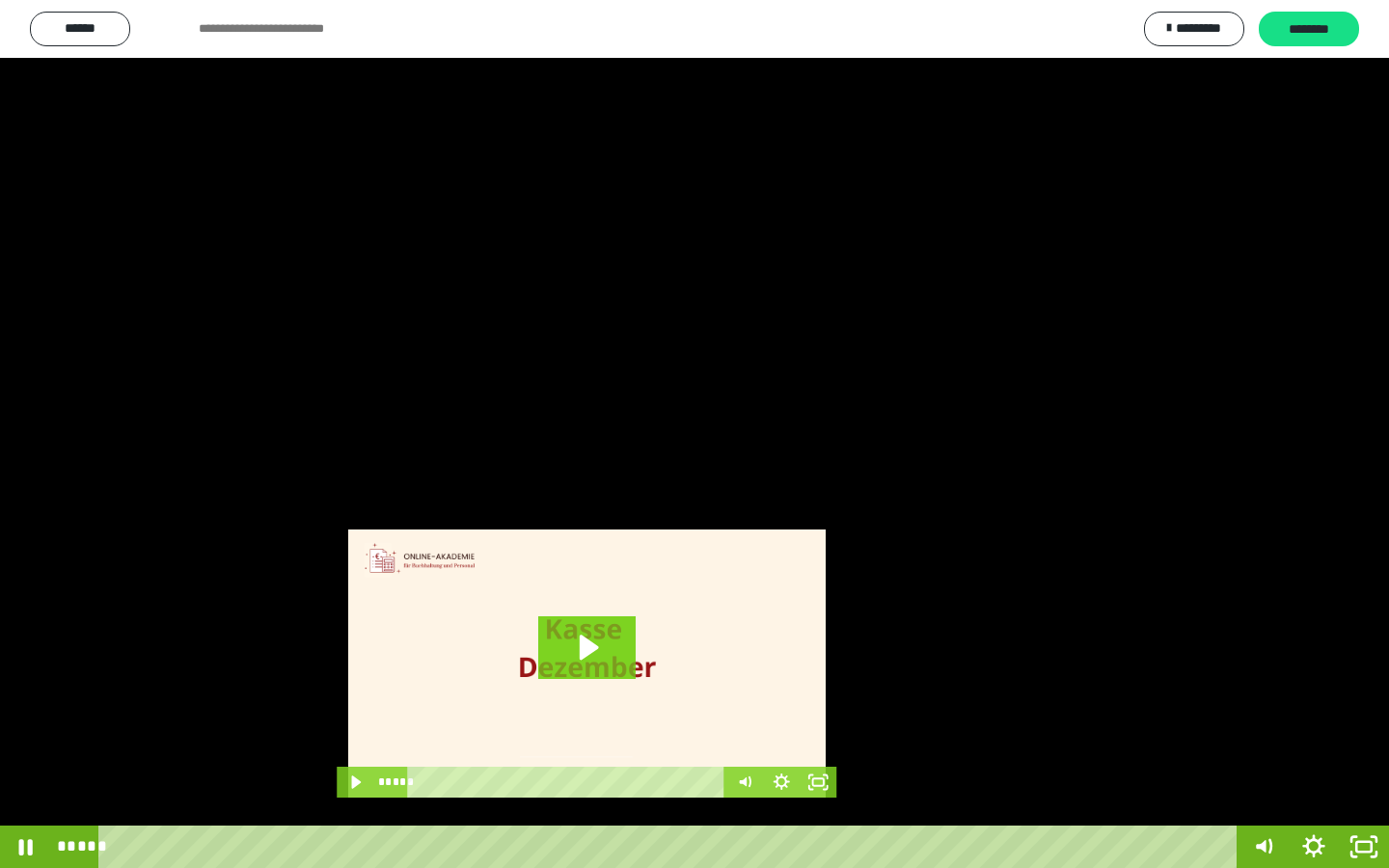 click at bounding box center [694, 434] 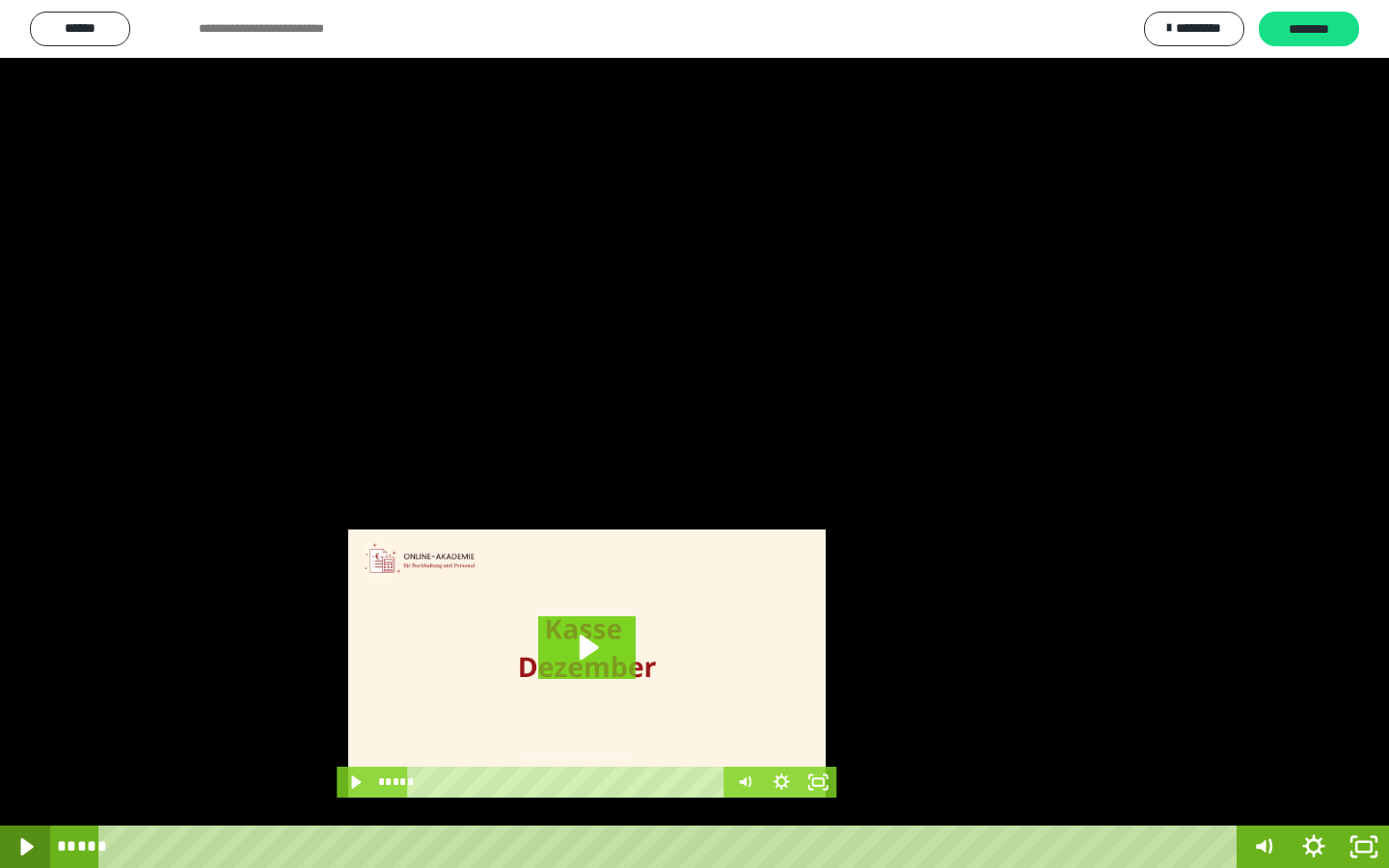 drag, startPoint x: 13, startPoint y: 857, endPoint x: 48, endPoint y: 832, distance: 43.011626 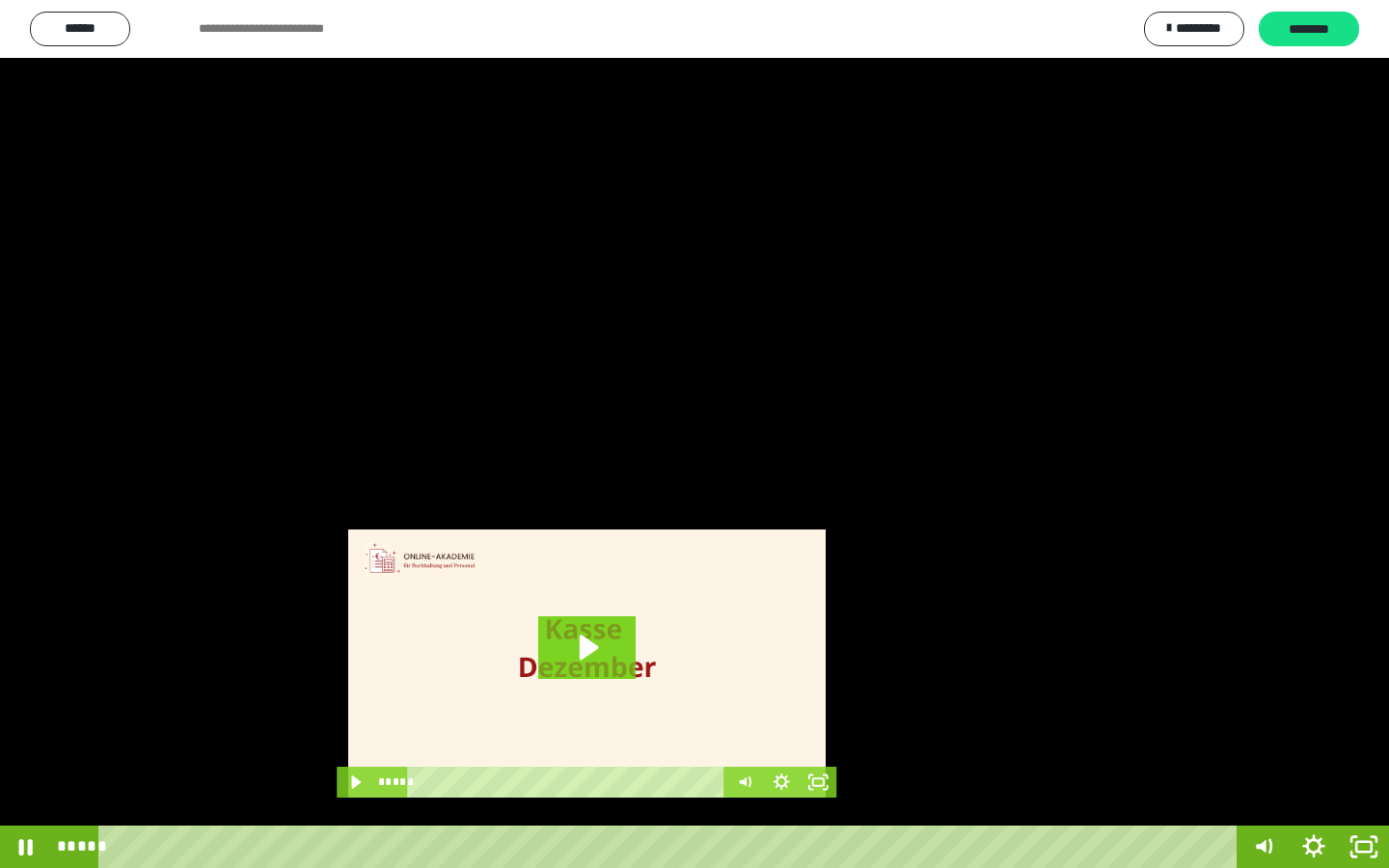 click at bounding box center (694, 434) 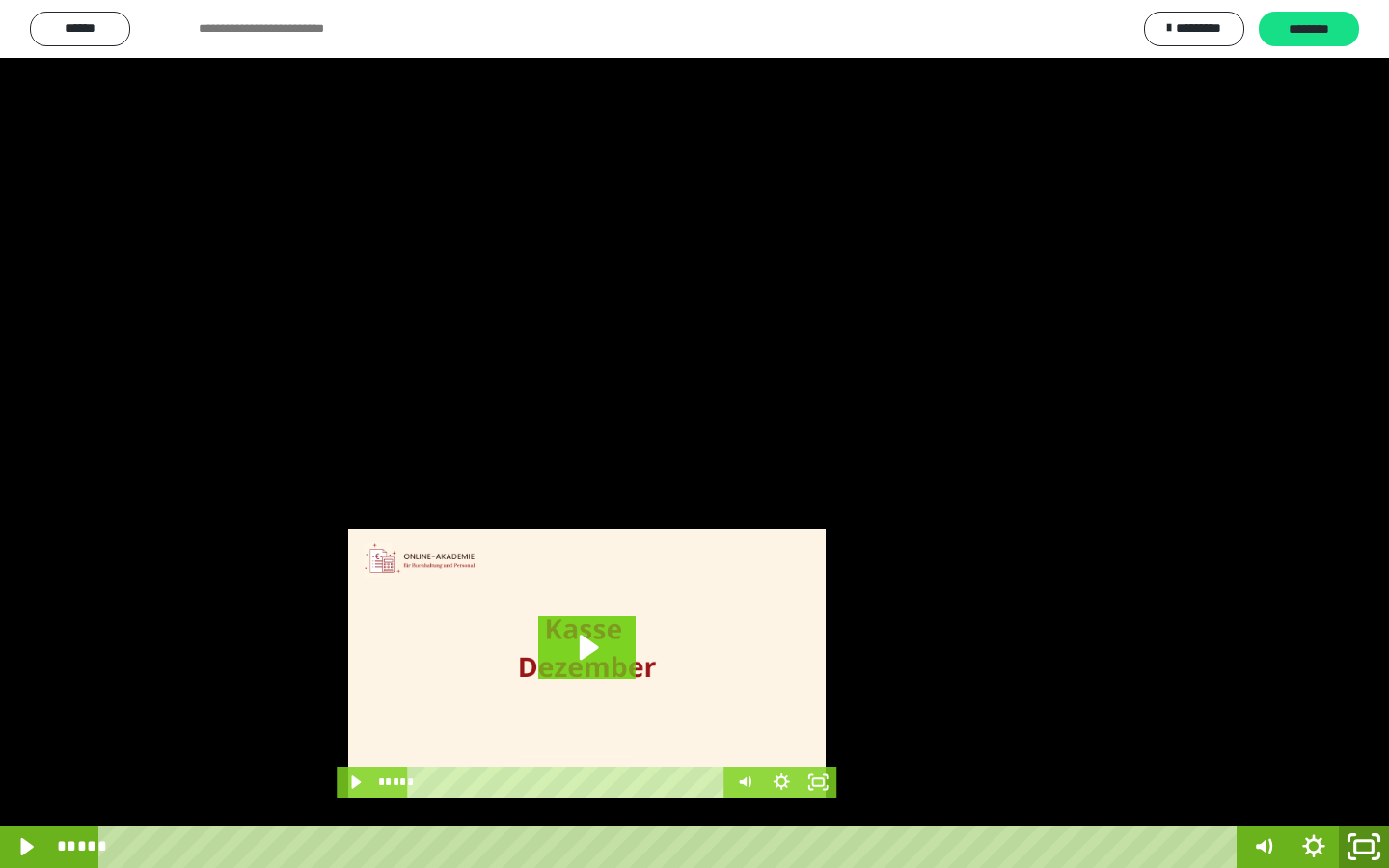 click 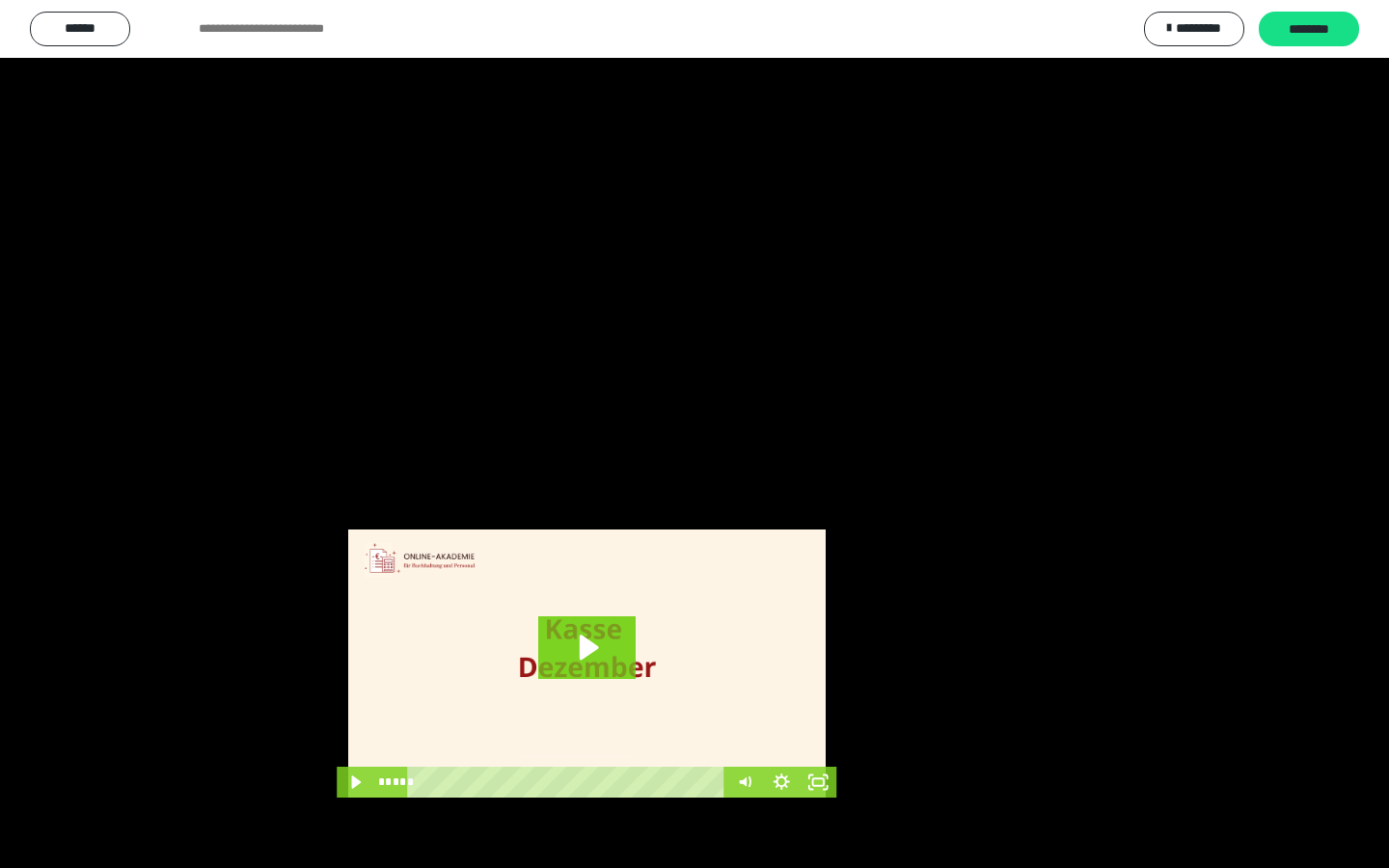 scroll, scrollTop: 3458, scrollLeft: 0, axis: vertical 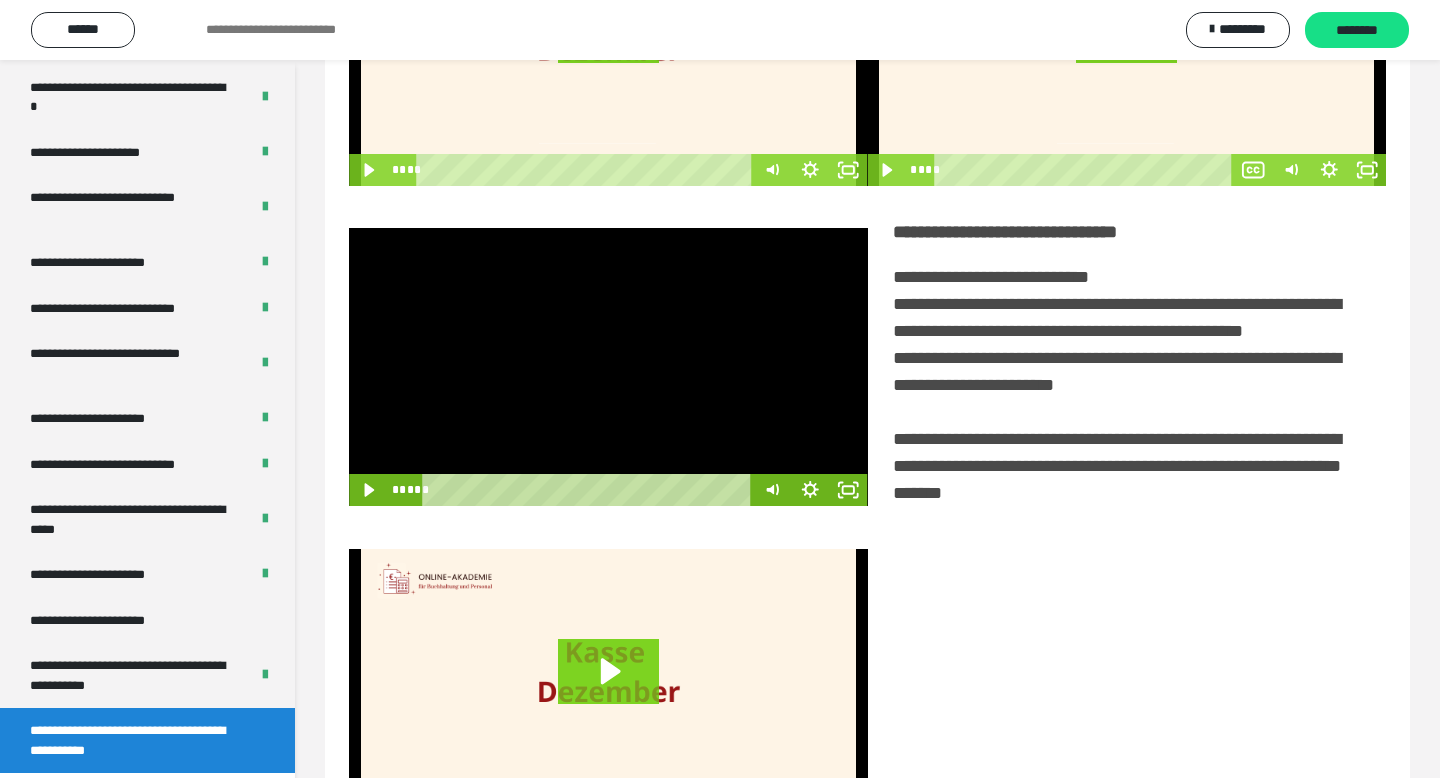 drag, startPoint x: 702, startPoint y: 398, endPoint x: 804, endPoint y: 436, distance: 108.84852 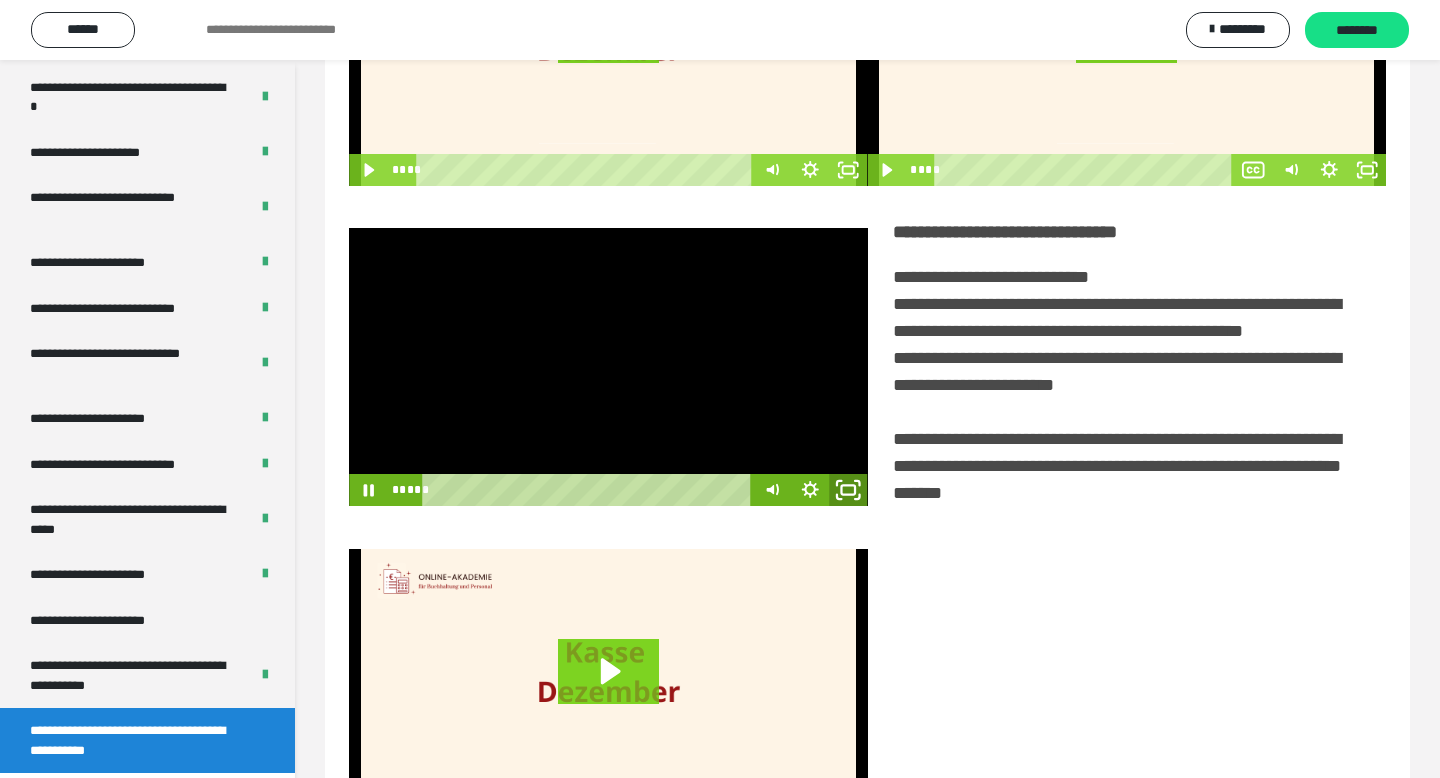 click 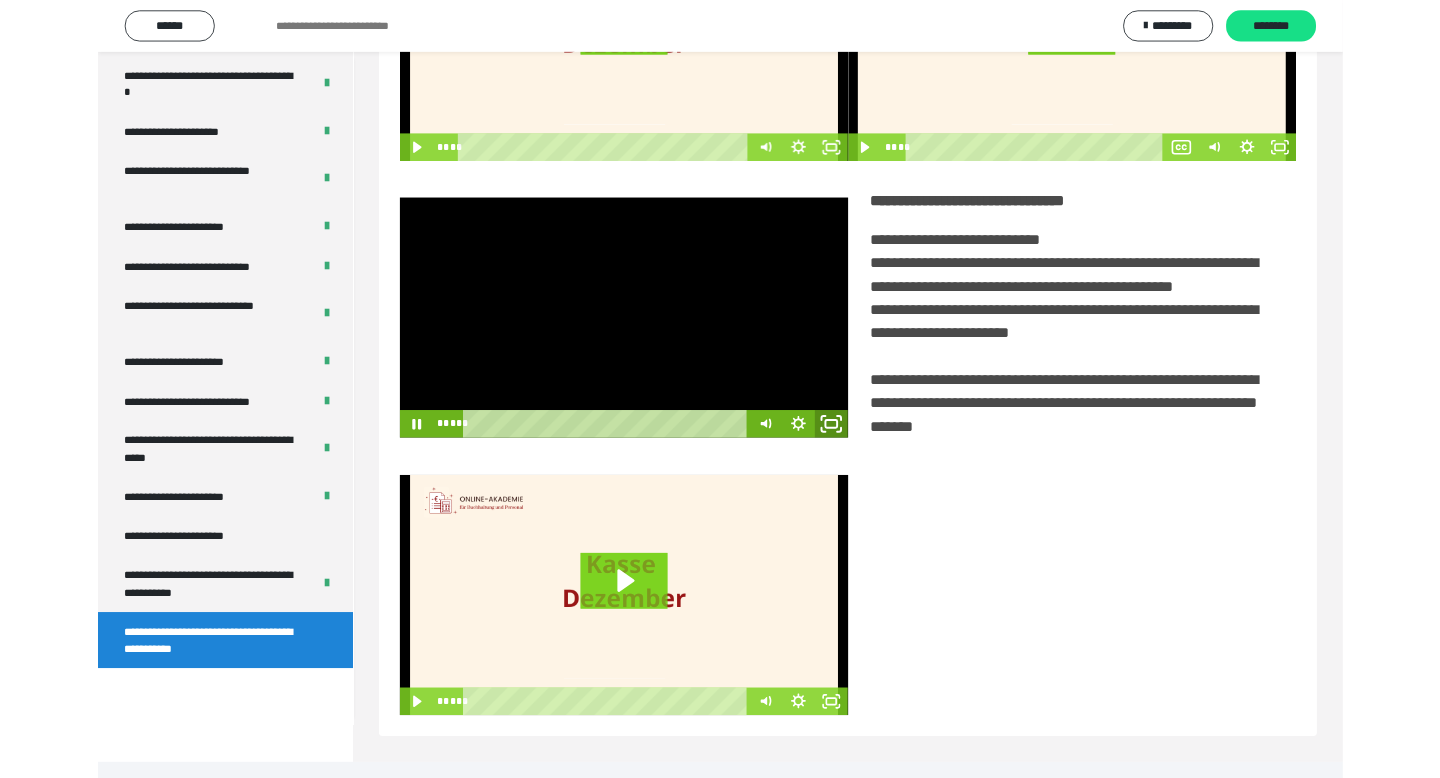 scroll, scrollTop: 3464, scrollLeft: 0, axis: vertical 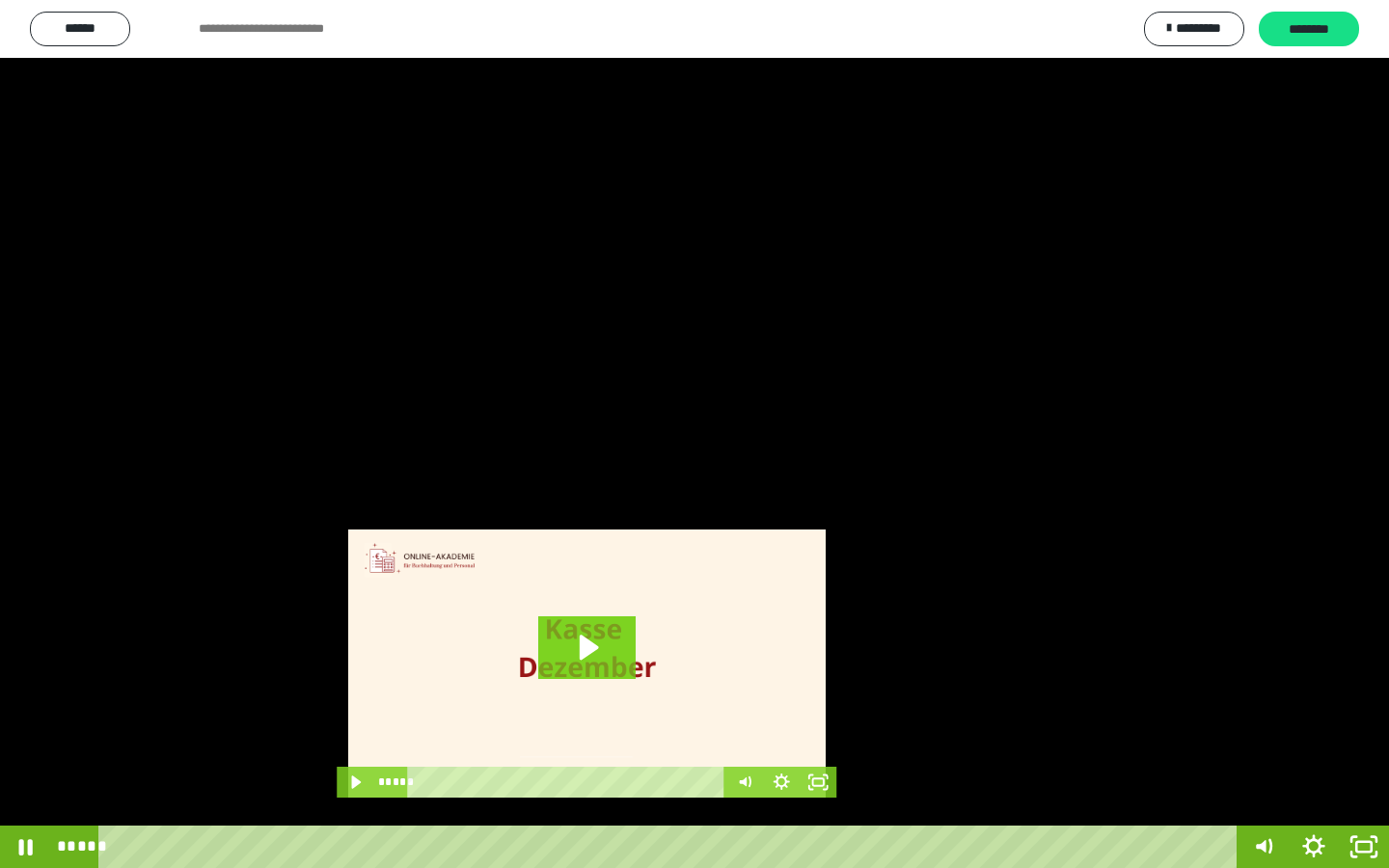 click at bounding box center [694, 434] 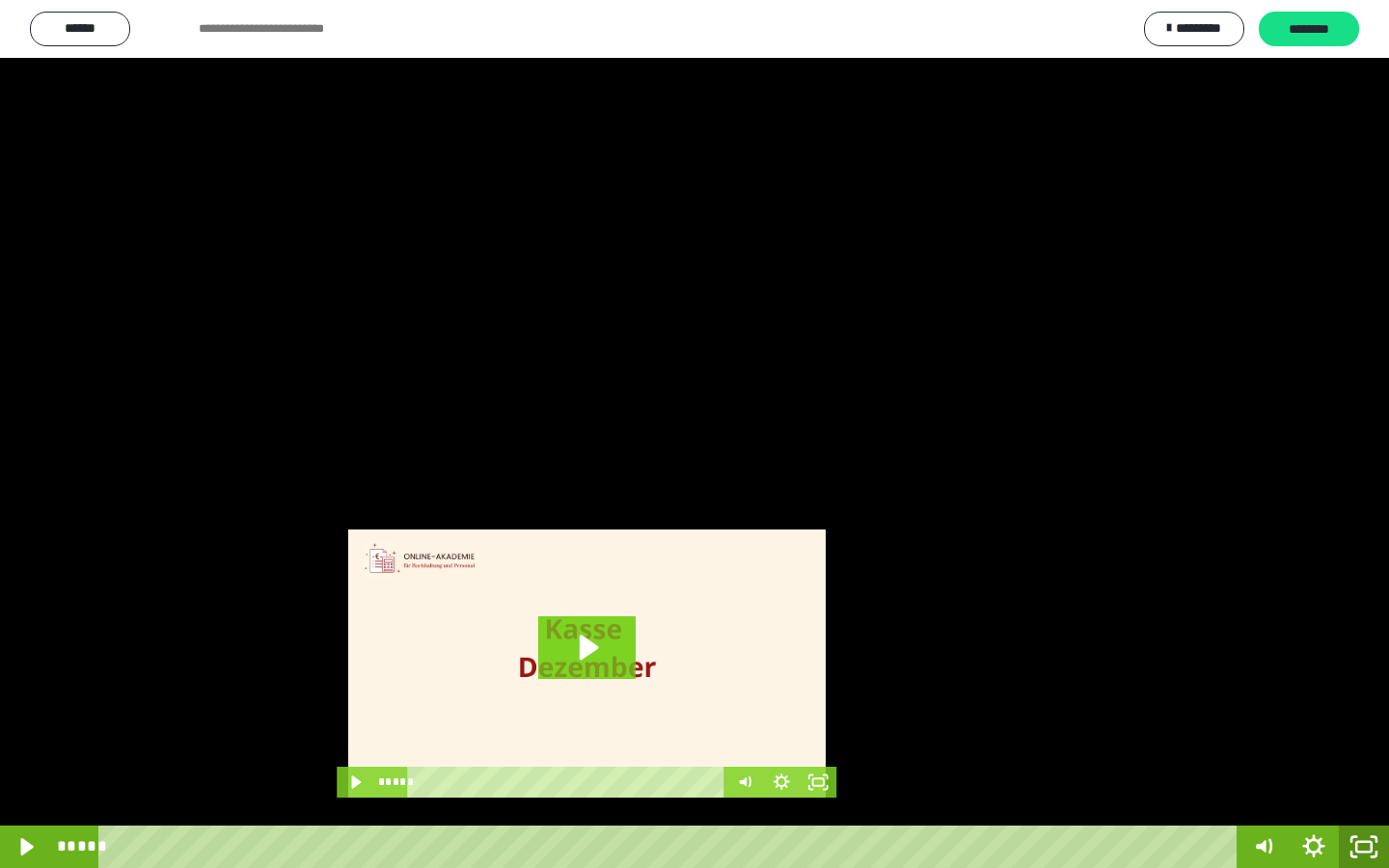 click 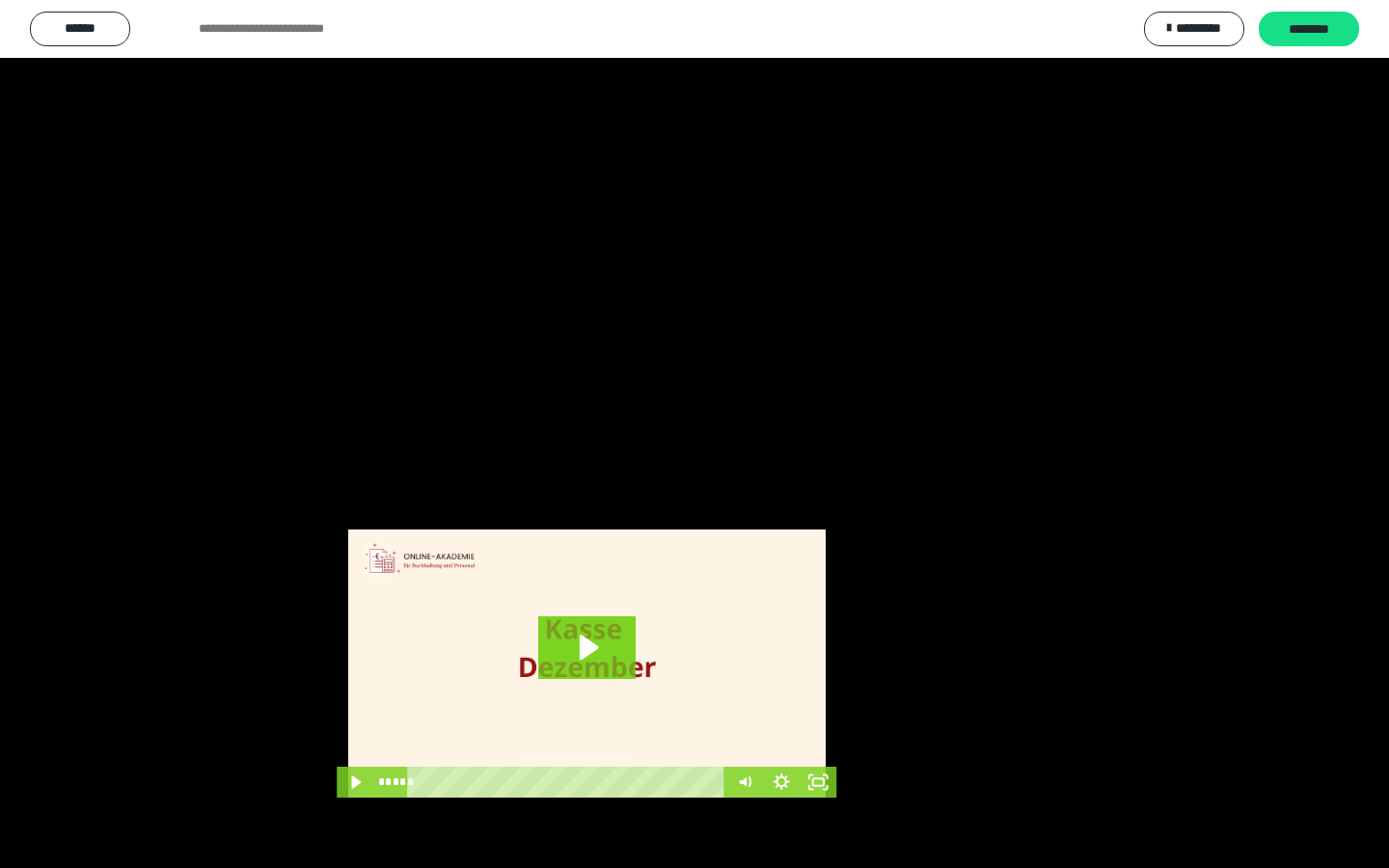 scroll, scrollTop: 3458, scrollLeft: 0, axis: vertical 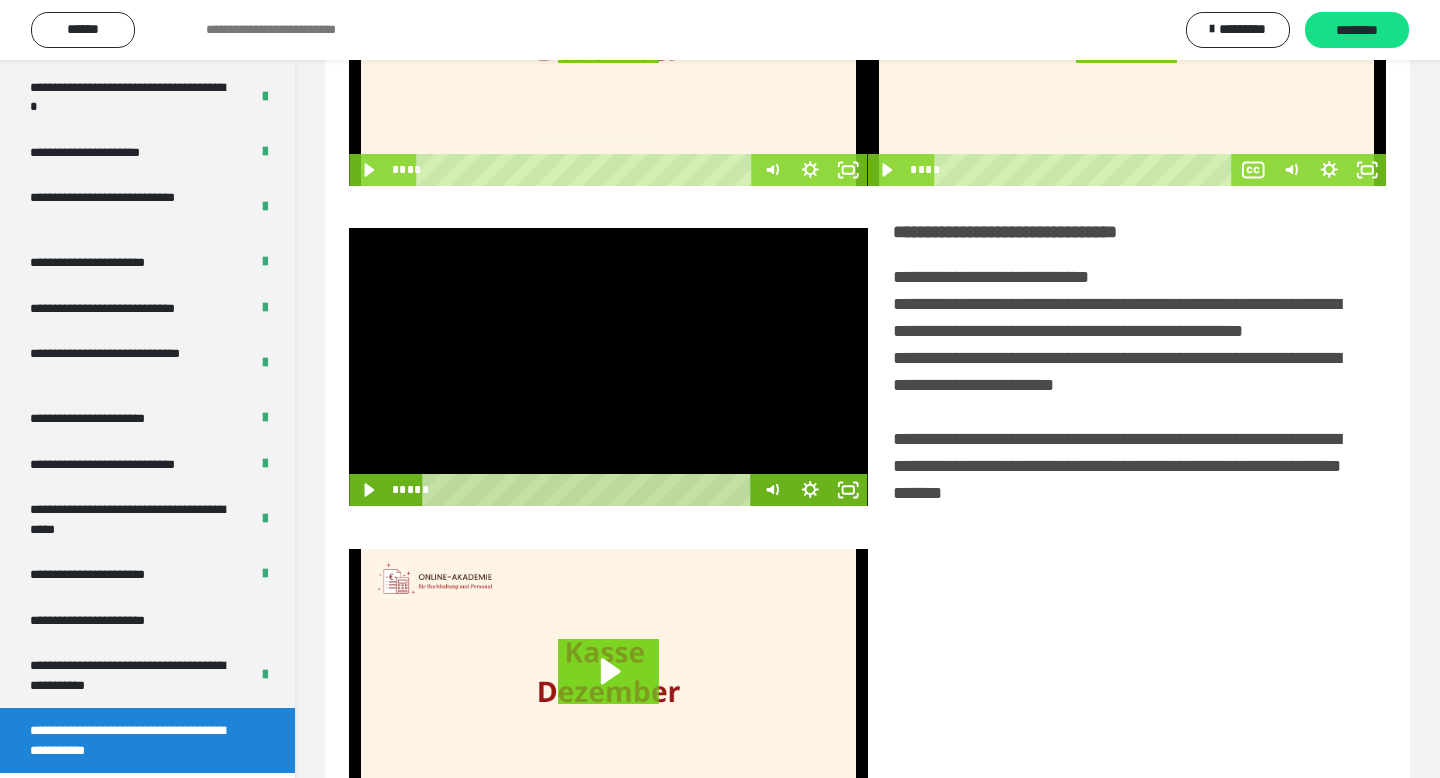 drag, startPoint x: 678, startPoint y: 335, endPoint x: 769, endPoint y: 396, distance: 109.55364 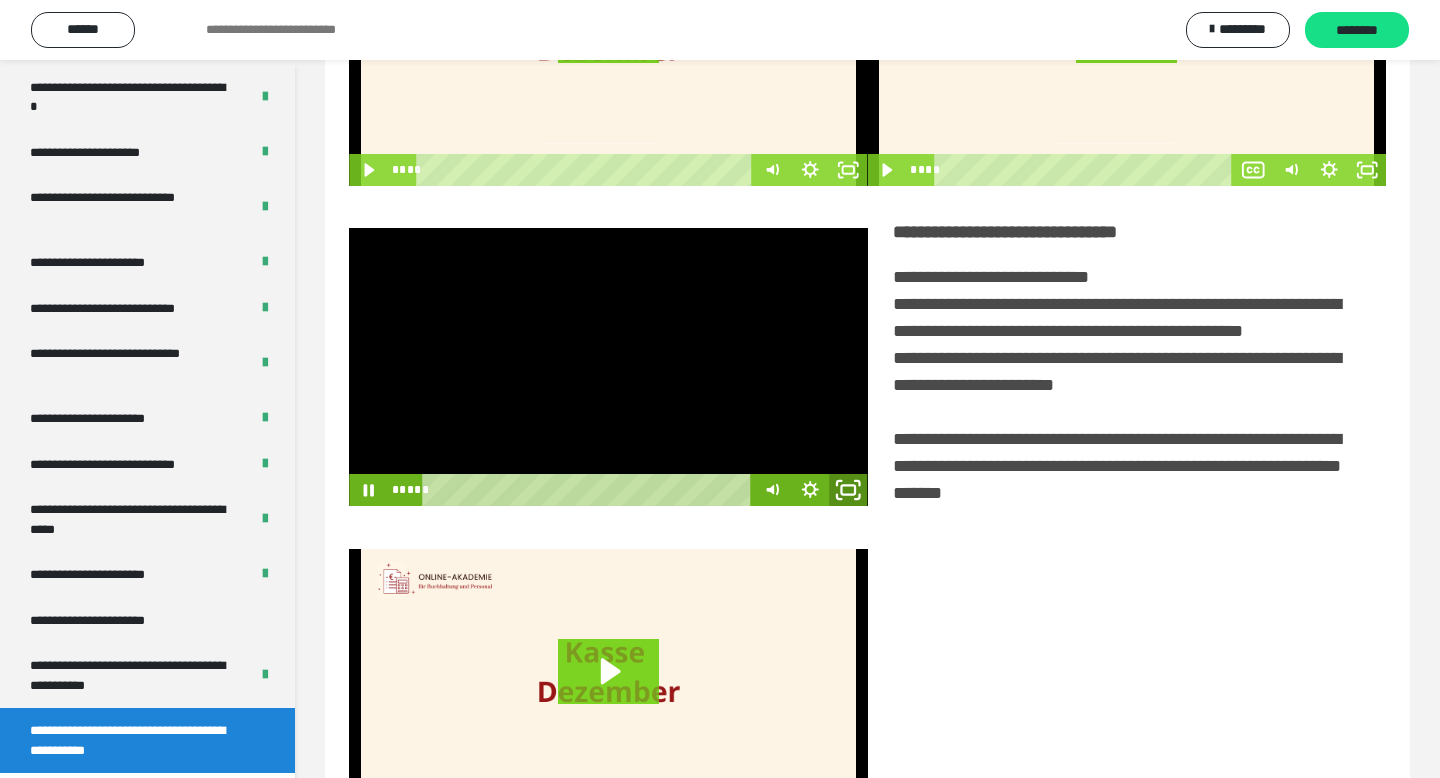 click 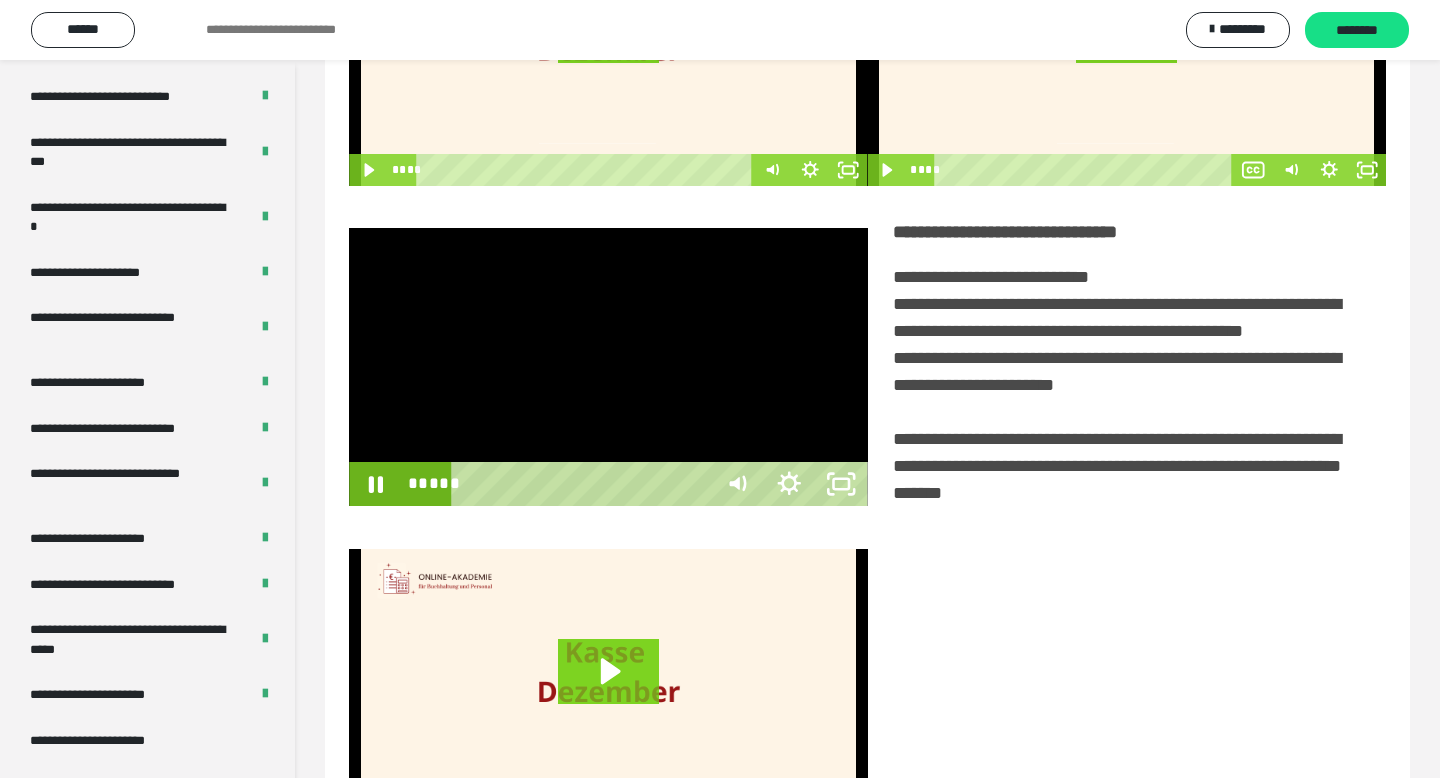 scroll, scrollTop: 3464, scrollLeft: 0, axis: vertical 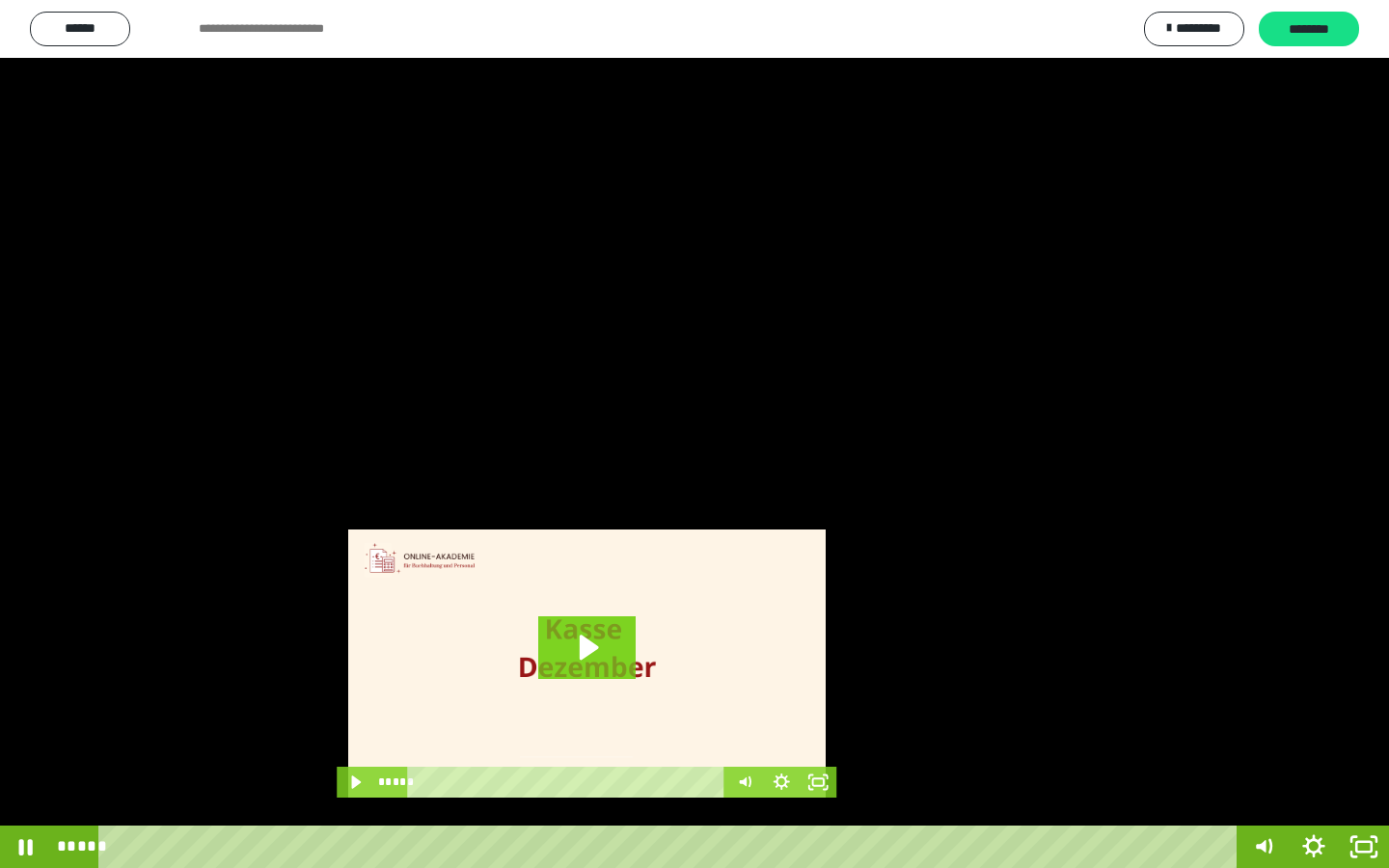 drag, startPoint x: 591, startPoint y: 417, endPoint x: 633, endPoint y: 347, distance: 81.63333 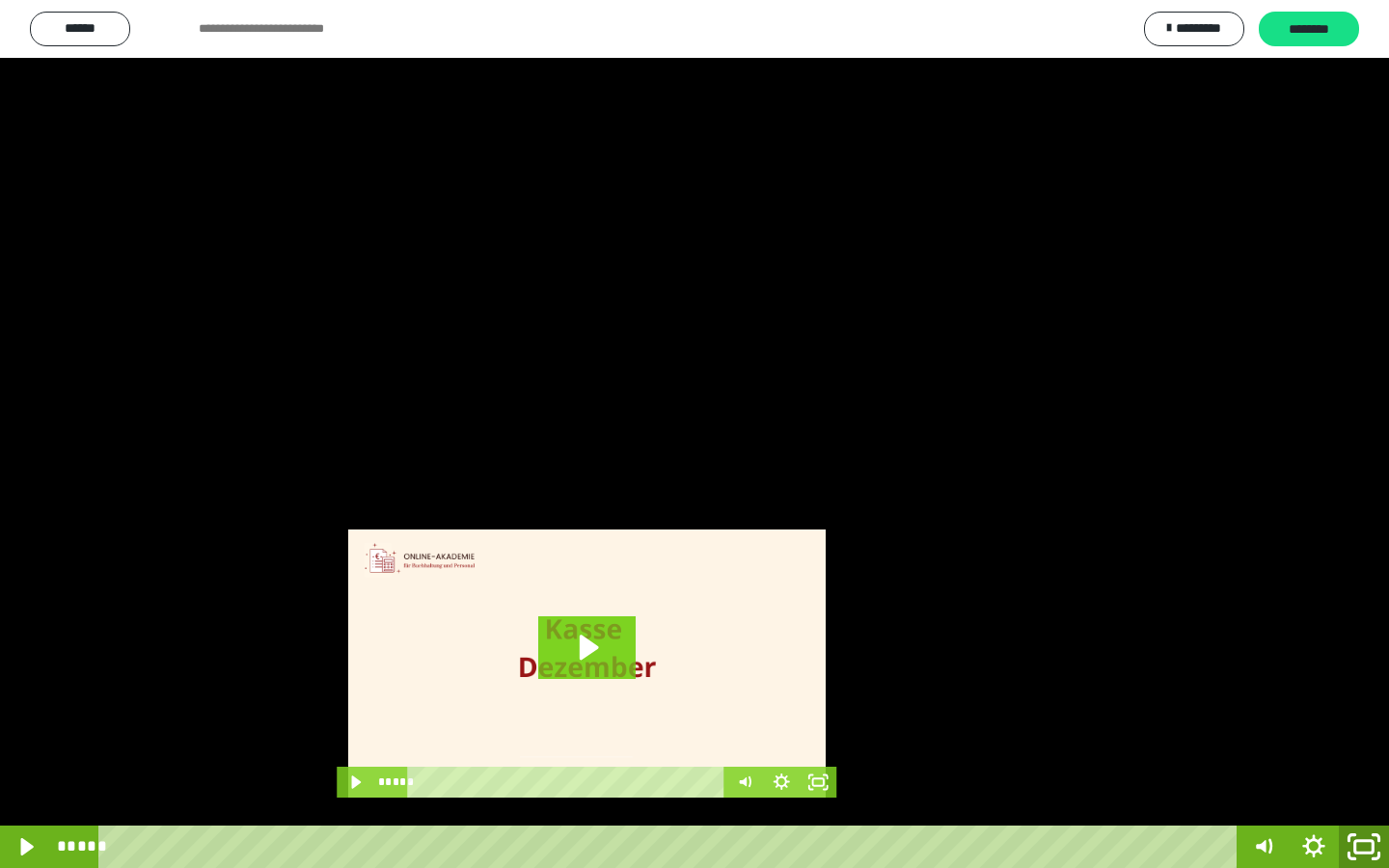 drag, startPoint x: 1359, startPoint y: 846, endPoint x: 1076, endPoint y: 98, distance: 799.7456 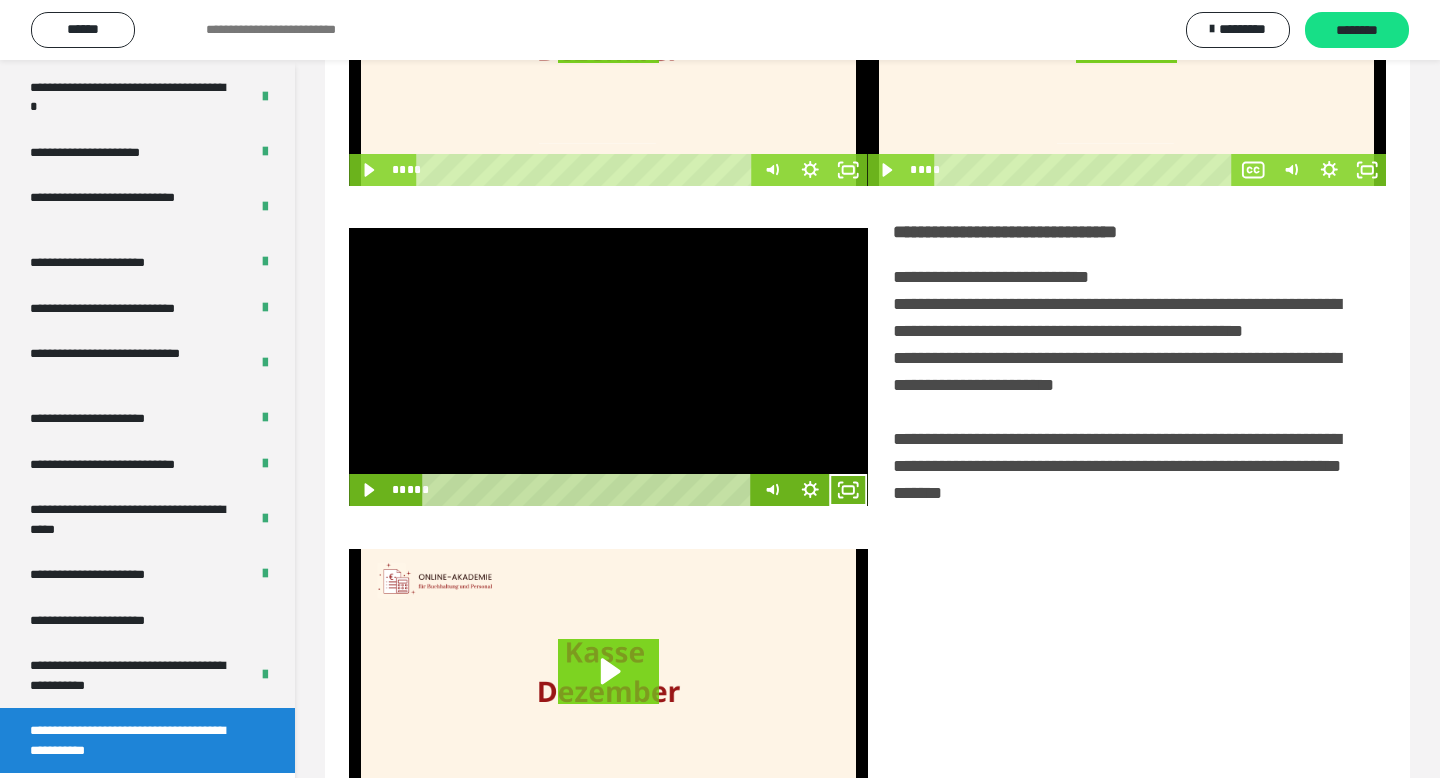 drag, startPoint x: 626, startPoint y: 365, endPoint x: 645, endPoint y: 364, distance: 19.026299 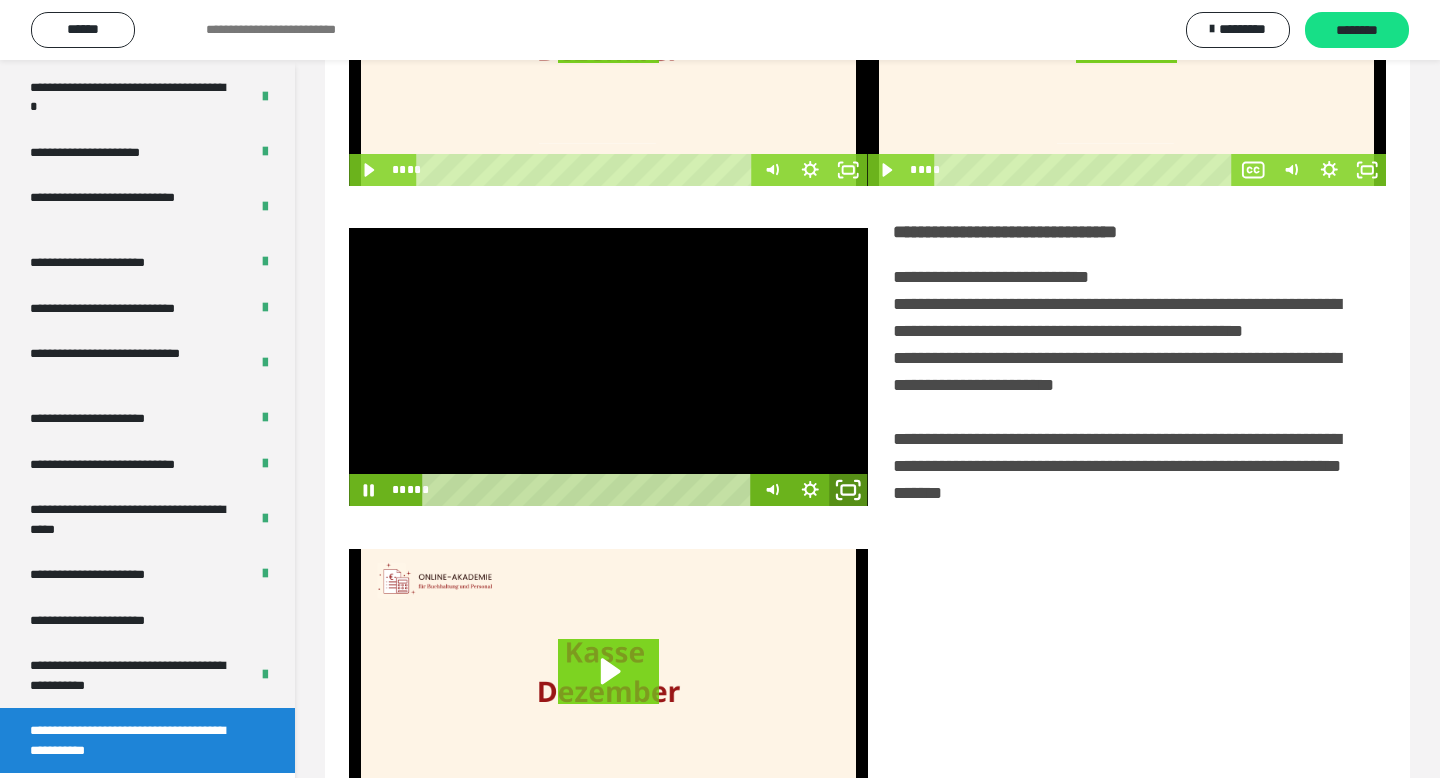 click 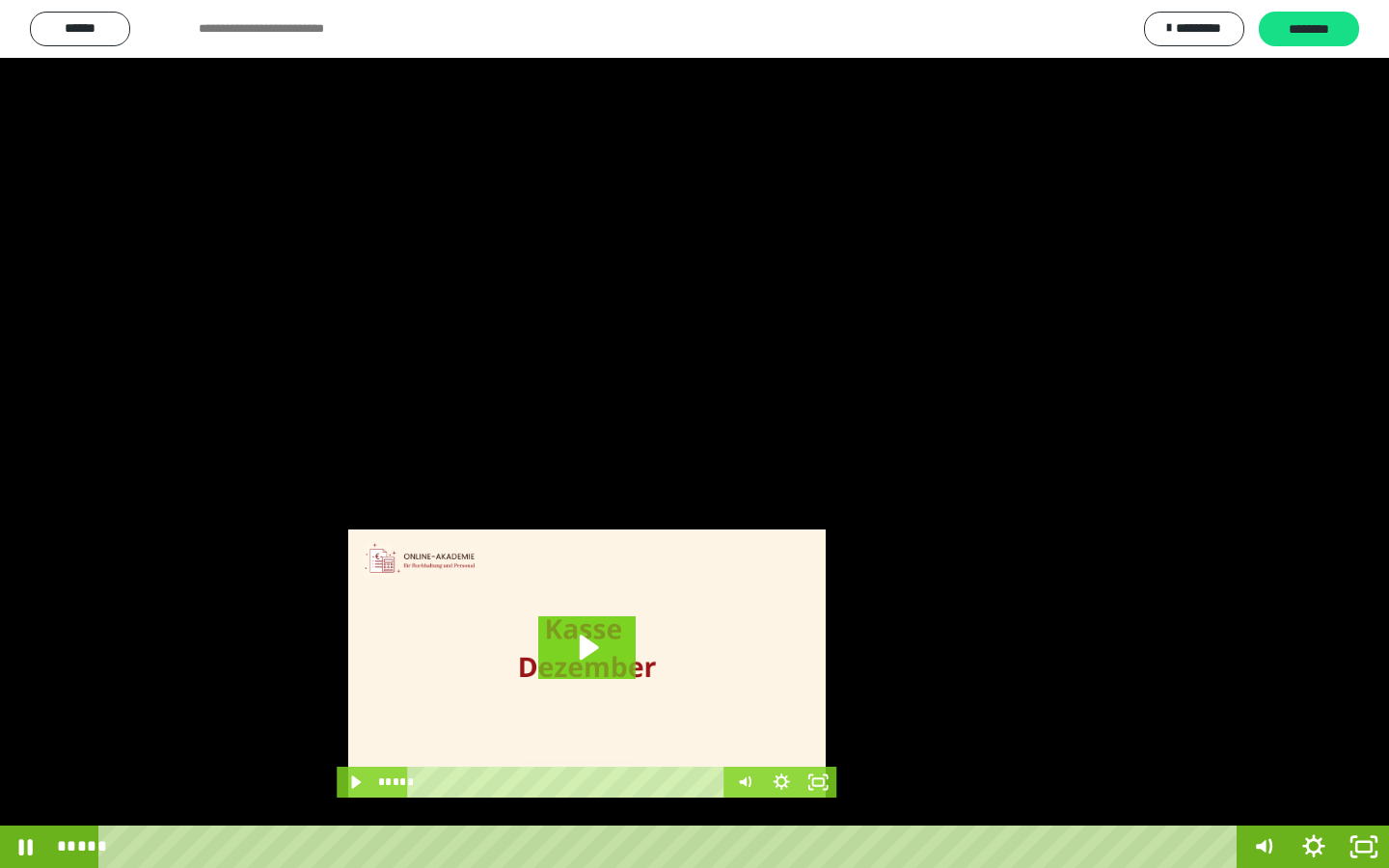 drag, startPoint x: 1004, startPoint y: 347, endPoint x: 1222, endPoint y: 730, distance: 440.69604 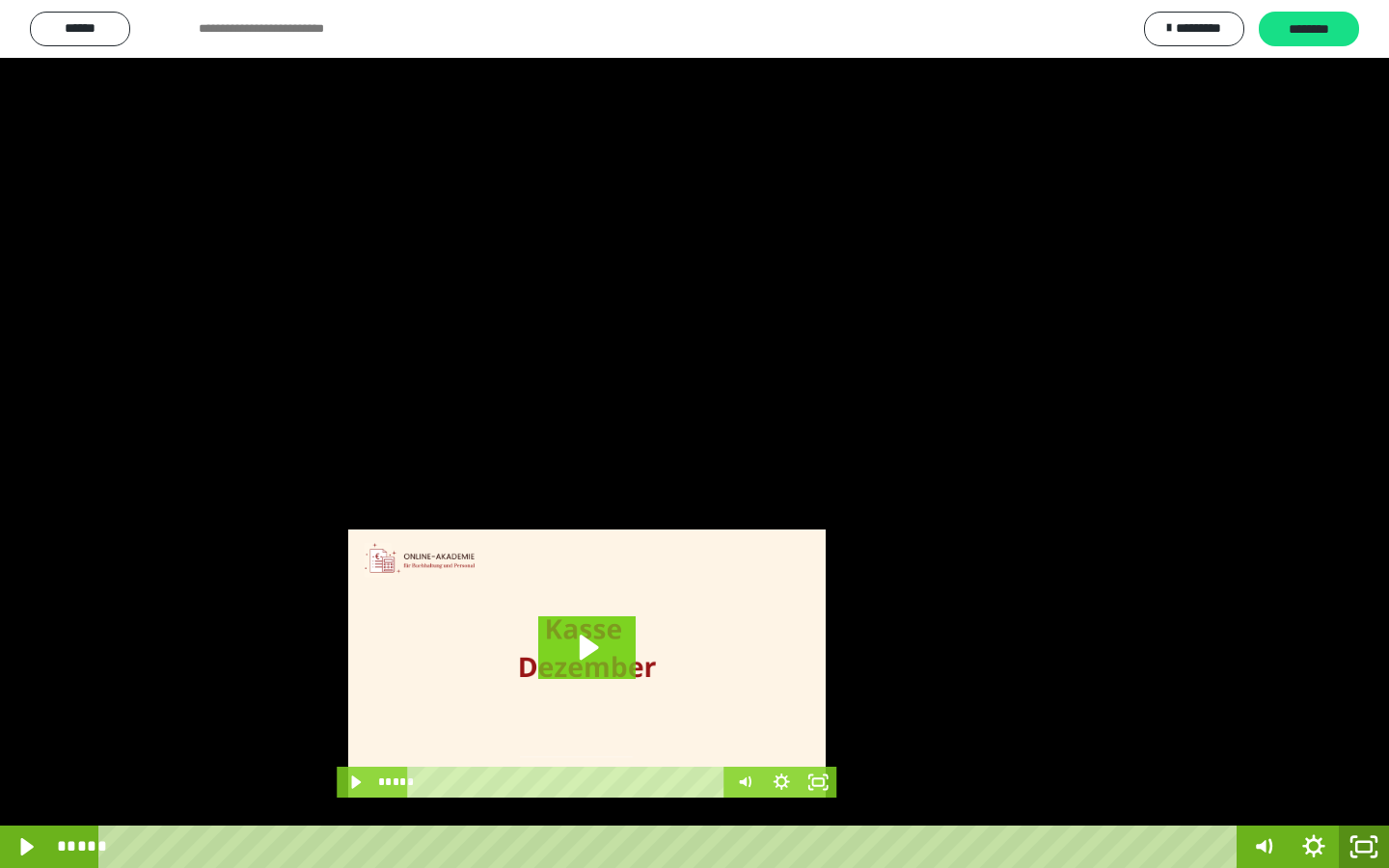 click 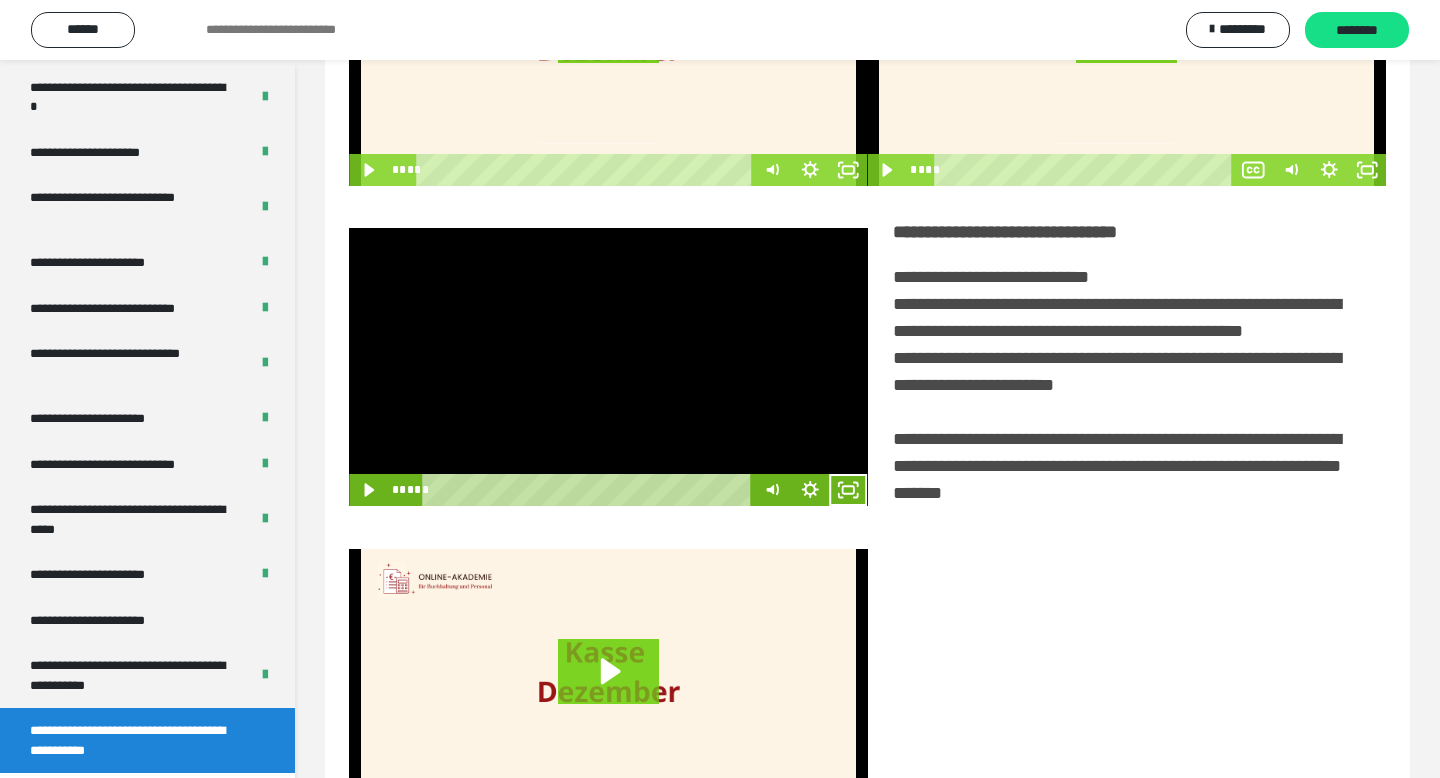 drag, startPoint x: 554, startPoint y: 374, endPoint x: 784, endPoint y: 472, distance: 250.008 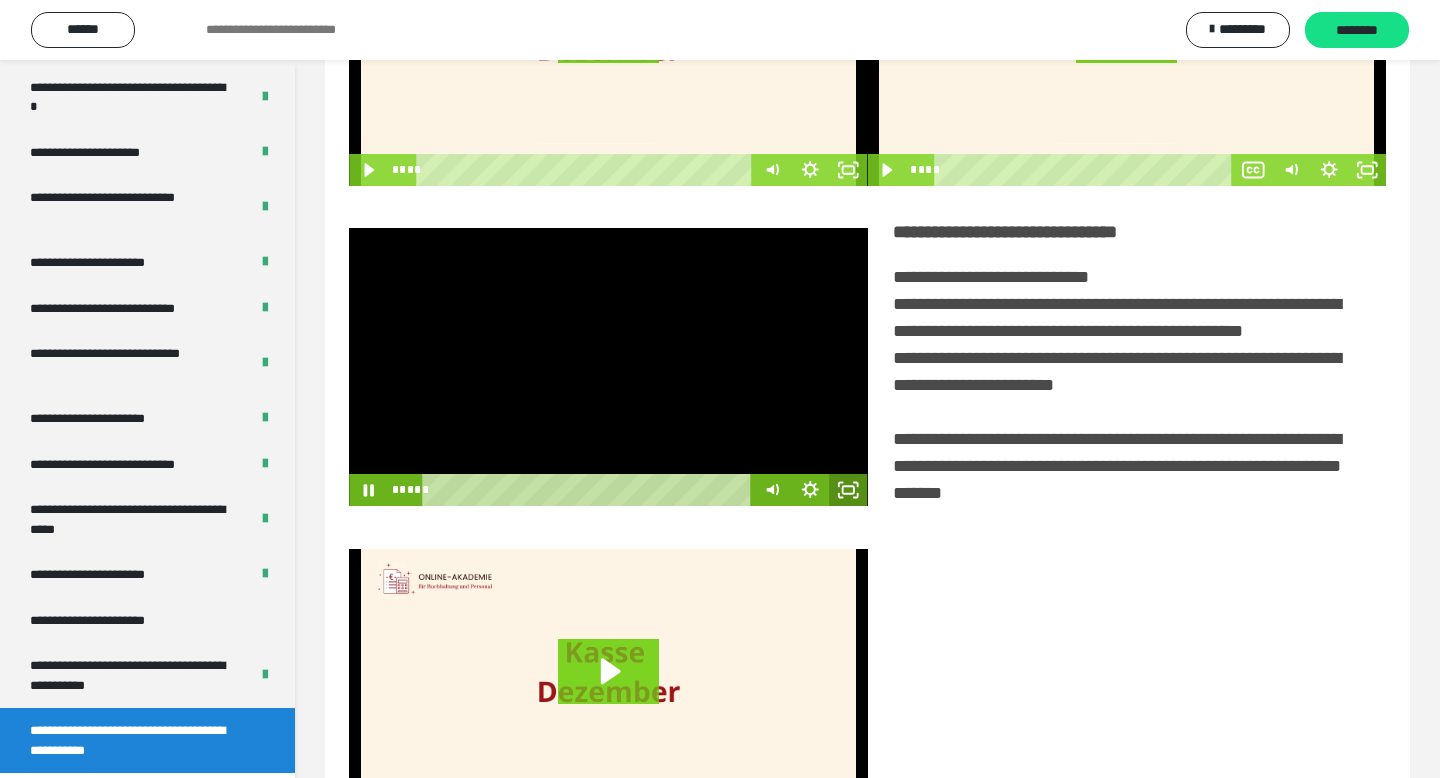 click 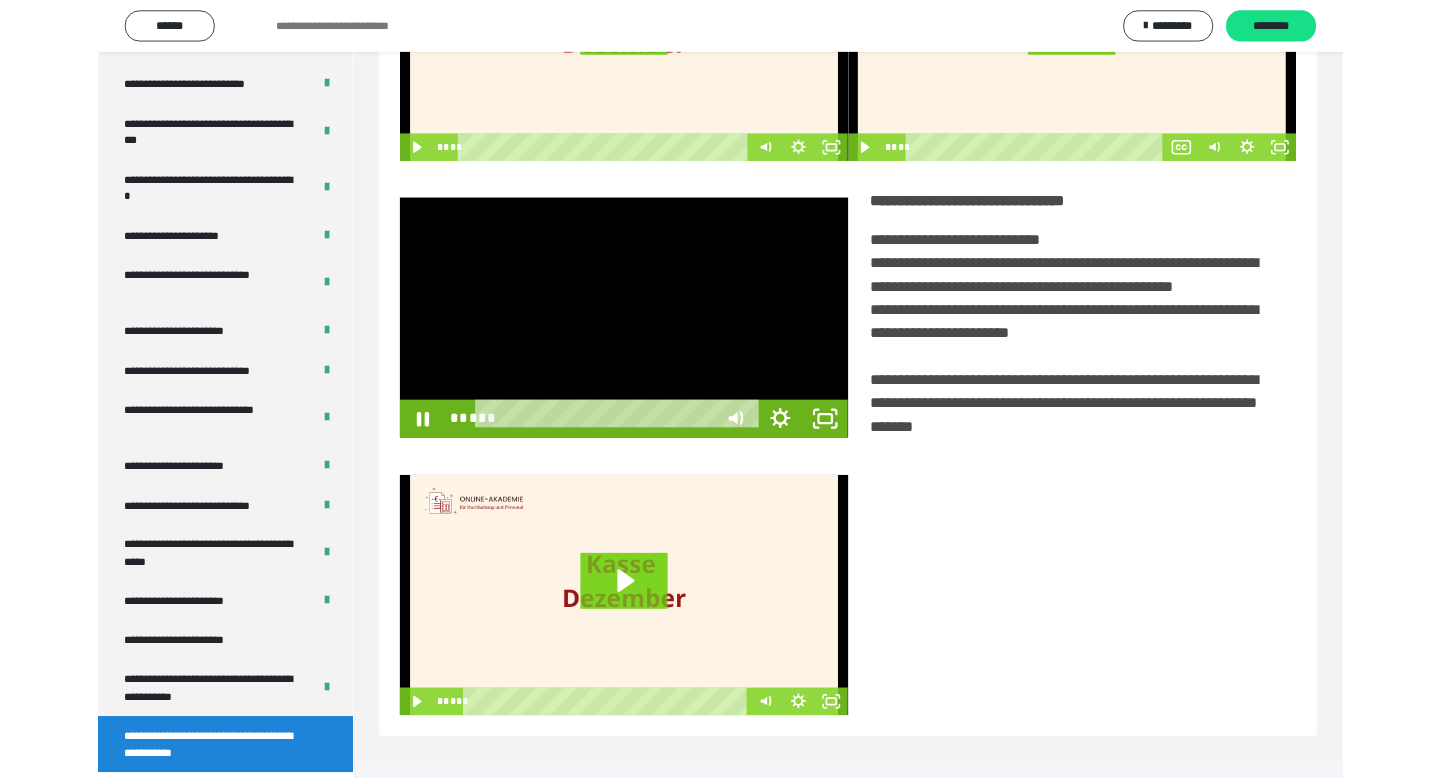 scroll, scrollTop: 3464, scrollLeft: 0, axis: vertical 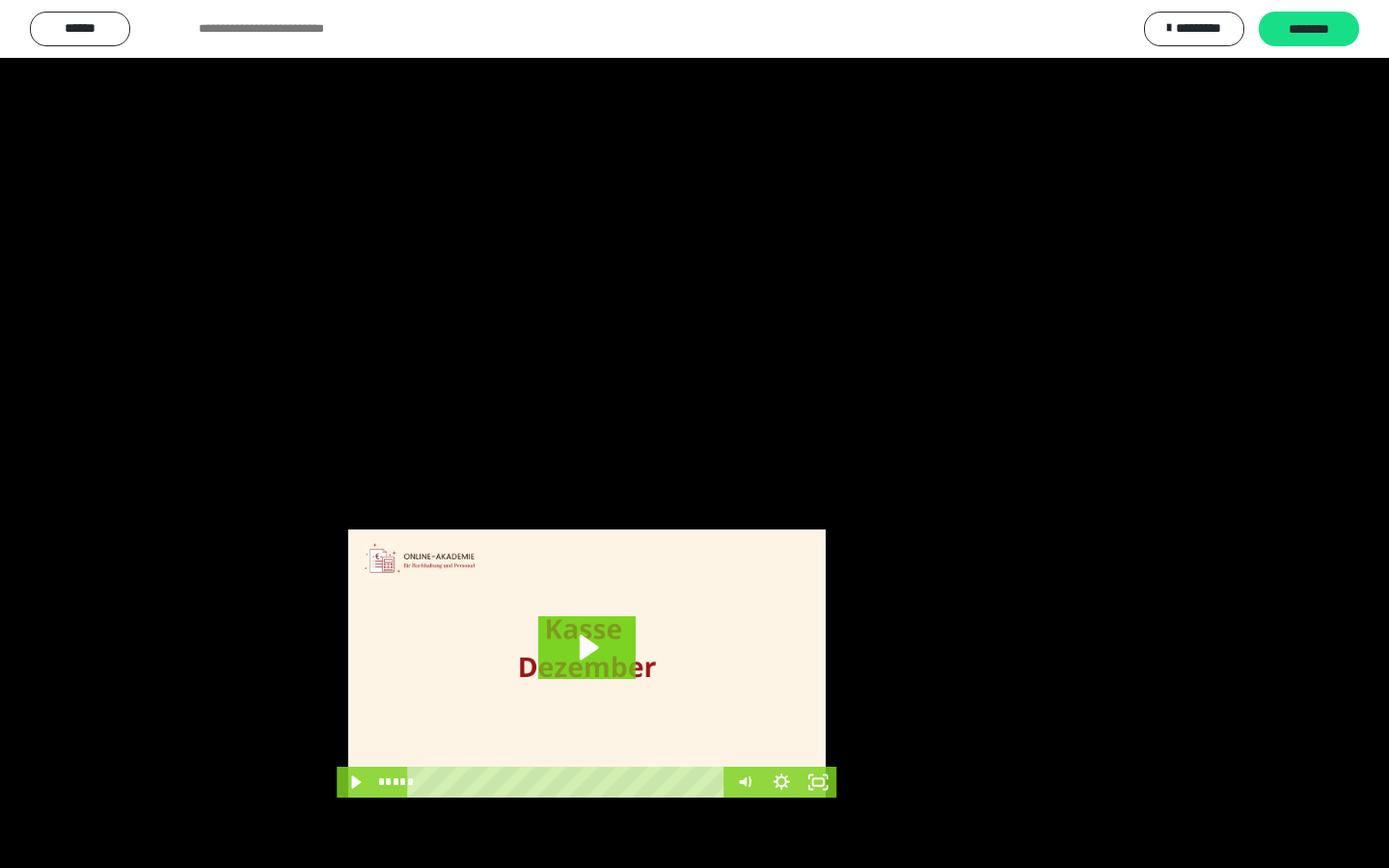 click at bounding box center [694, 434] 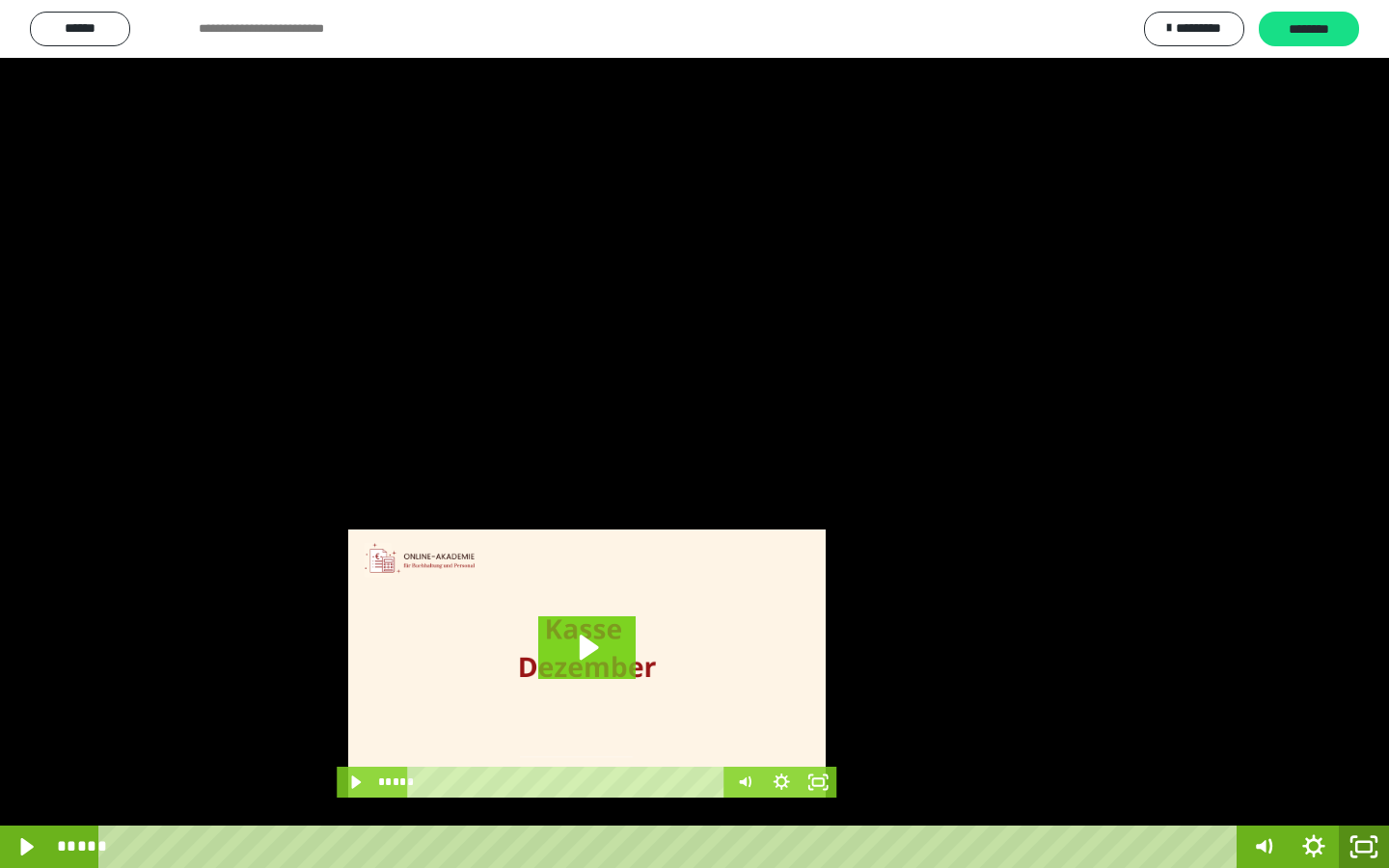 click 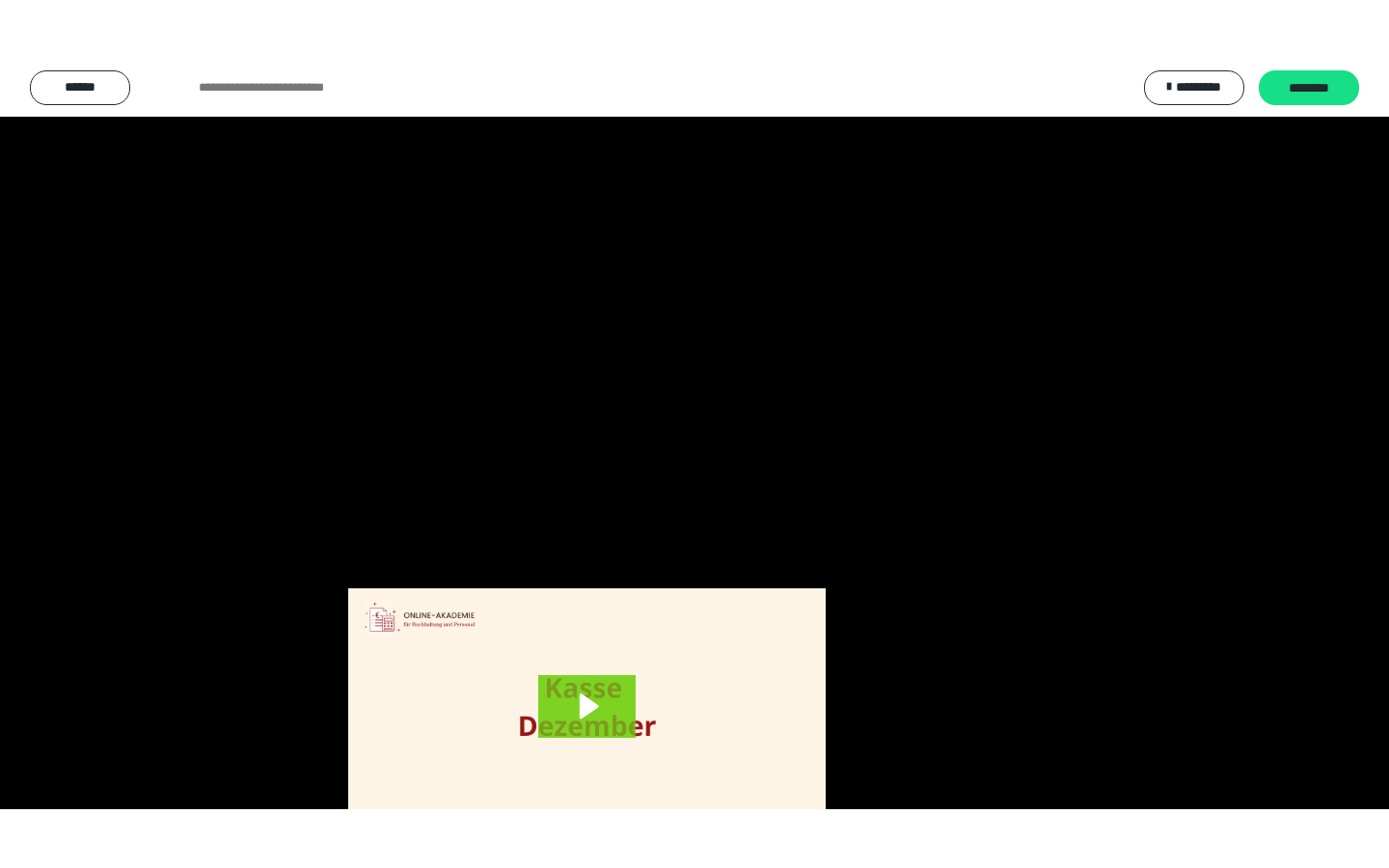 scroll, scrollTop: 3458, scrollLeft: 0, axis: vertical 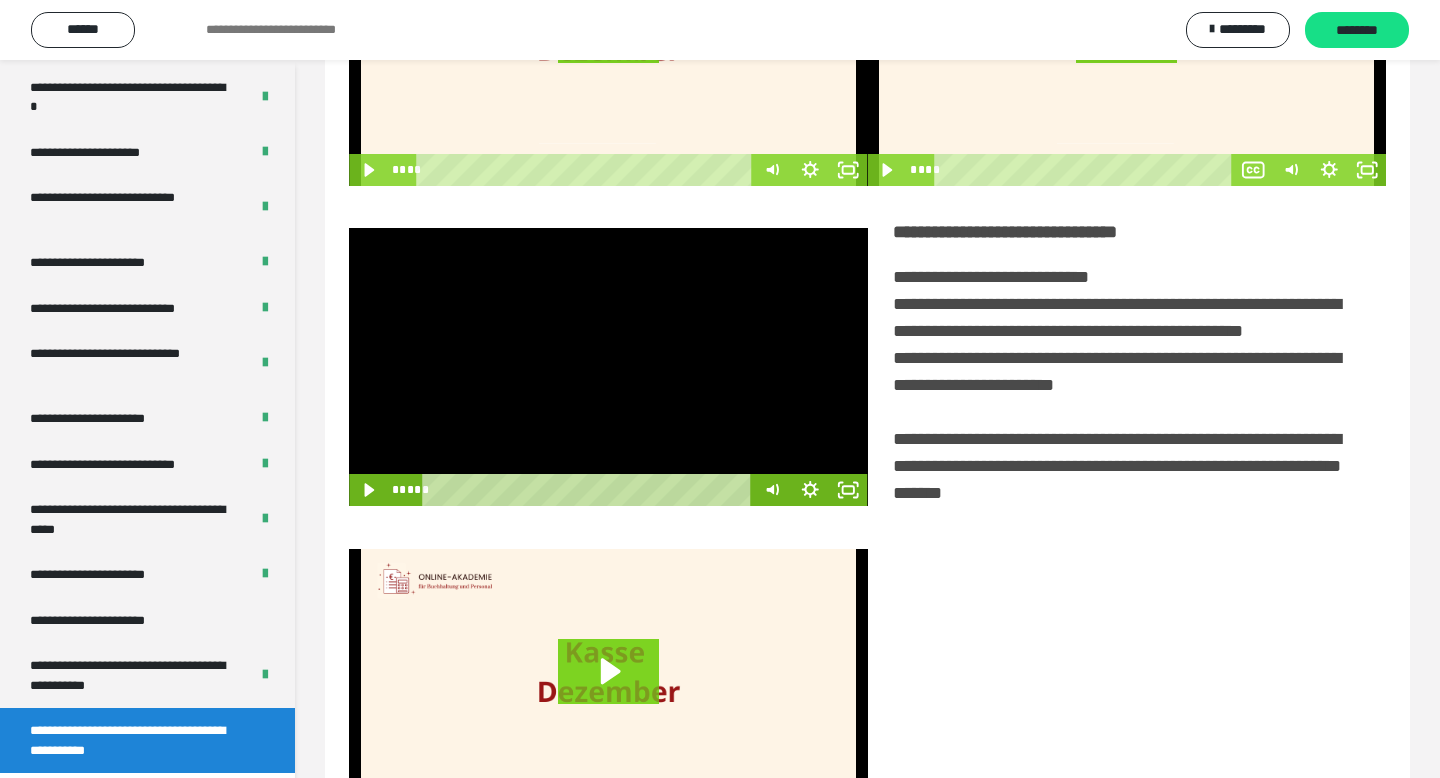 drag, startPoint x: 542, startPoint y: 414, endPoint x: 756, endPoint y: 469, distance: 220.95474 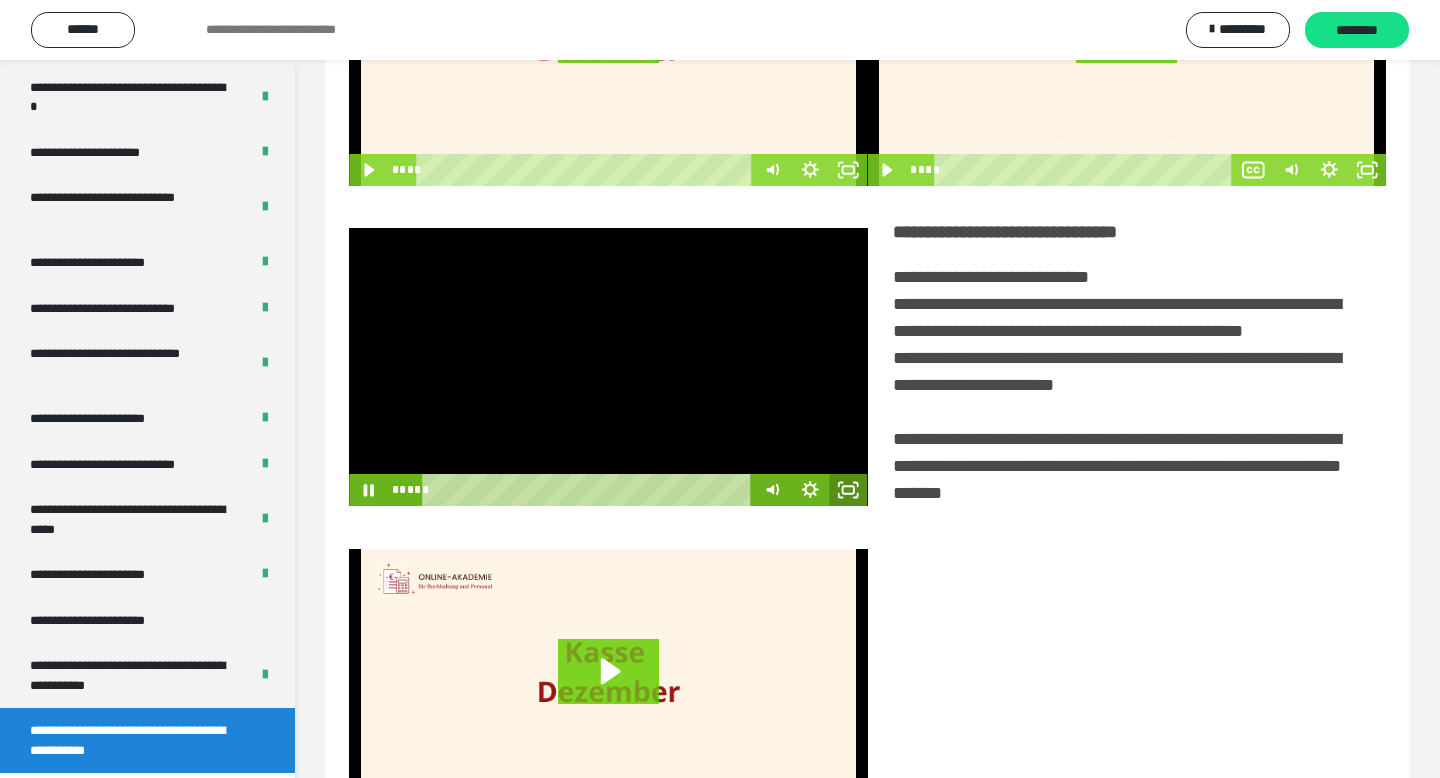 click 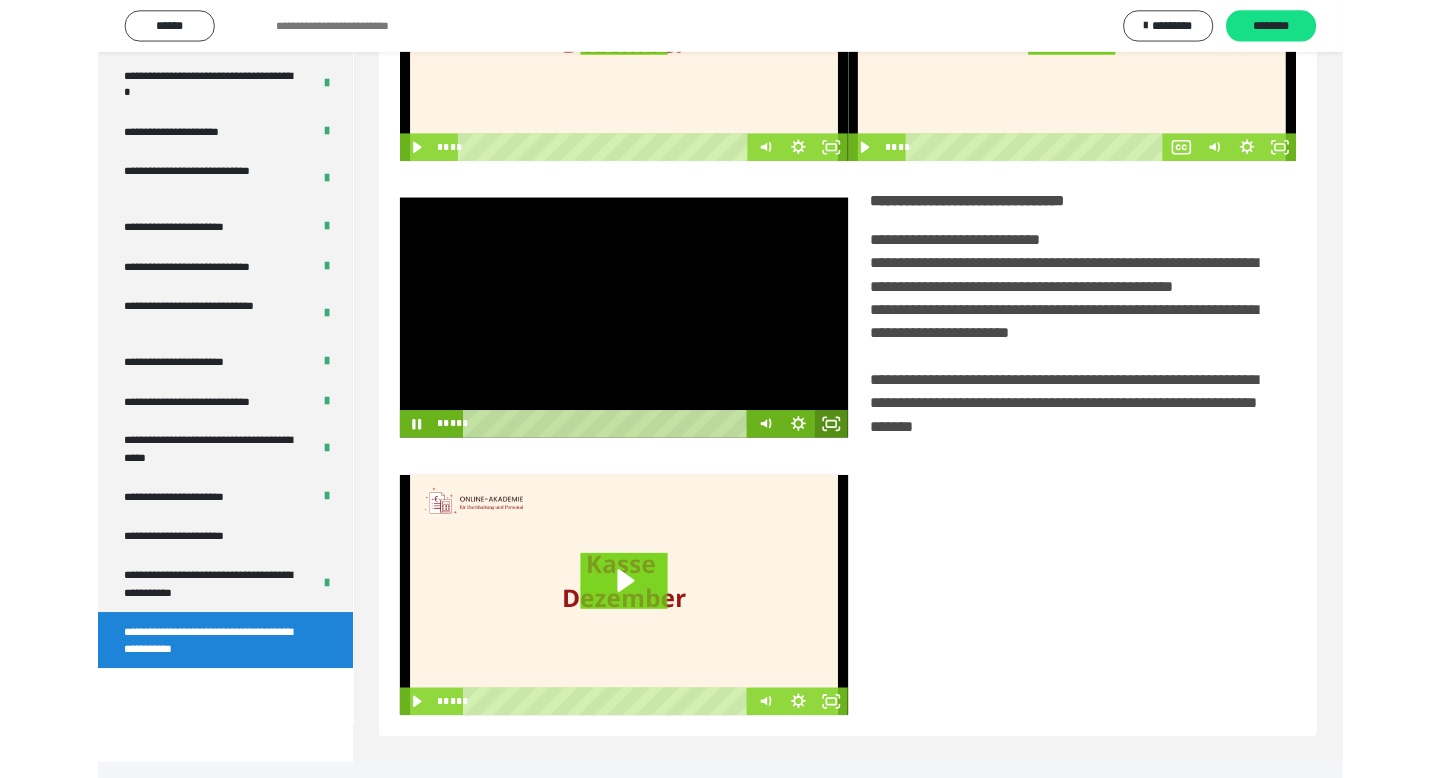 scroll, scrollTop: 3464, scrollLeft: 0, axis: vertical 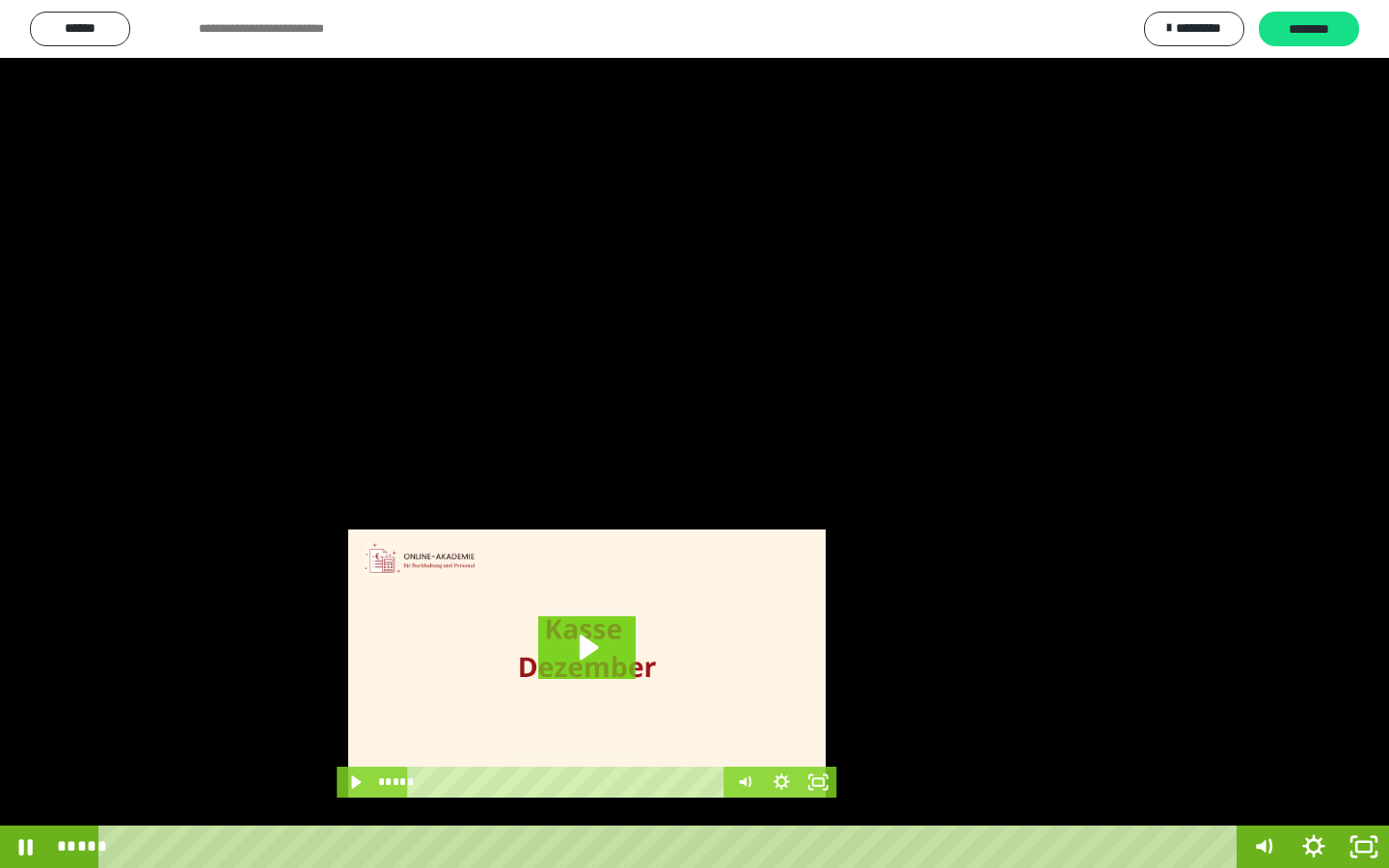 drag, startPoint x: 628, startPoint y: 457, endPoint x: 1029, endPoint y: 680, distance: 458.83548 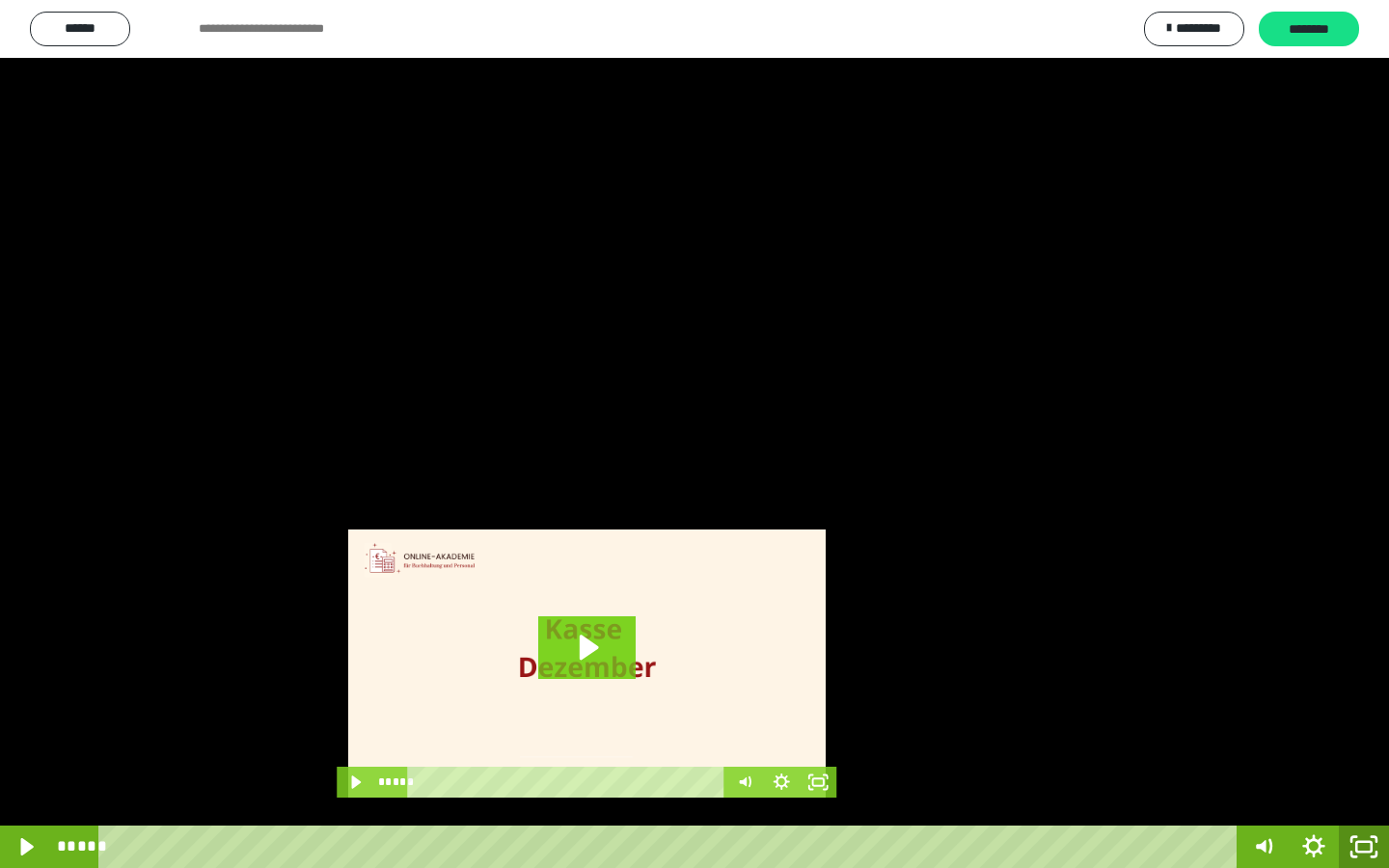 click 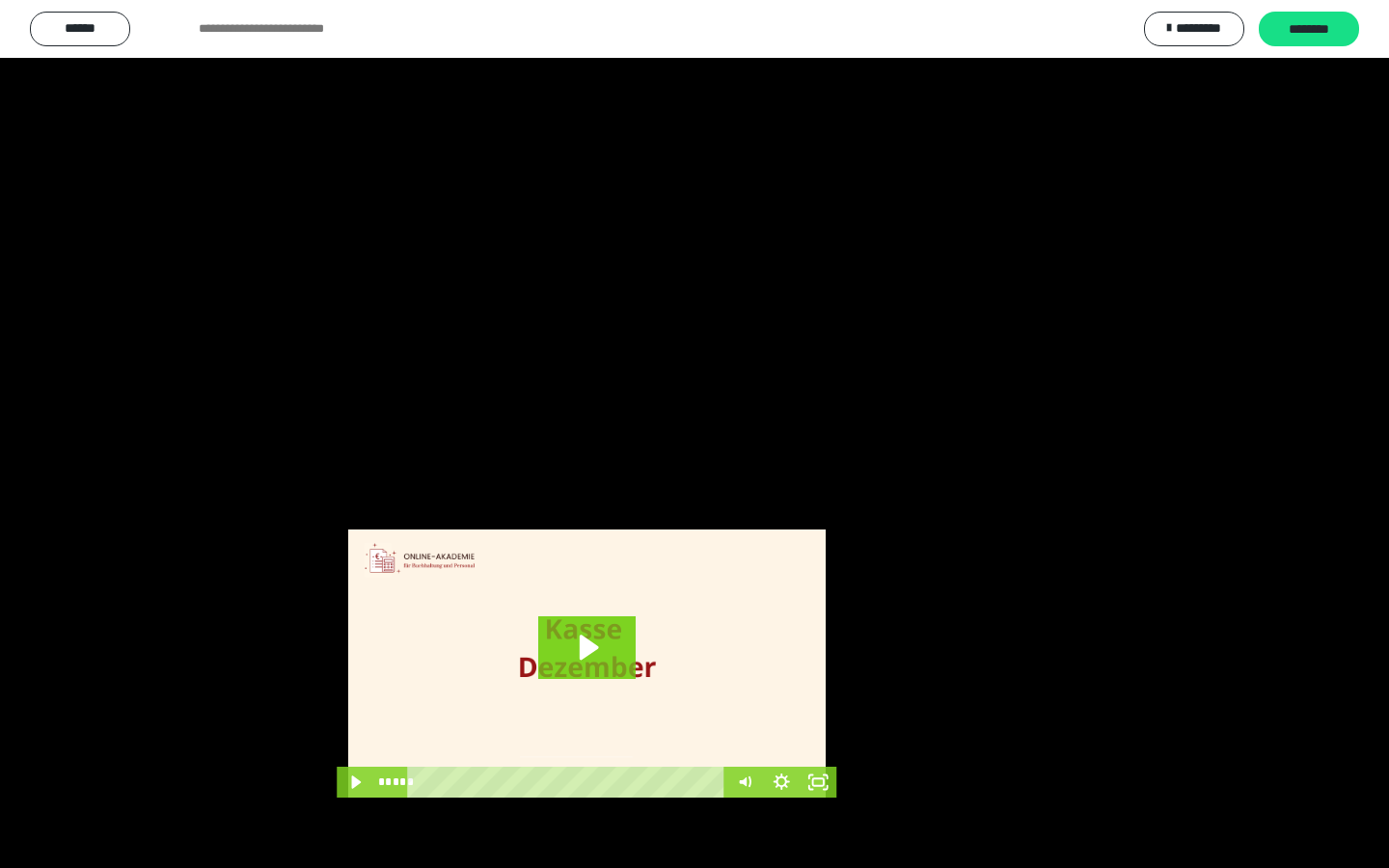 scroll, scrollTop: 3458, scrollLeft: 0, axis: vertical 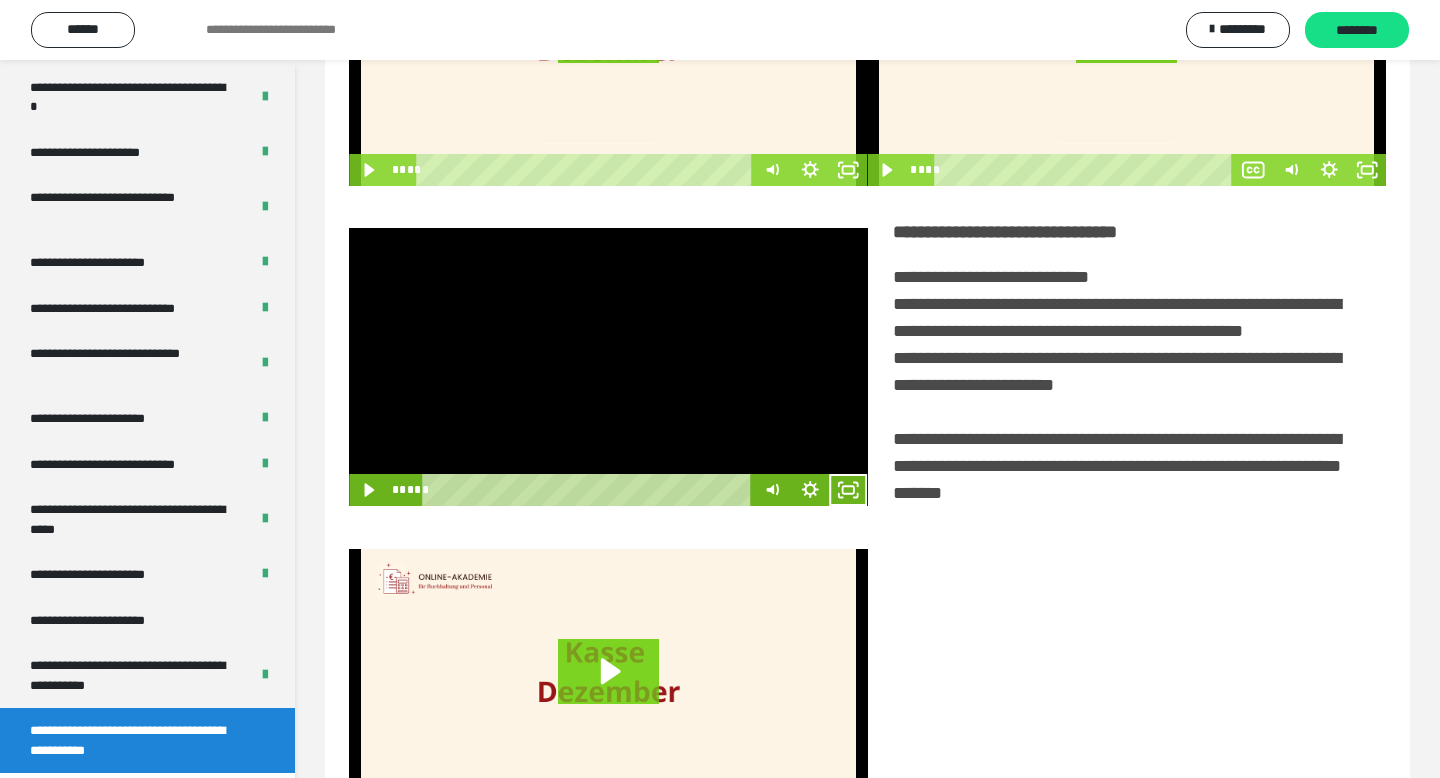 click at bounding box center [608, 367] 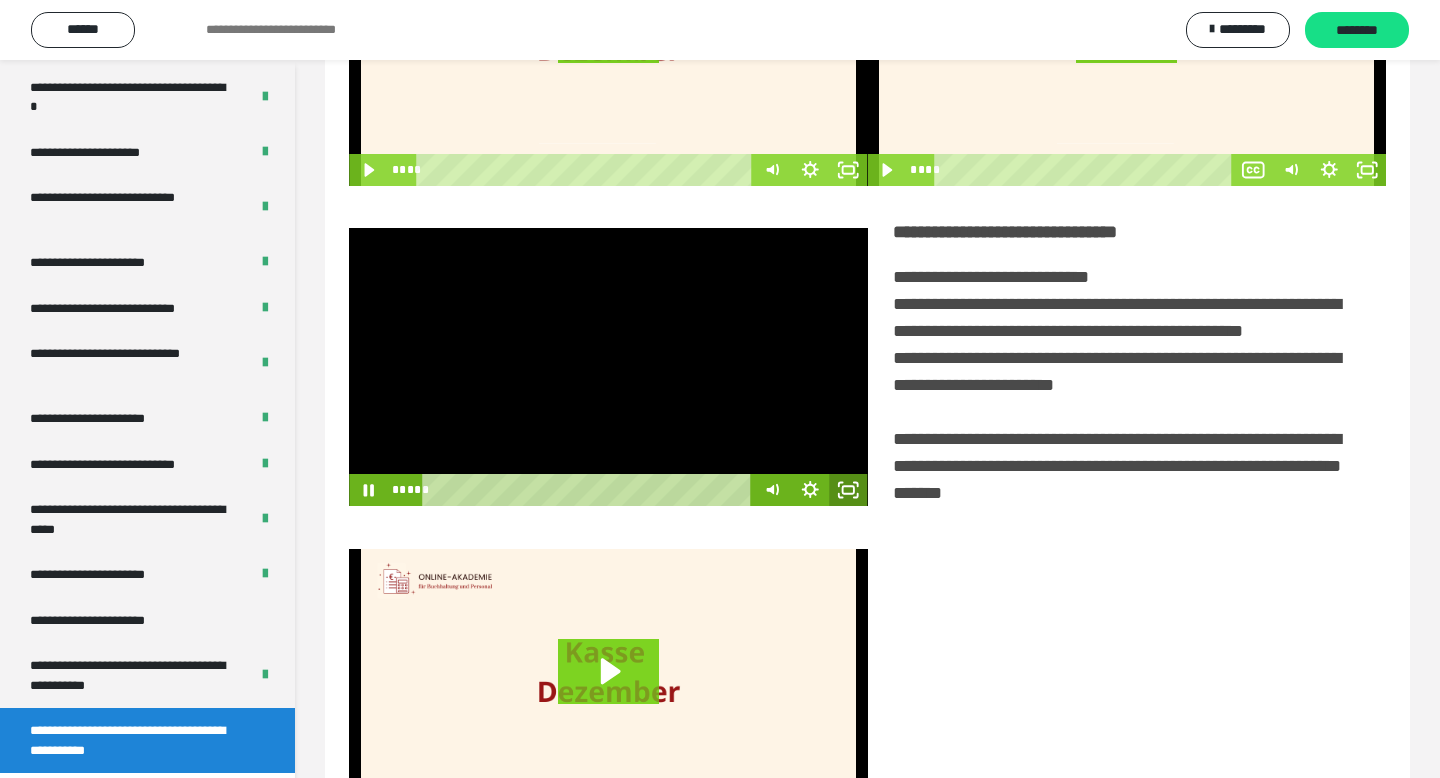 click 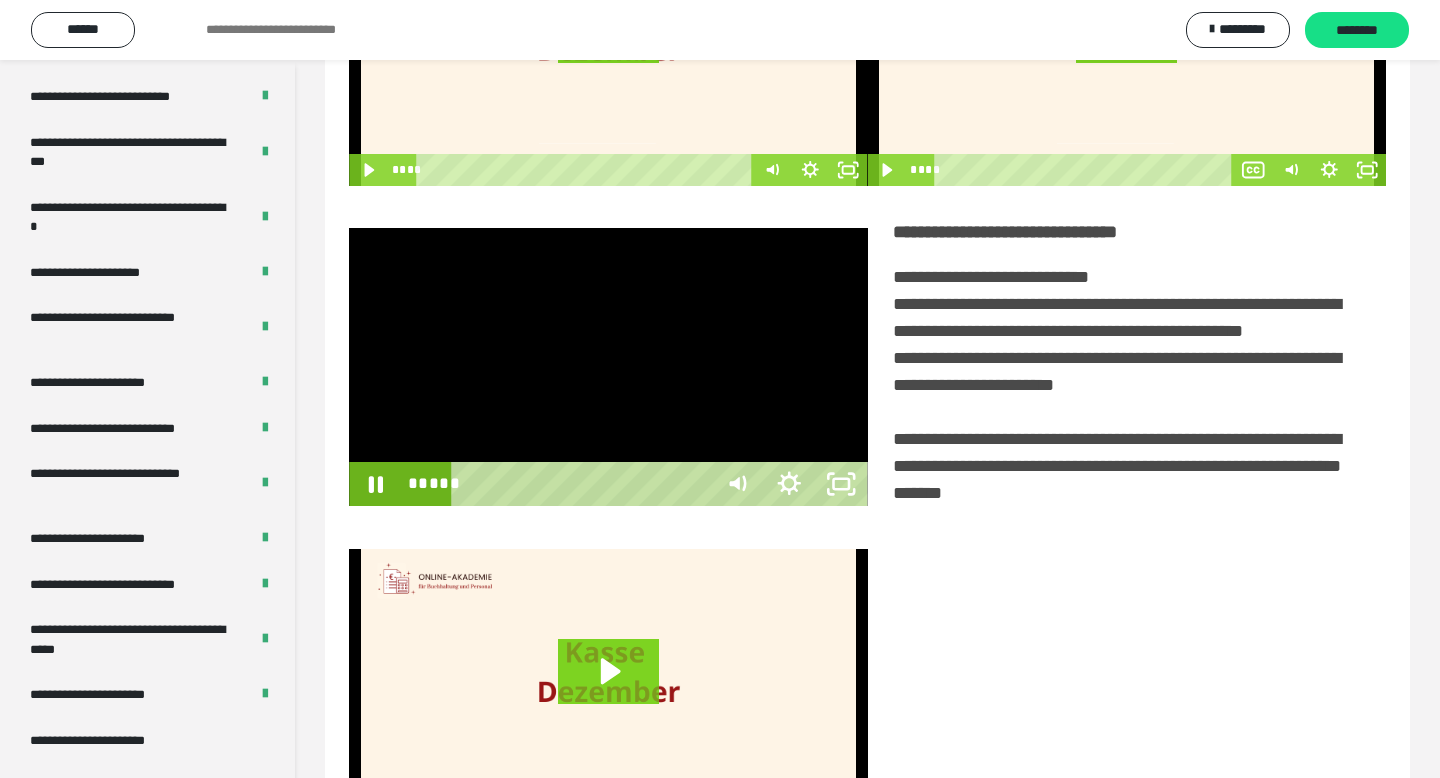 scroll, scrollTop: 3464, scrollLeft: 0, axis: vertical 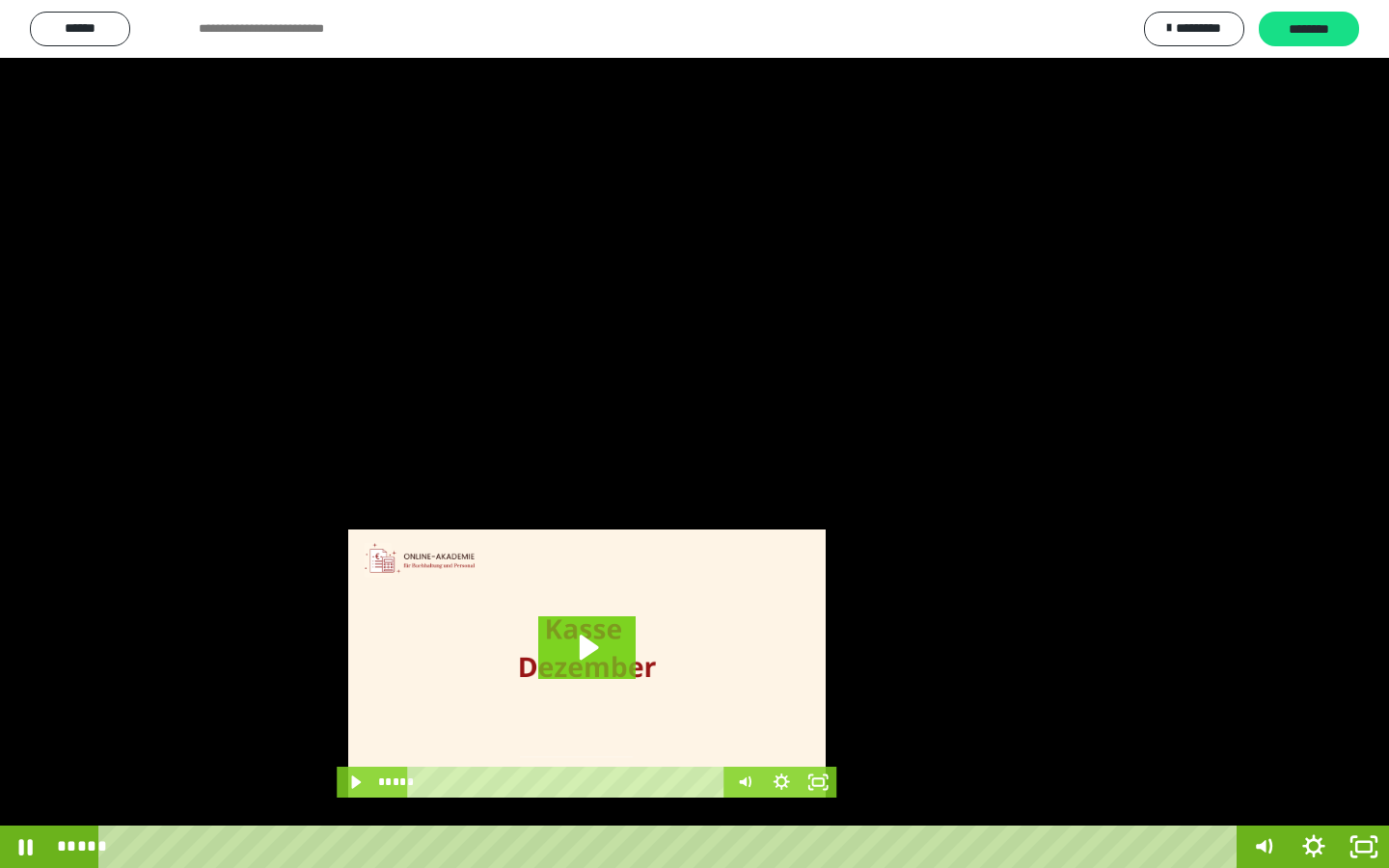 click at bounding box center [694, 434] 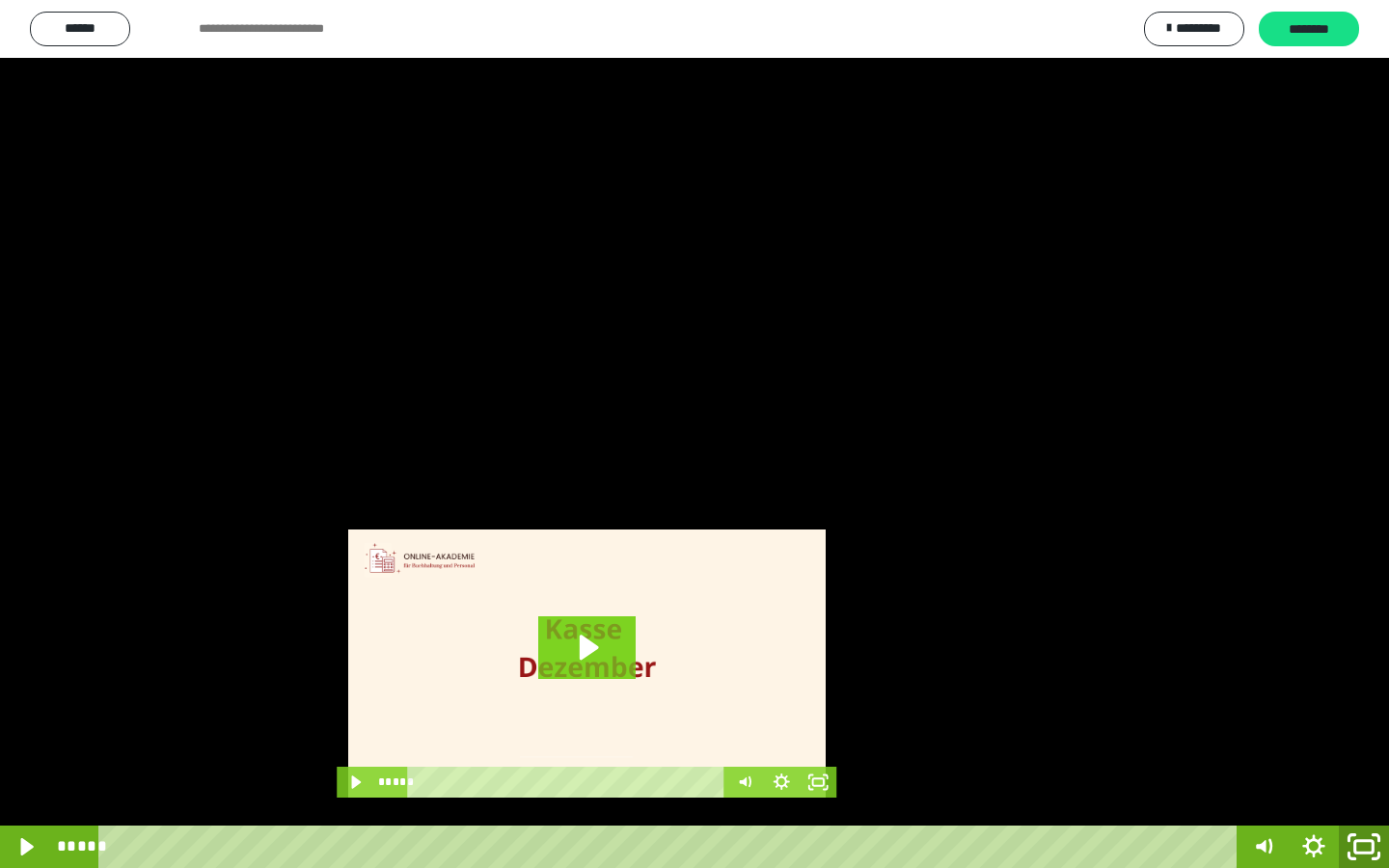 drag, startPoint x: 1354, startPoint y: 856, endPoint x: 1278, endPoint y: 306, distance: 555.2261 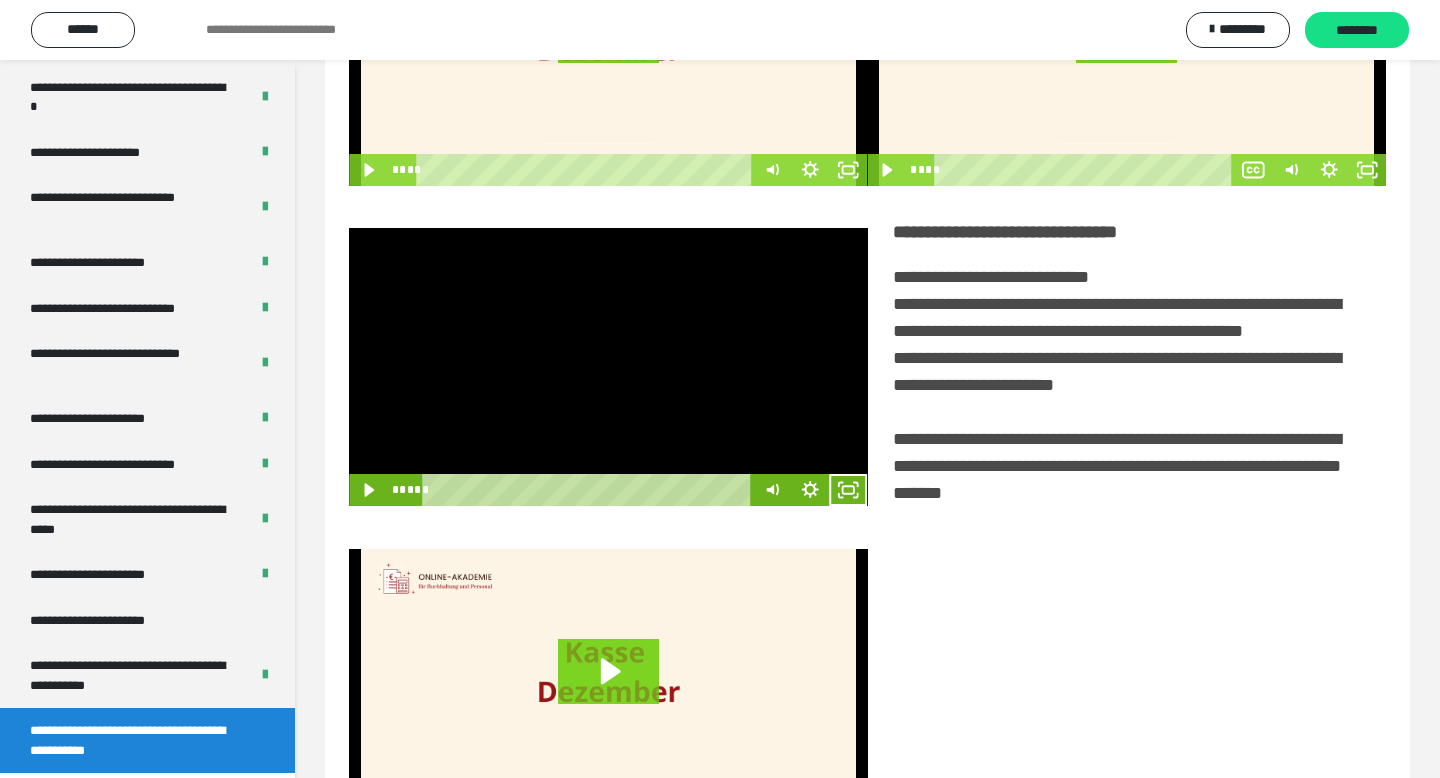 click at bounding box center (608, 367) 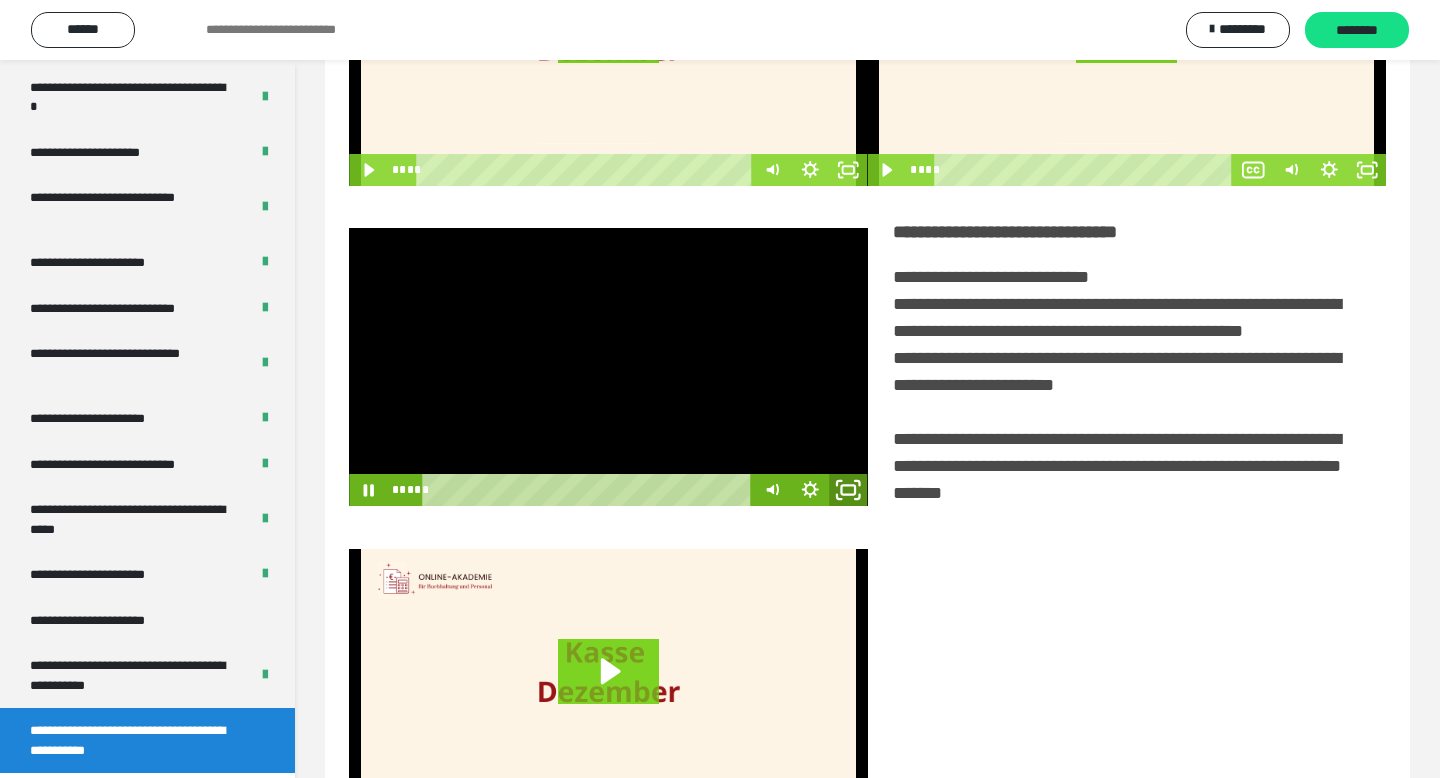 click 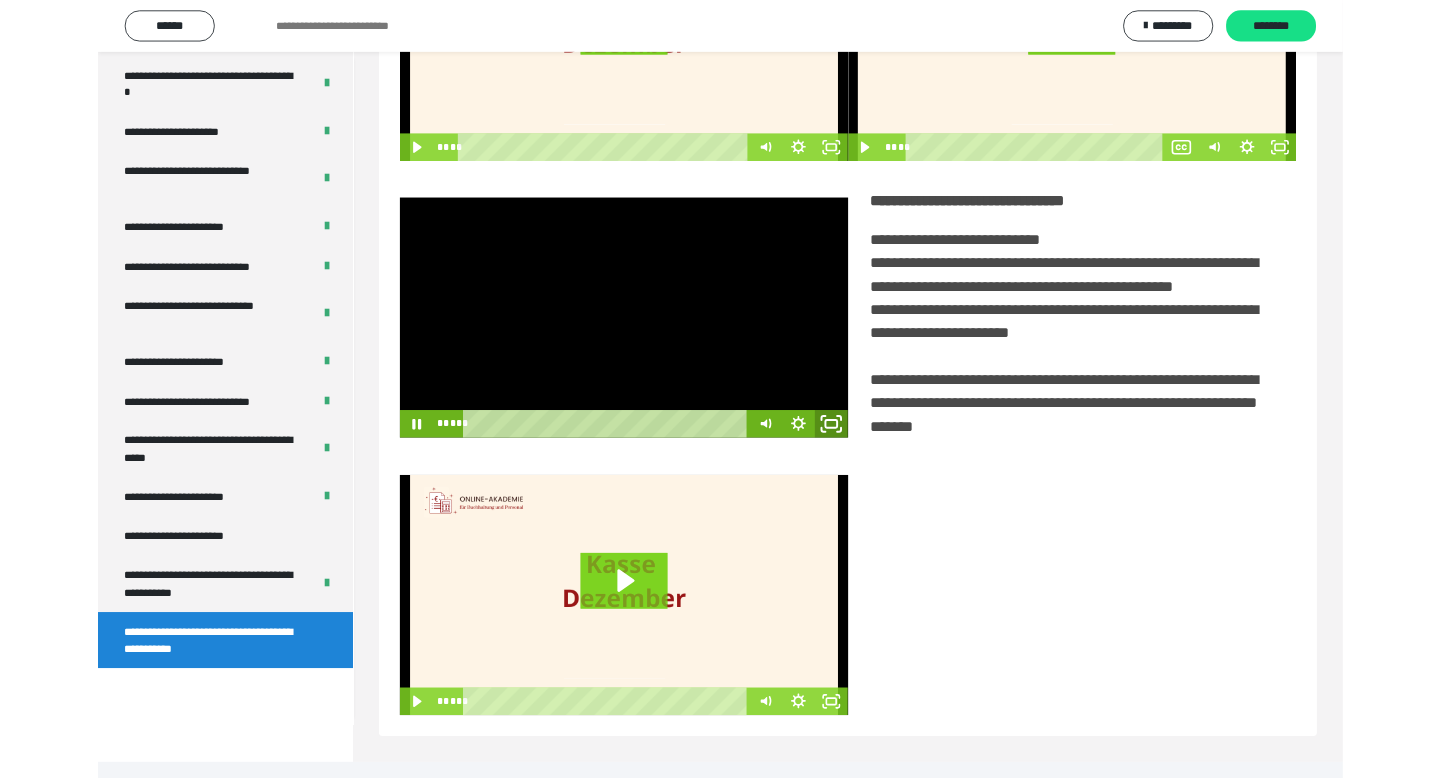 scroll, scrollTop: 3464, scrollLeft: 0, axis: vertical 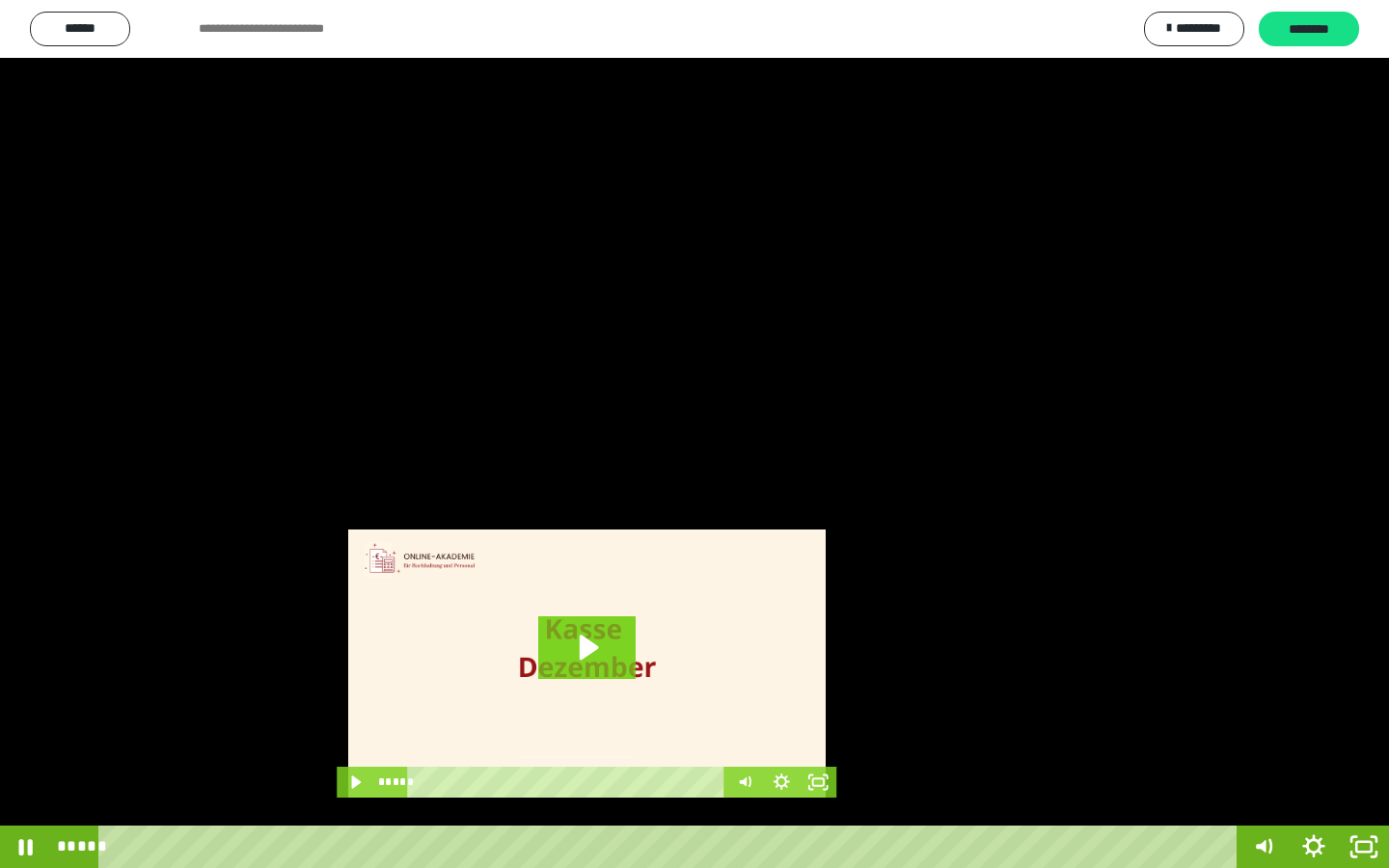 click at bounding box center (694, 434) 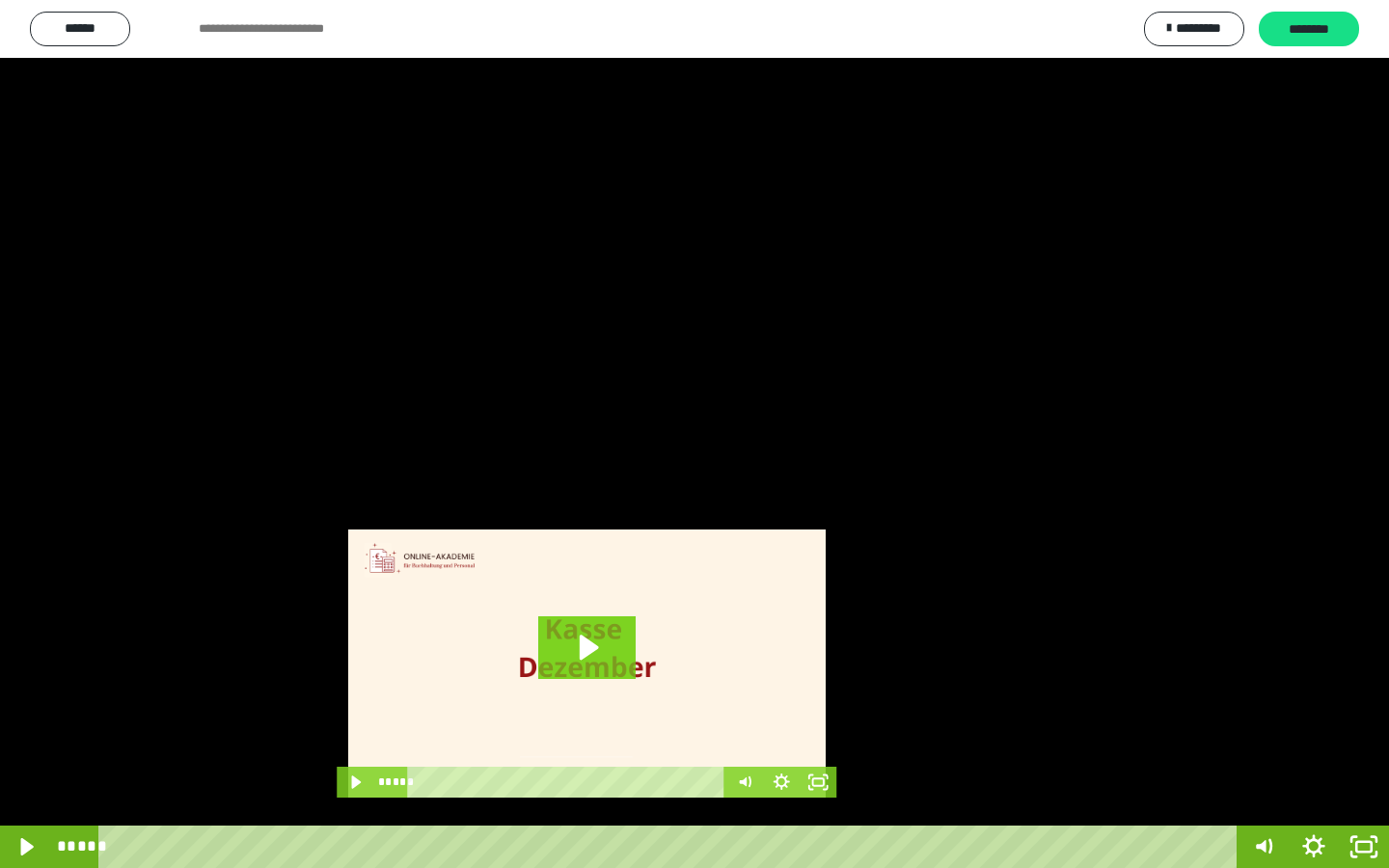click at bounding box center (694, 434) 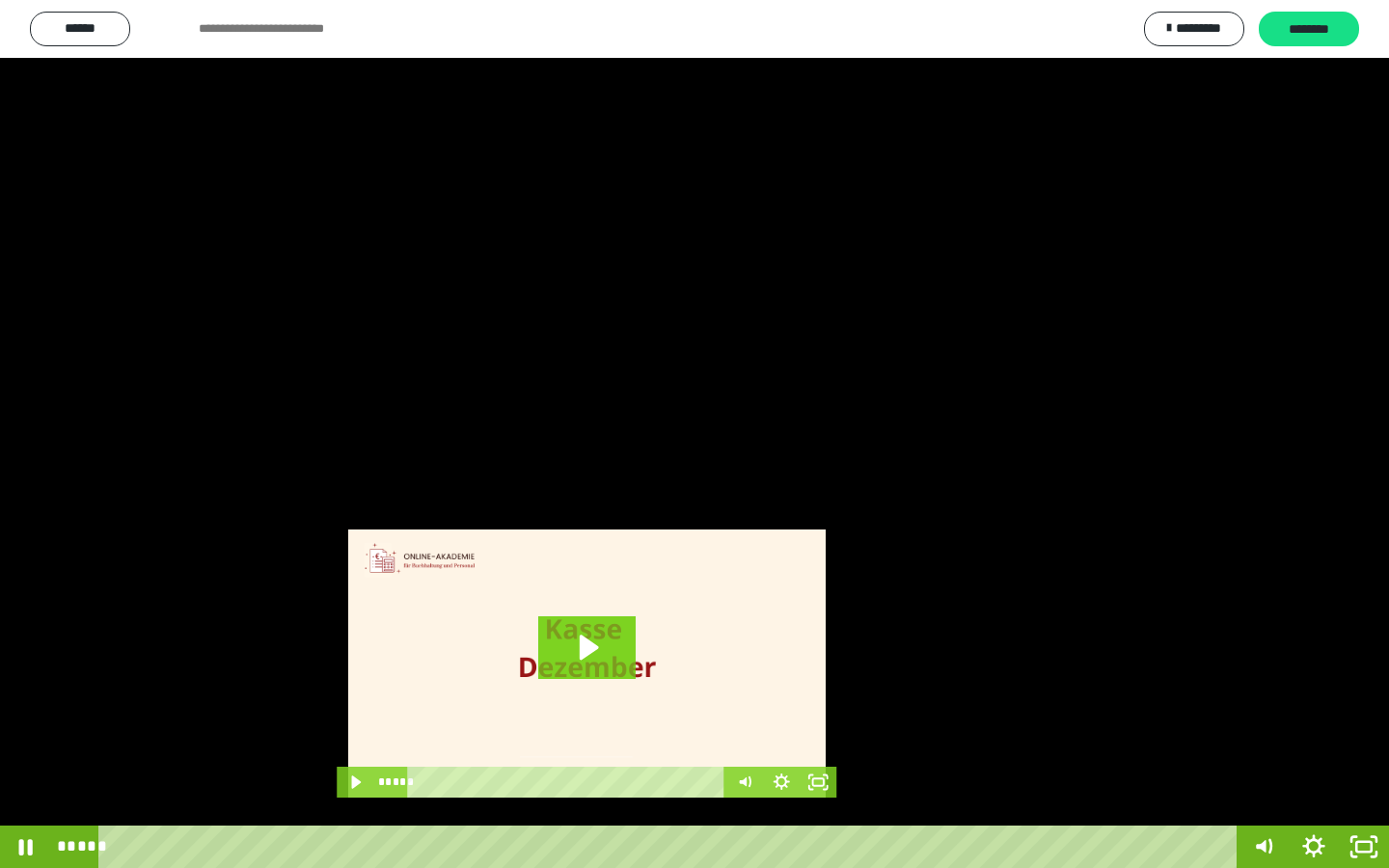 click at bounding box center (694, 434) 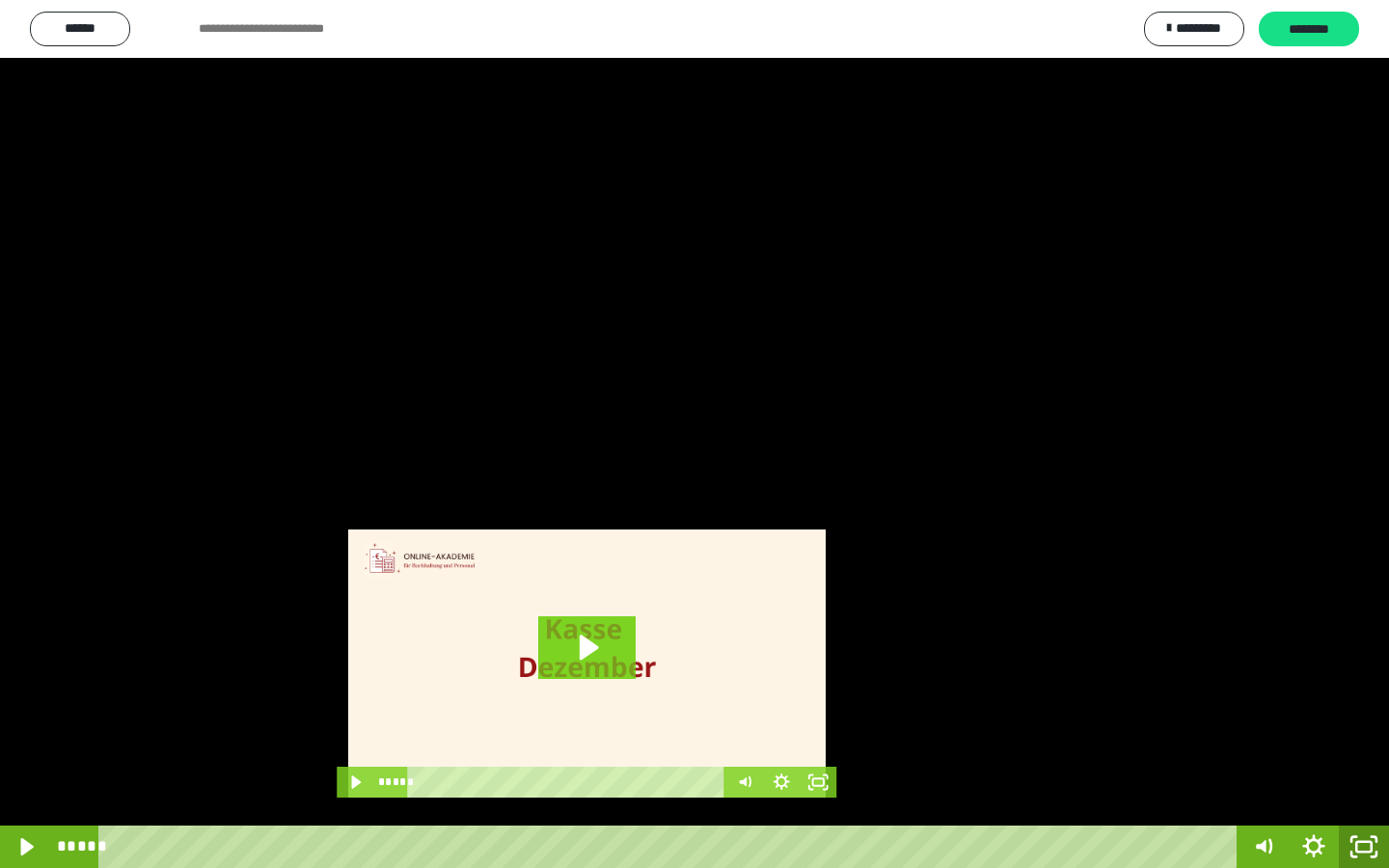 click 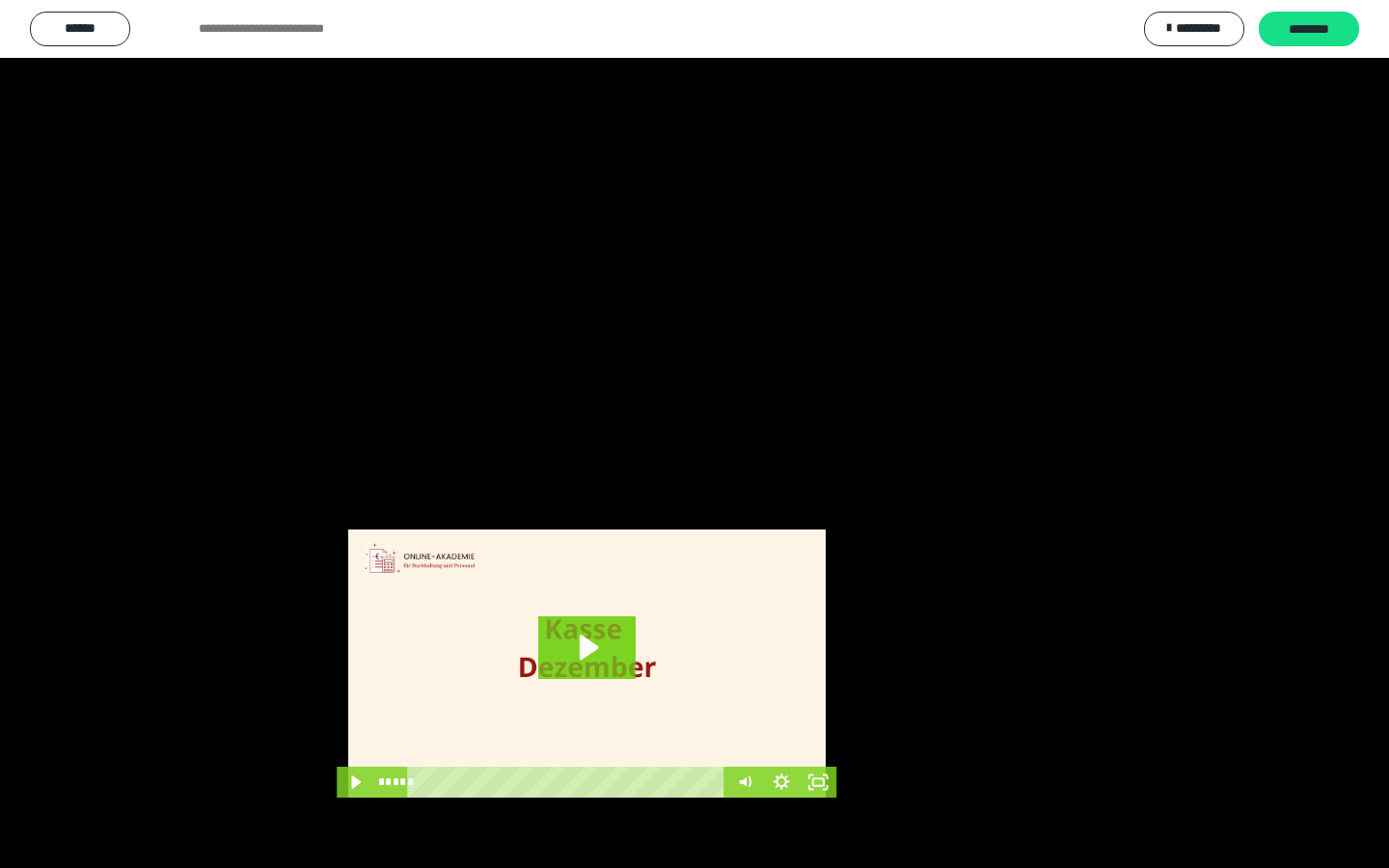 scroll, scrollTop: 3458, scrollLeft: 0, axis: vertical 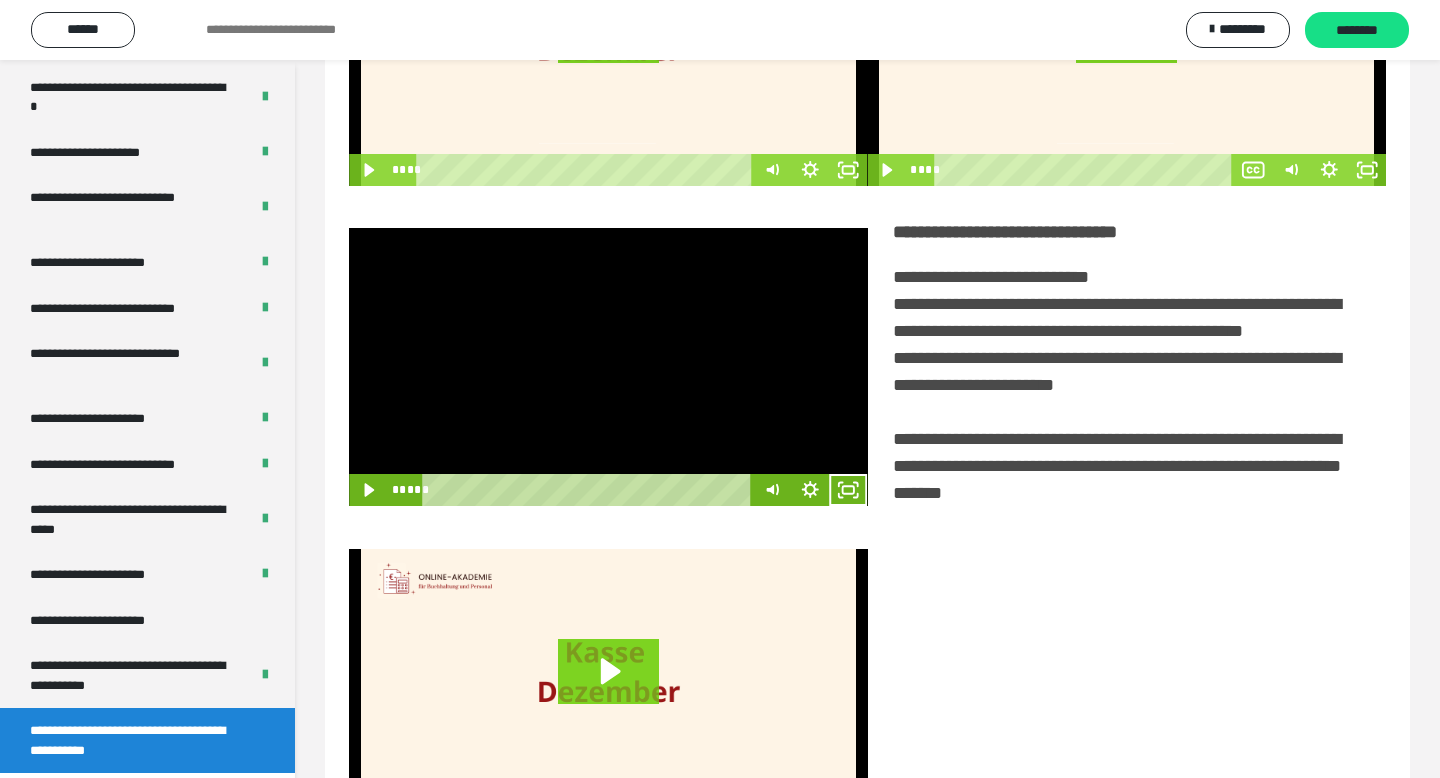 click at bounding box center [608, 367] 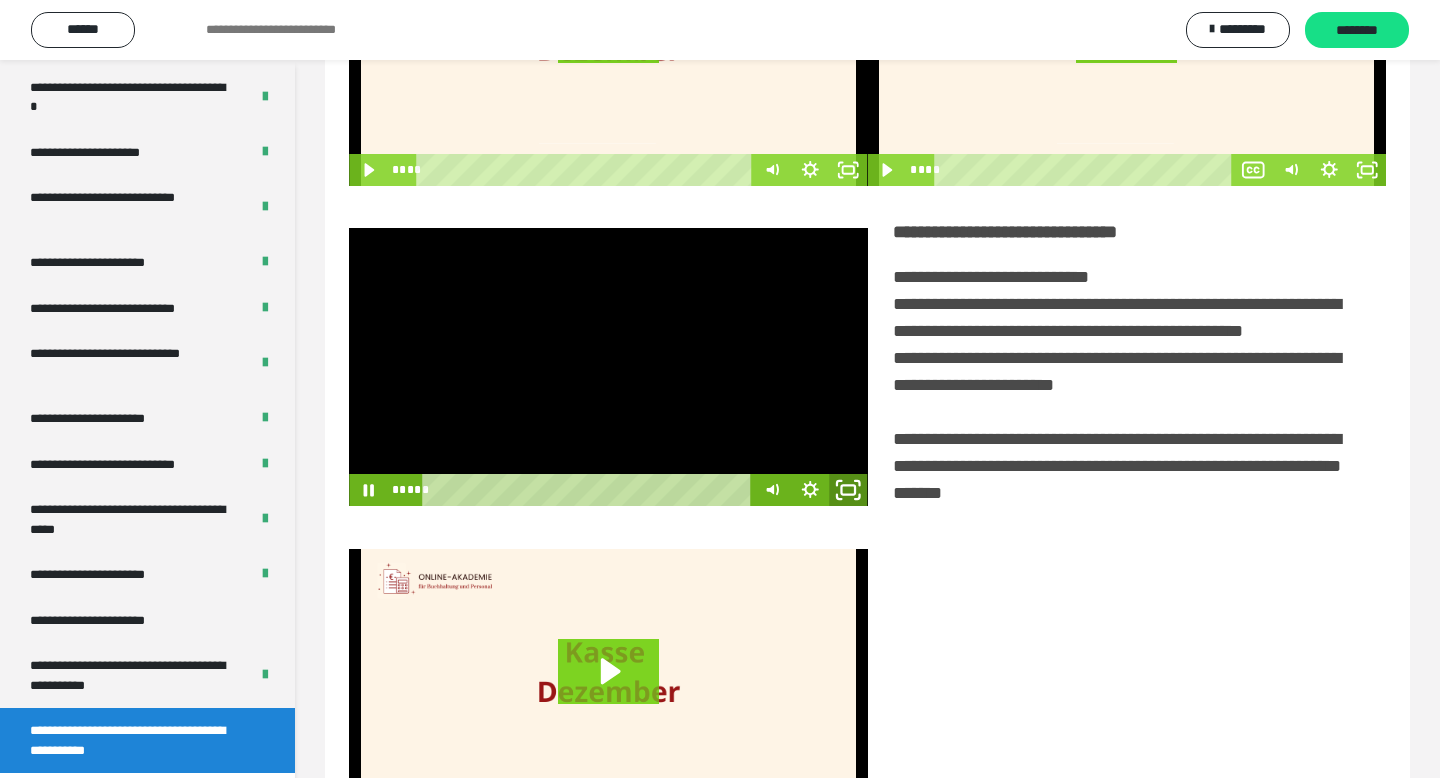 click 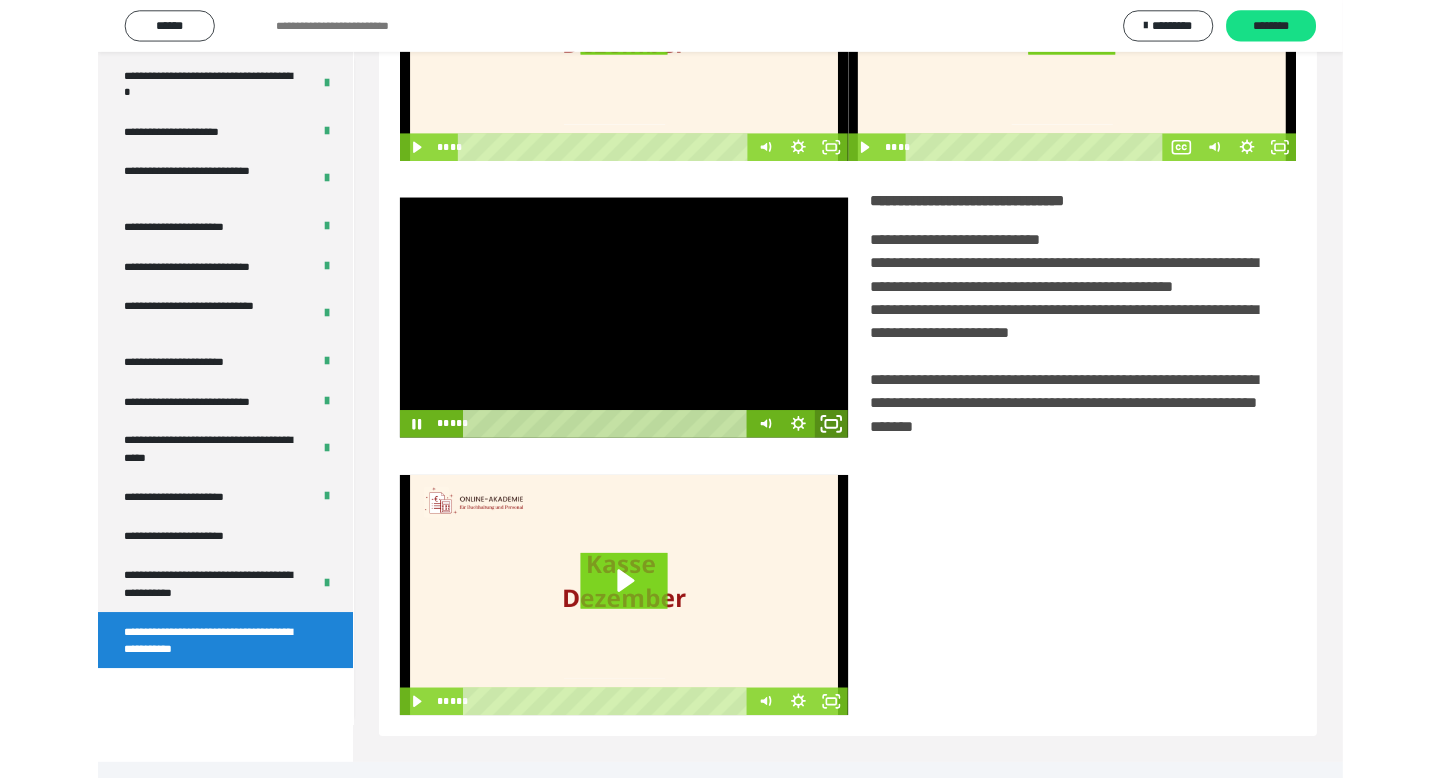 scroll, scrollTop: 3464, scrollLeft: 0, axis: vertical 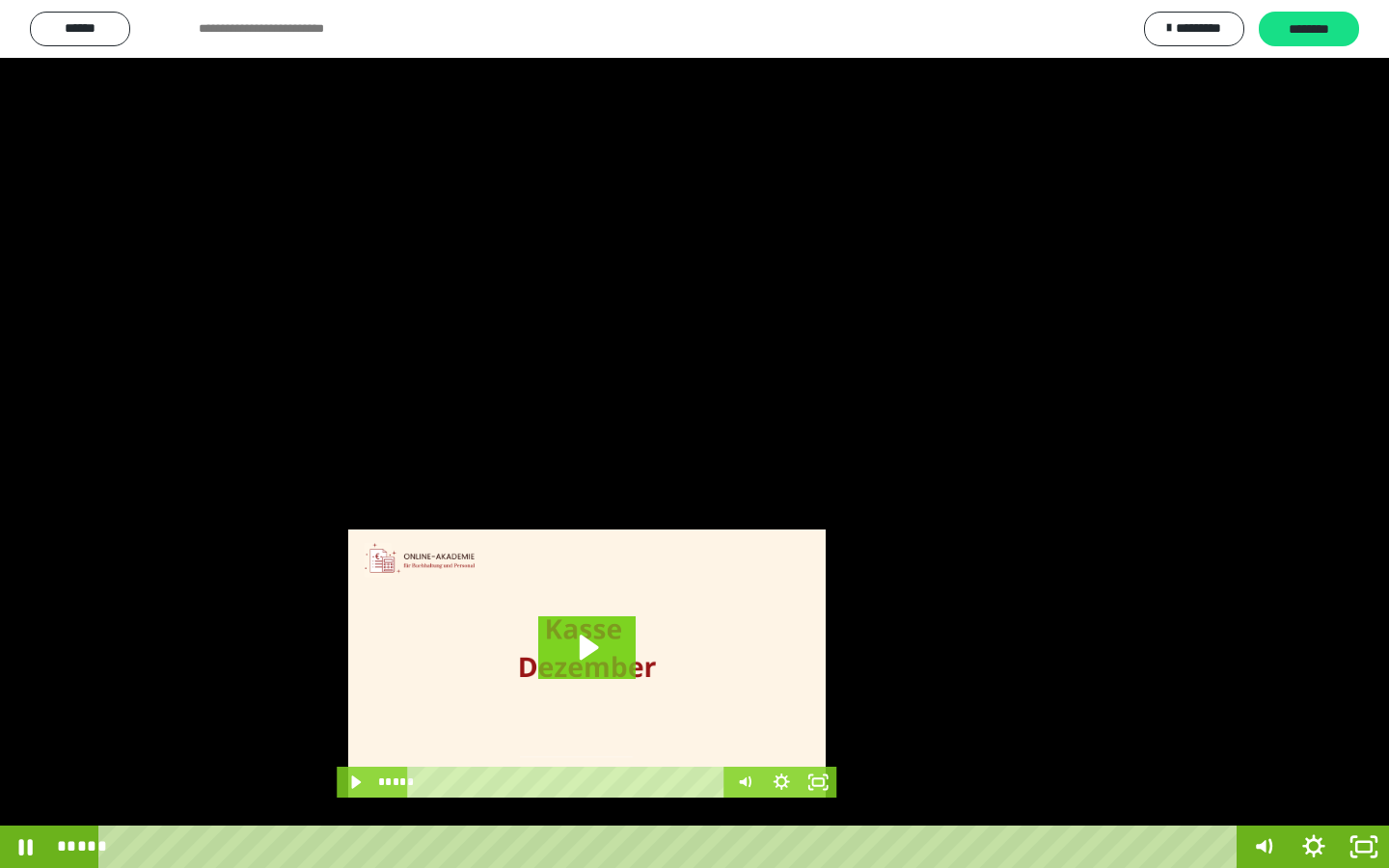 click at bounding box center (694, 434) 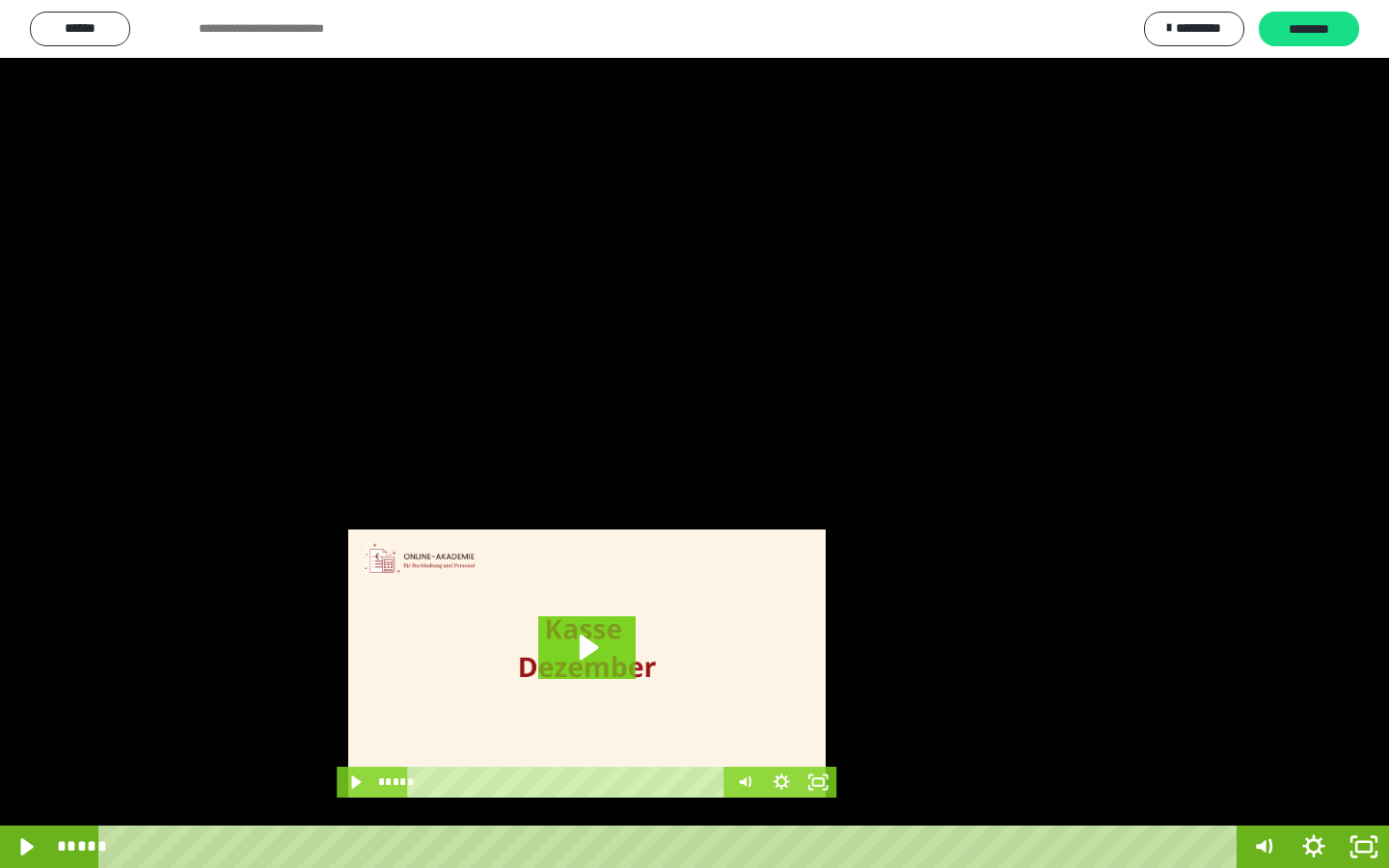 click at bounding box center [694, 434] 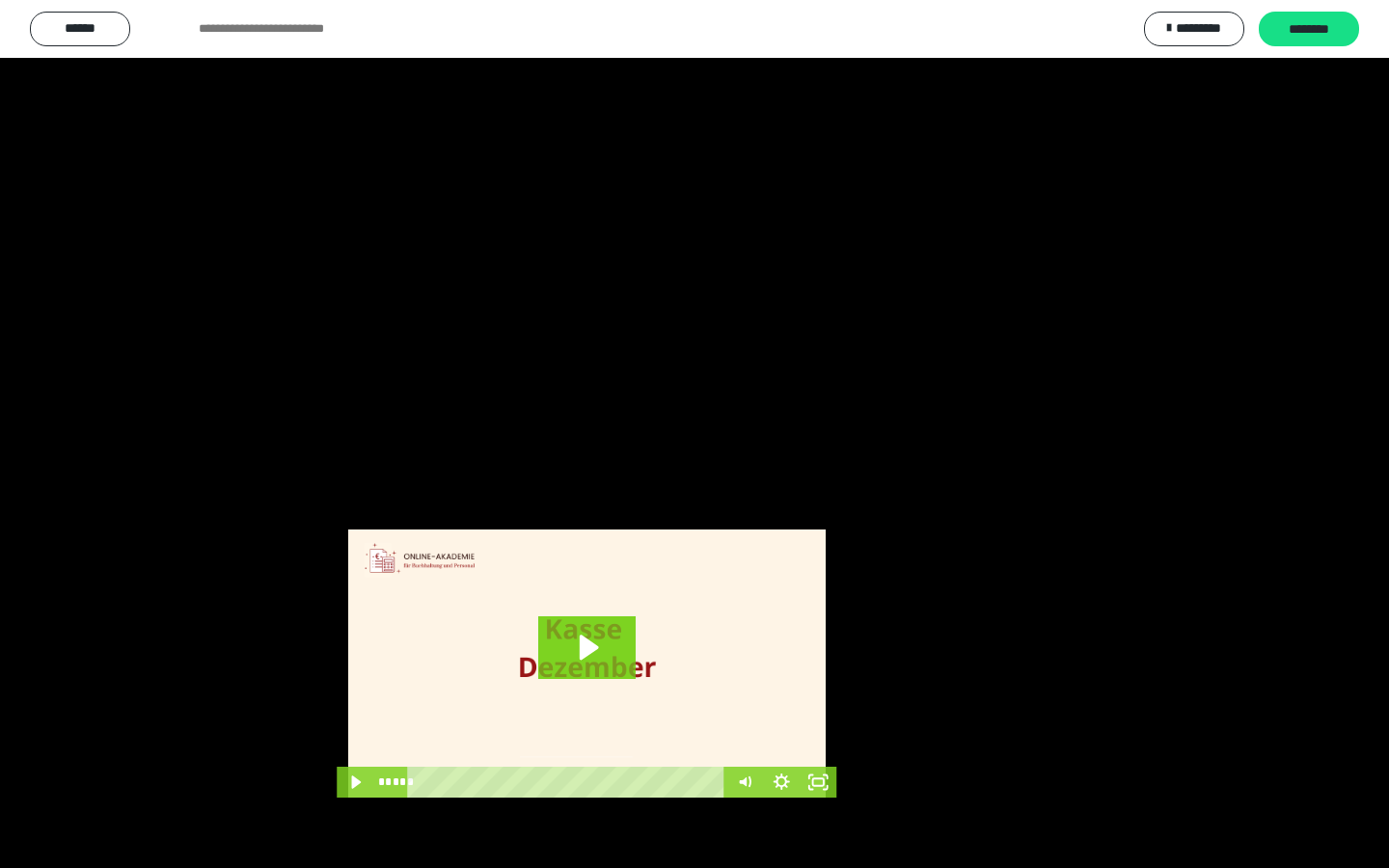 click at bounding box center [694, 434] 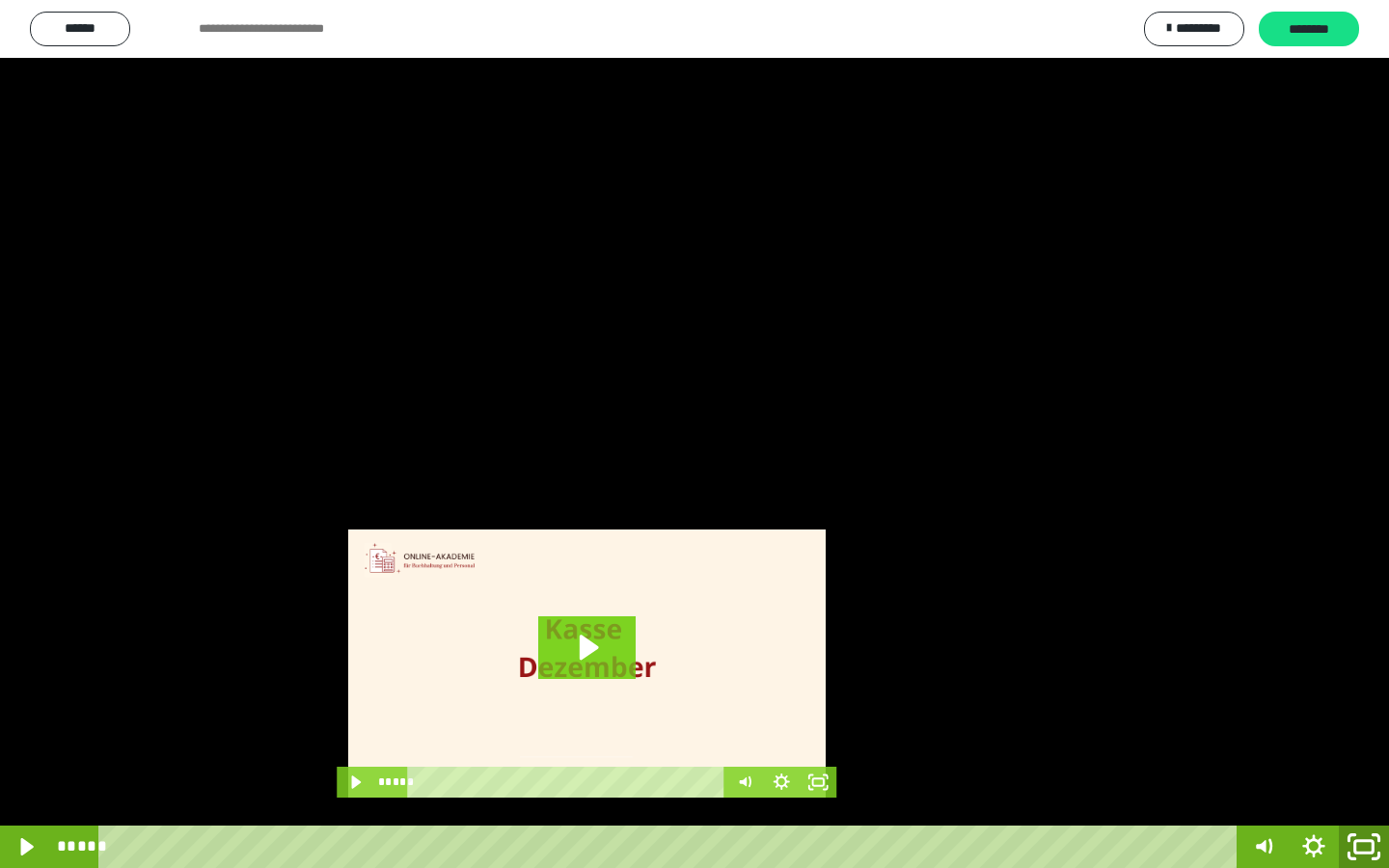 drag, startPoint x: 1354, startPoint y: 849, endPoint x: 1301, endPoint y: 673, distance: 183.807 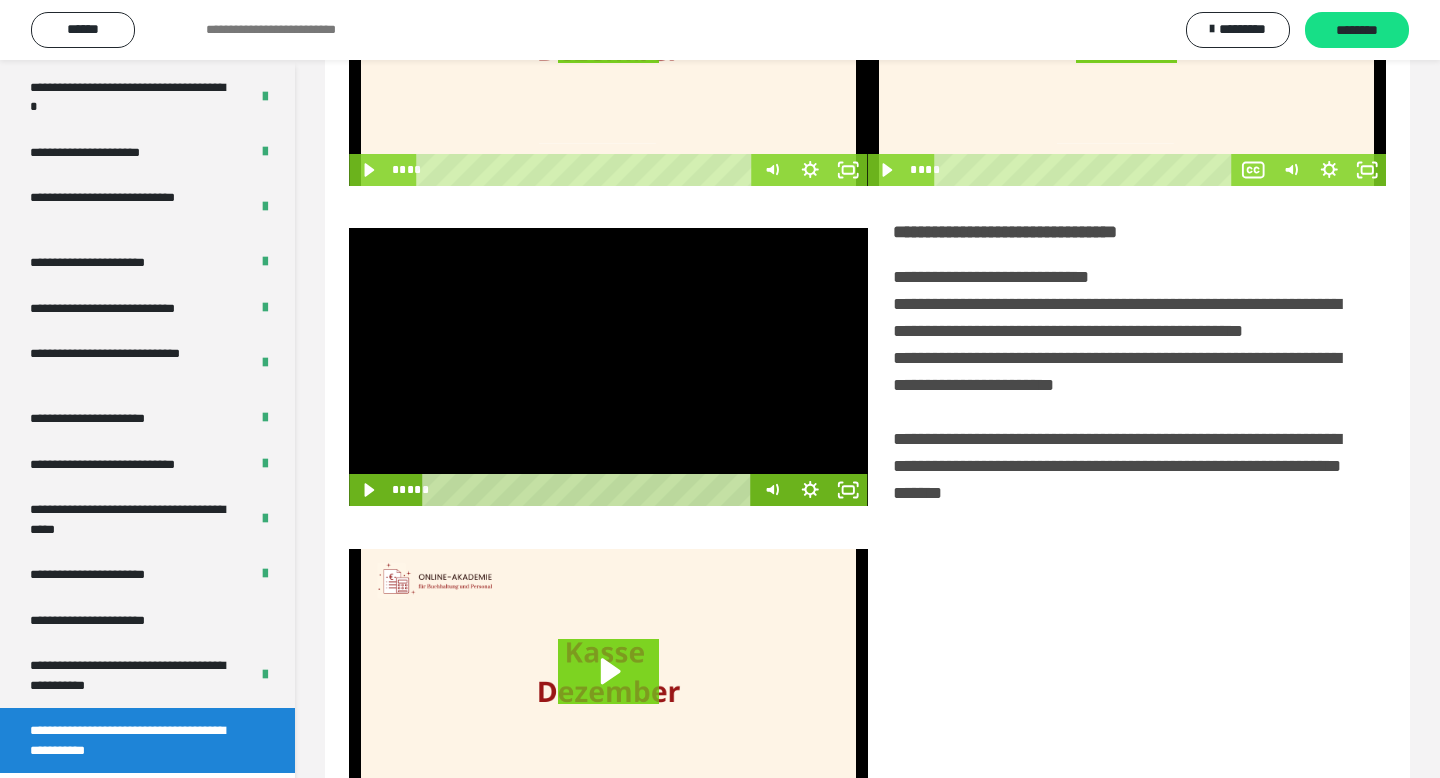 drag, startPoint x: 520, startPoint y: 373, endPoint x: 830, endPoint y: 518, distance: 342.2353 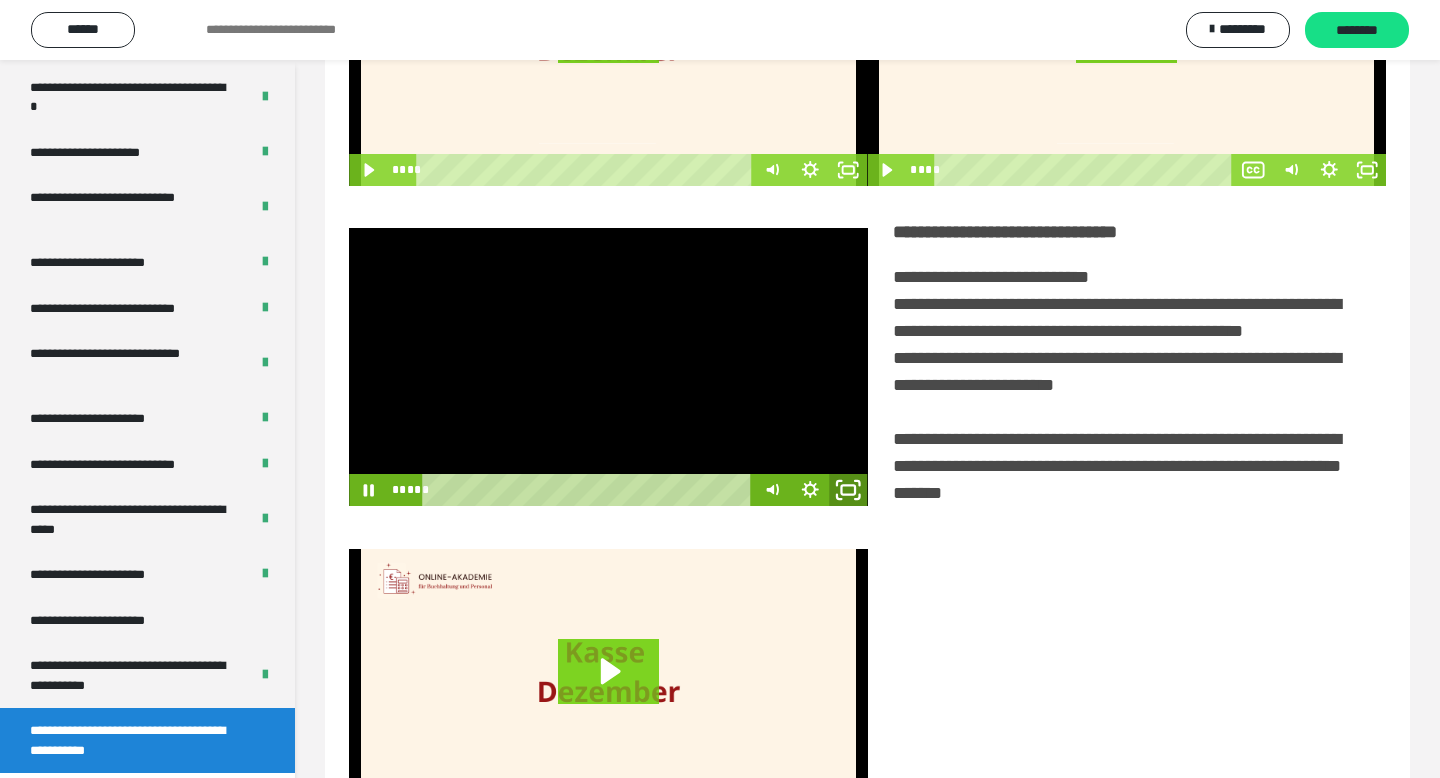 click 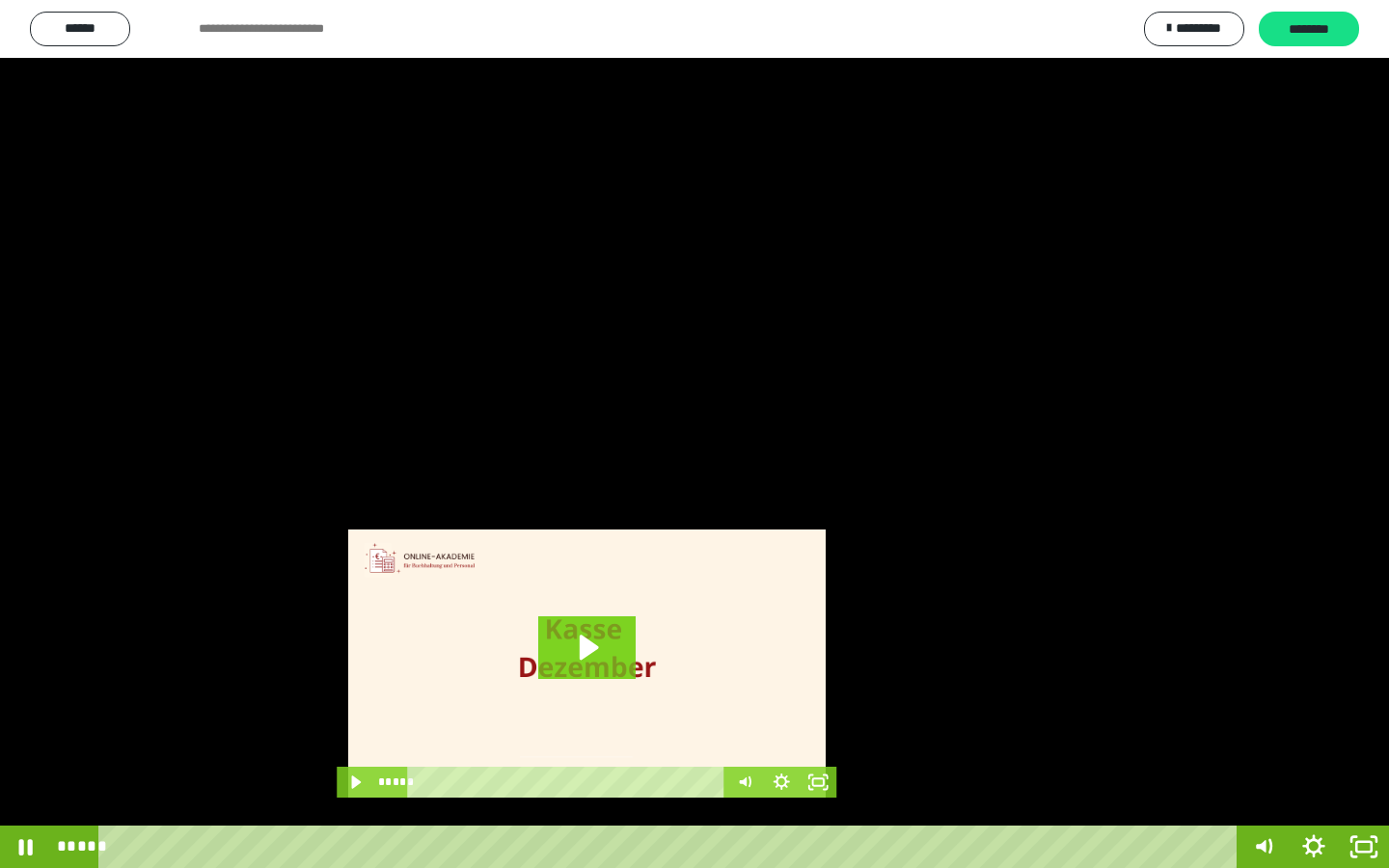click at bounding box center (694, 434) 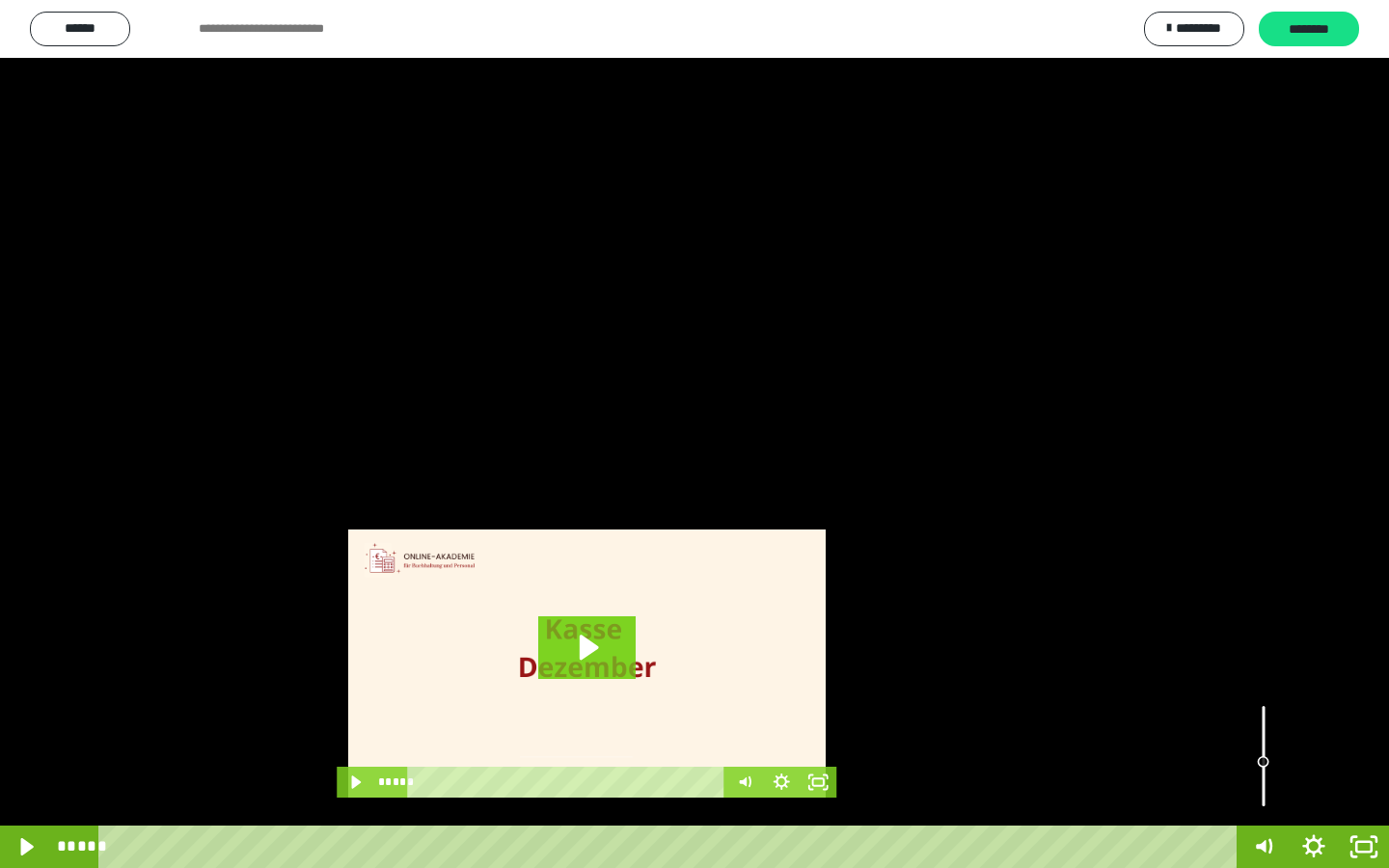 click at bounding box center (694, 434) 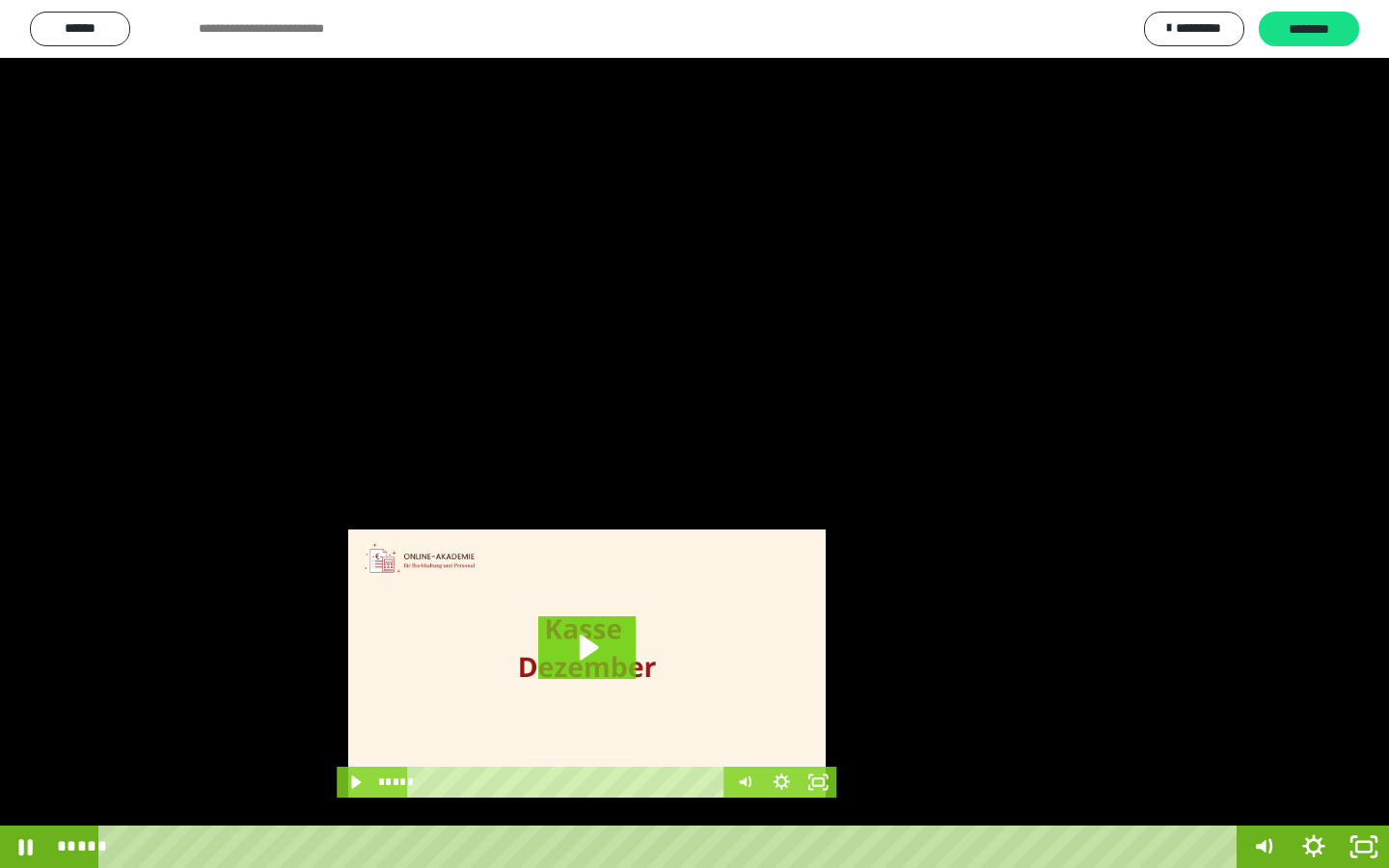click at bounding box center (694, 434) 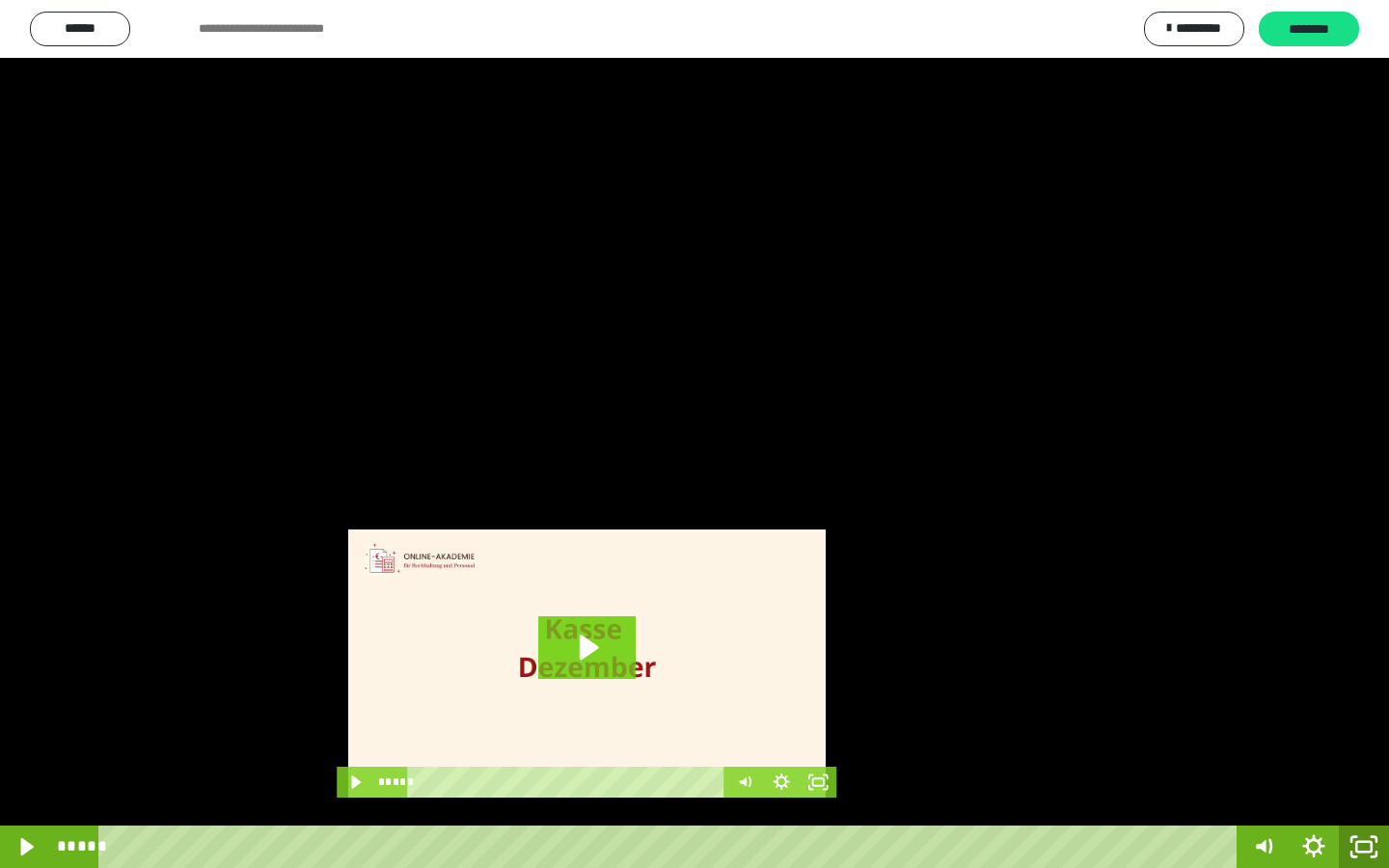 click 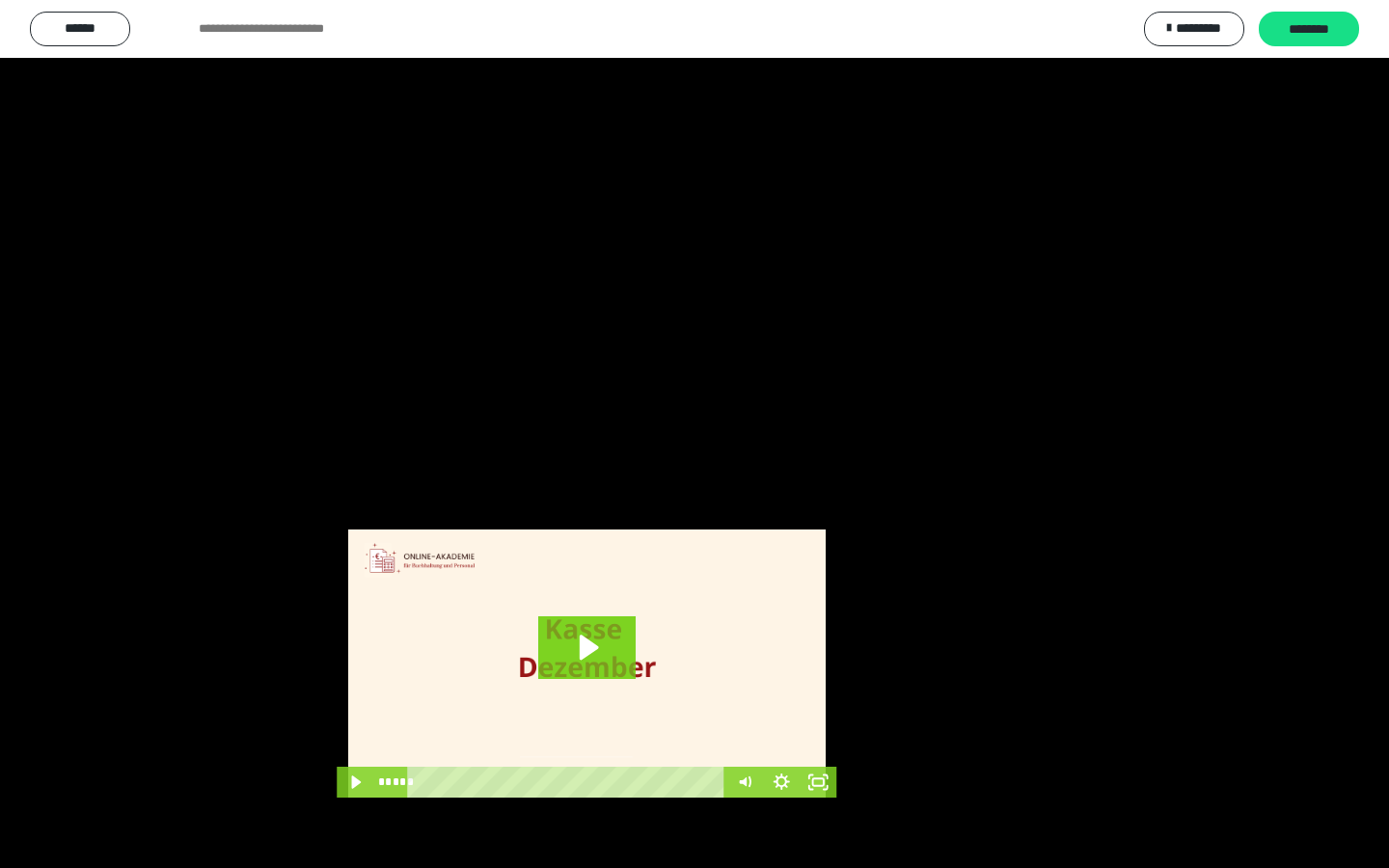 scroll, scrollTop: 3458, scrollLeft: 0, axis: vertical 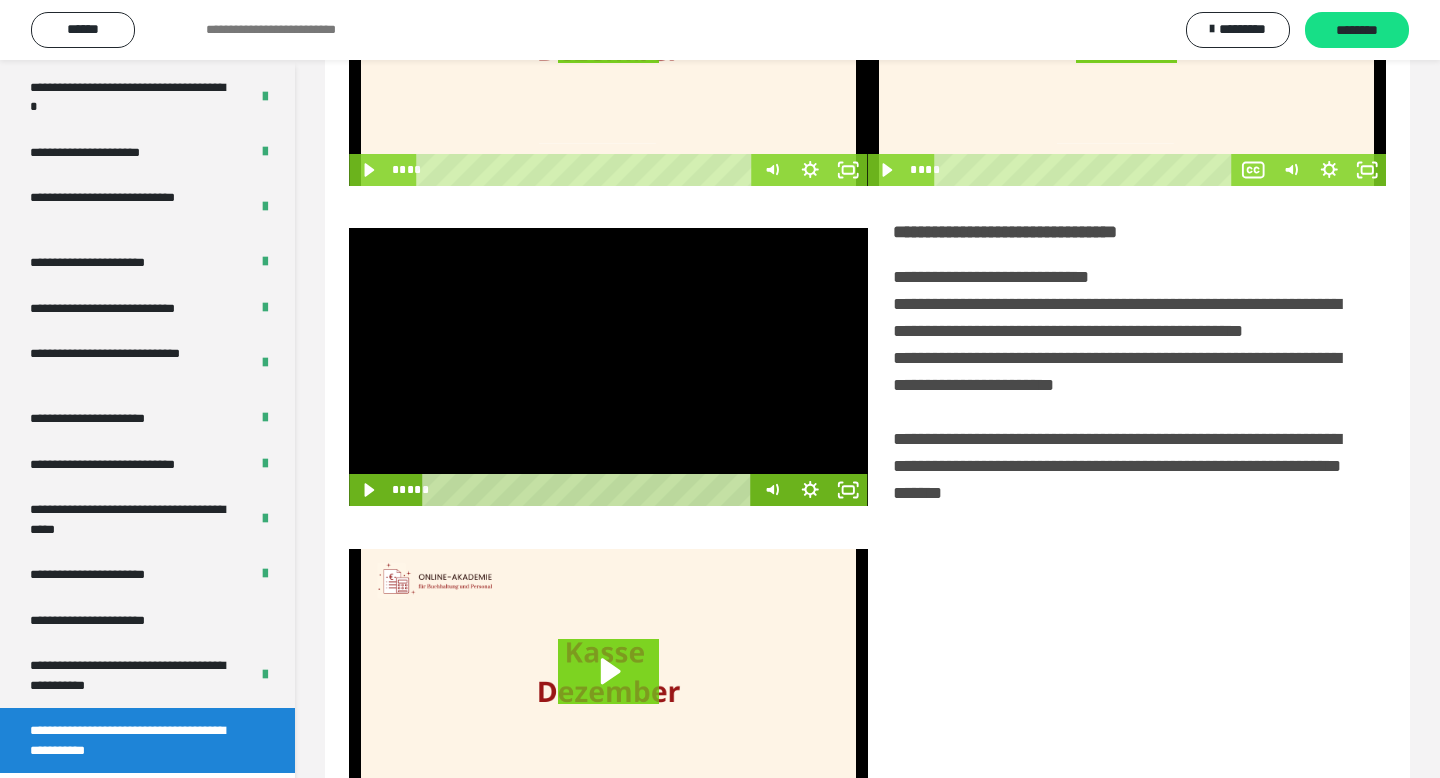 drag, startPoint x: 731, startPoint y: 330, endPoint x: 731, endPoint y: 317, distance: 13 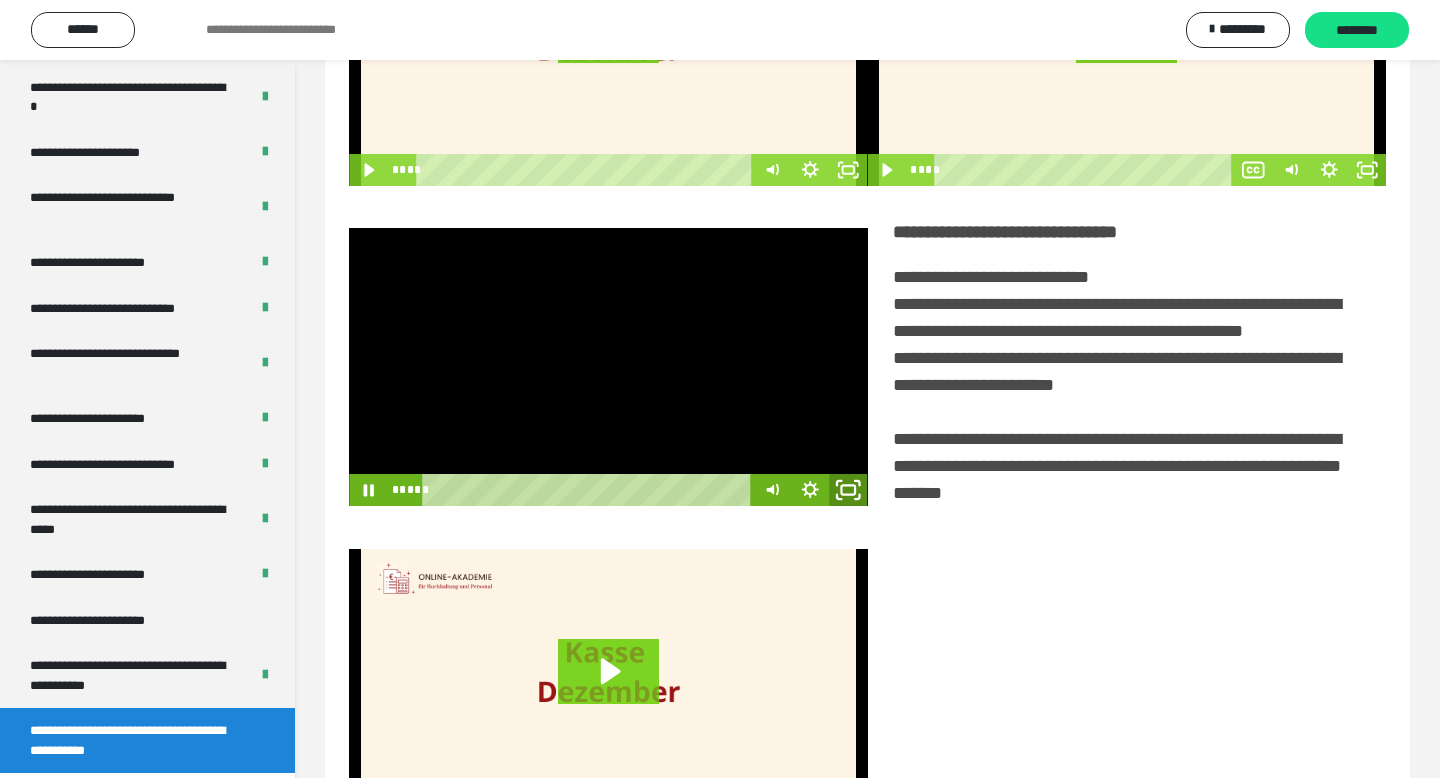 drag, startPoint x: 855, startPoint y: 495, endPoint x: 853, endPoint y: 618, distance: 123.01626 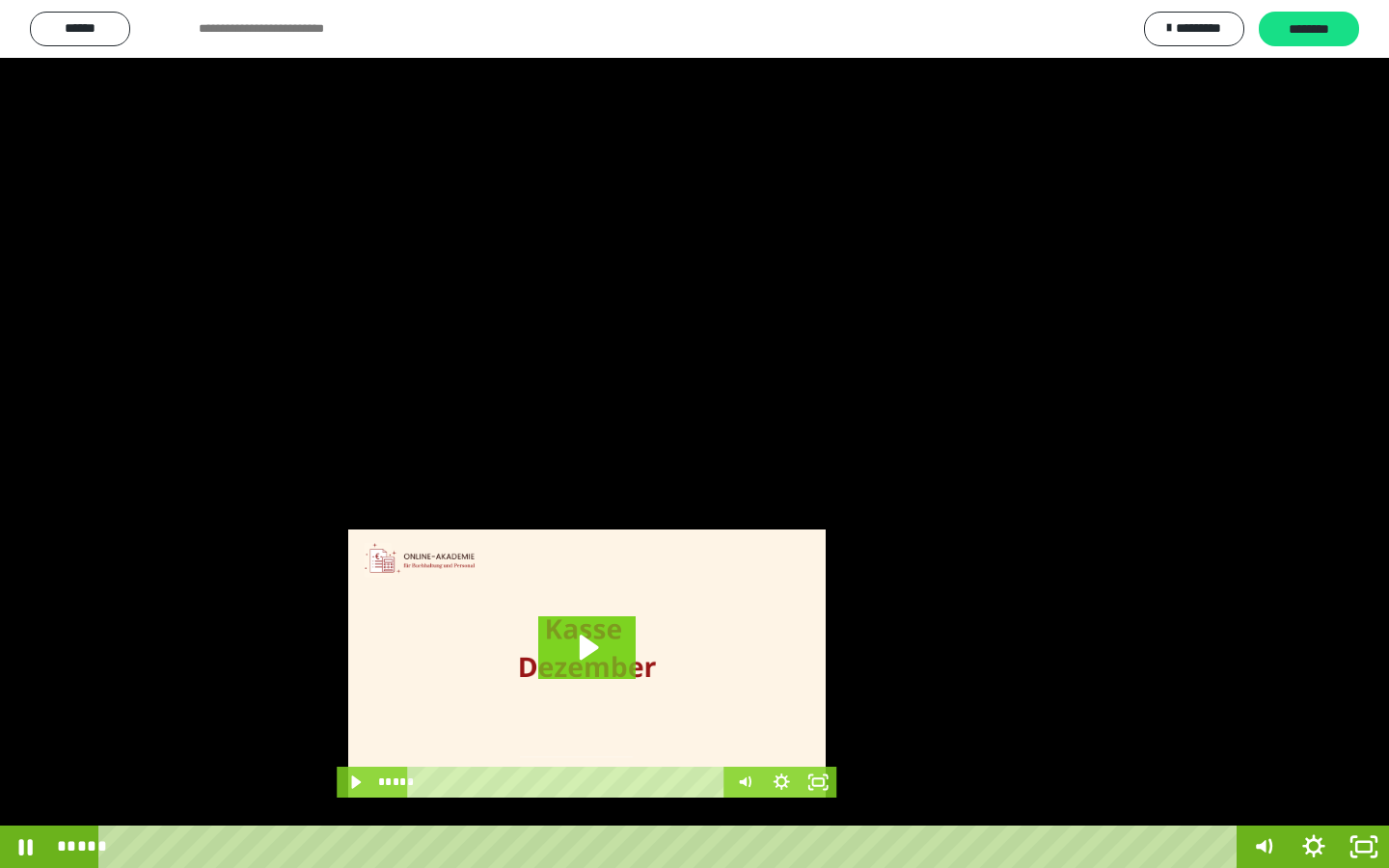 click at bounding box center (694, 434) 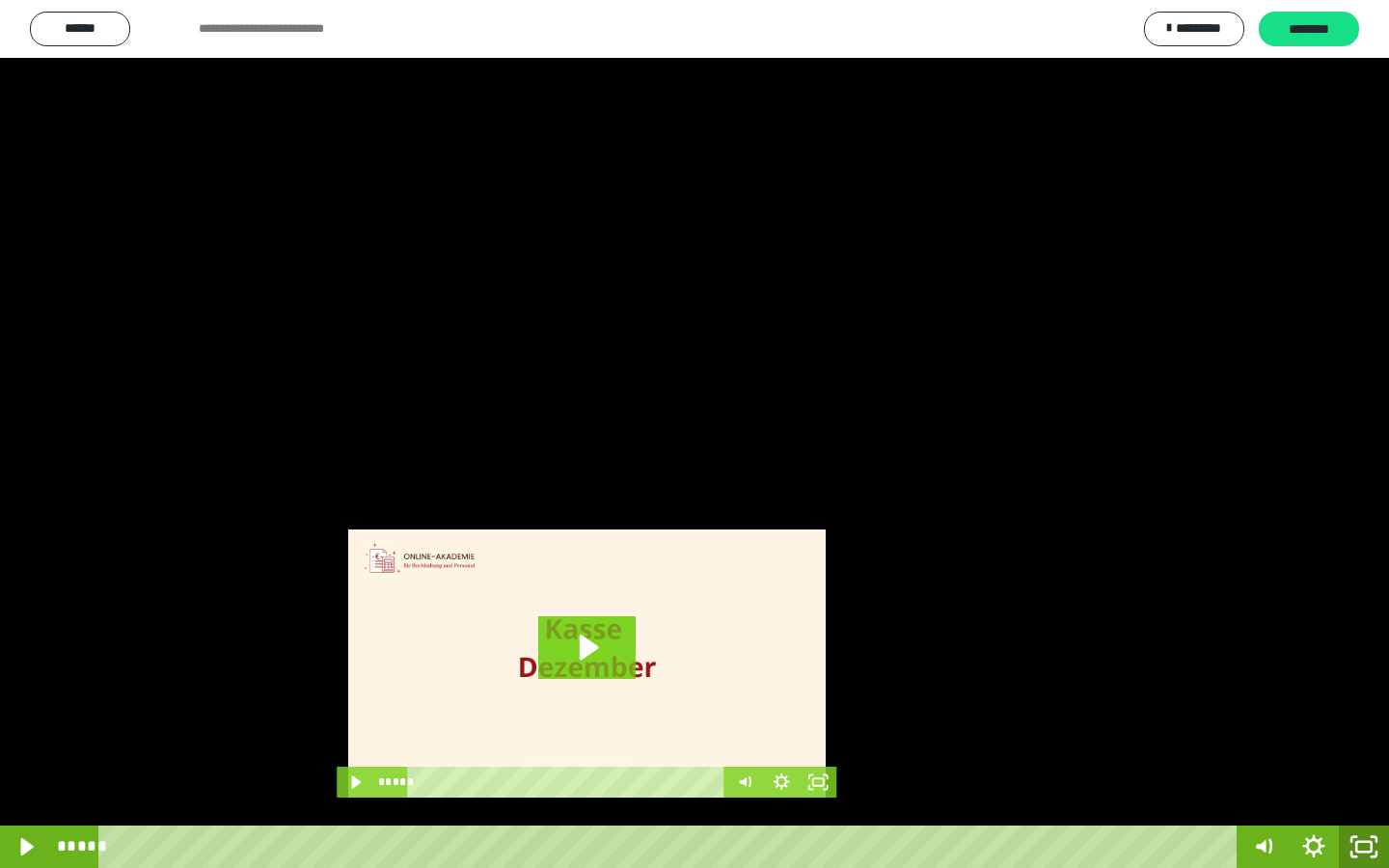 click 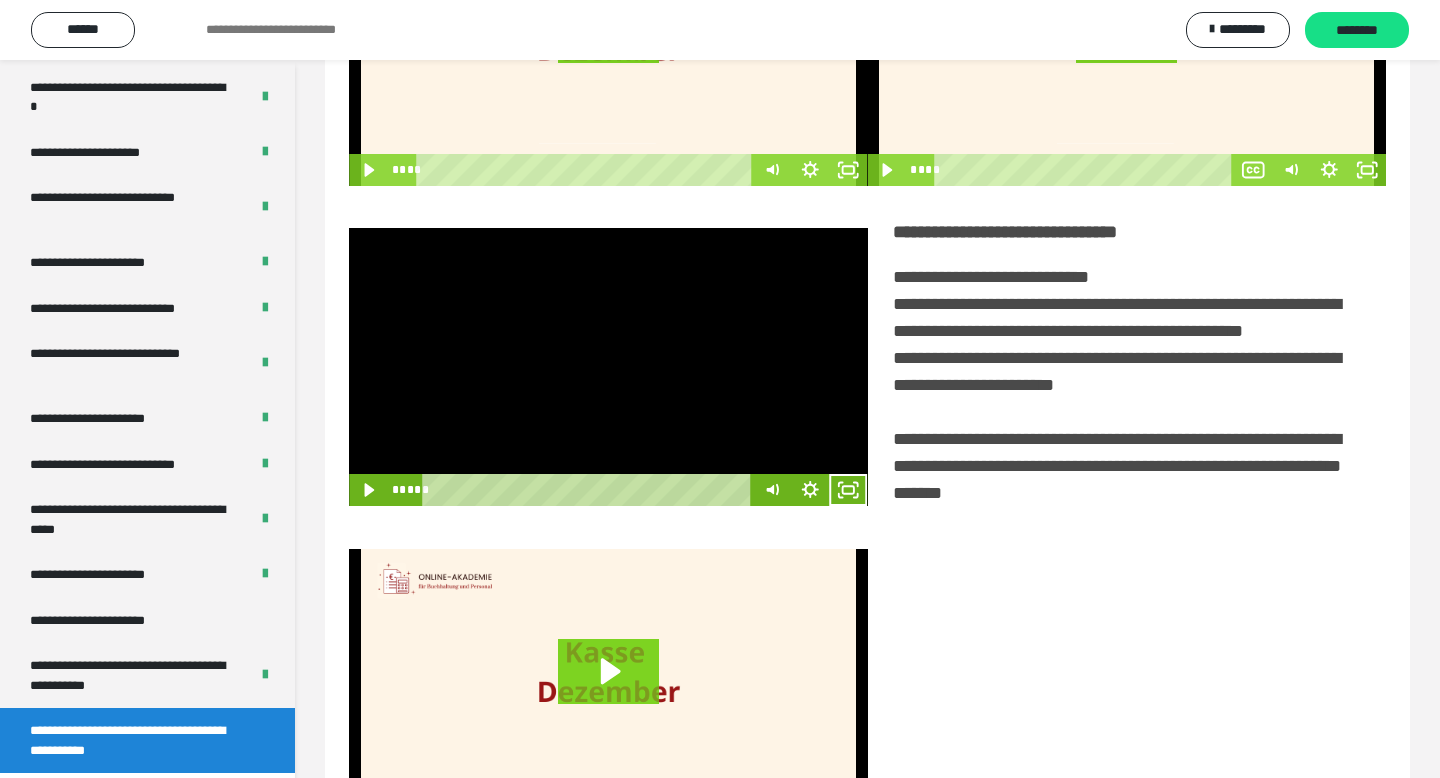 drag, startPoint x: 636, startPoint y: 400, endPoint x: 783, endPoint y: 471, distance: 163.24828 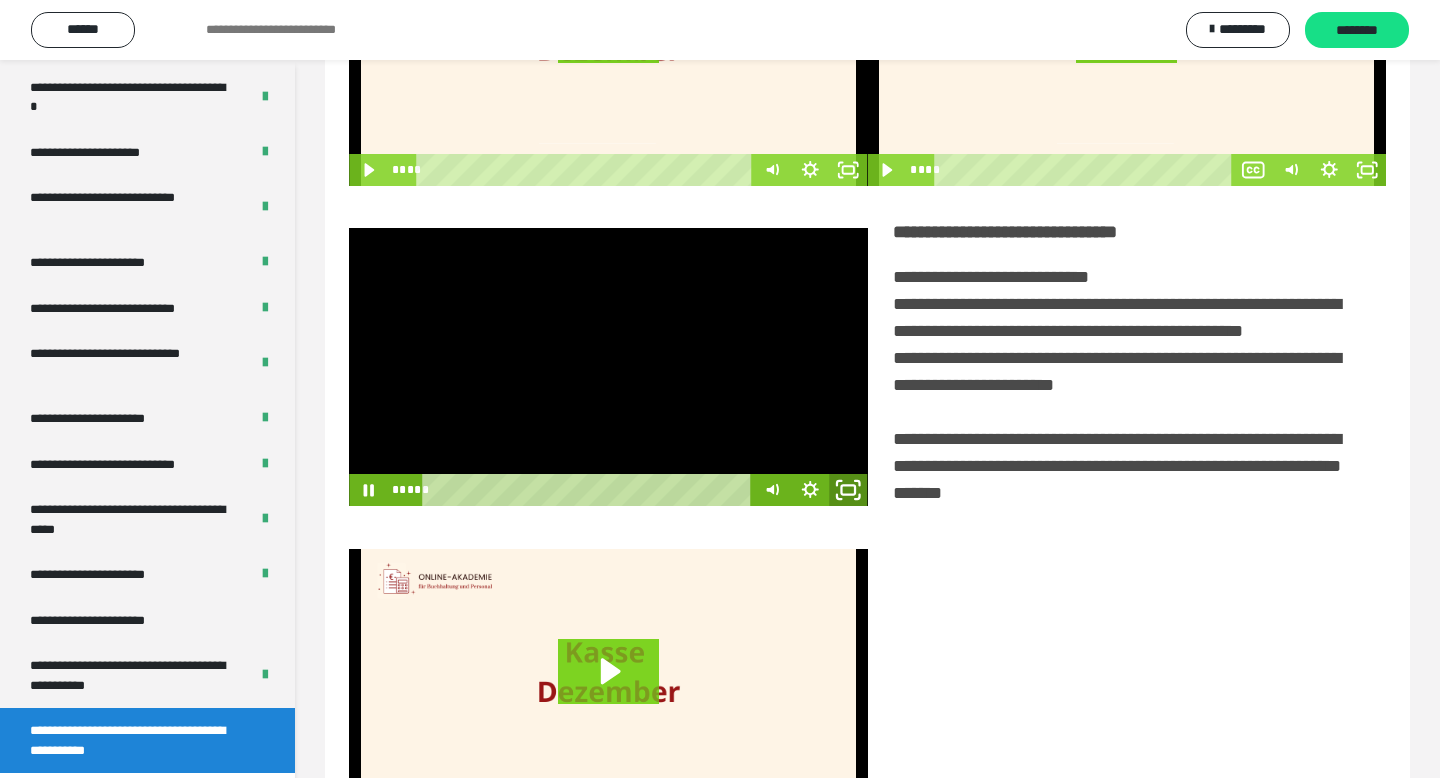 click 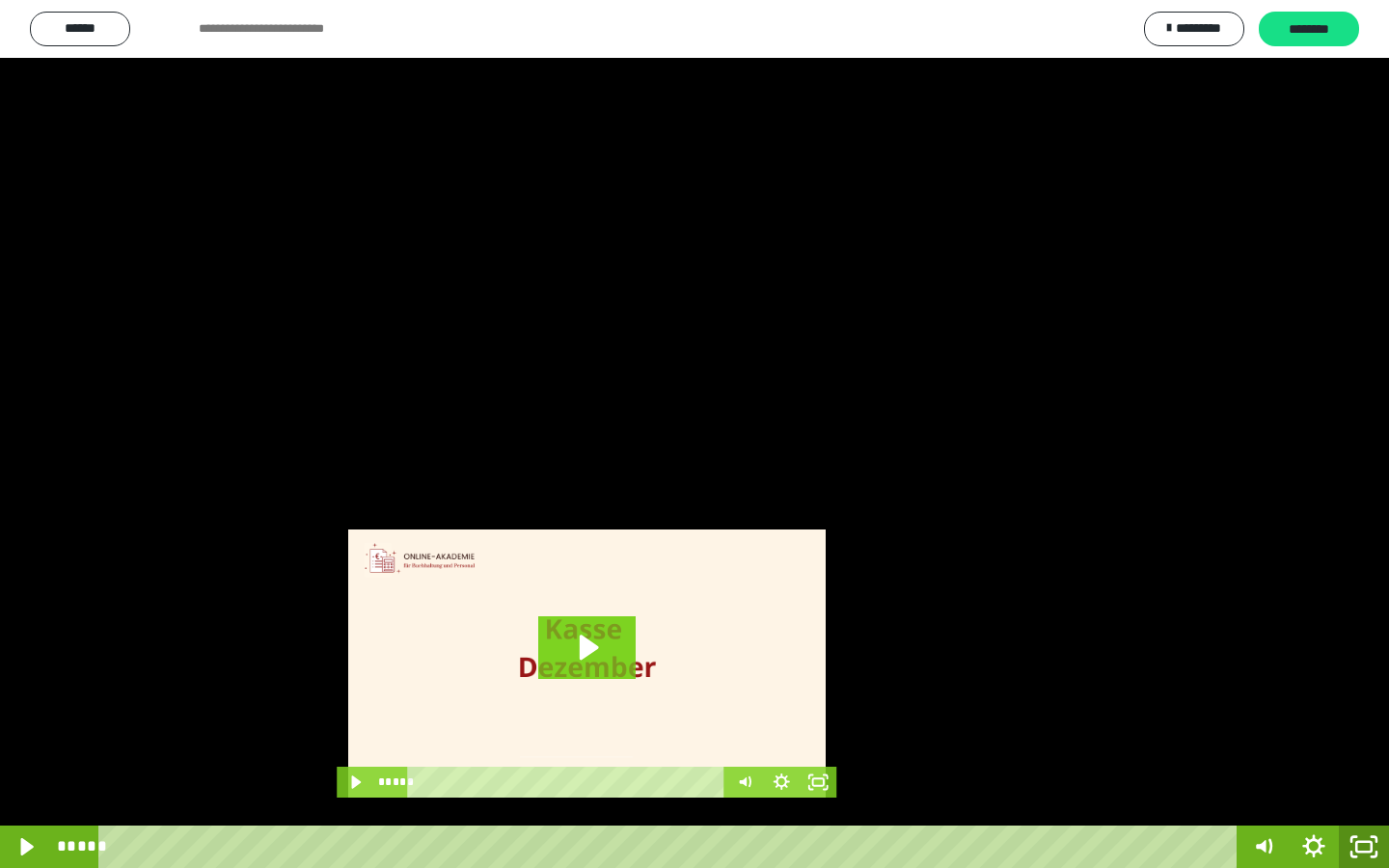 click 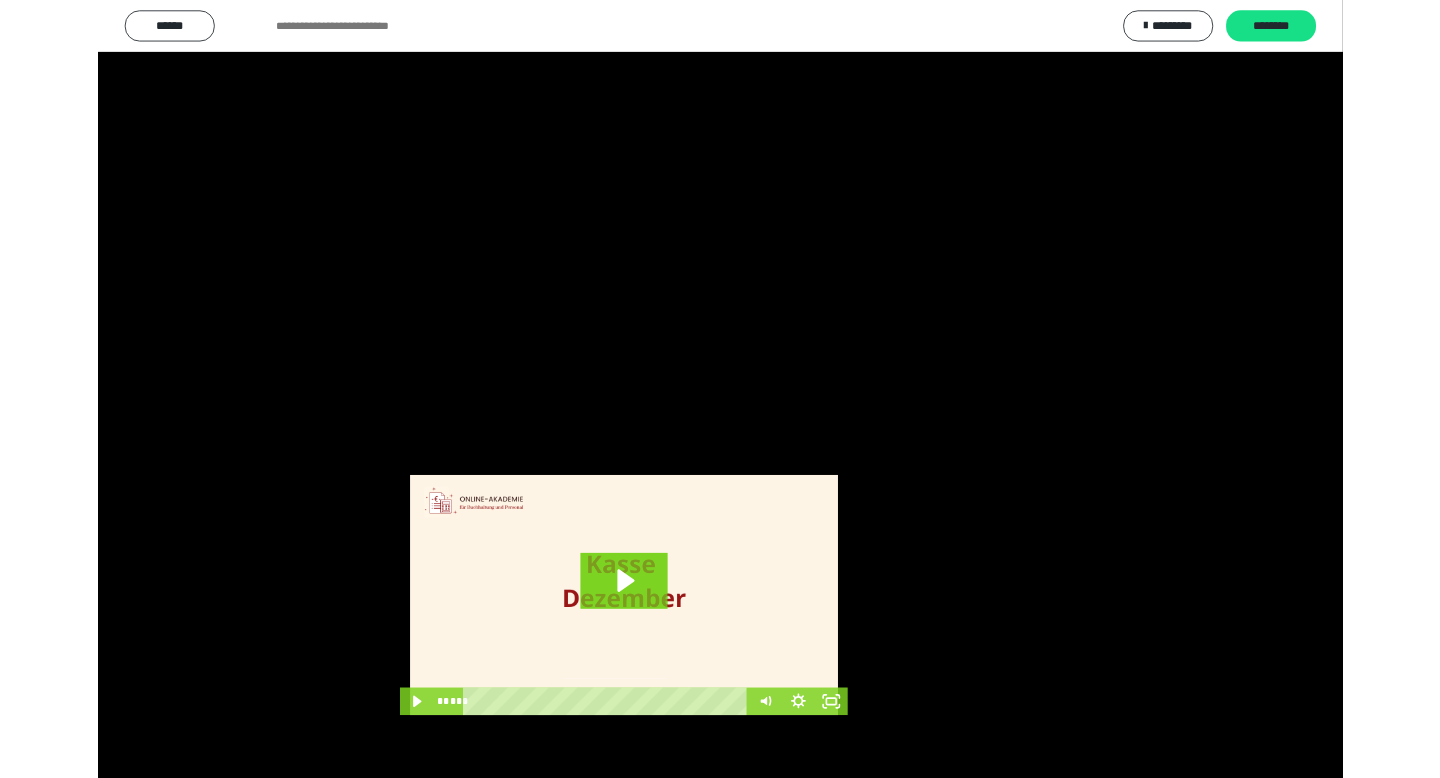 scroll, scrollTop: 3586, scrollLeft: 0, axis: vertical 